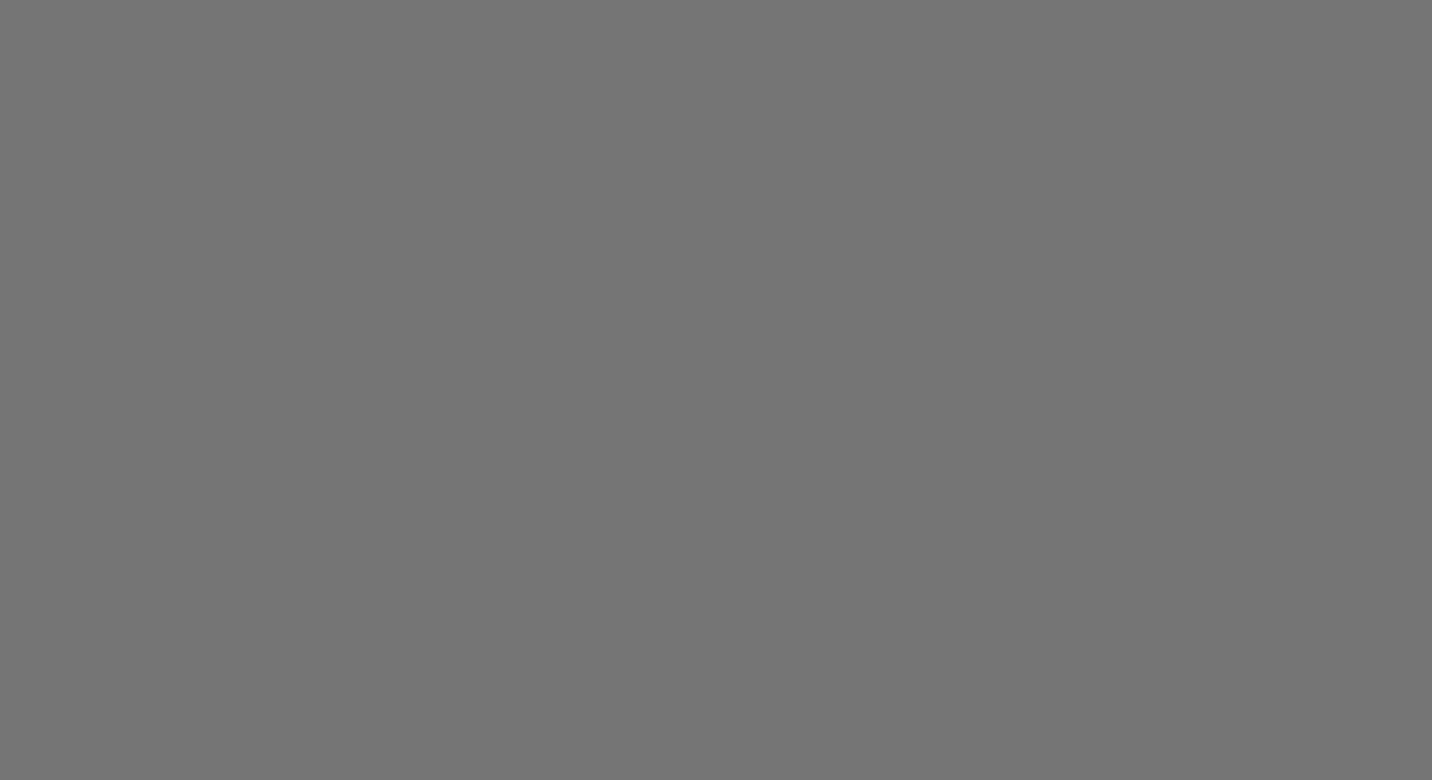 scroll, scrollTop: 0, scrollLeft: 0, axis: both 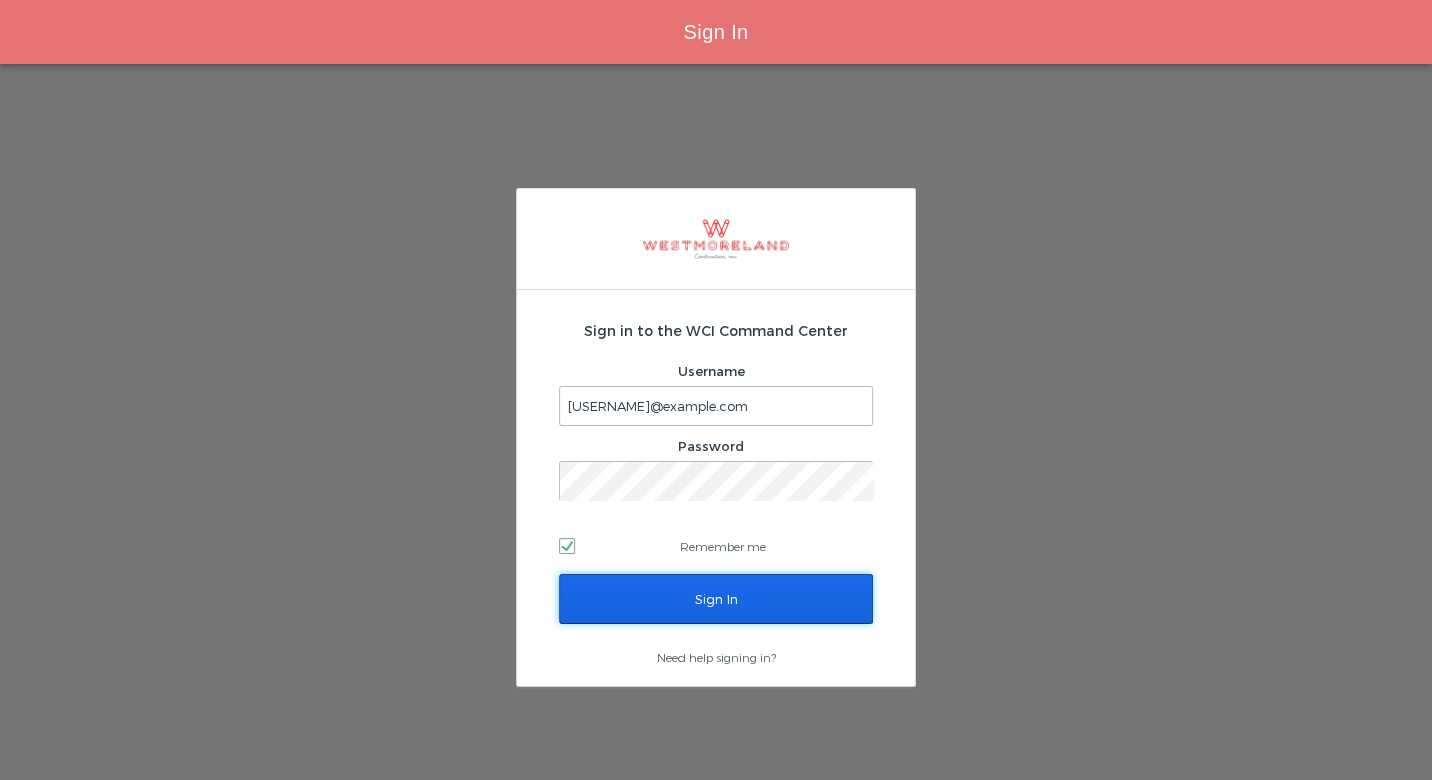 click on "Sign In" at bounding box center (716, 599) 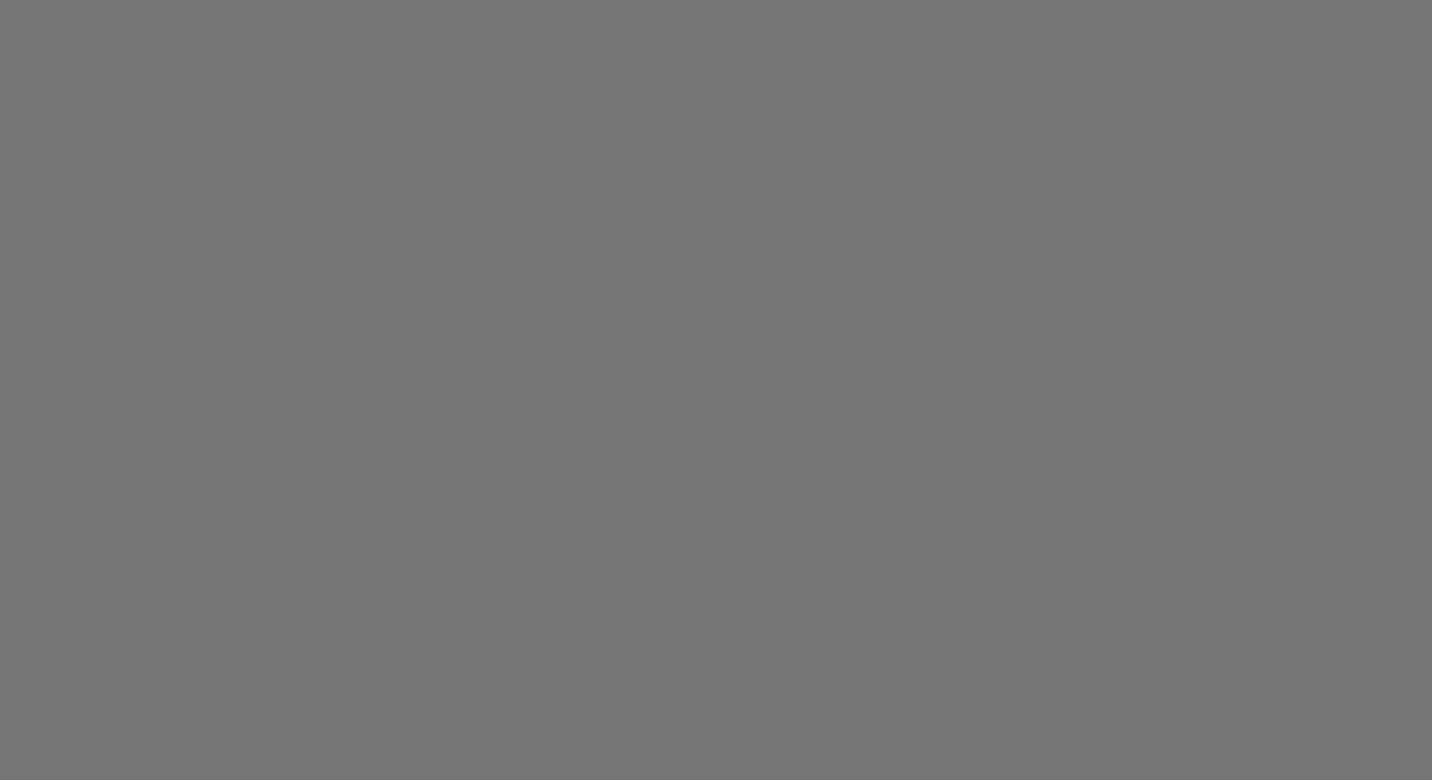 scroll, scrollTop: 0, scrollLeft: 0, axis: both 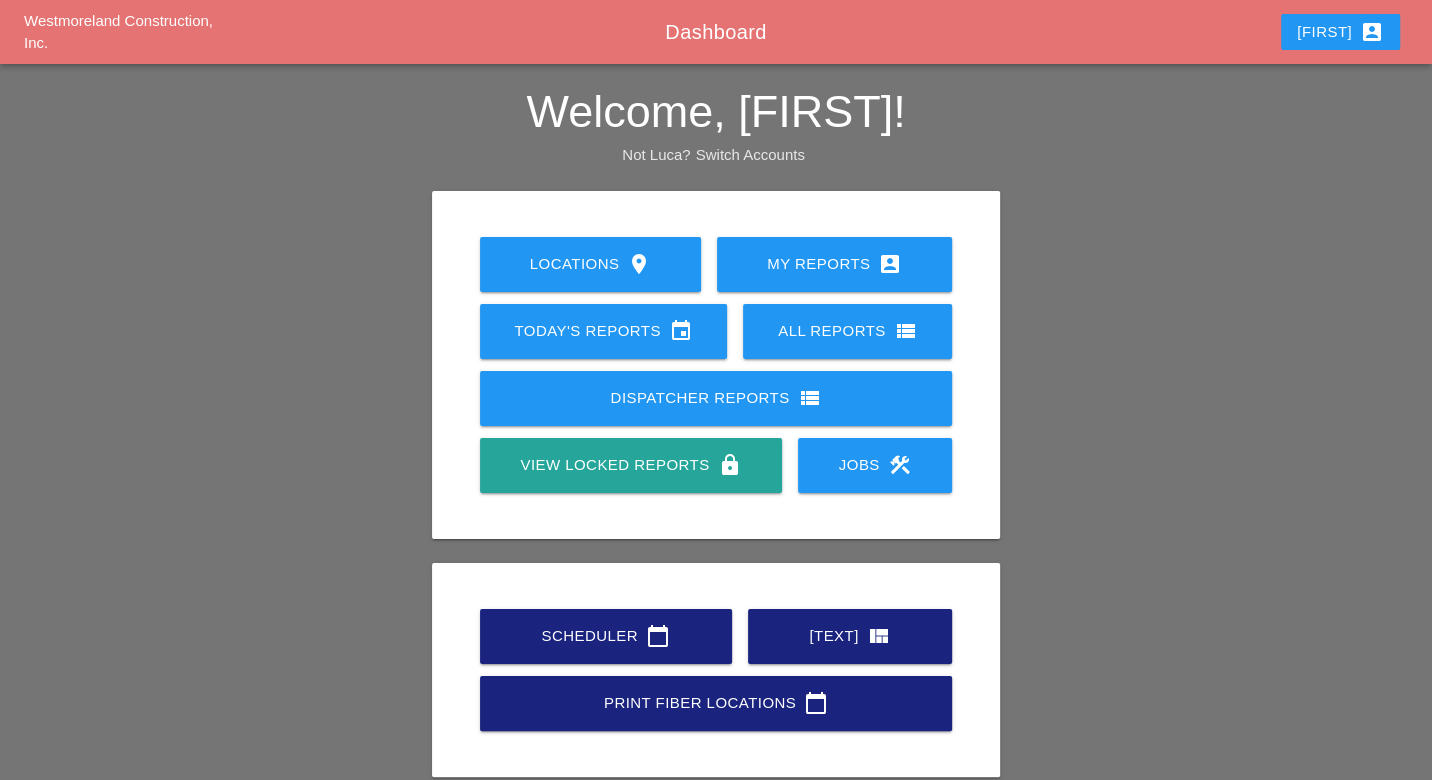 click on "[CALENDAR_ICON]" at bounding box center (606, 636) 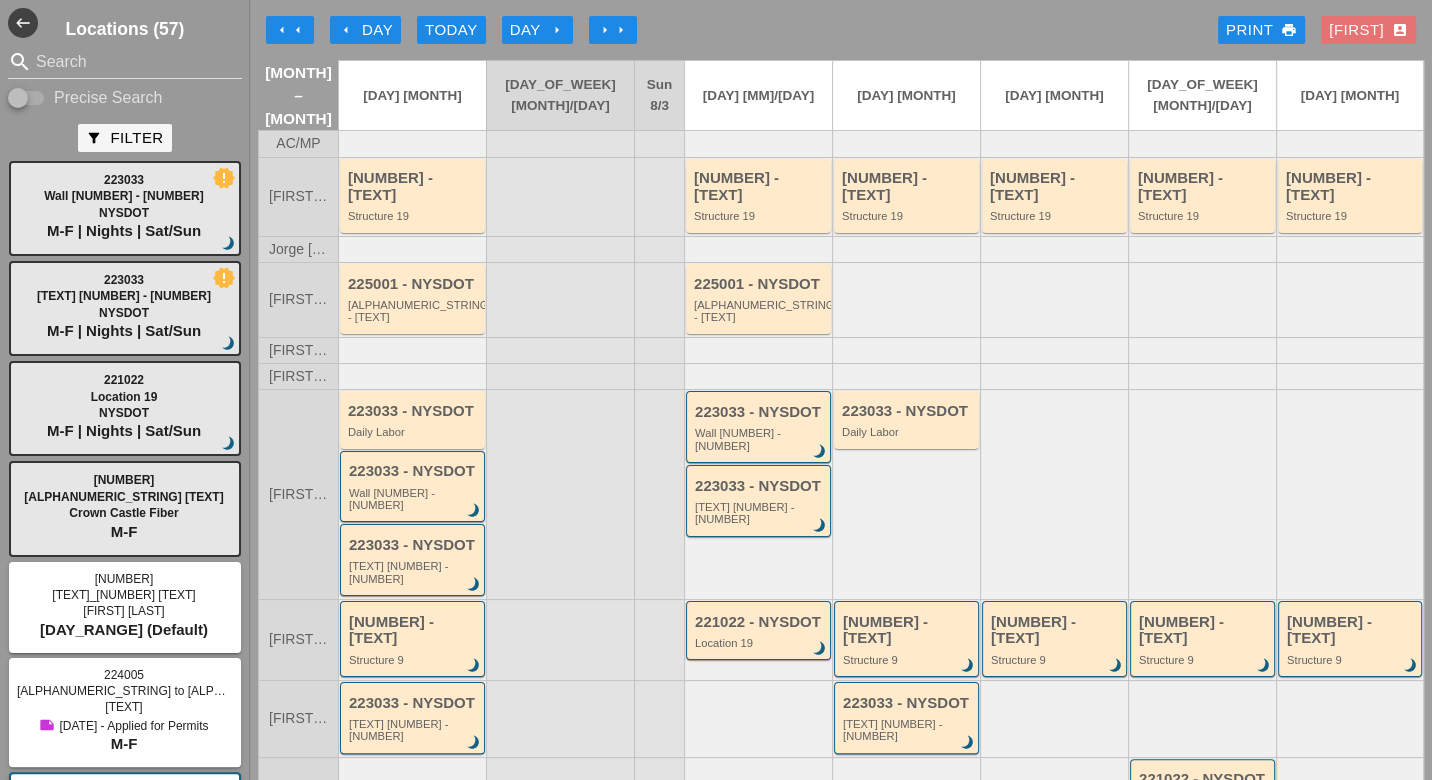 scroll, scrollTop: 111, scrollLeft: 0, axis: vertical 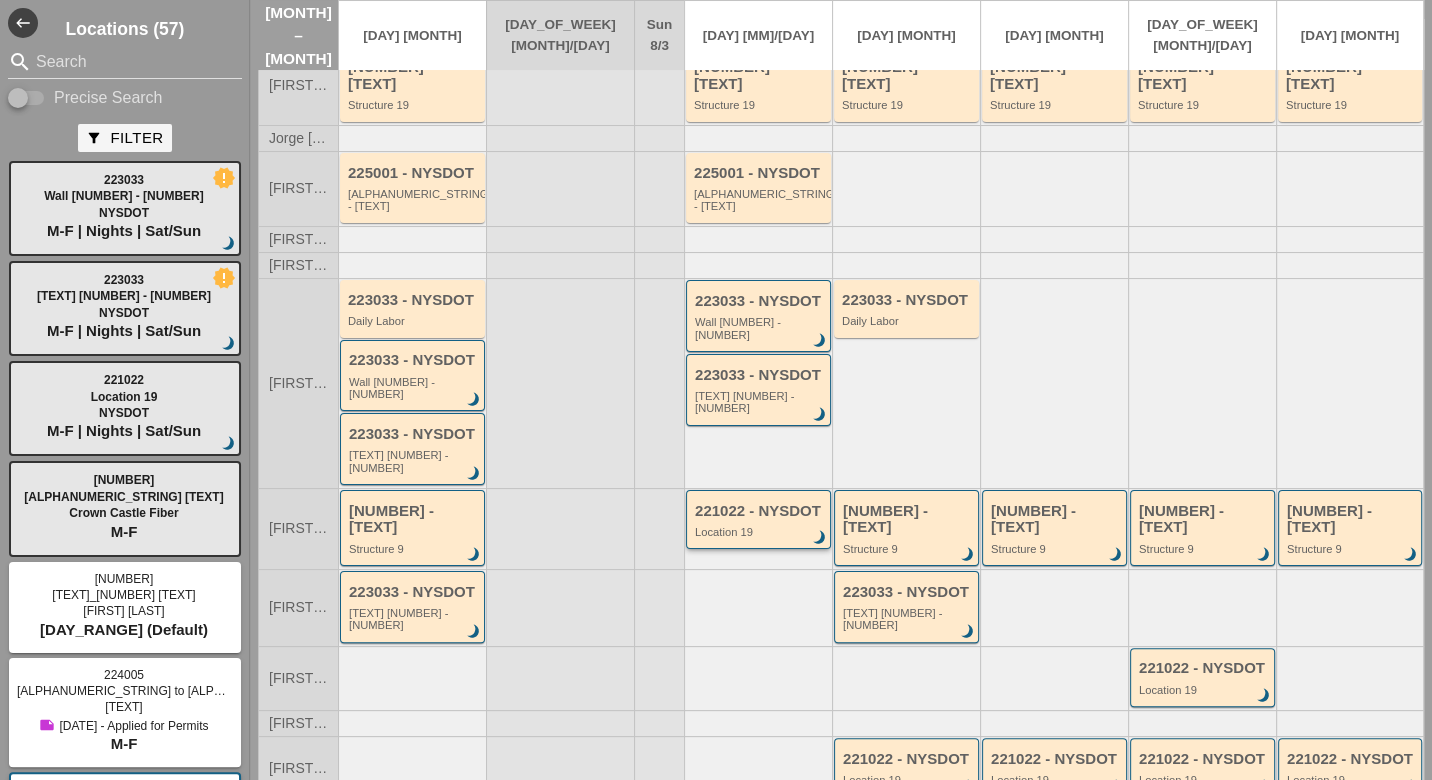 click on "Location 19" at bounding box center [760, 532] 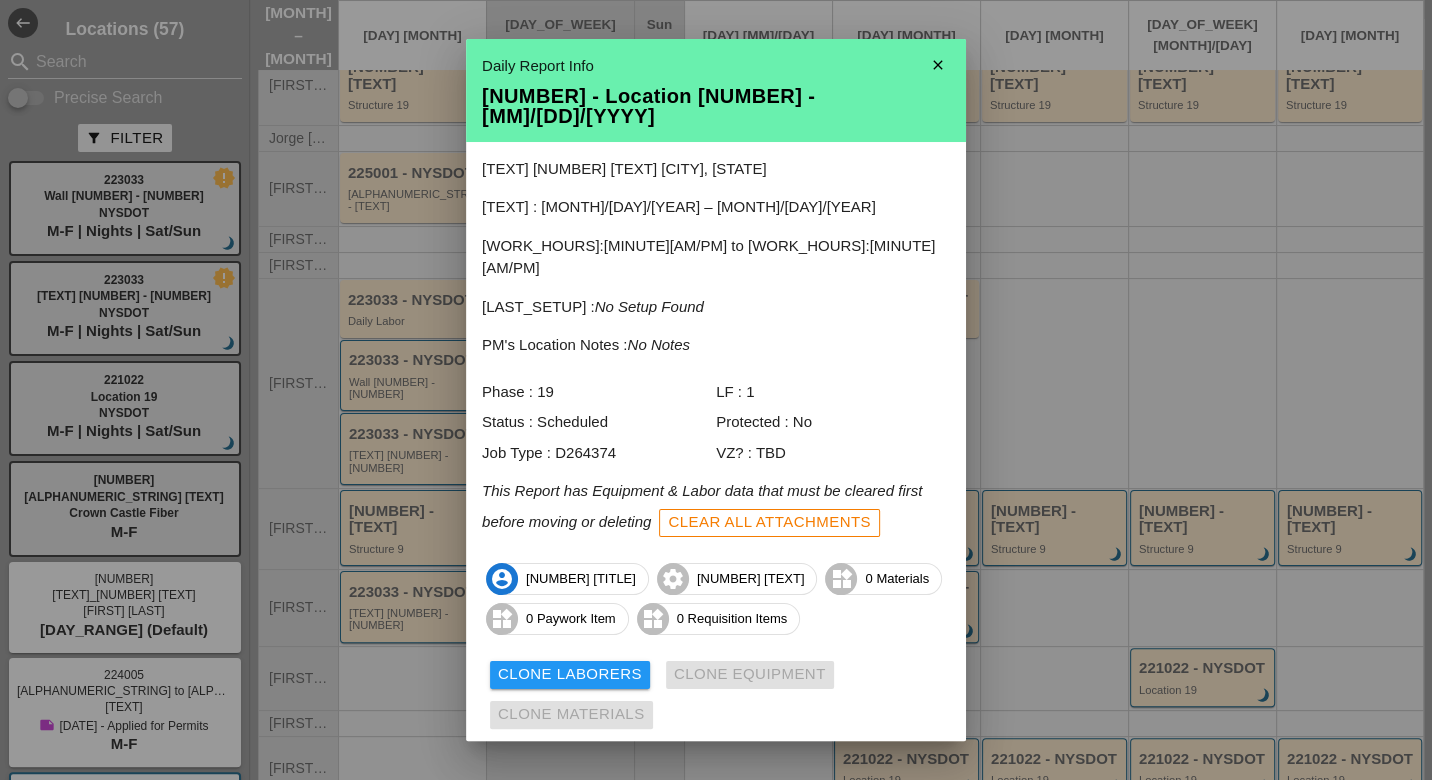 click on "View" at bounding box center [660, 776] 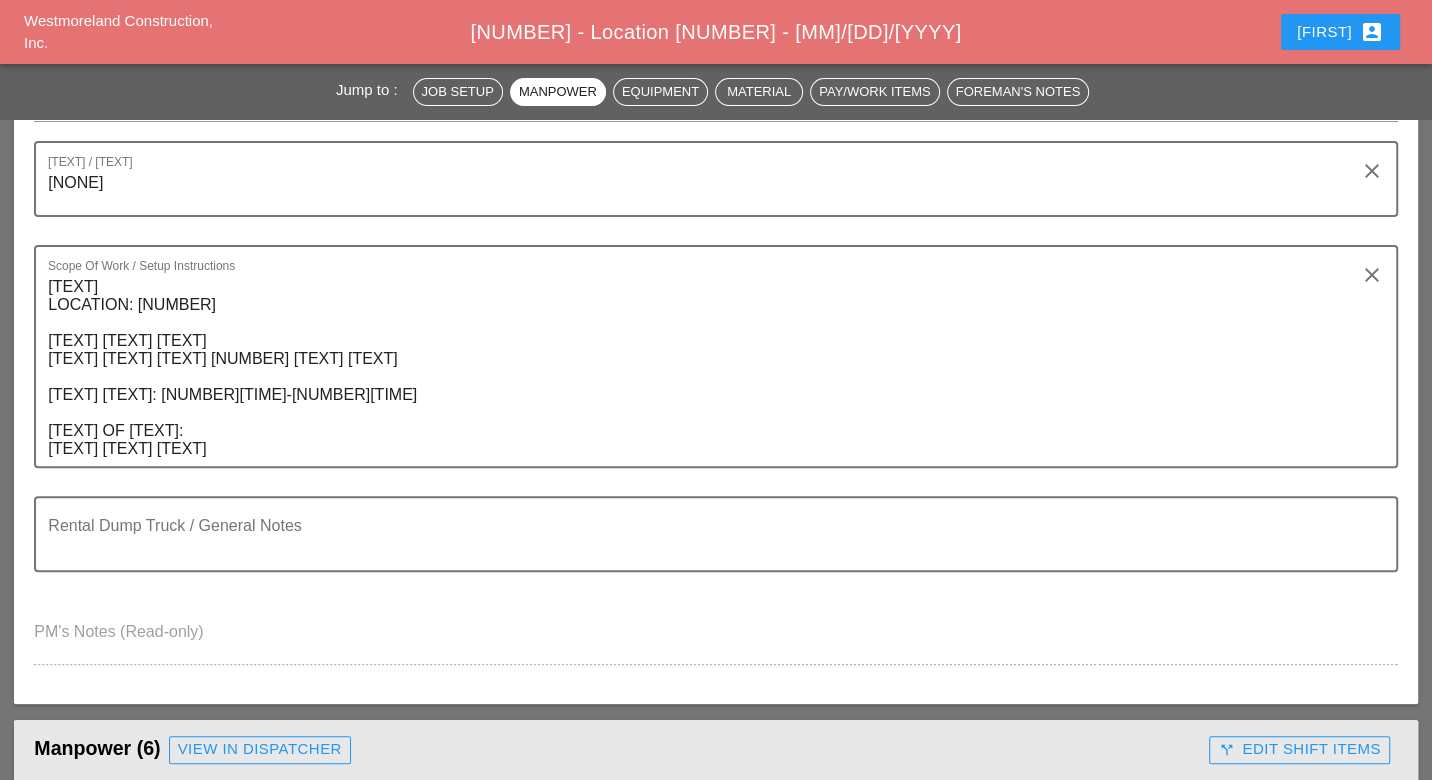 scroll, scrollTop: 22, scrollLeft: 0, axis: vertical 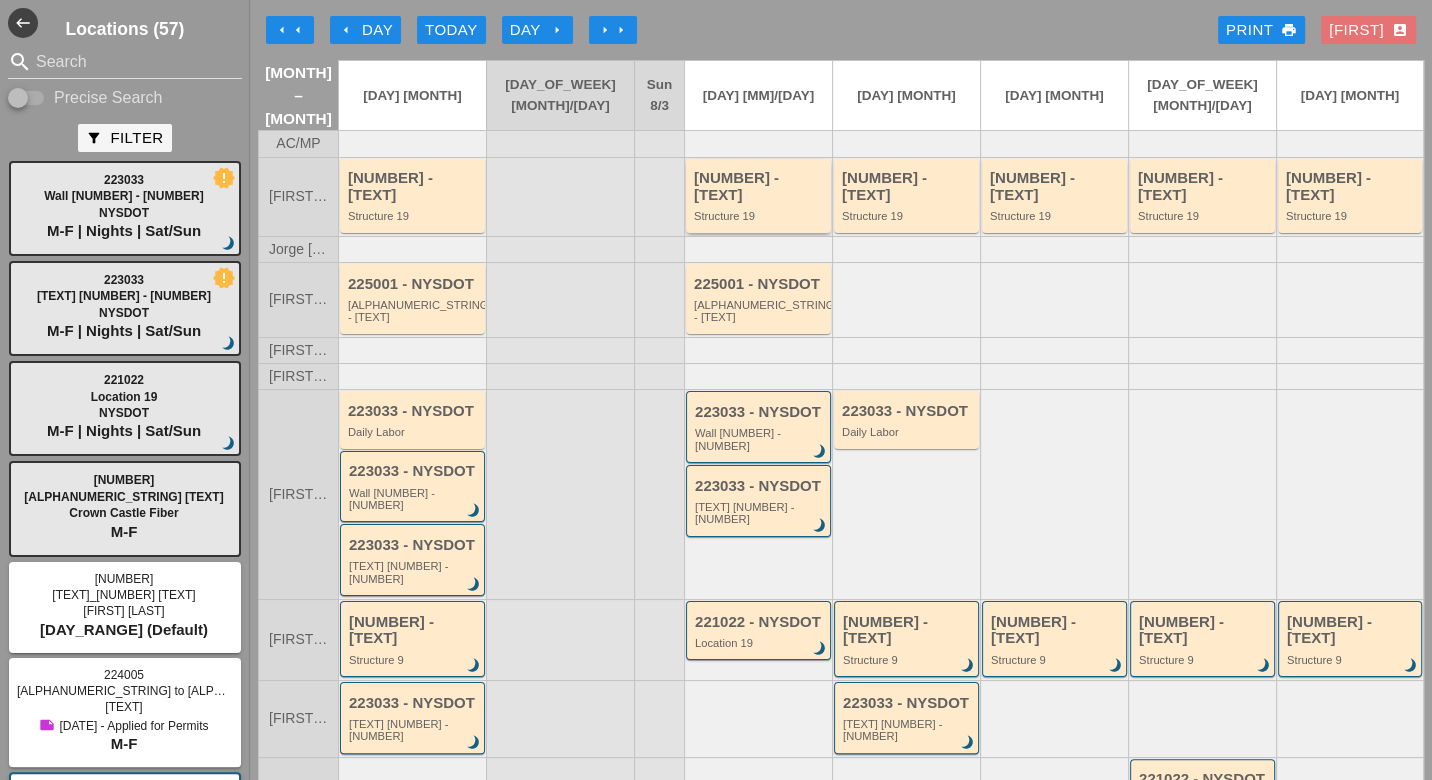 click on "Structure 19" at bounding box center [760, 216] 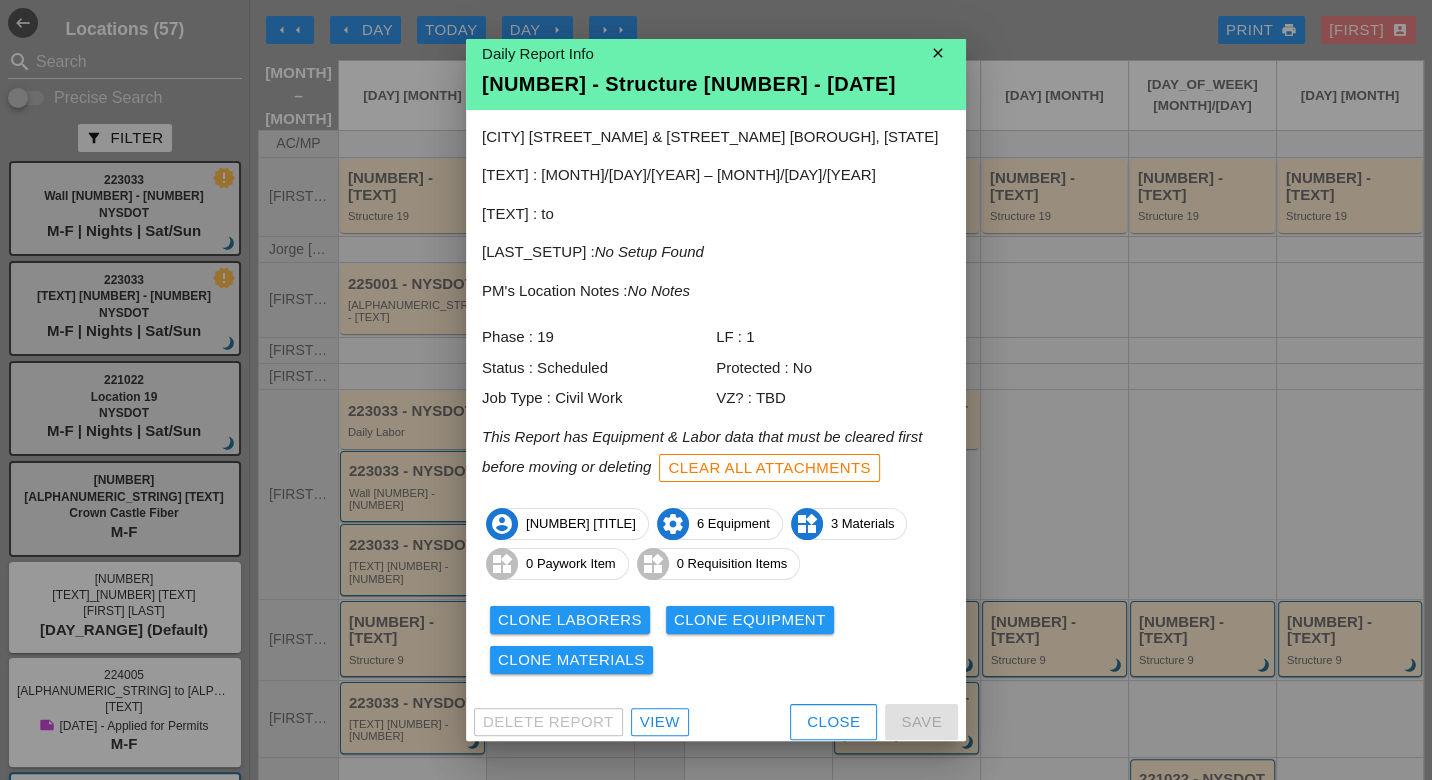 scroll, scrollTop: 17, scrollLeft: 0, axis: vertical 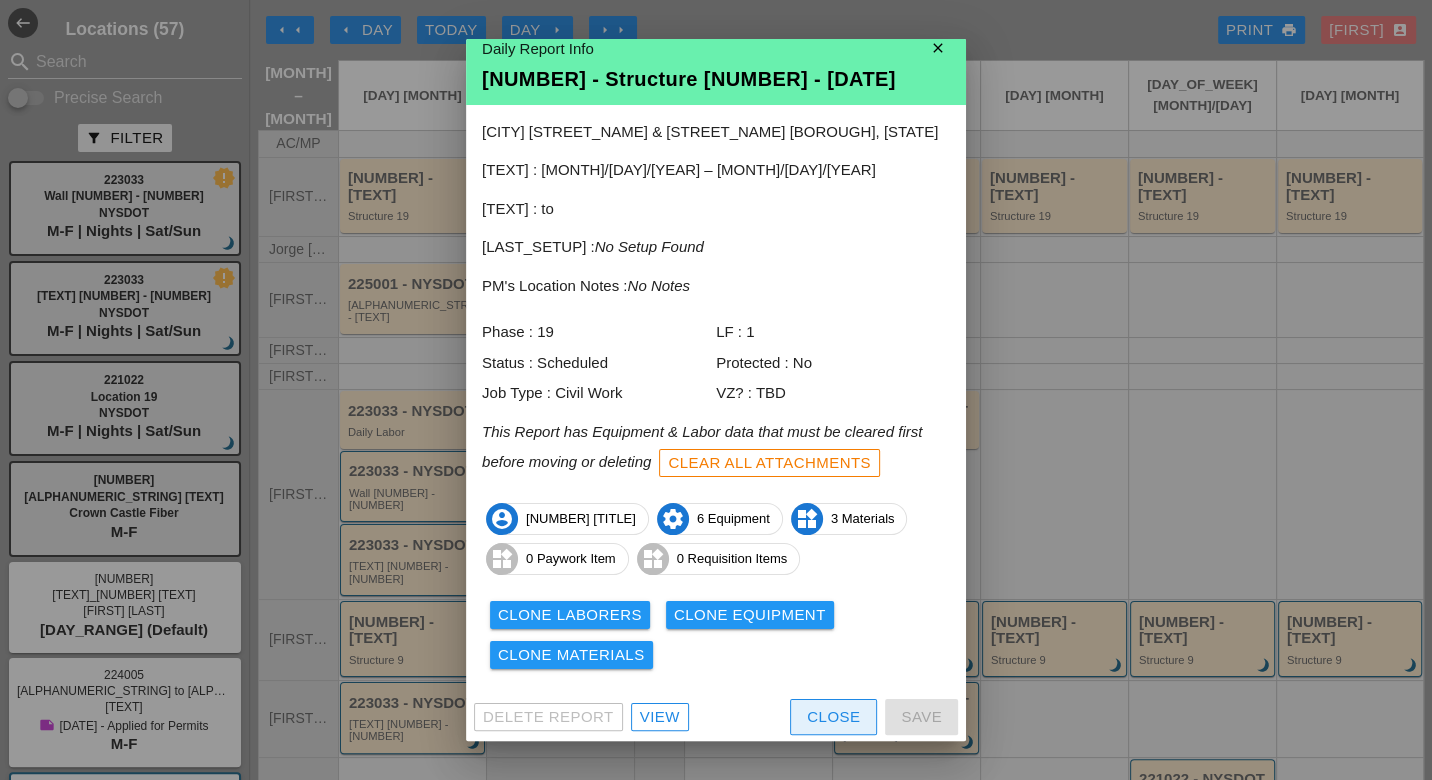 click on "Close" at bounding box center (833, 717) 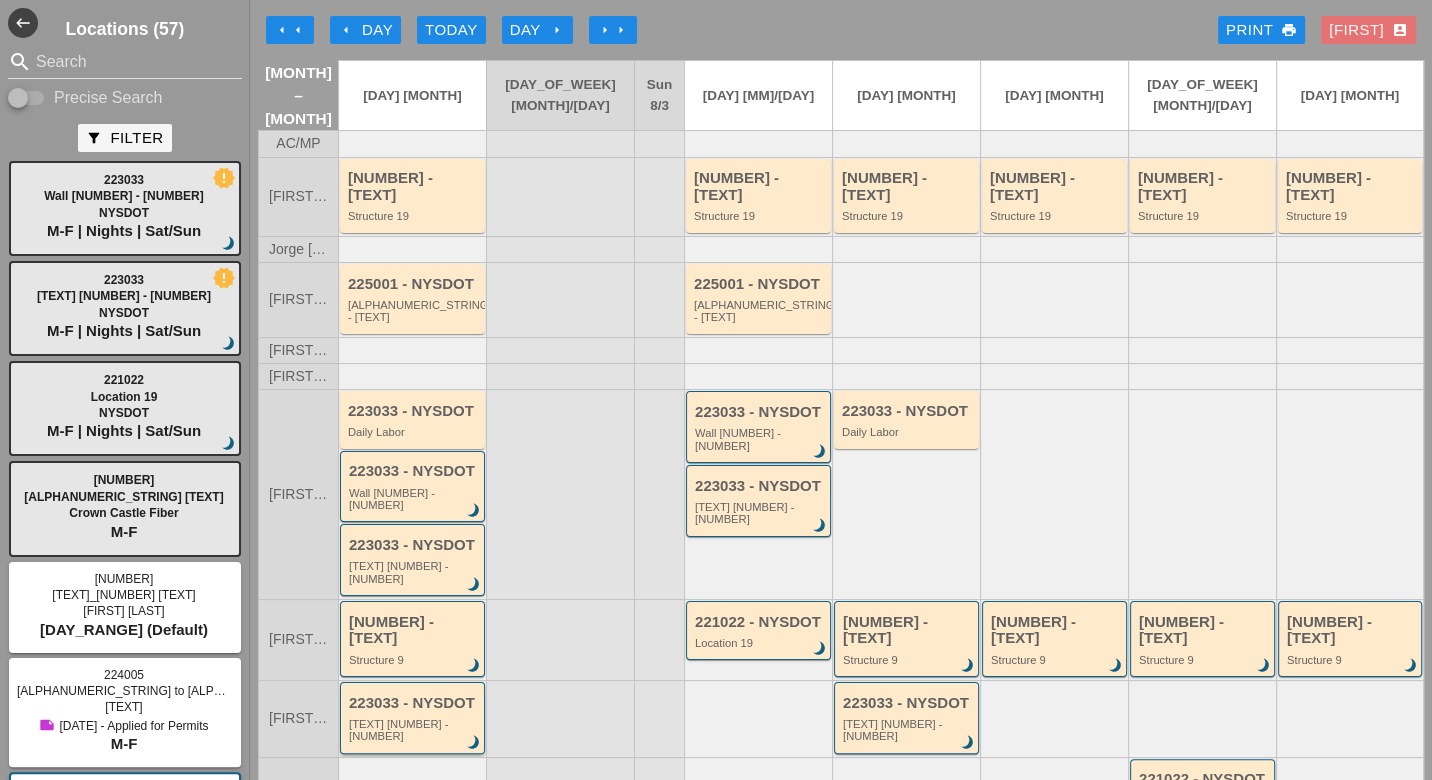 click on "223033 - NYSDOT" at bounding box center (414, 703) 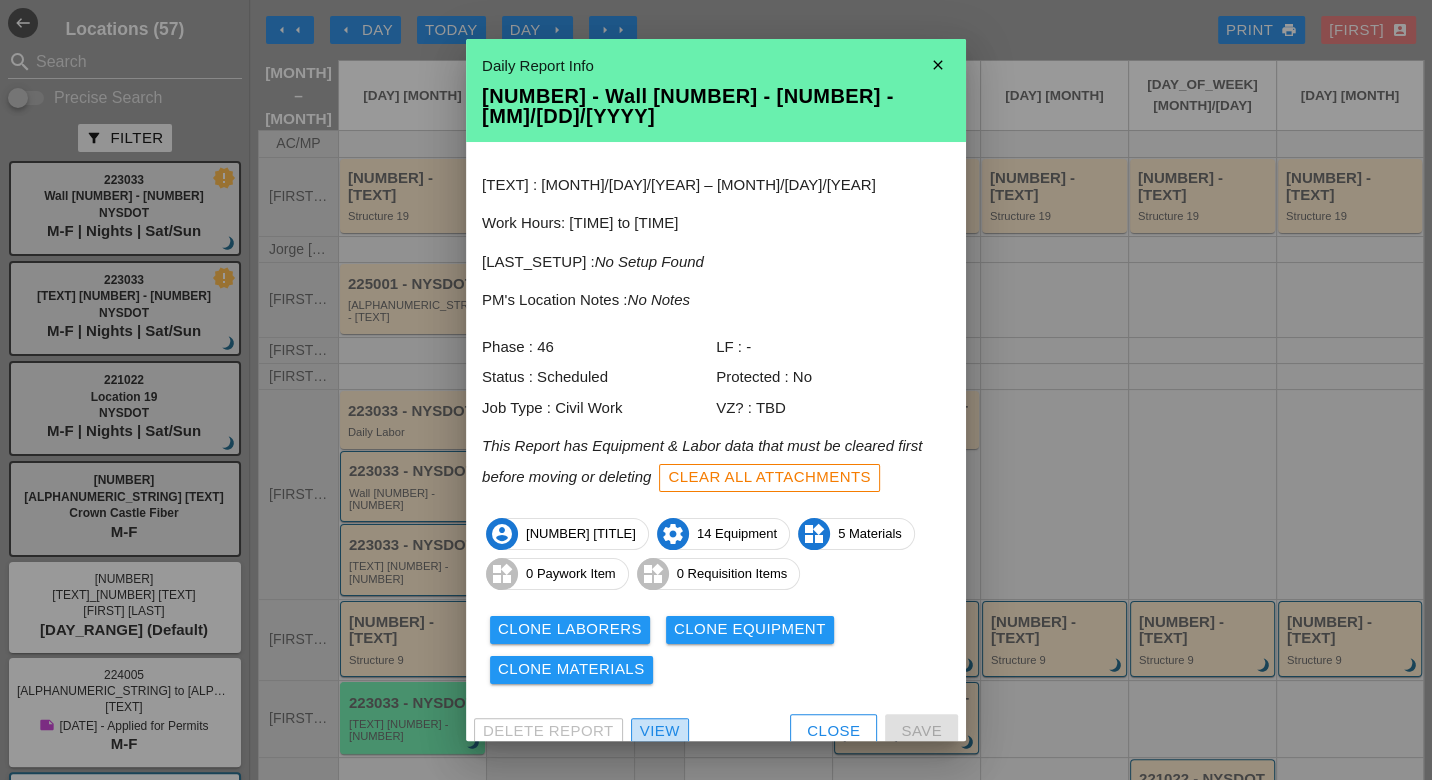 click on "View" at bounding box center [660, 731] 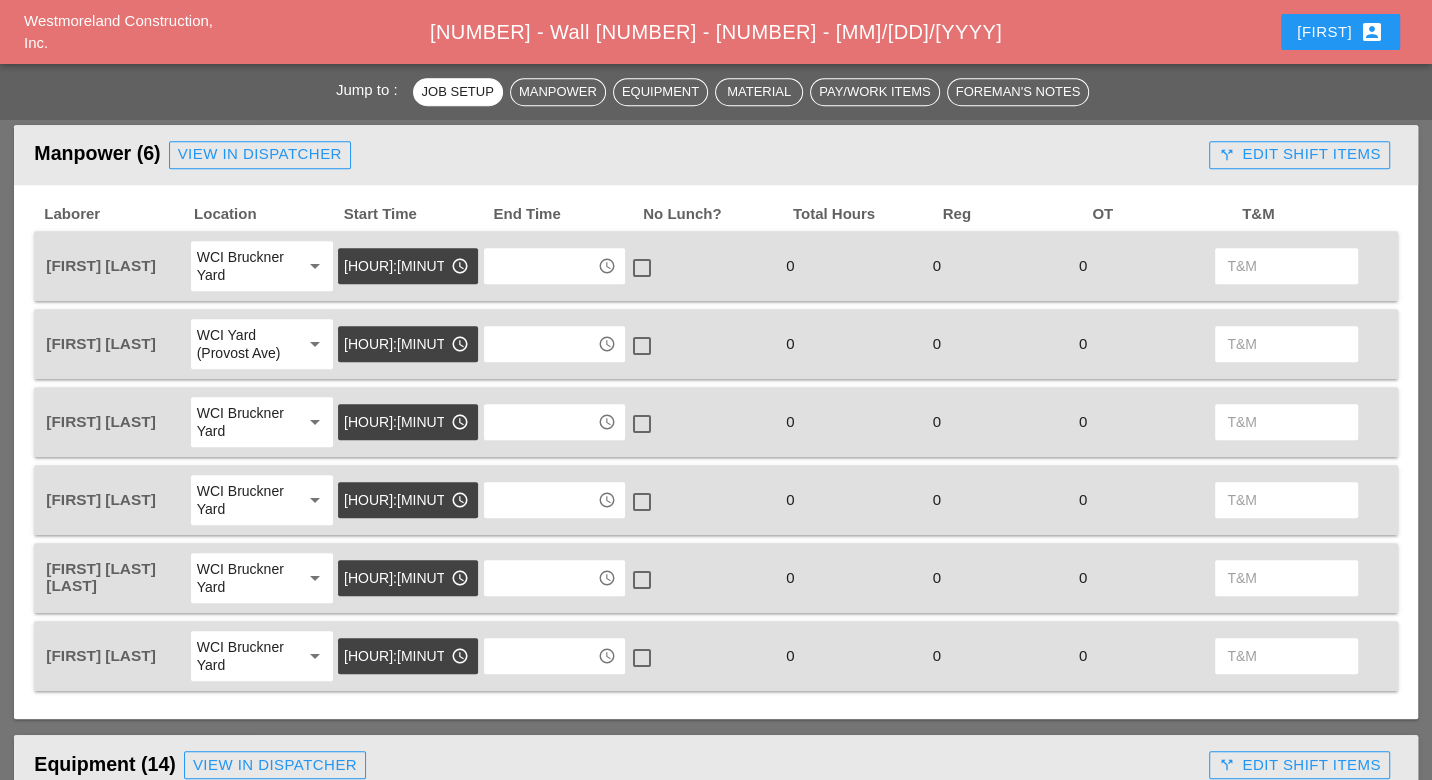 scroll, scrollTop: 1111, scrollLeft: 0, axis: vertical 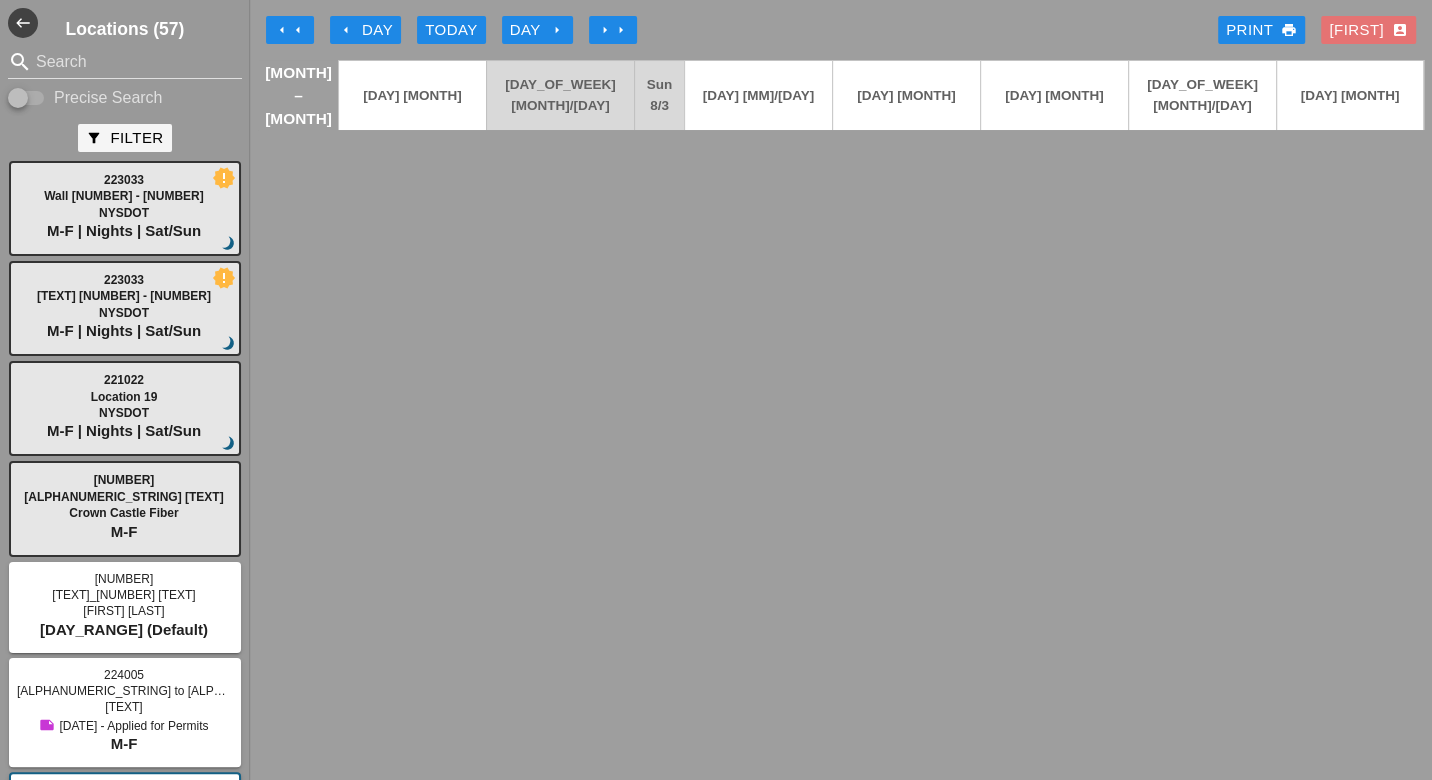 click on "arrow_left Day" at bounding box center (365, 30) 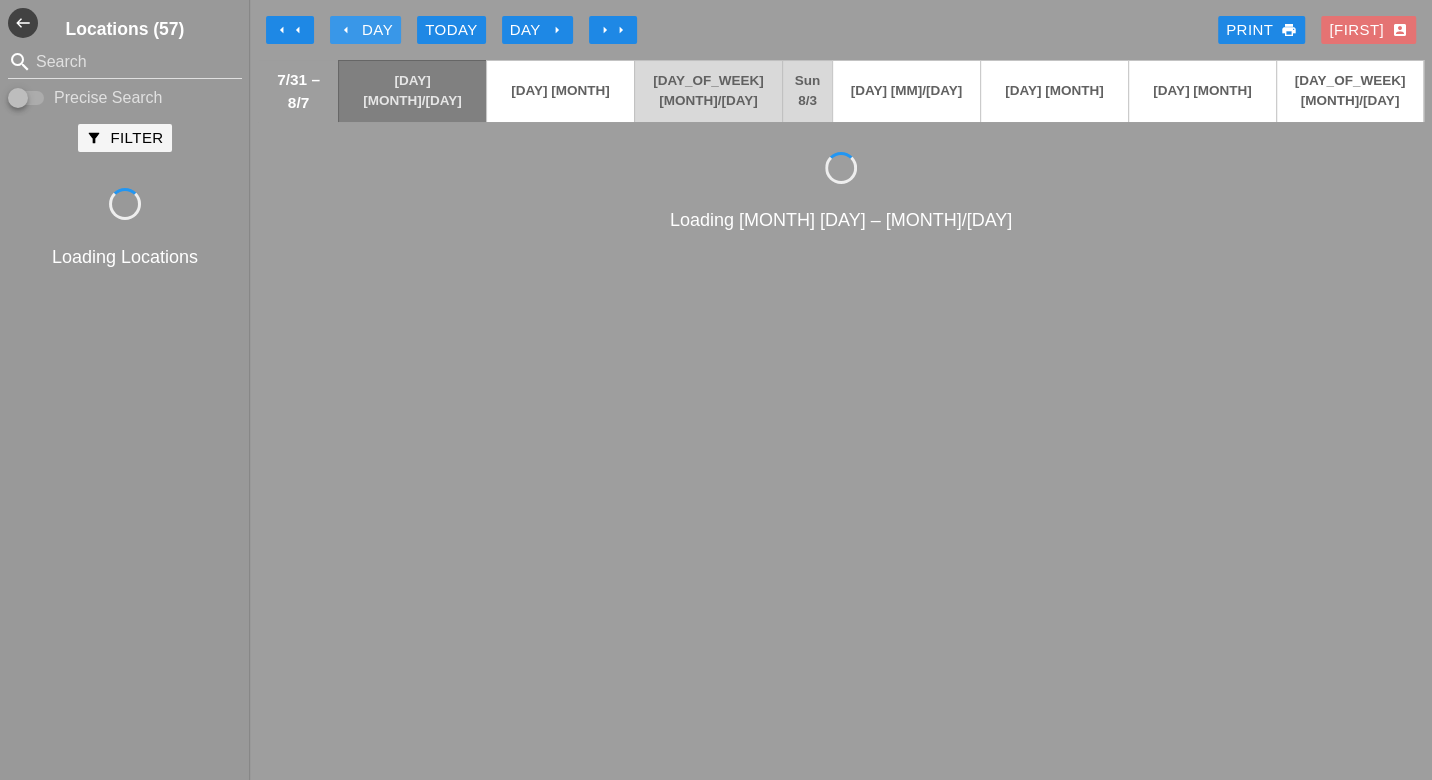 click on "arrow_left Day" at bounding box center [365, 30] 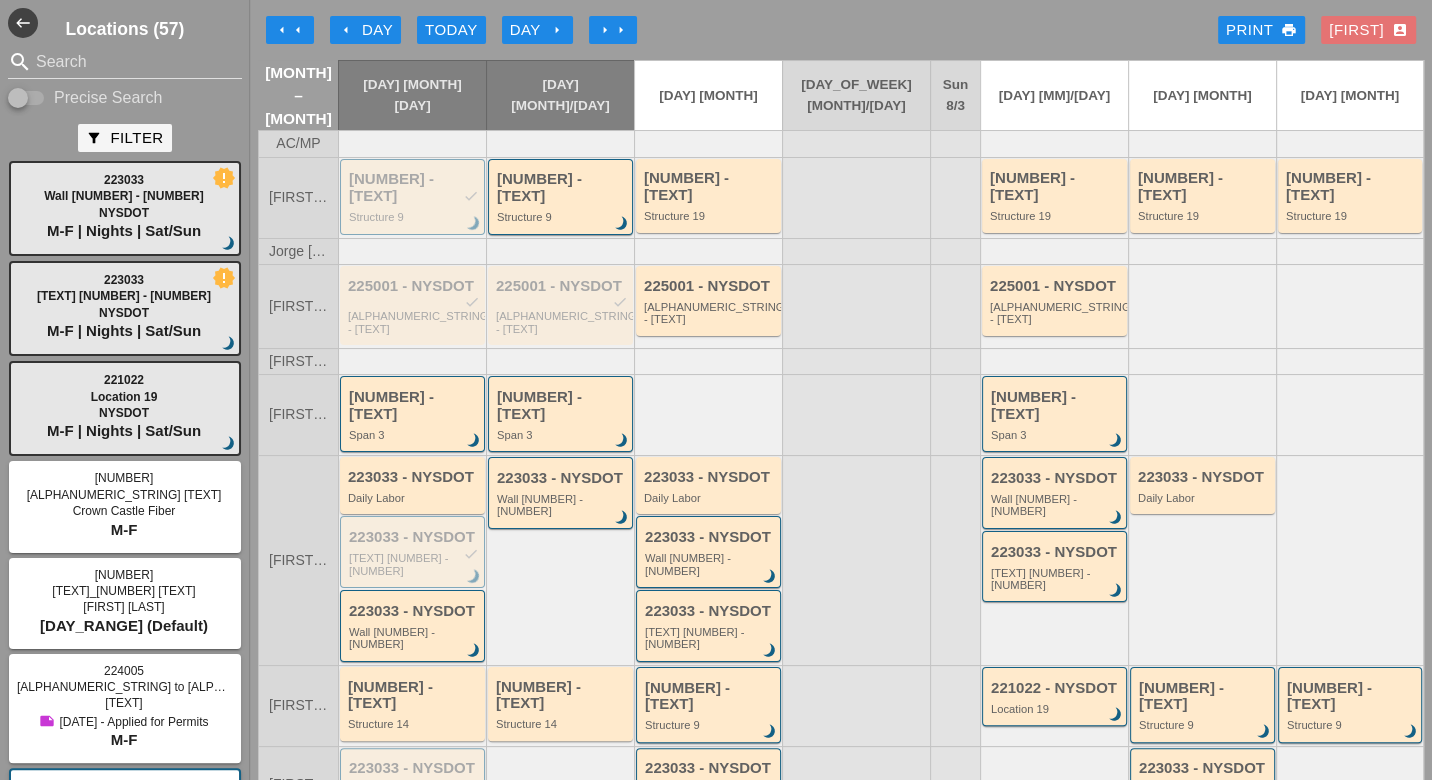 click on "223033 - NYSDOT  check" at bounding box center (414, 768) 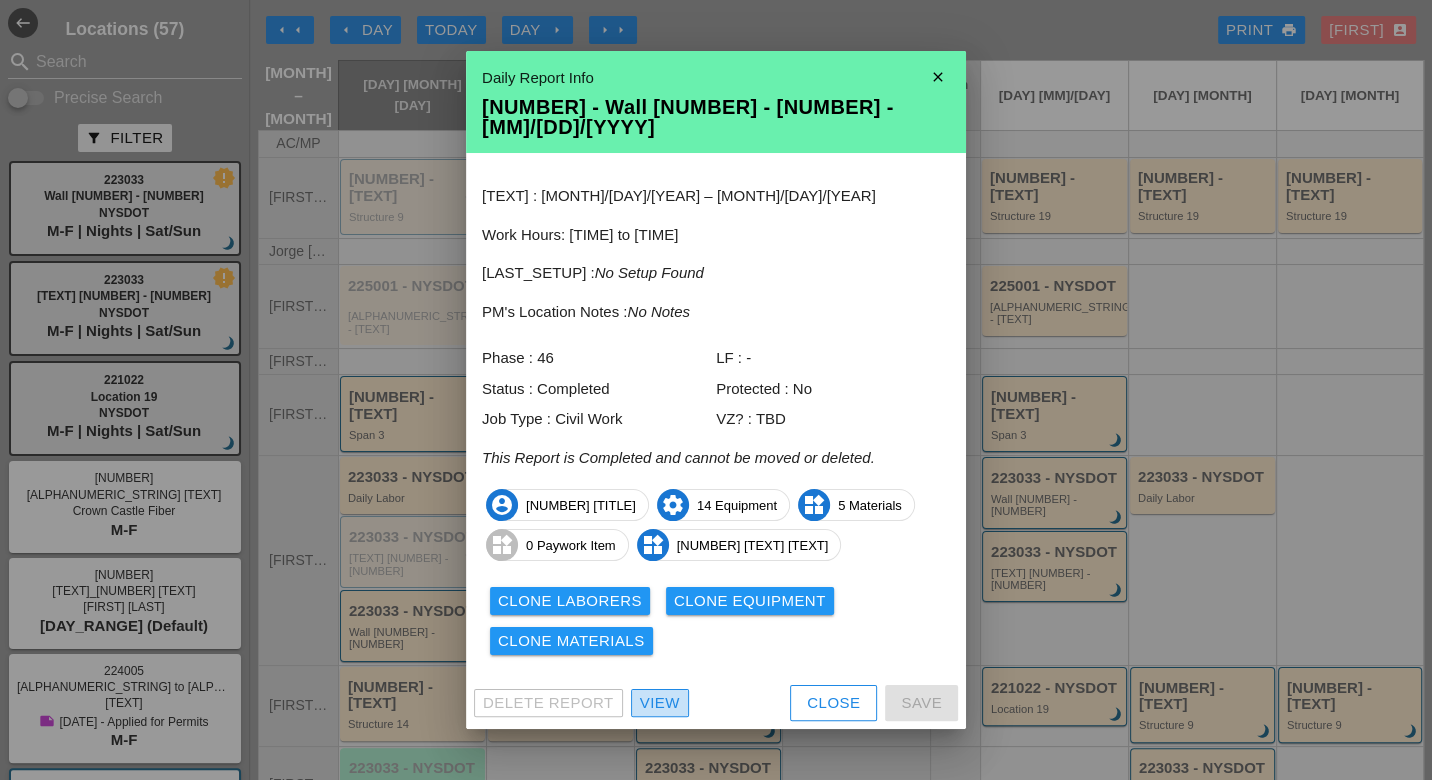 click on "View" at bounding box center [660, 703] 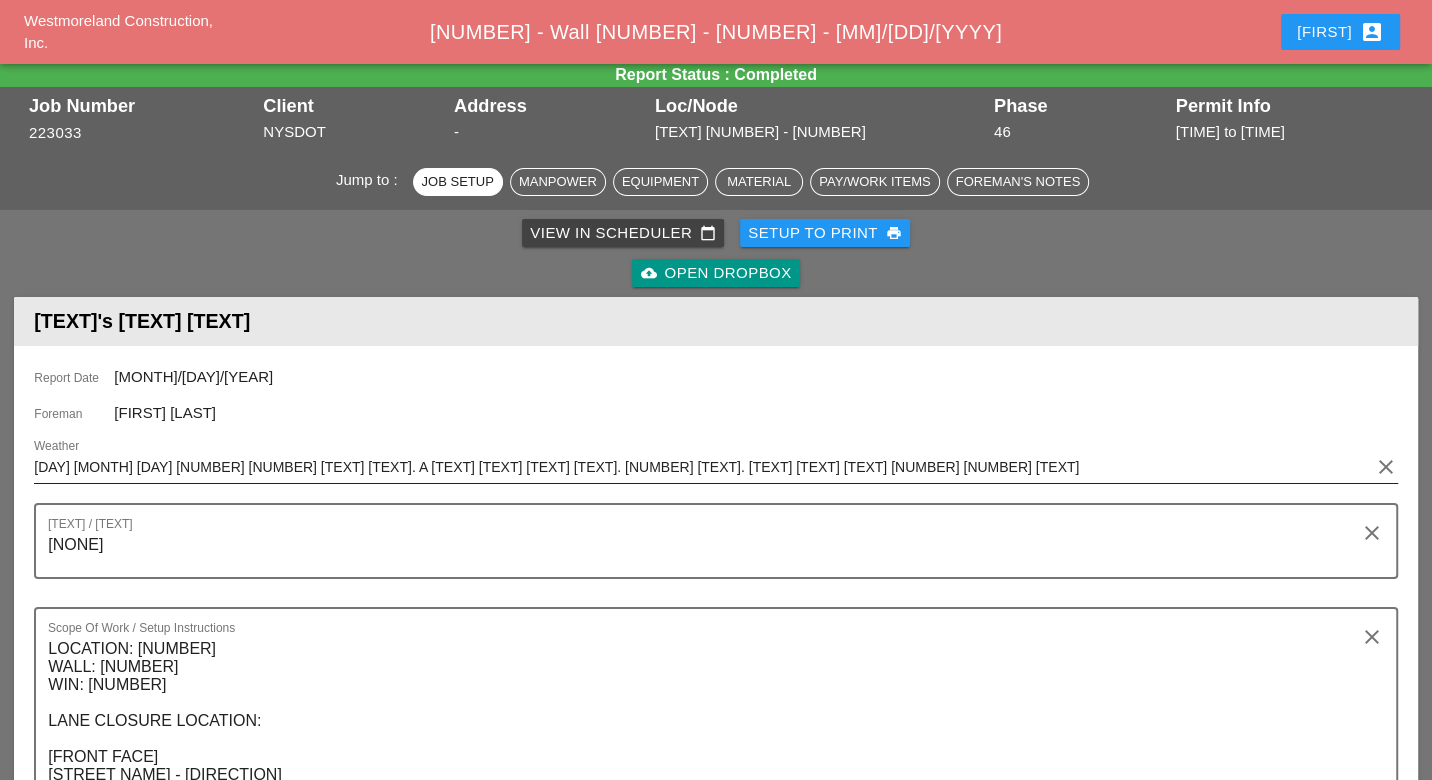 scroll, scrollTop: 0, scrollLeft: 0, axis: both 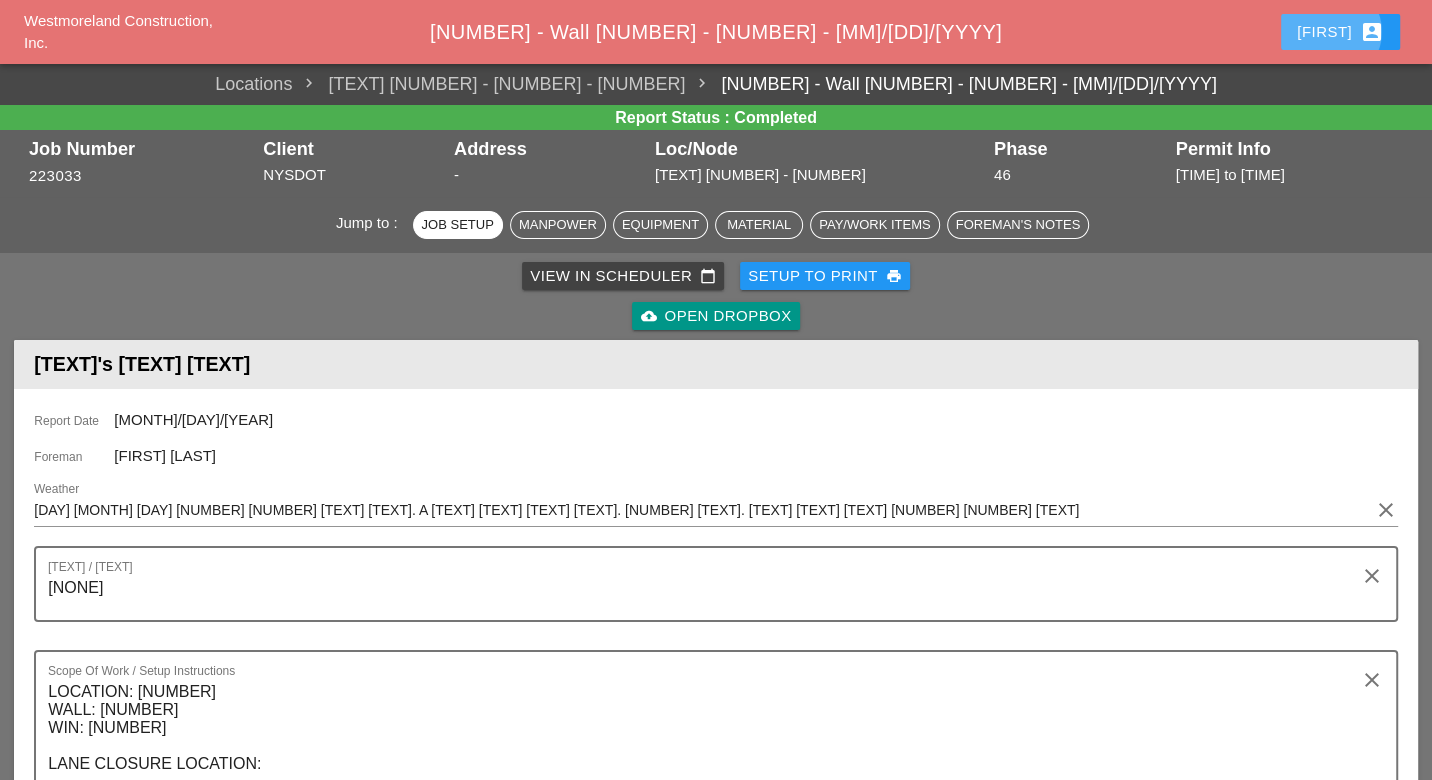 click on "[FIRST]" at bounding box center [1340, 32] 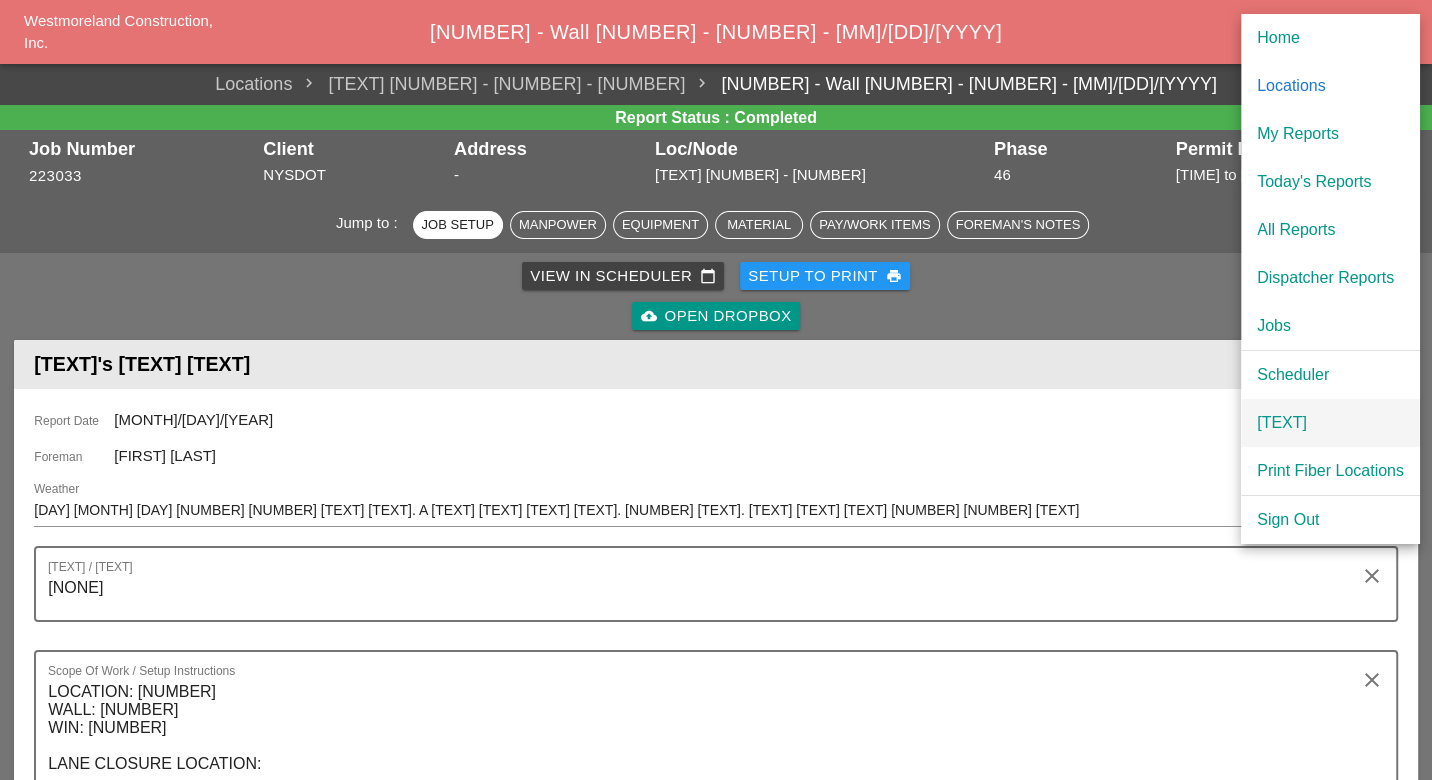 click on "Dispatcher" at bounding box center [1330, 423] 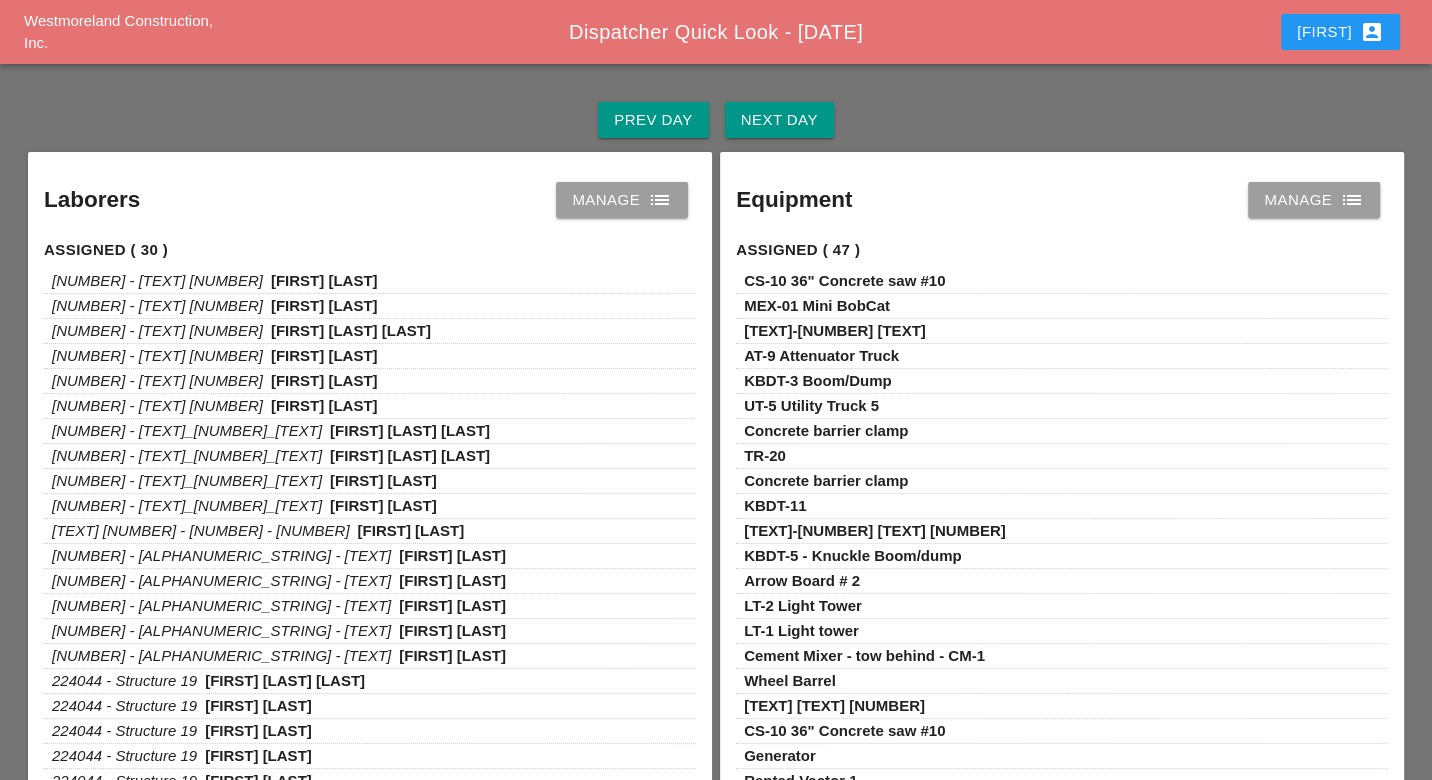 click on "[FIRST]" at bounding box center (1340, 32) 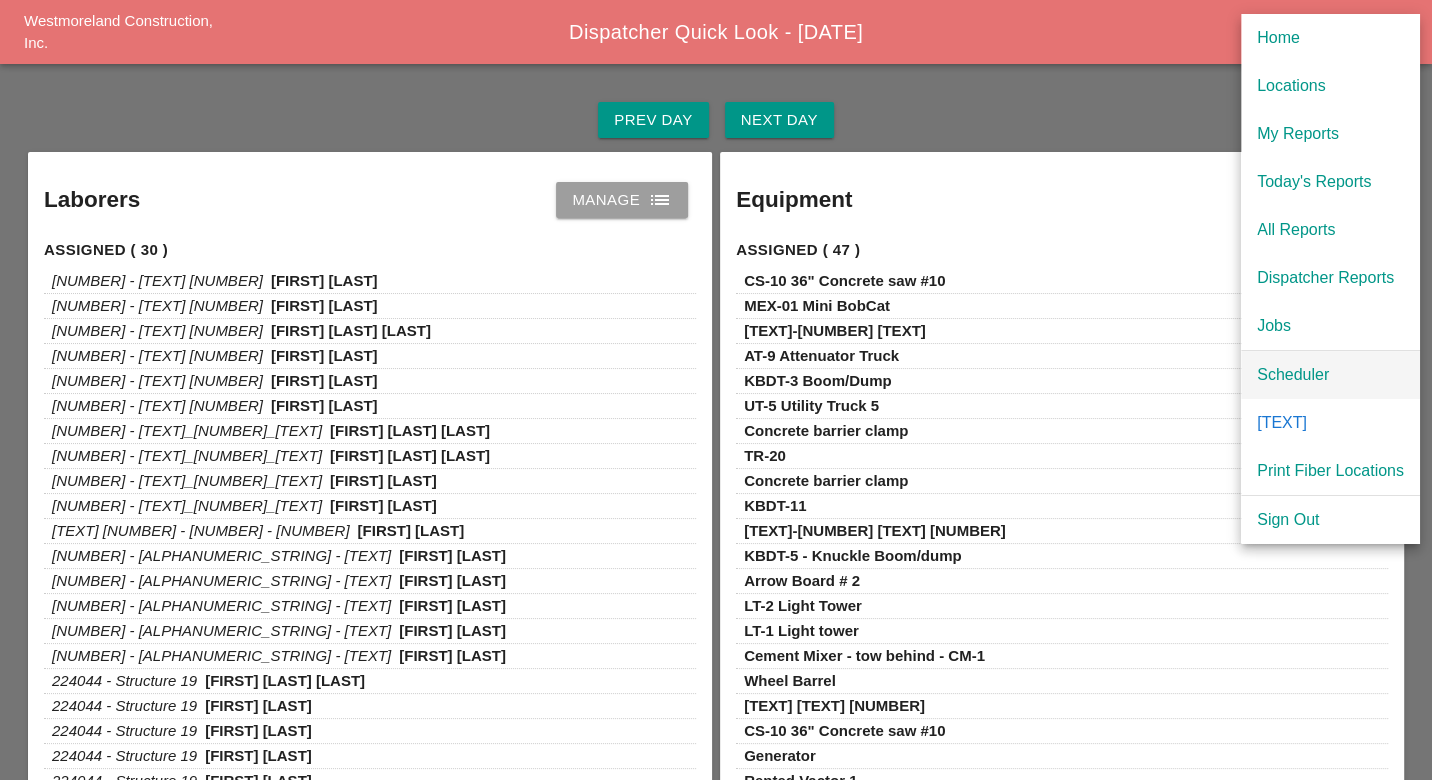 click on "Scheduler" at bounding box center [1330, 375] 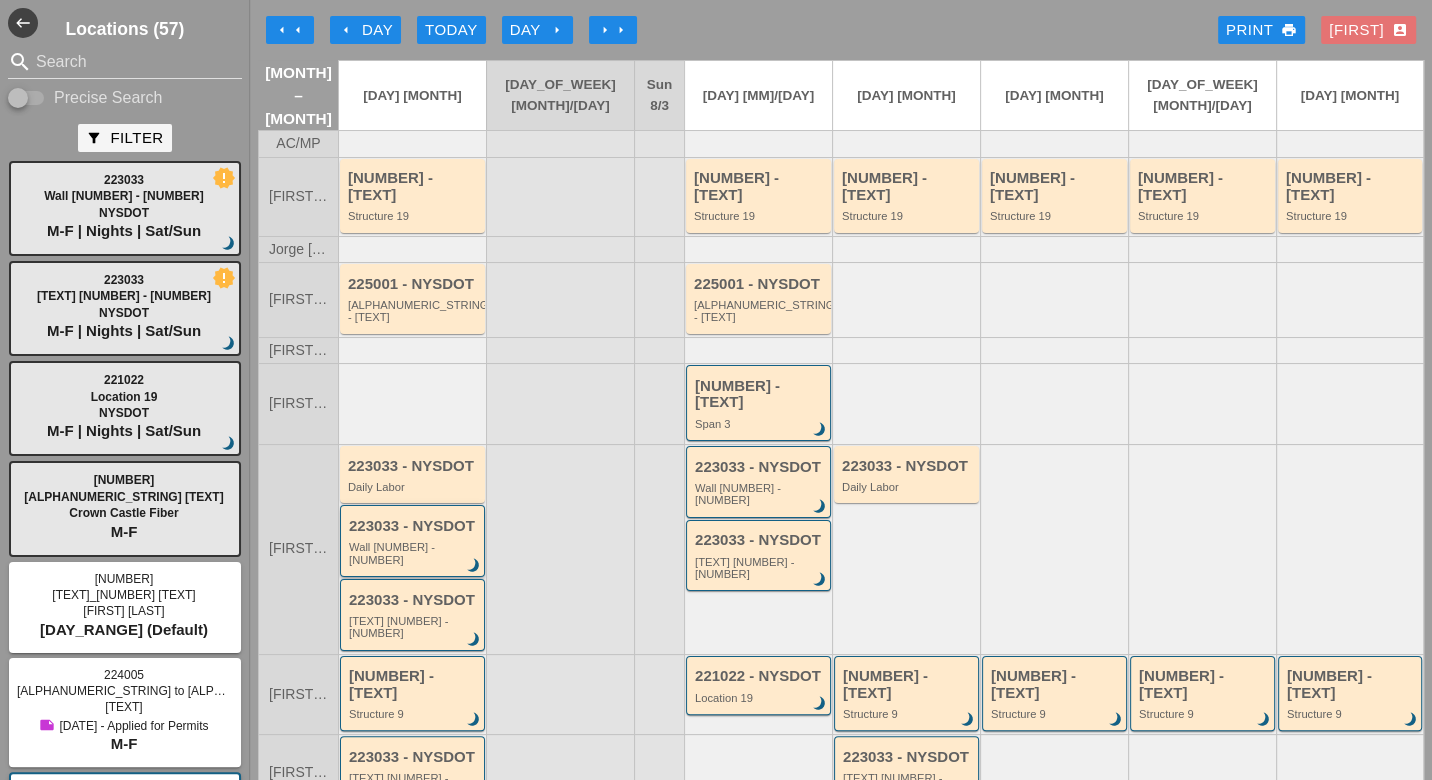 click on "223033 - NYSDOT  Wall 25 - 223033 brightness_3" at bounding box center [414, 542] 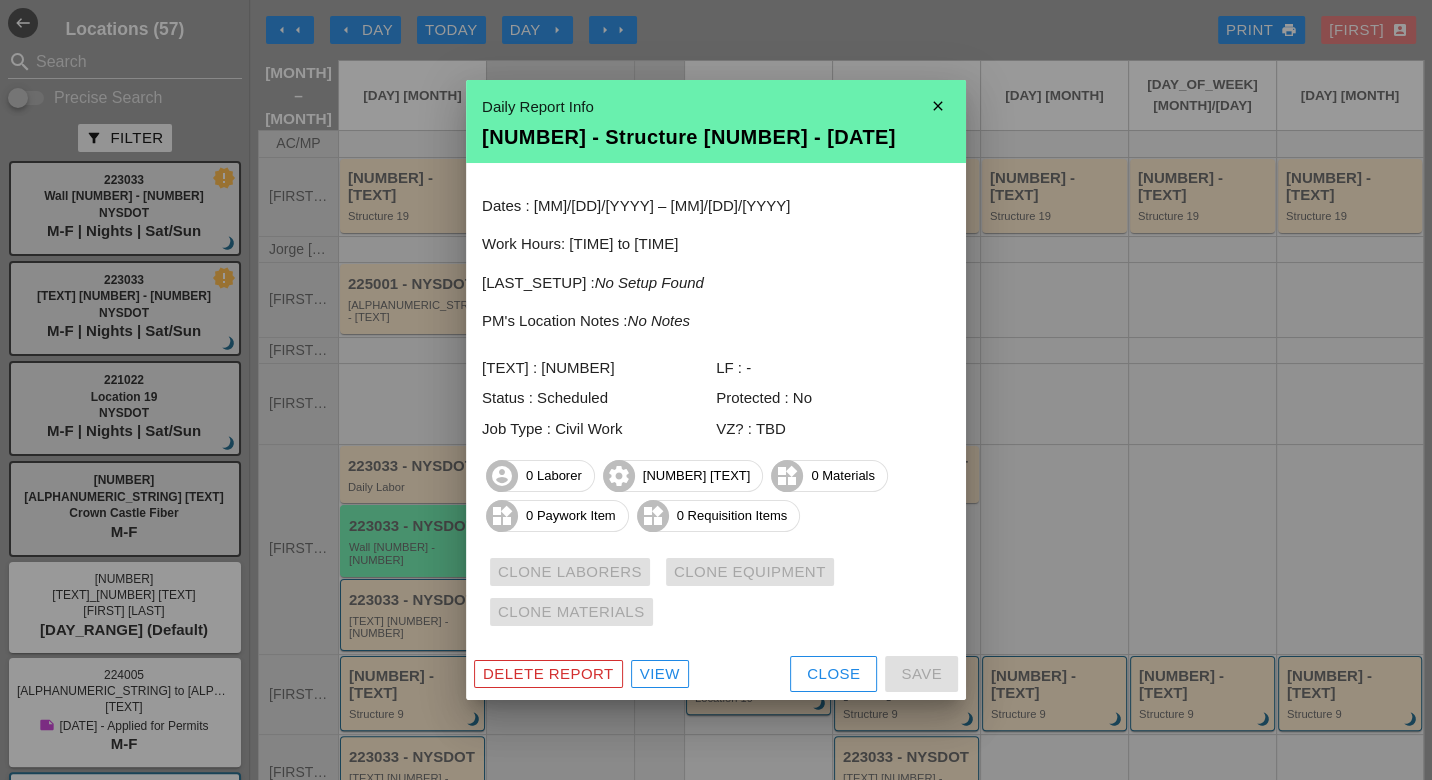 click at bounding box center (716, 390) 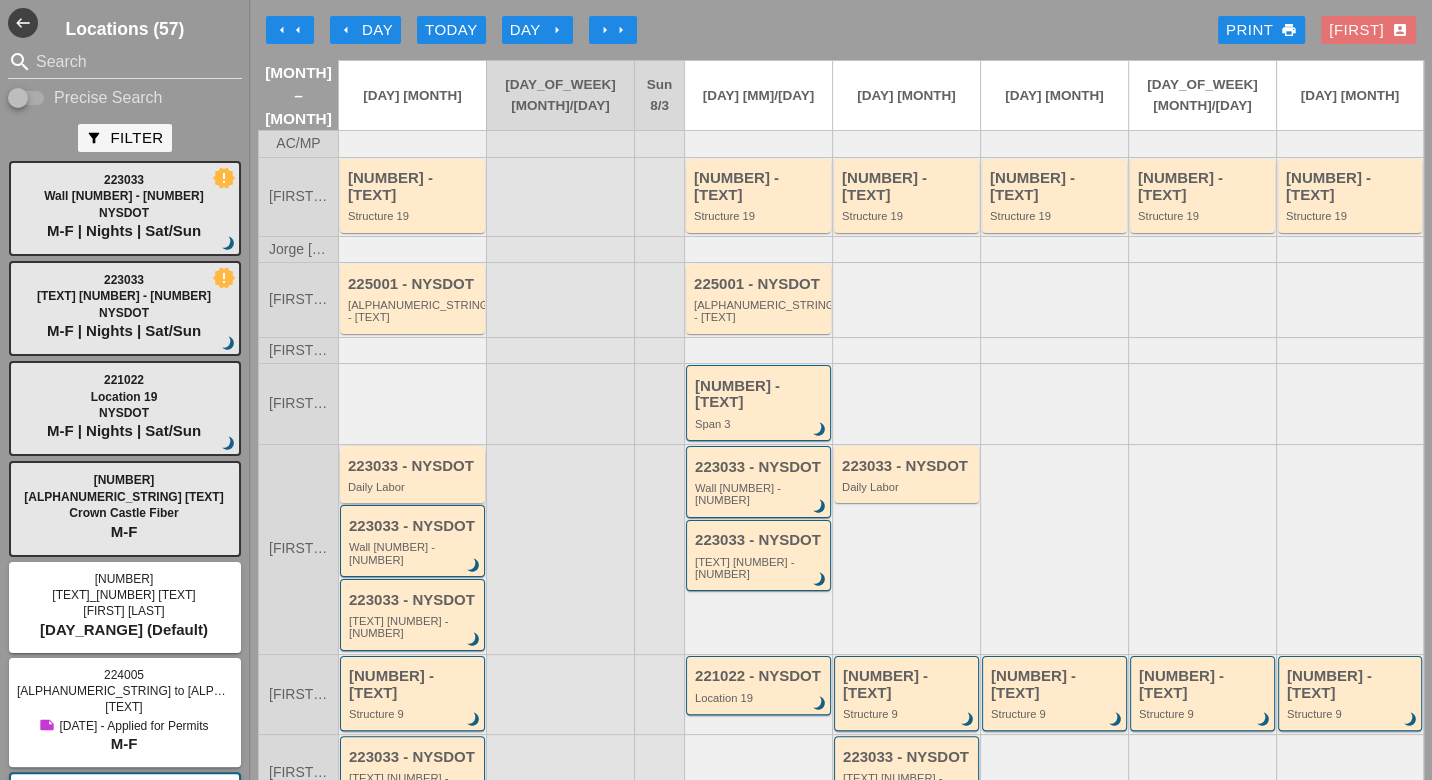 click on "223033 - NYSDOT  Daily Labor" at bounding box center [414, 476] 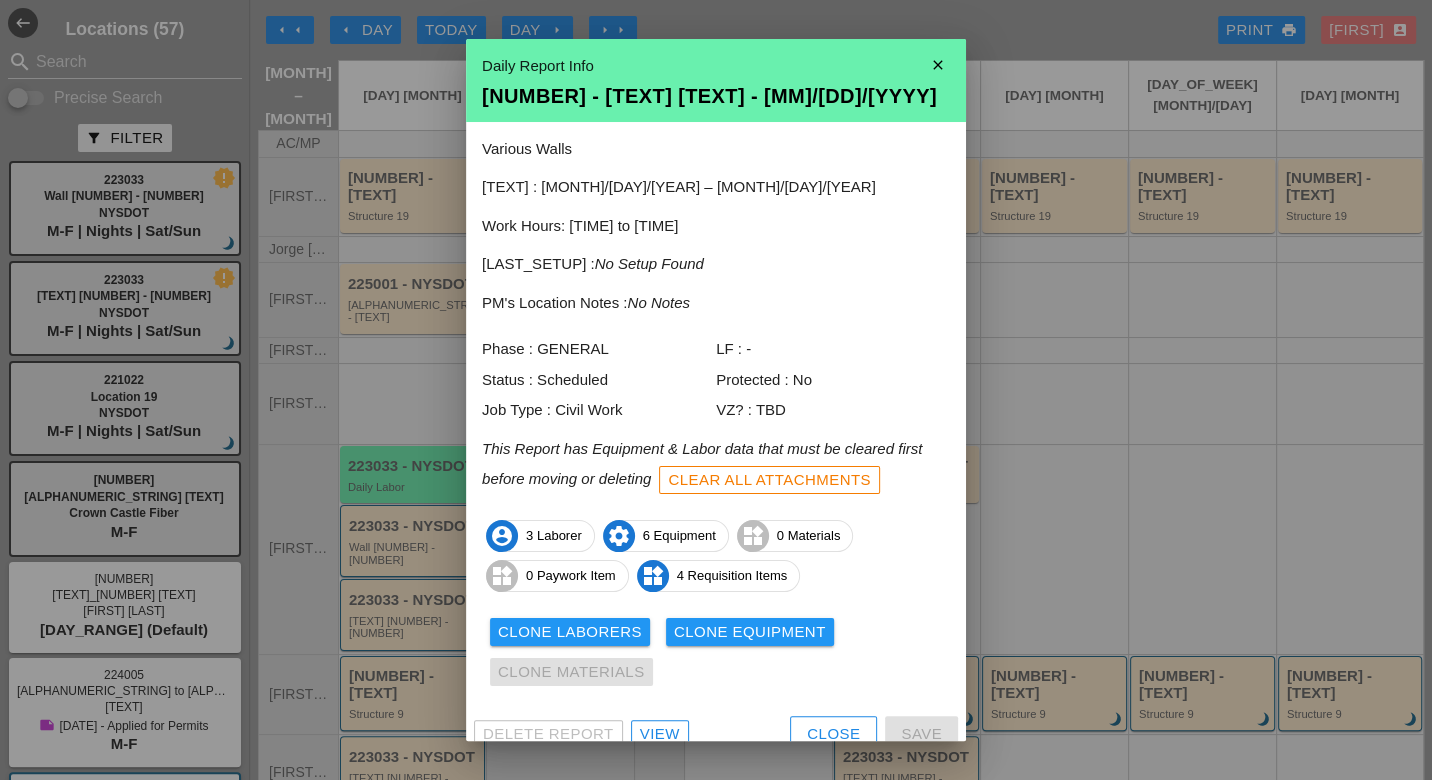 click on "View" at bounding box center [660, 734] 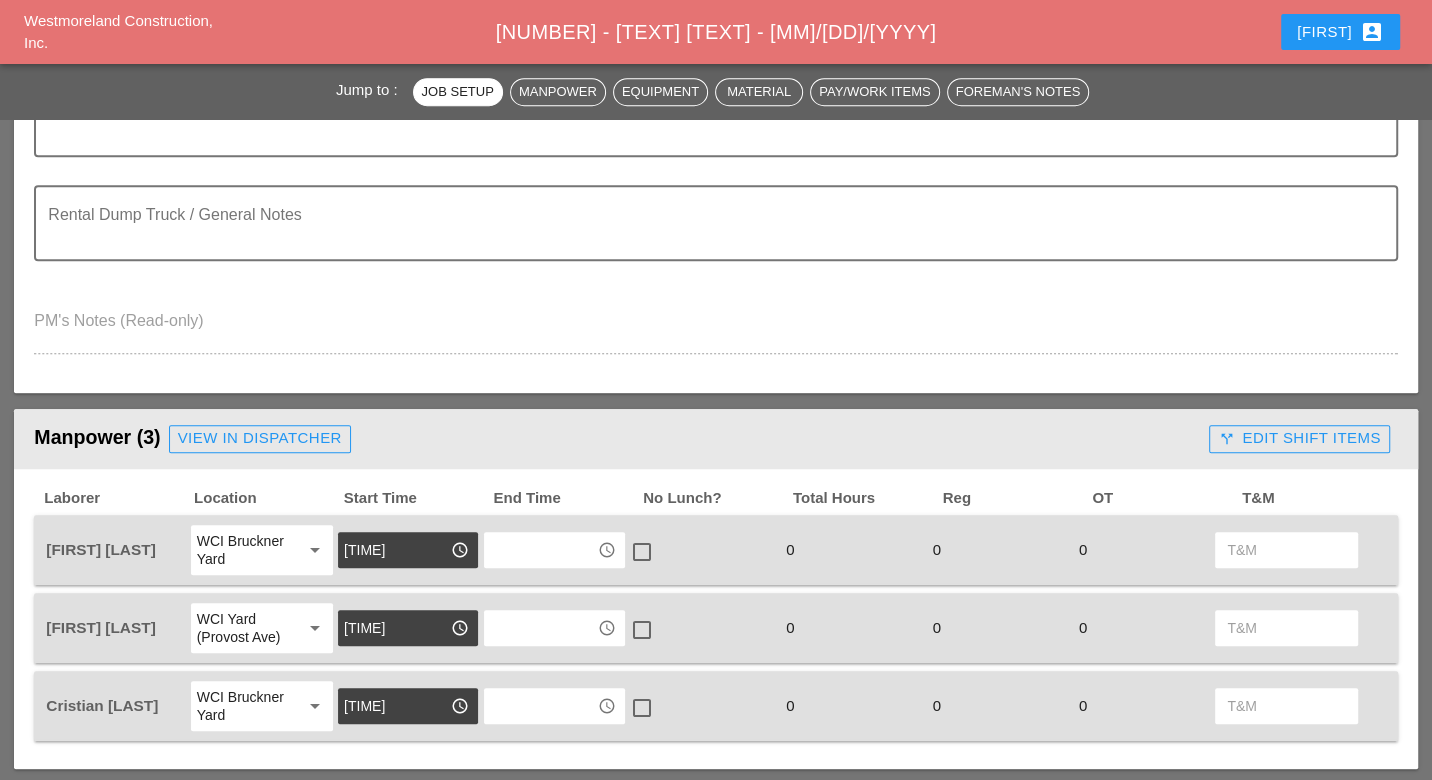scroll, scrollTop: 1333, scrollLeft: 0, axis: vertical 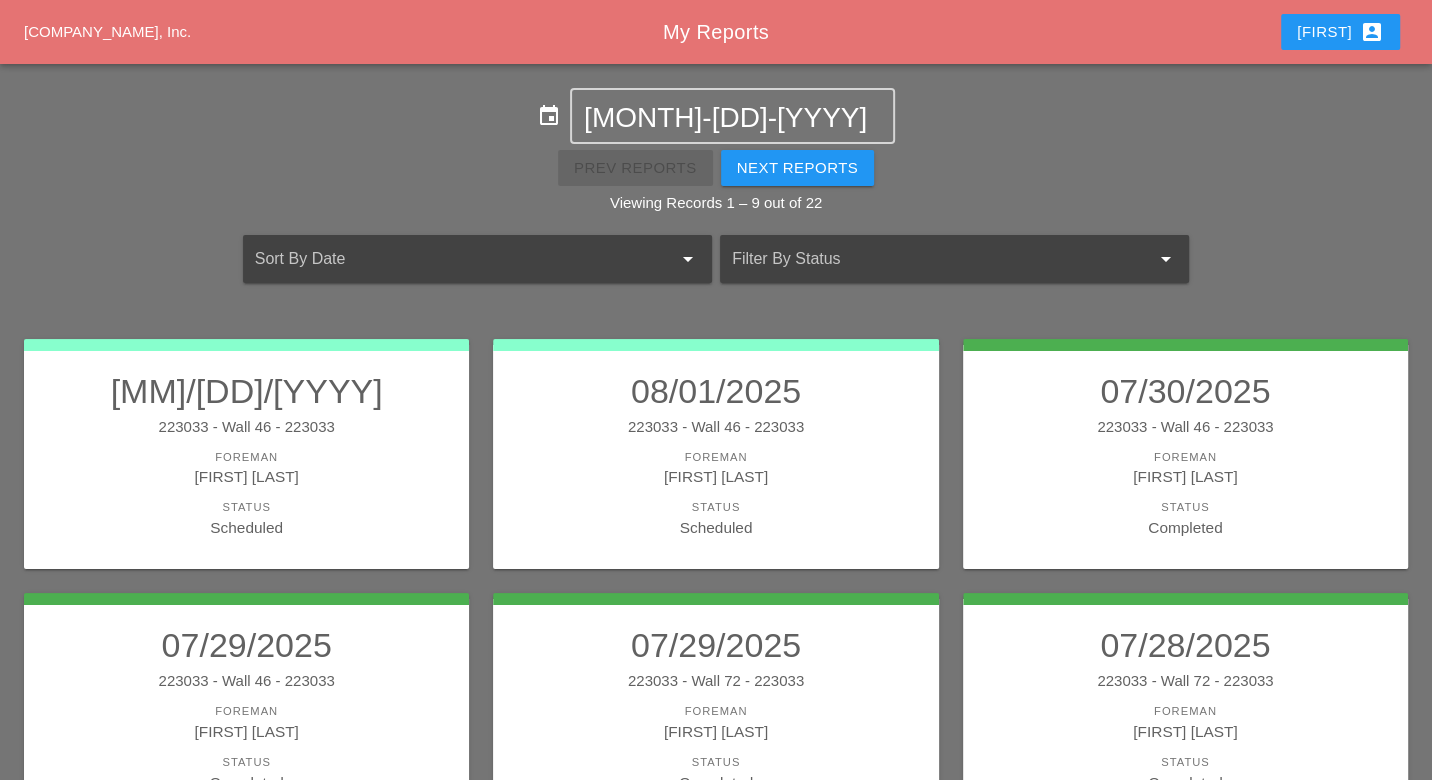 click on "[FIRST]" at bounding box center (1340, 32) 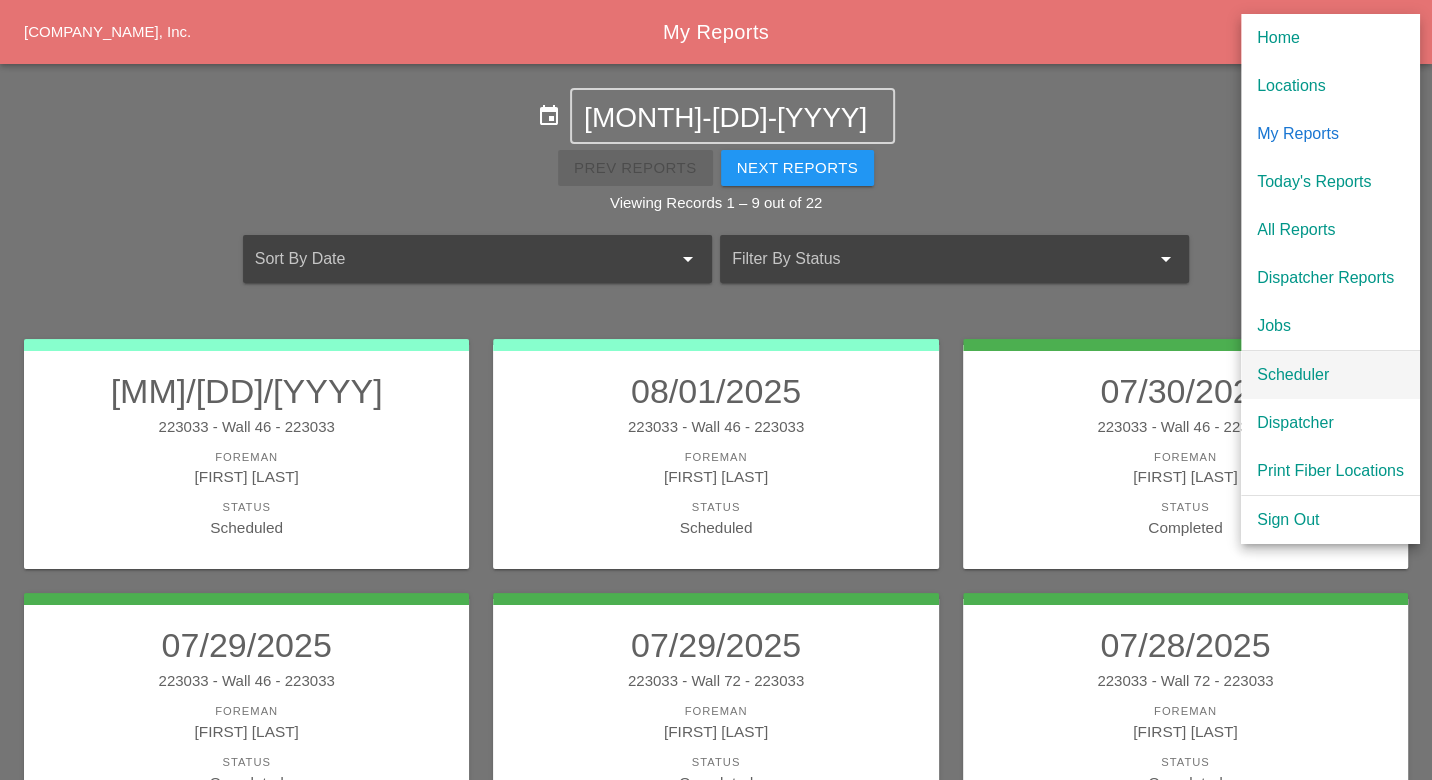 click on "Scheduler" at bounding box center (1330, 375) 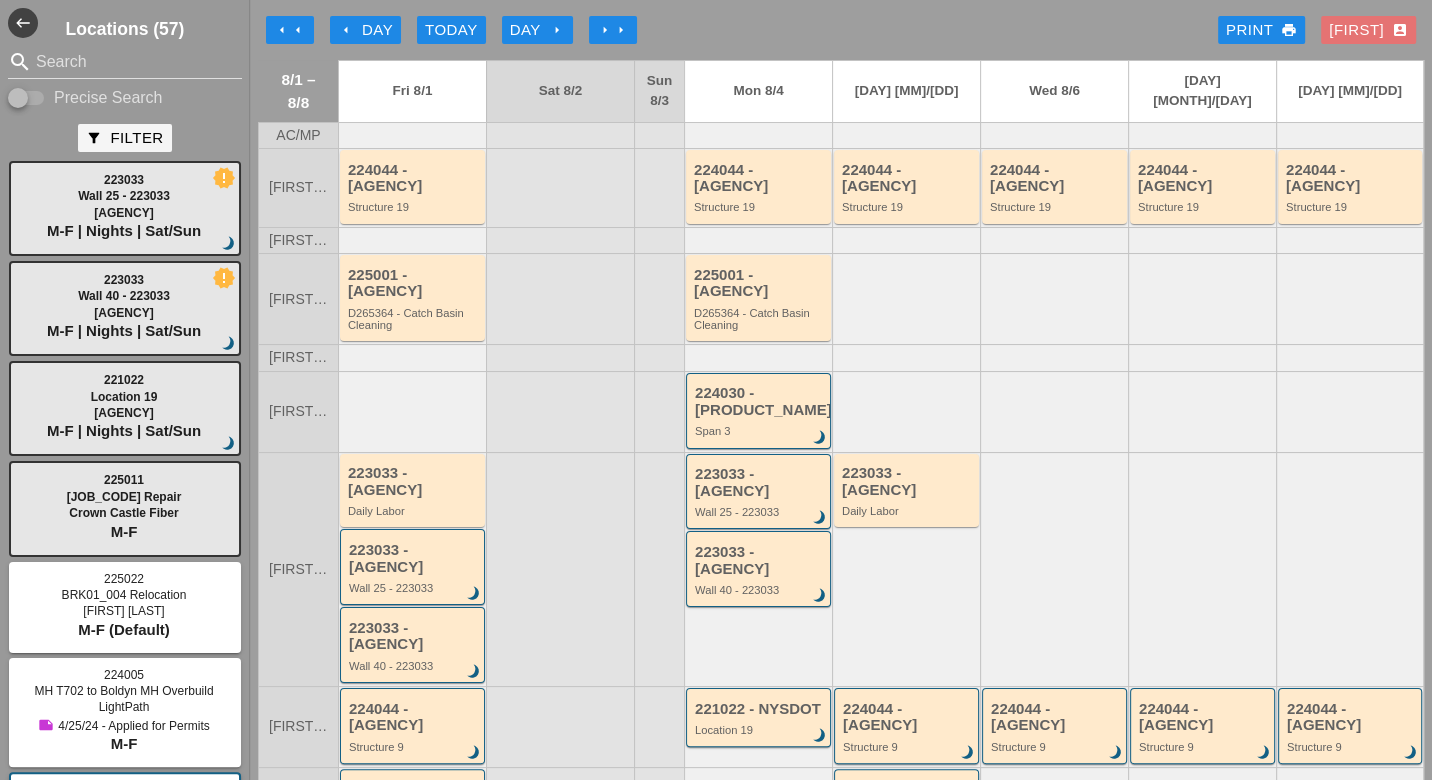 scroll, scrollTop: 111, scrollLeft: 0, axis: vertical 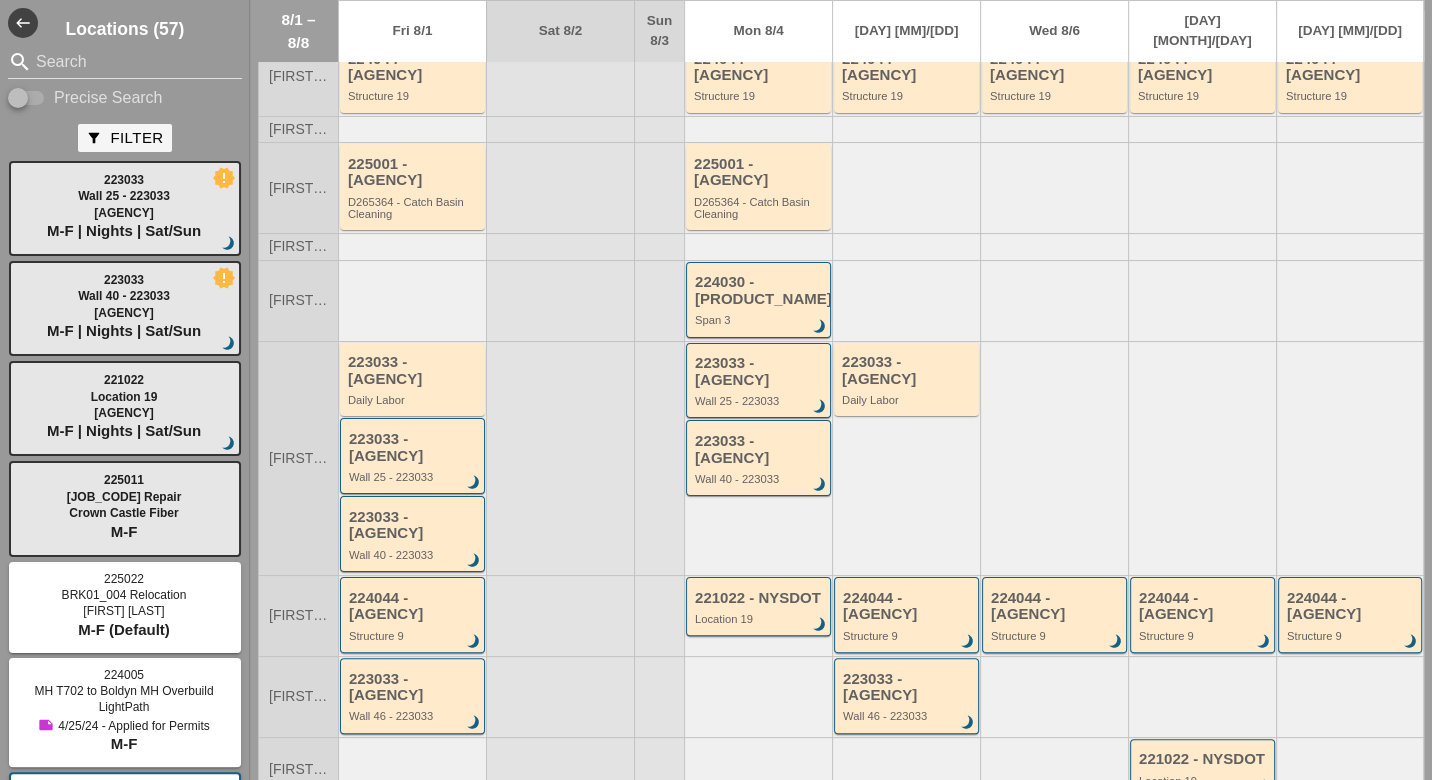 click on "223033 - NYSDOT" at bounding box center (414, 687) 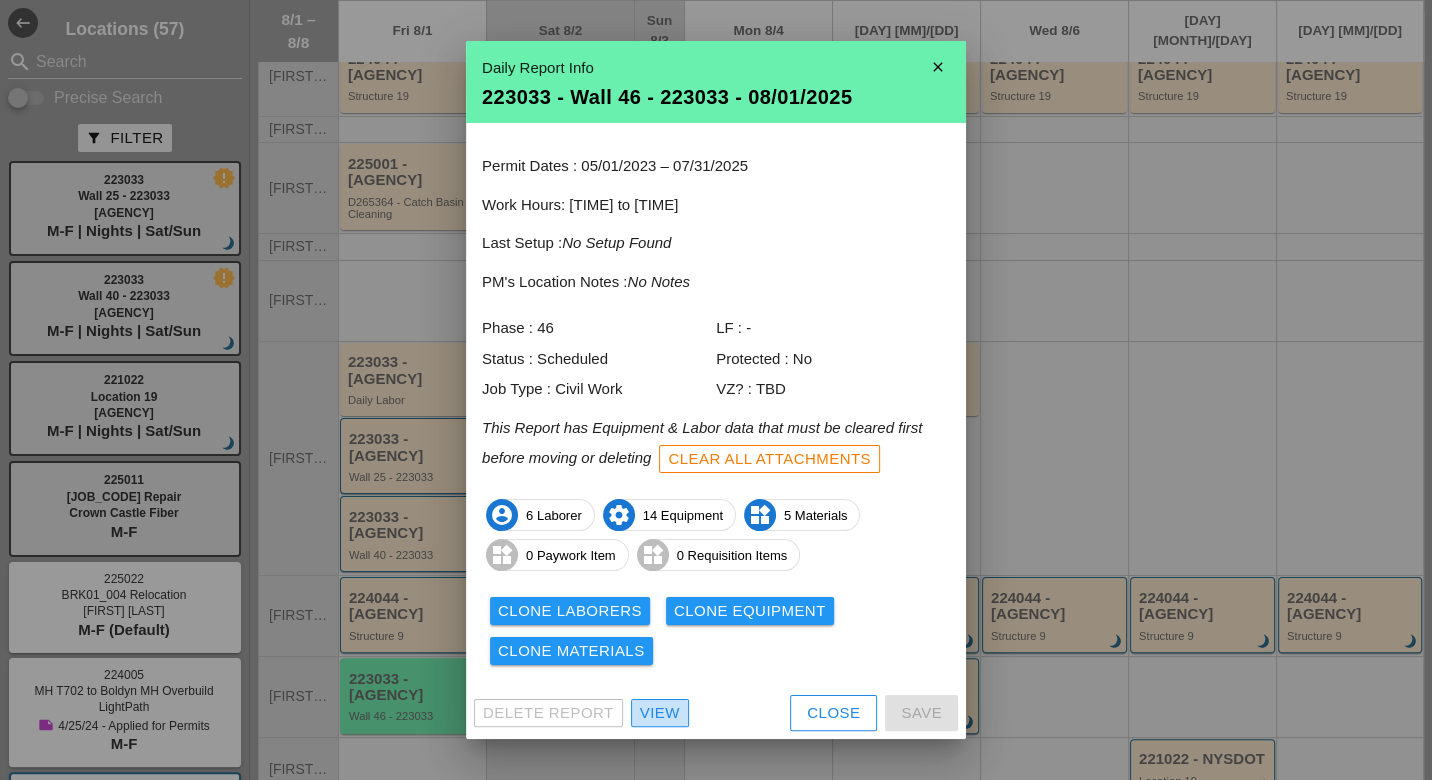 click on "View" at bounding box center [660, 713] 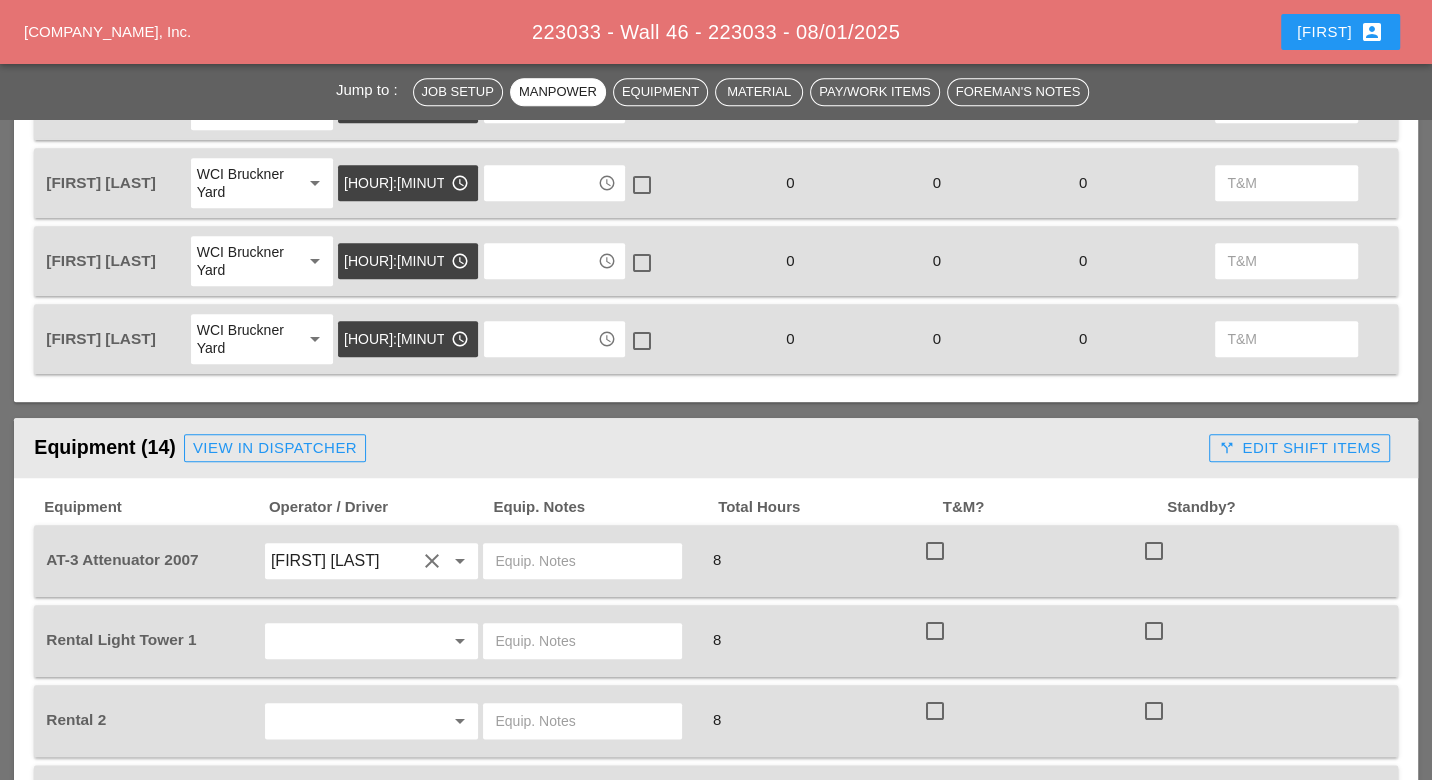 scroll, scrollTop: 1444, scrollLeft: 0, axis: vertical 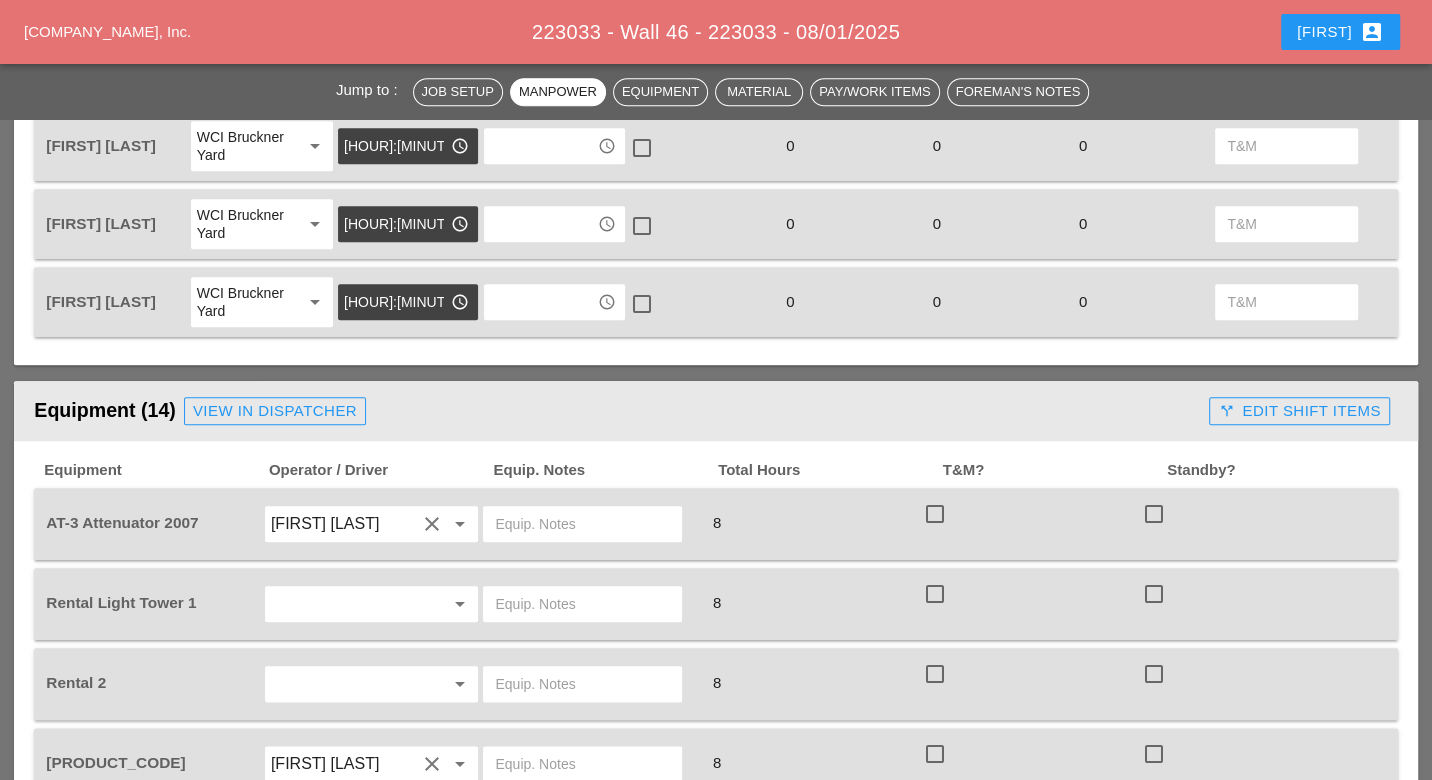 click at bounding box center (582, 524) 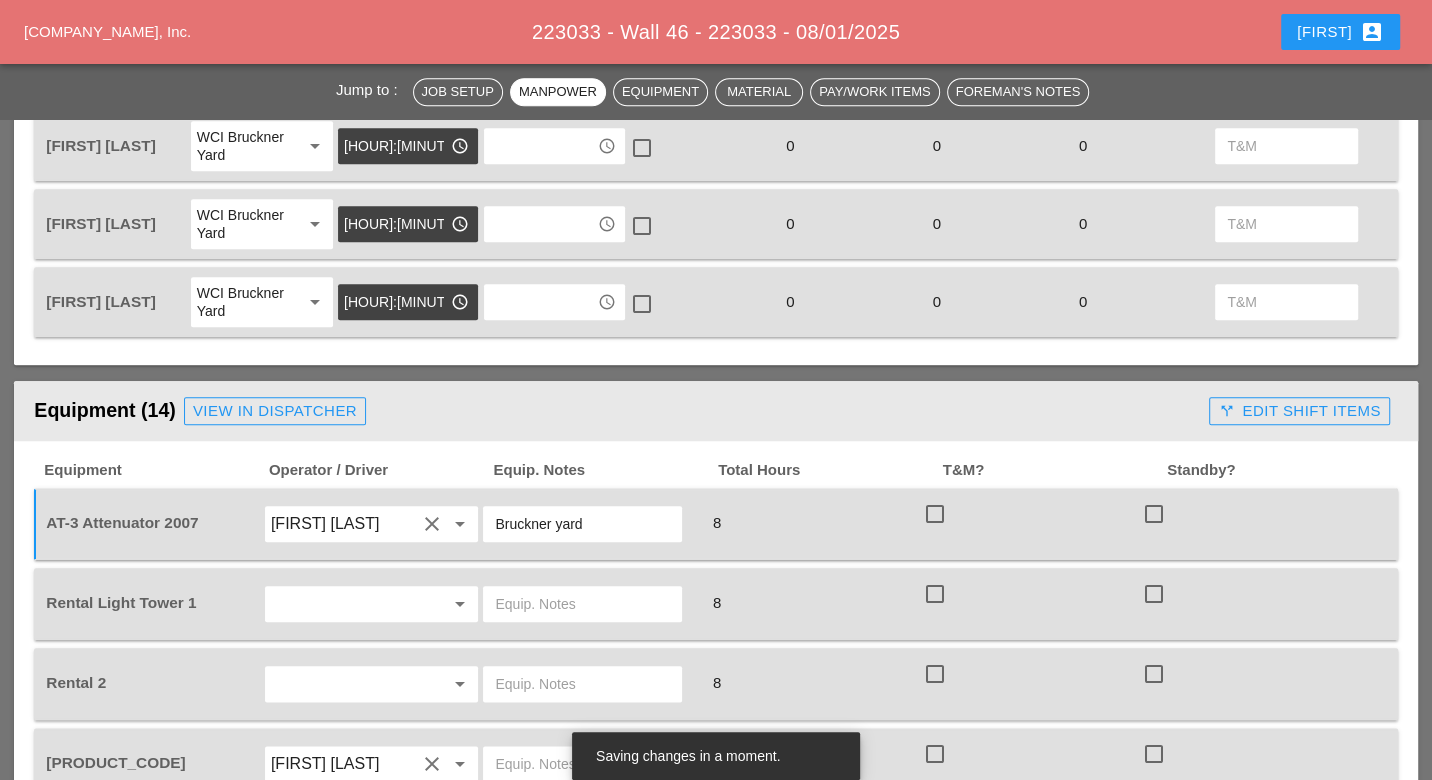 drag, startPoint x: 583, startPoint y: 514, endPoint x: 494, endPoint y: 514, distance: 89 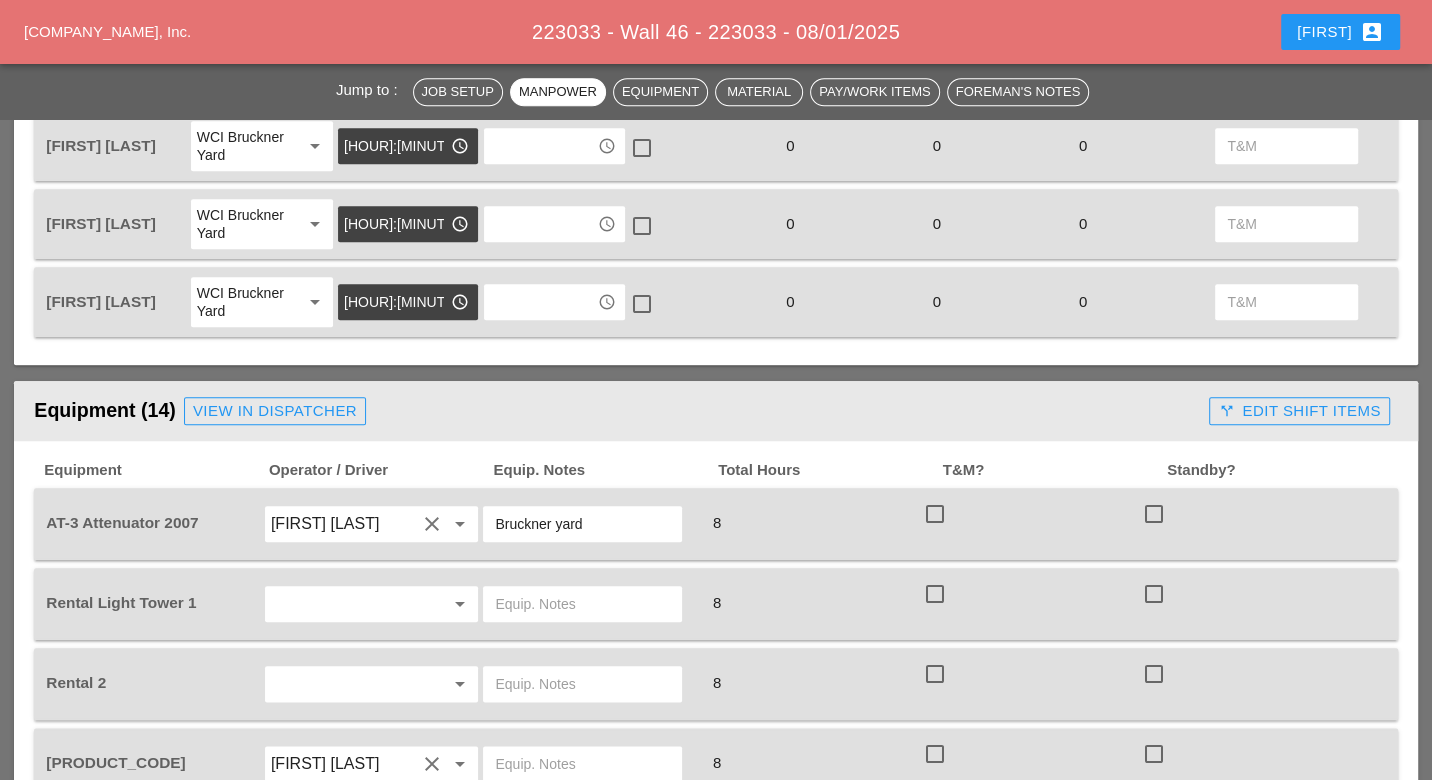 scroll, scrollTop: 1555, scrollLeft: 0, axis: vertical 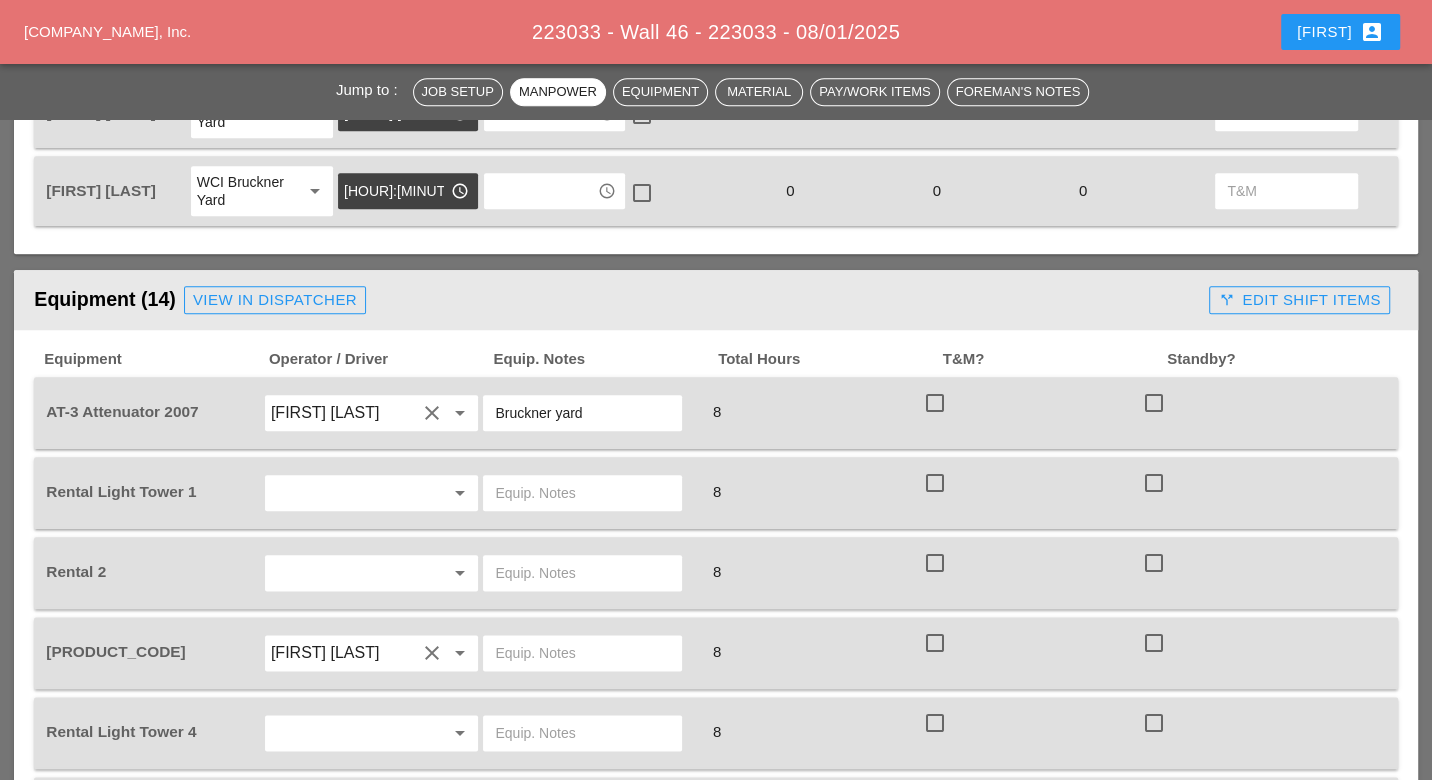 type on "Bruckner yard" 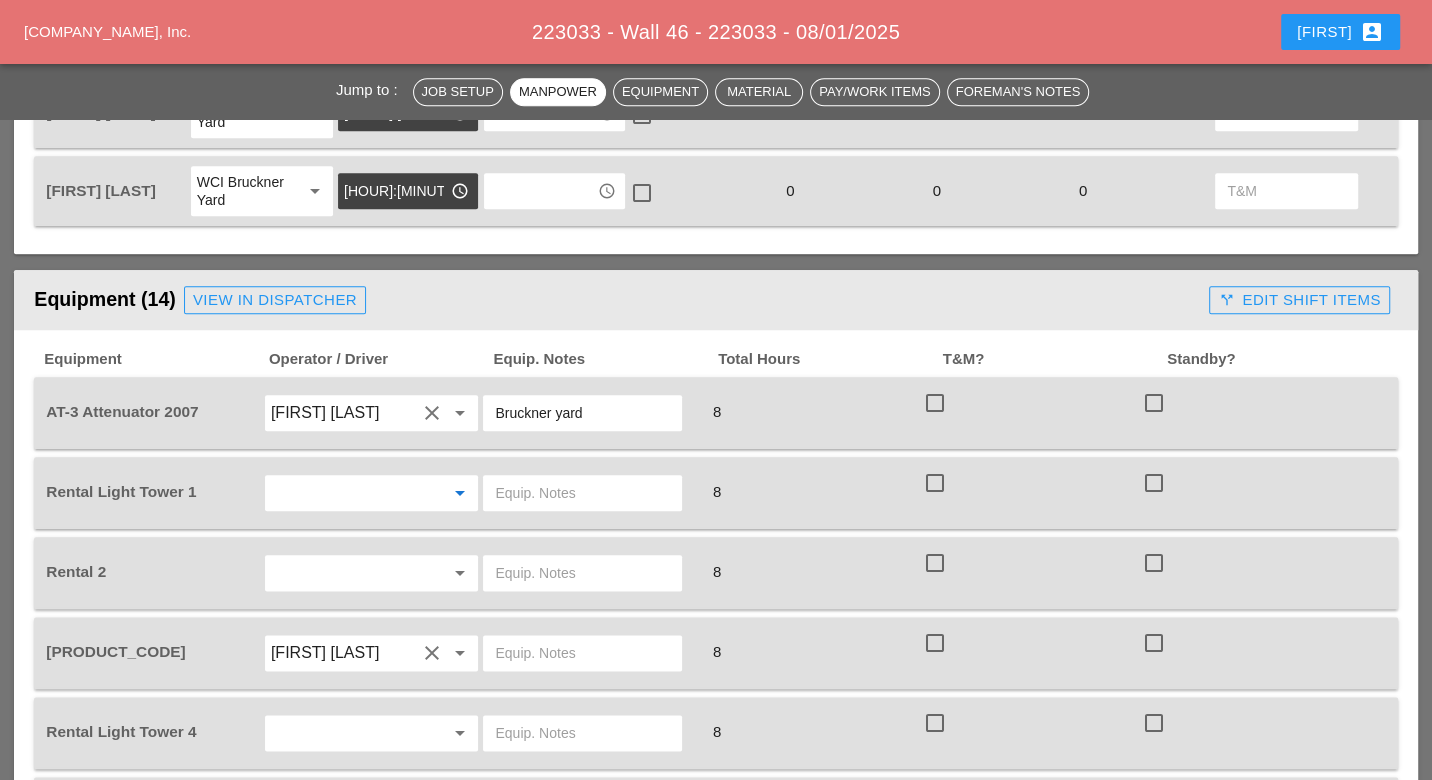 click at bounding box center [344, 493] 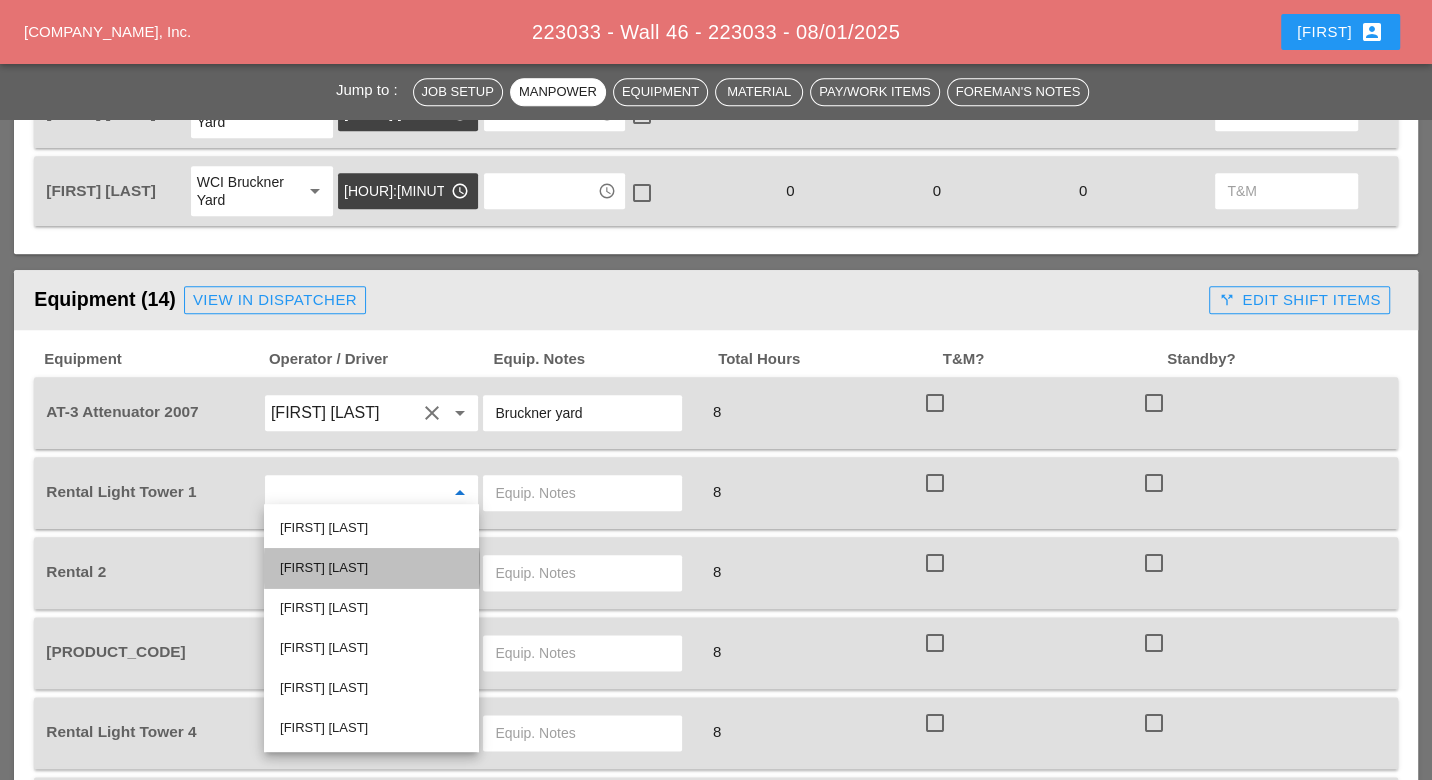 click on "Iwan Belfor" at bounding box center [371, 568] 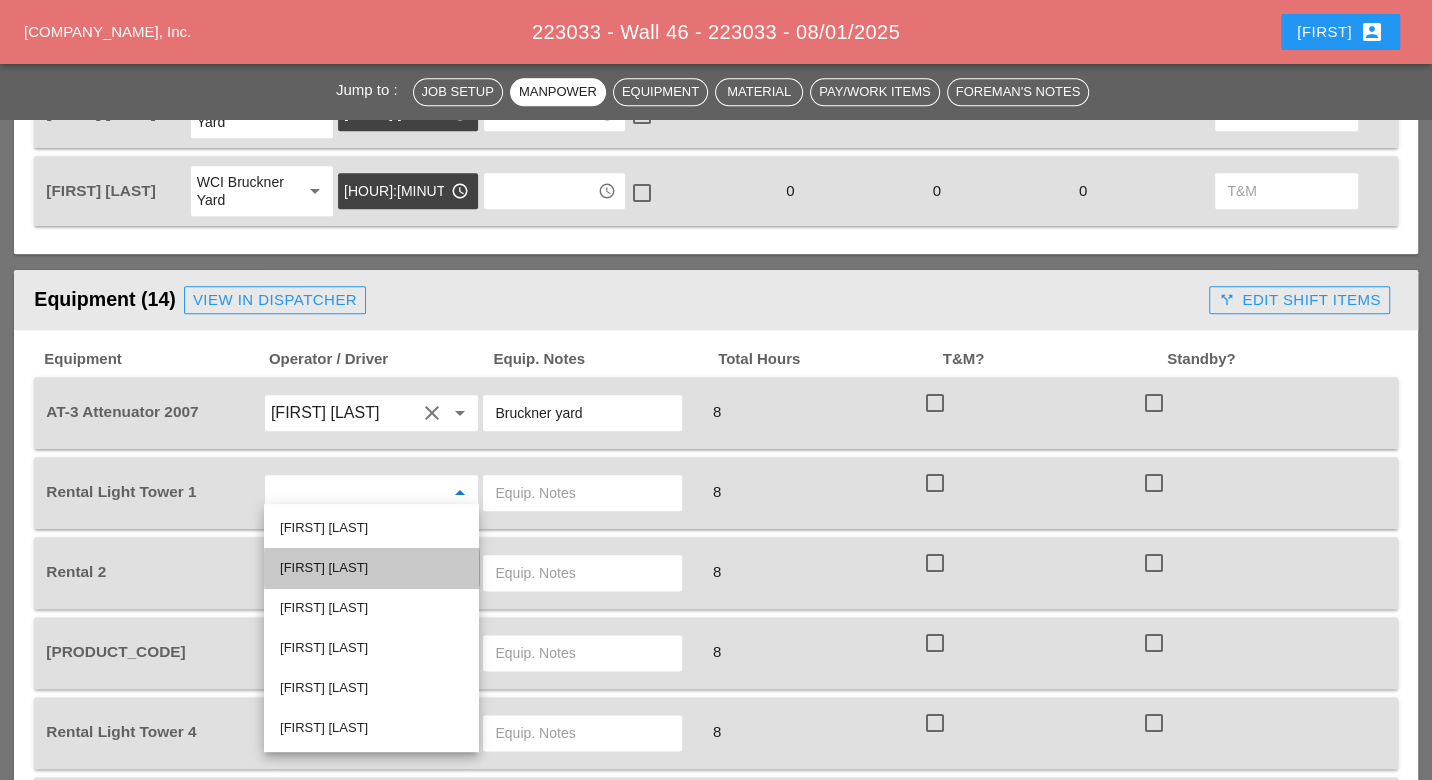 type on "Iwan Belfor" 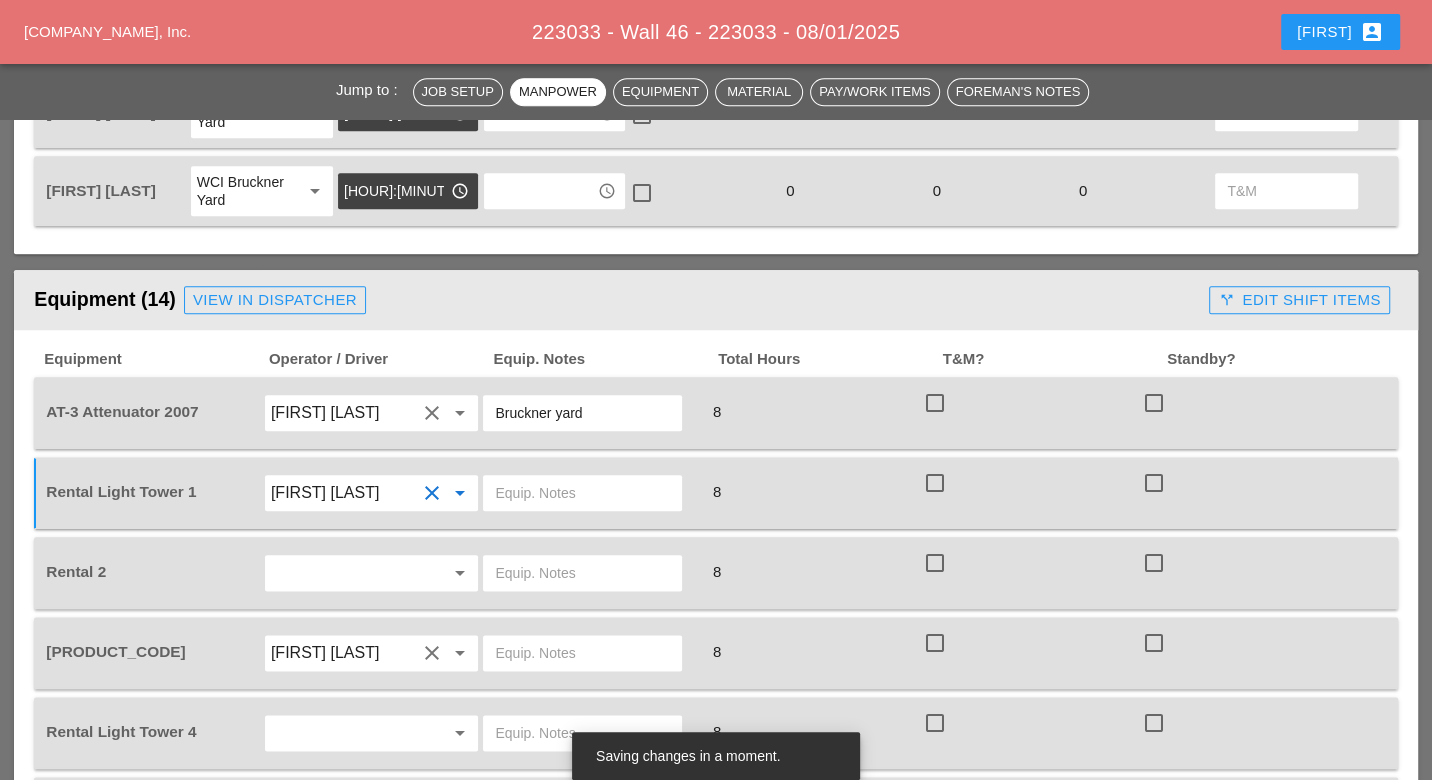 click at bounding box center (582, 493) 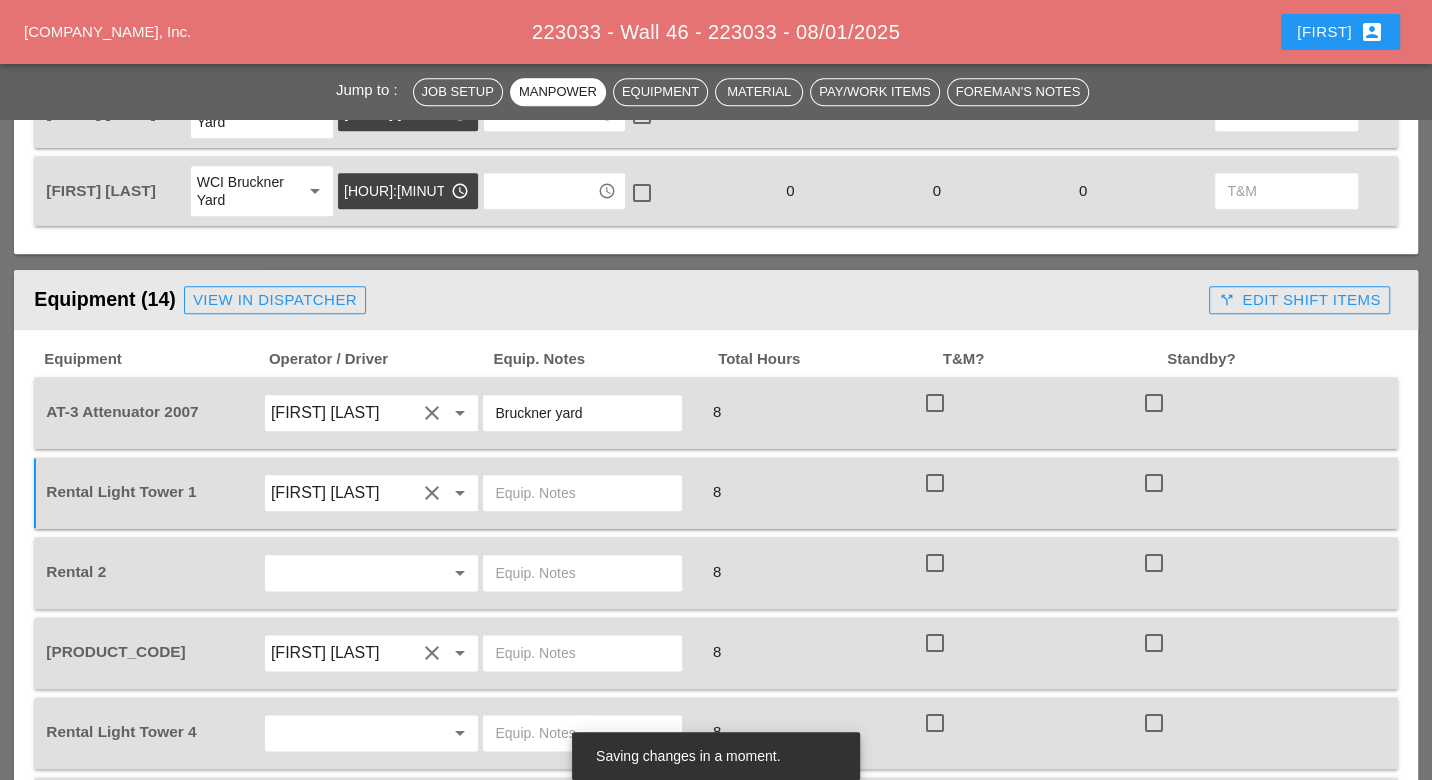 paste on "Bruckner yard" 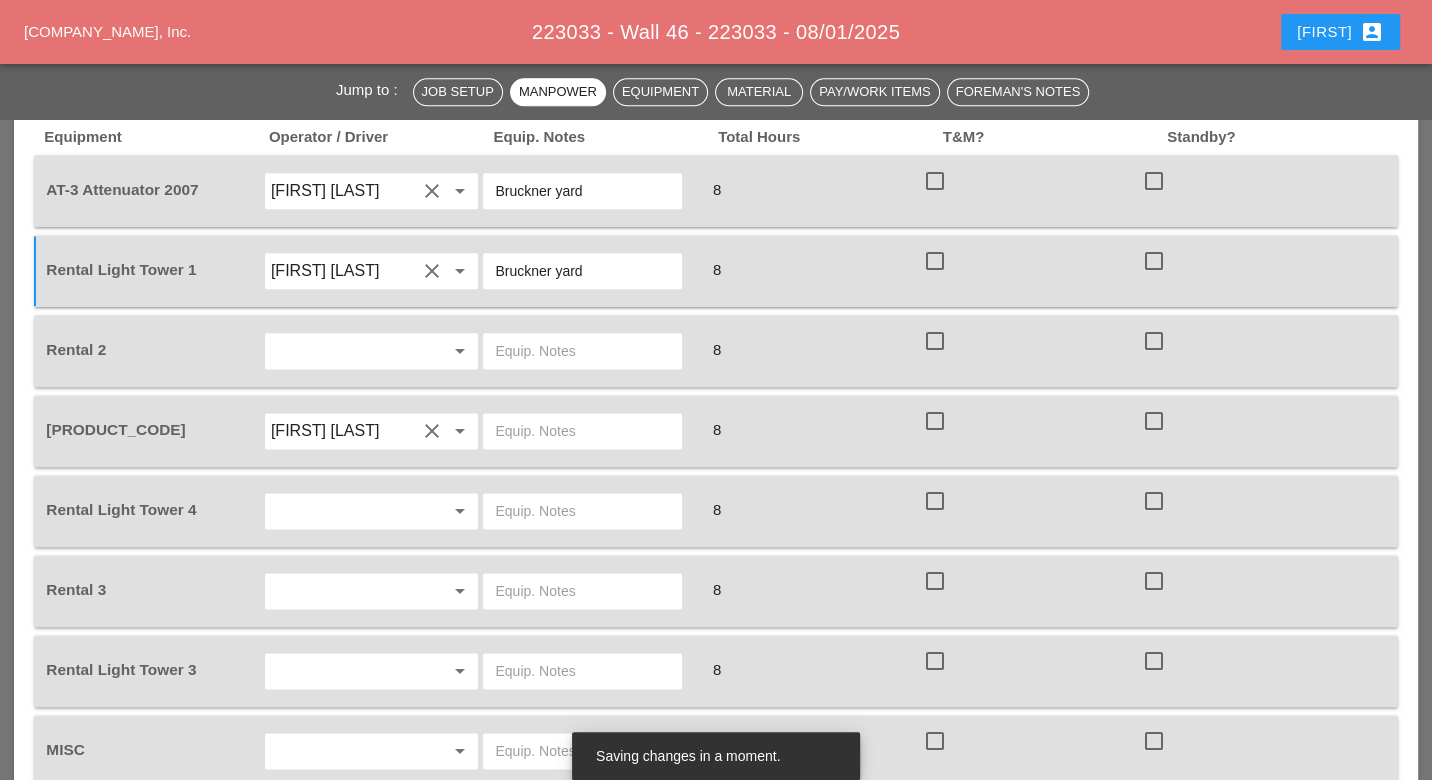 scroll, scrollTop: 1777, scrollLeft: 0, axis: vertical 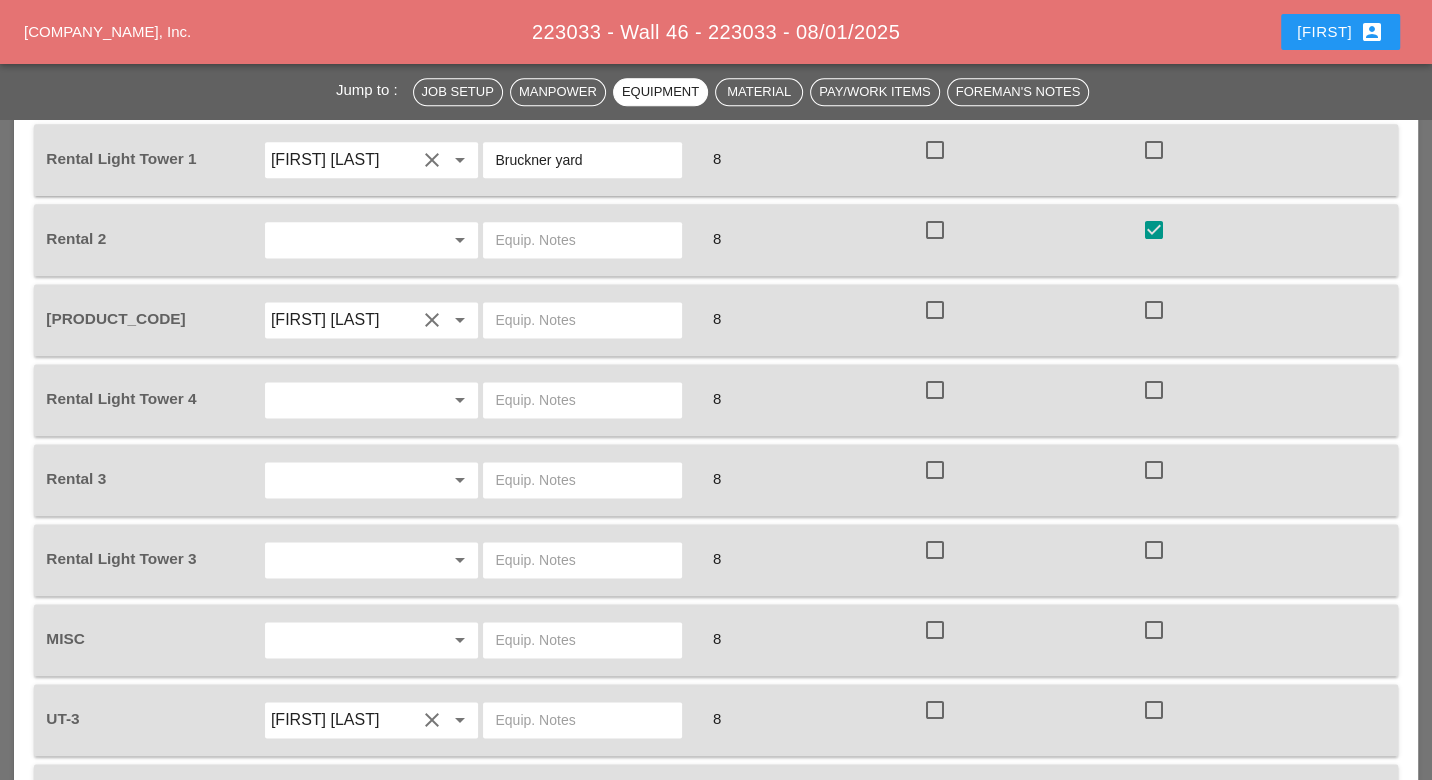 click at bounding box center (582, 320) 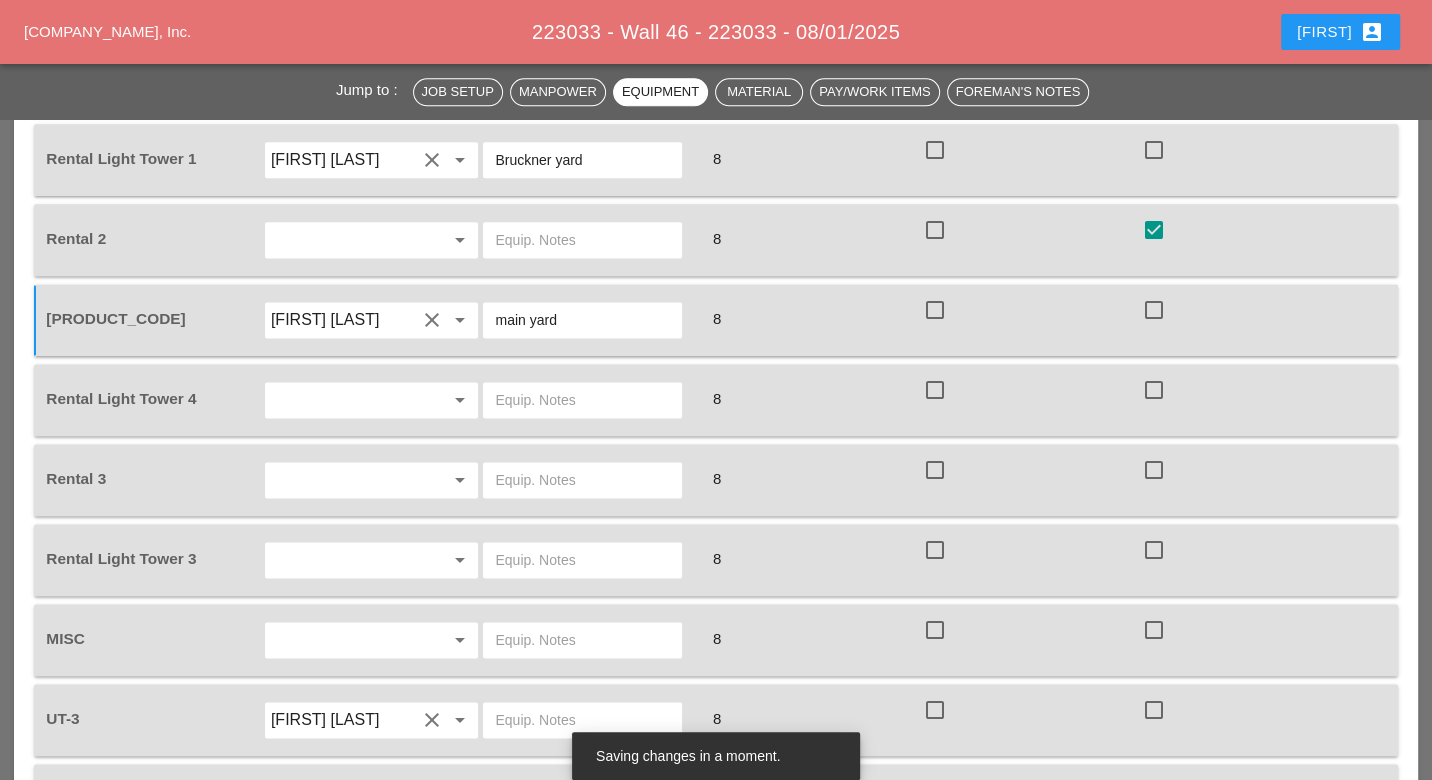 type on "main  yard" 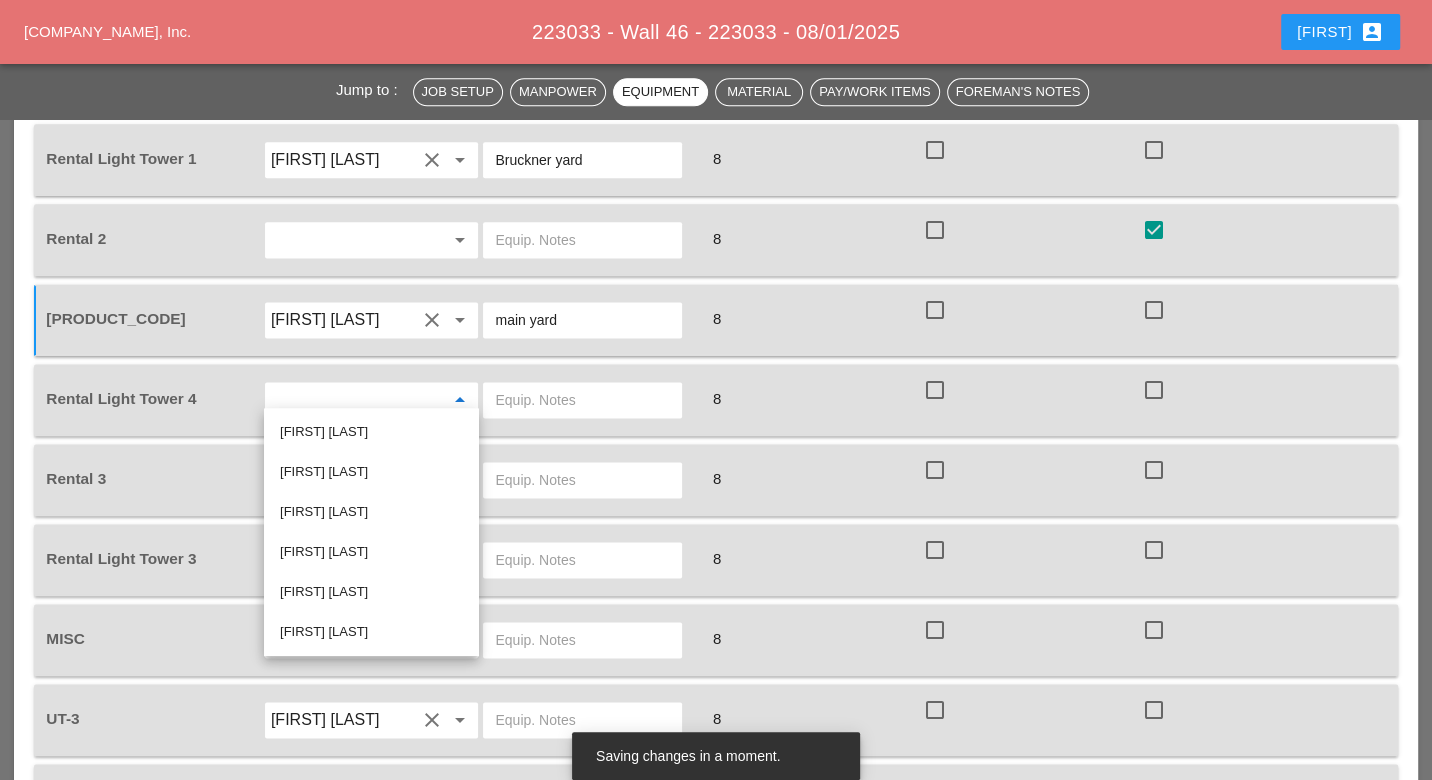 drag, startPoint x: 332, startPoint y: 462, endPoint x: 365, endPoint y: 430, distance: 45.96738 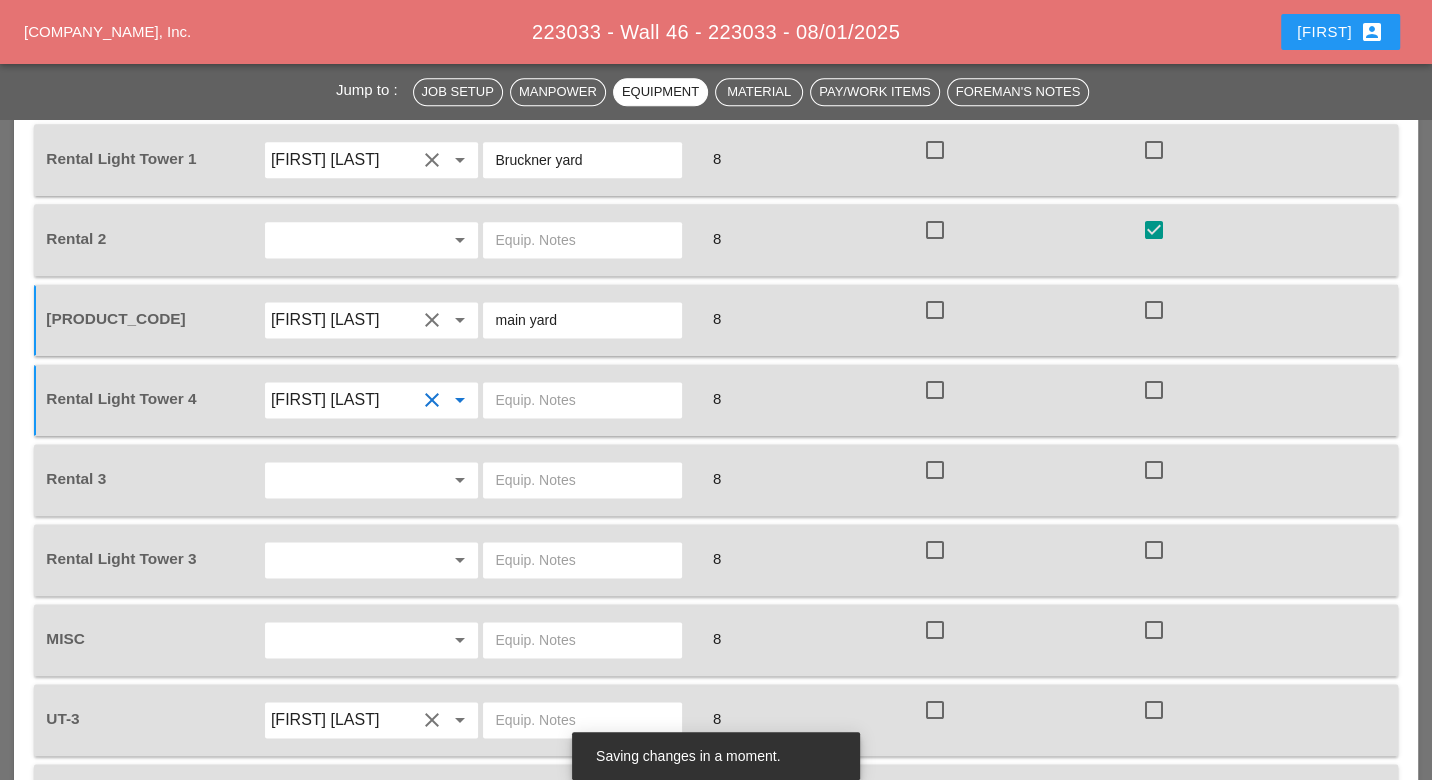 click at bounding box center [582, 400] 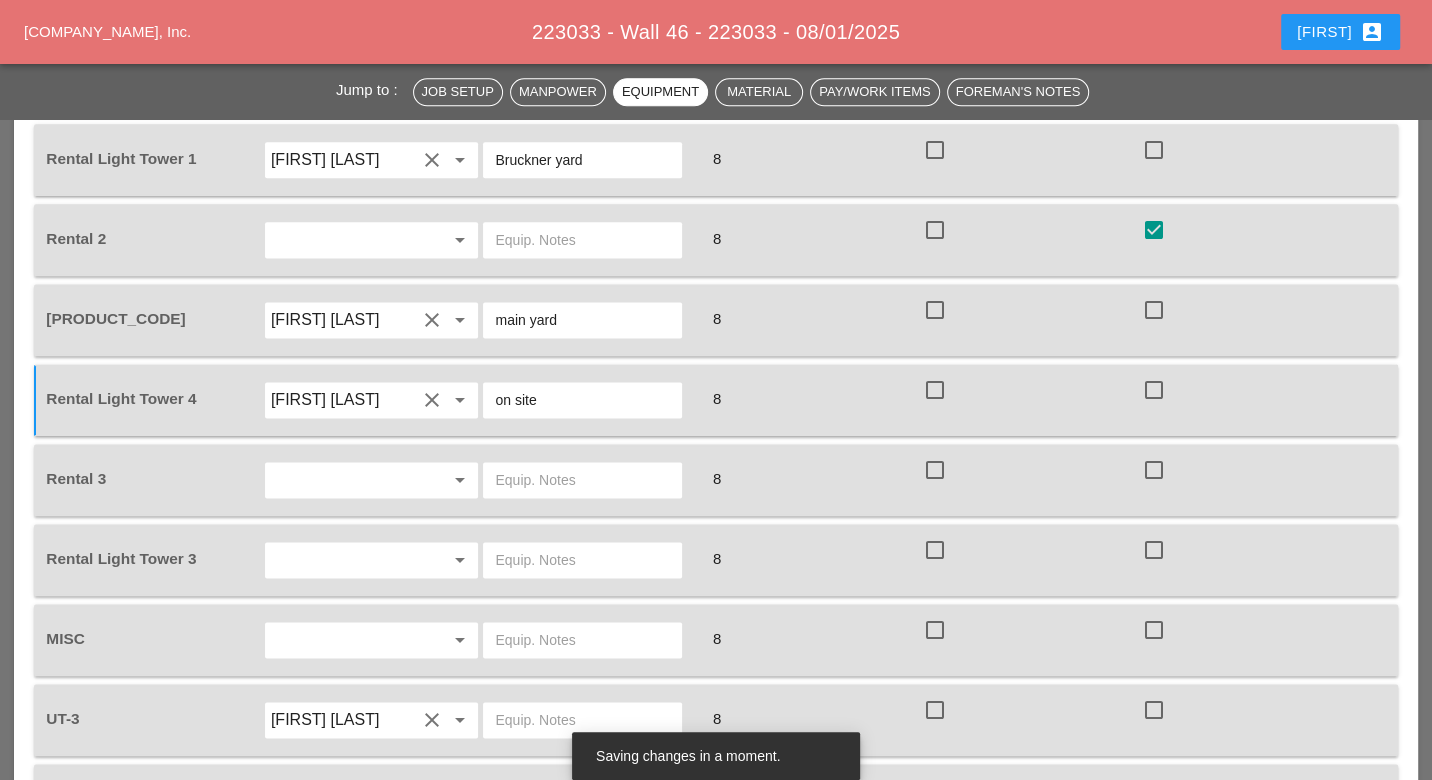 type on "on site" 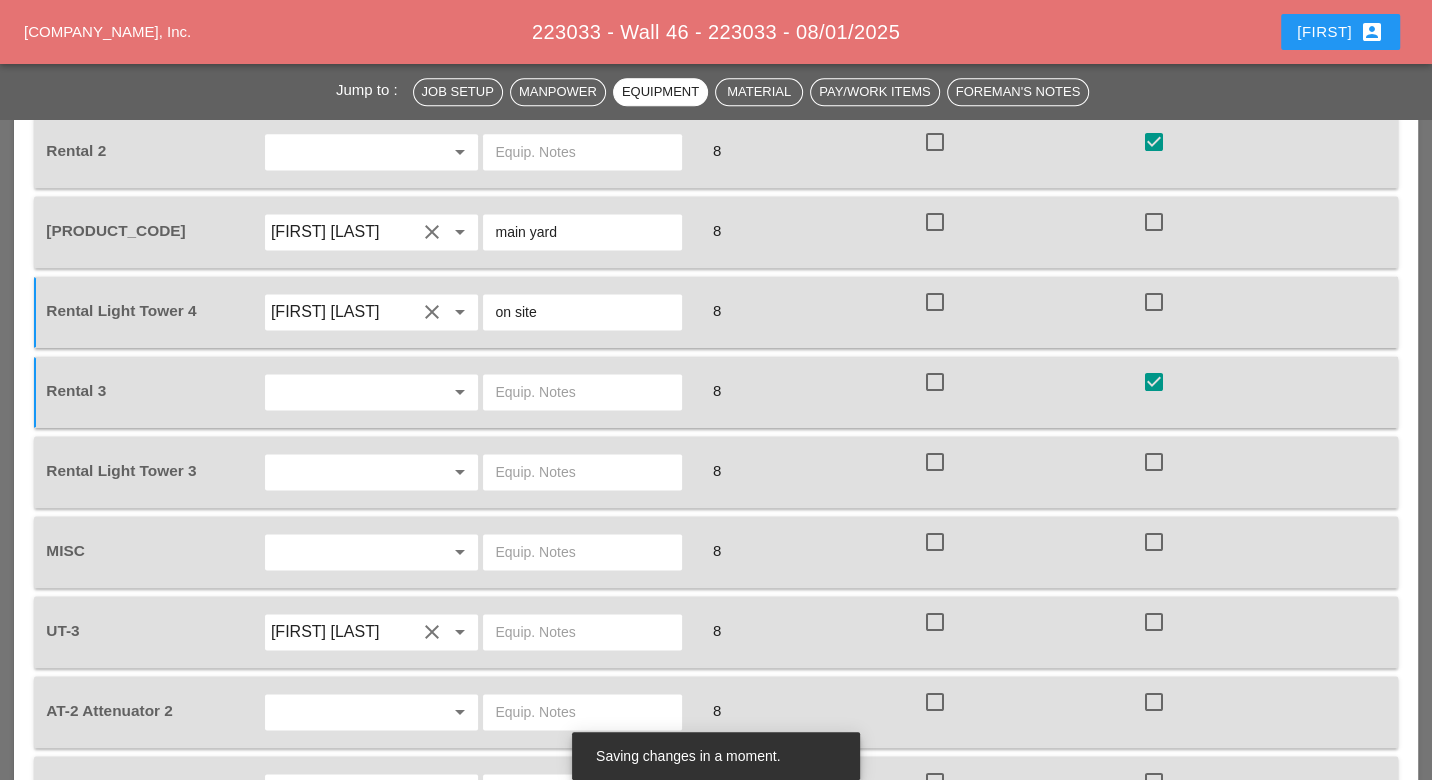 scroll, scrollTop: 2000, scrollLeft: 0, axis: vertical 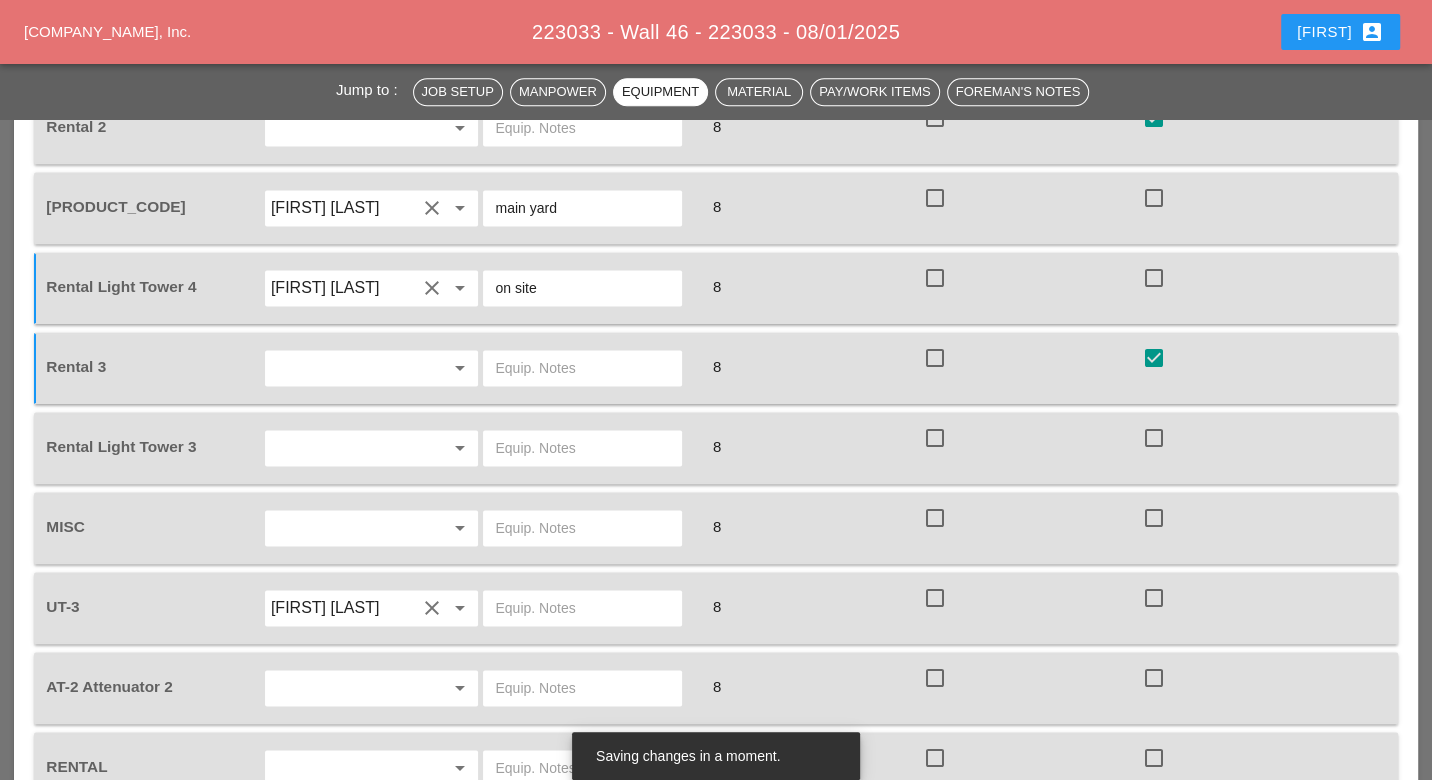 click at bounding box center (582, 448) 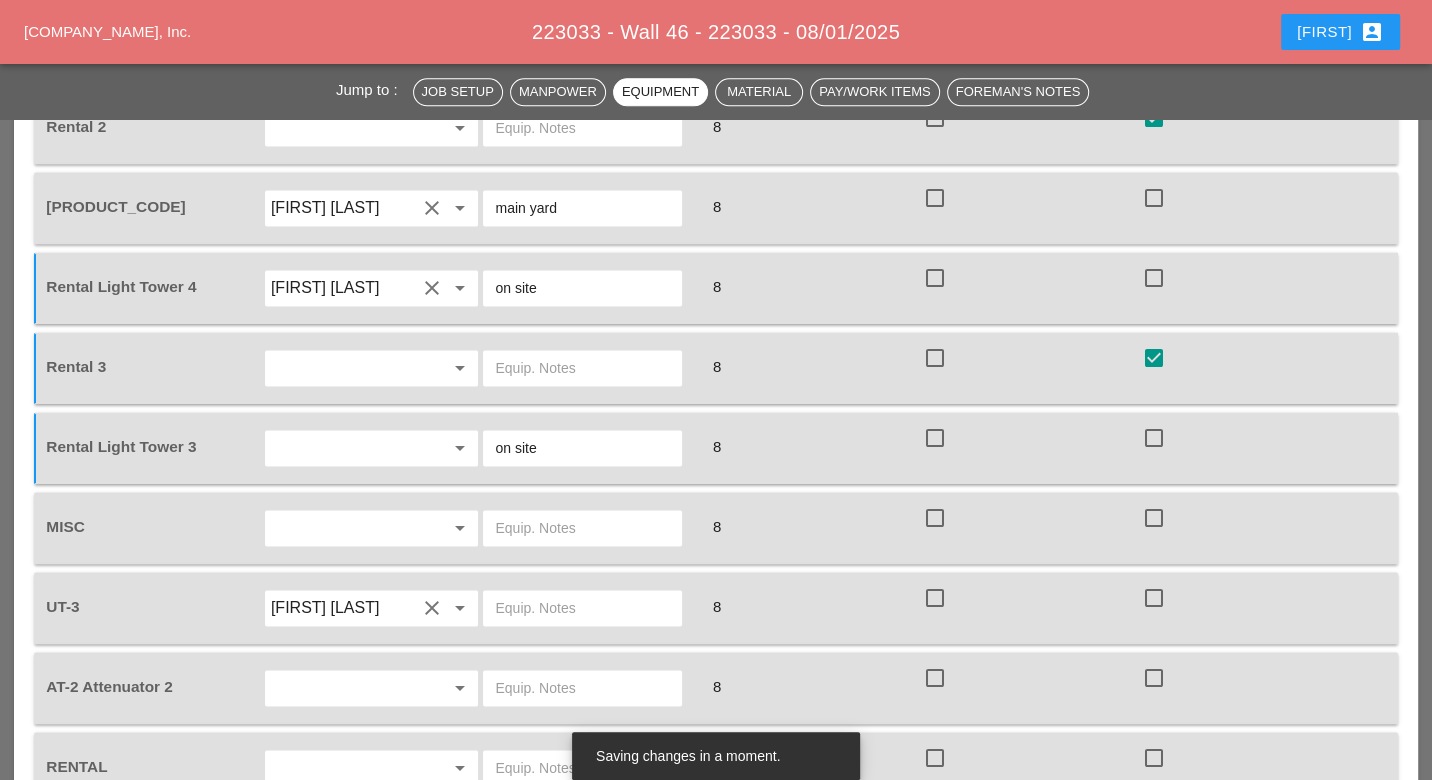 type on "on site" 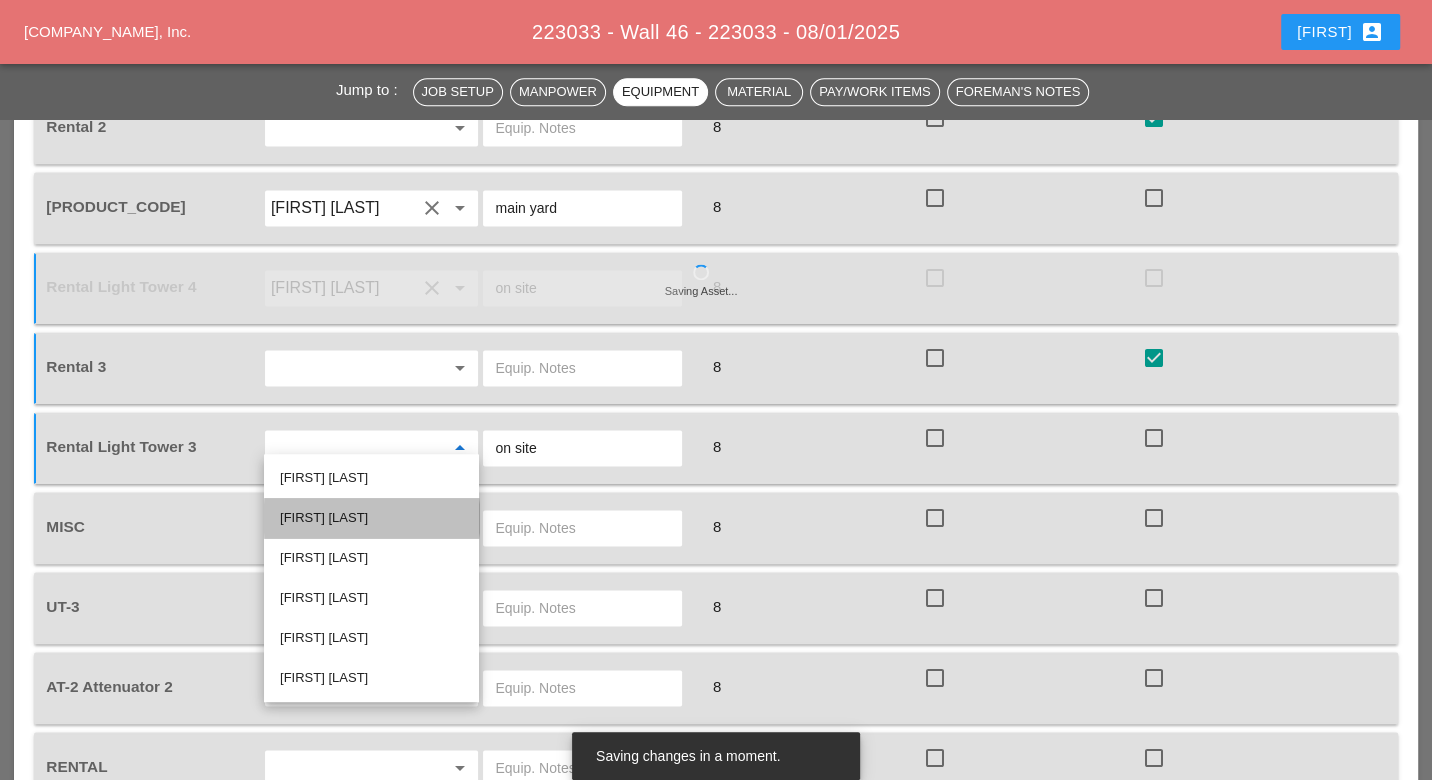 click on "Iwan Belfor" at bounding box center (371, 518) 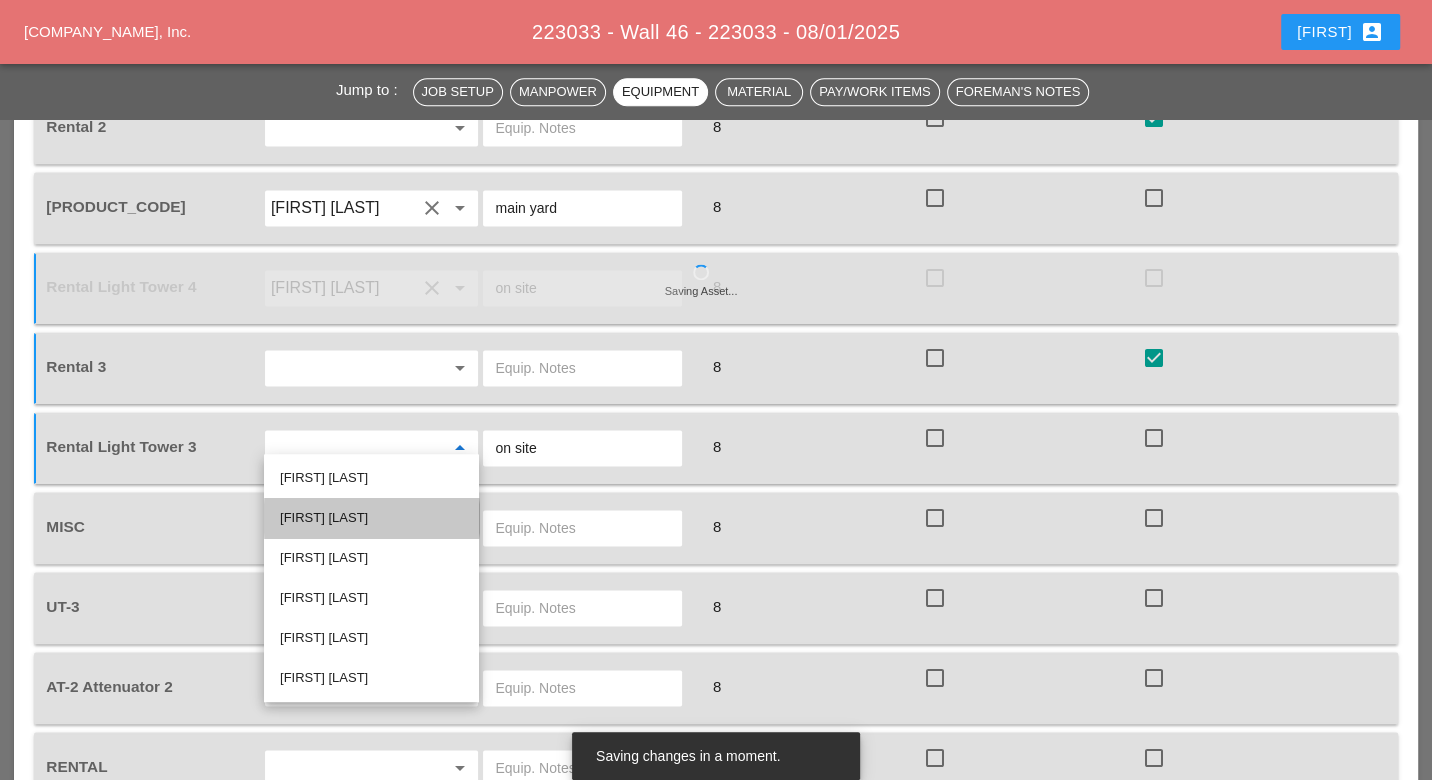 type on "Iwan Belfor" 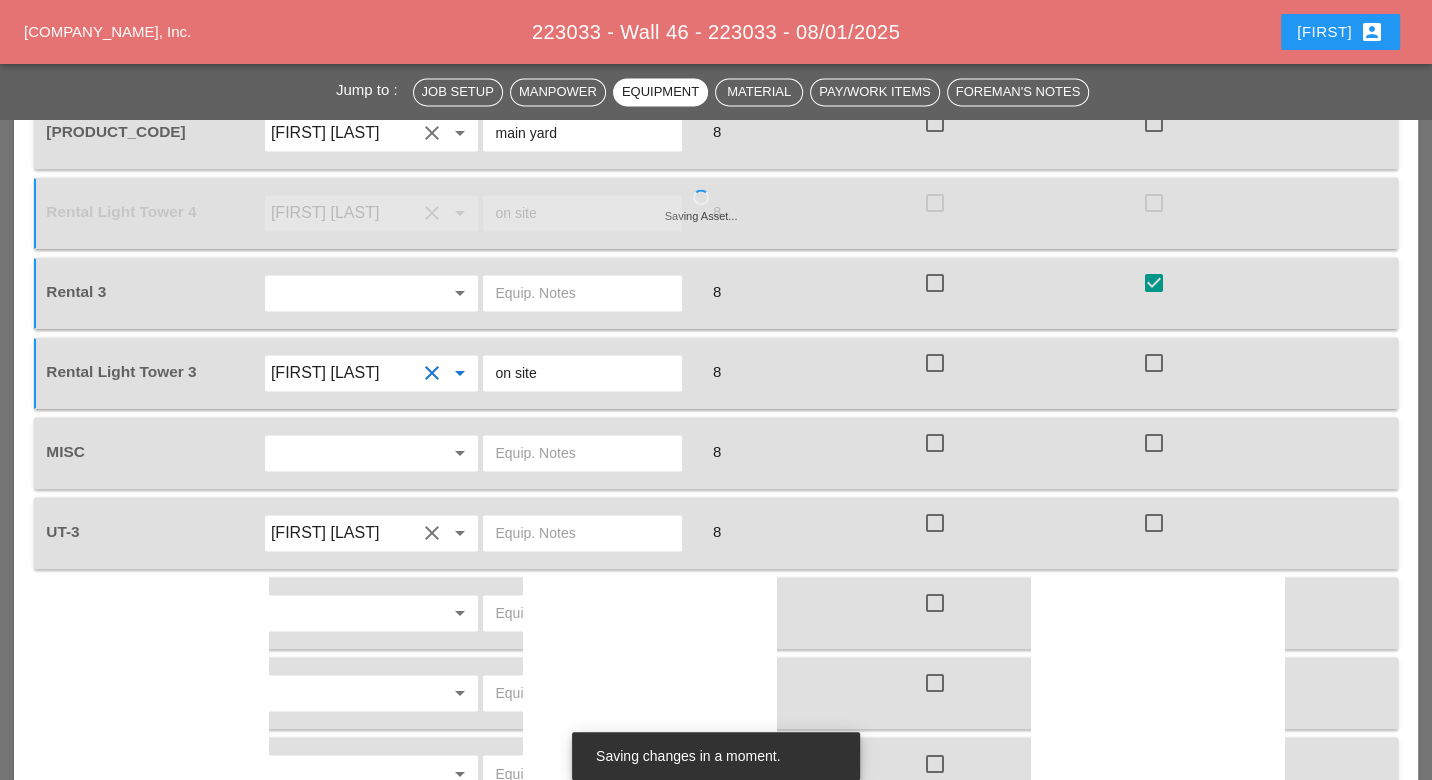 scroll, scrollTop: 2111, scrollLeft: 0, axis: vertical 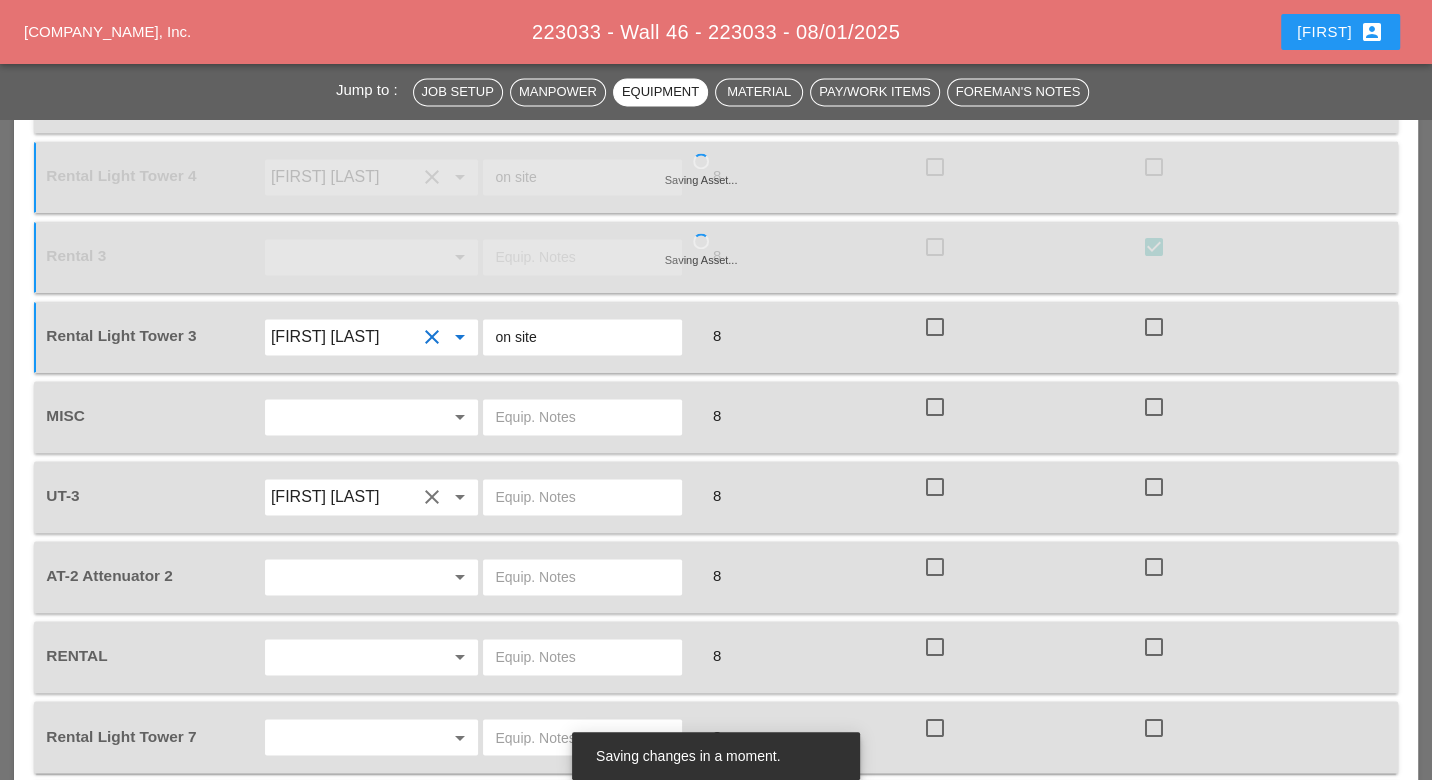 click at bounding box center [1154, 407] 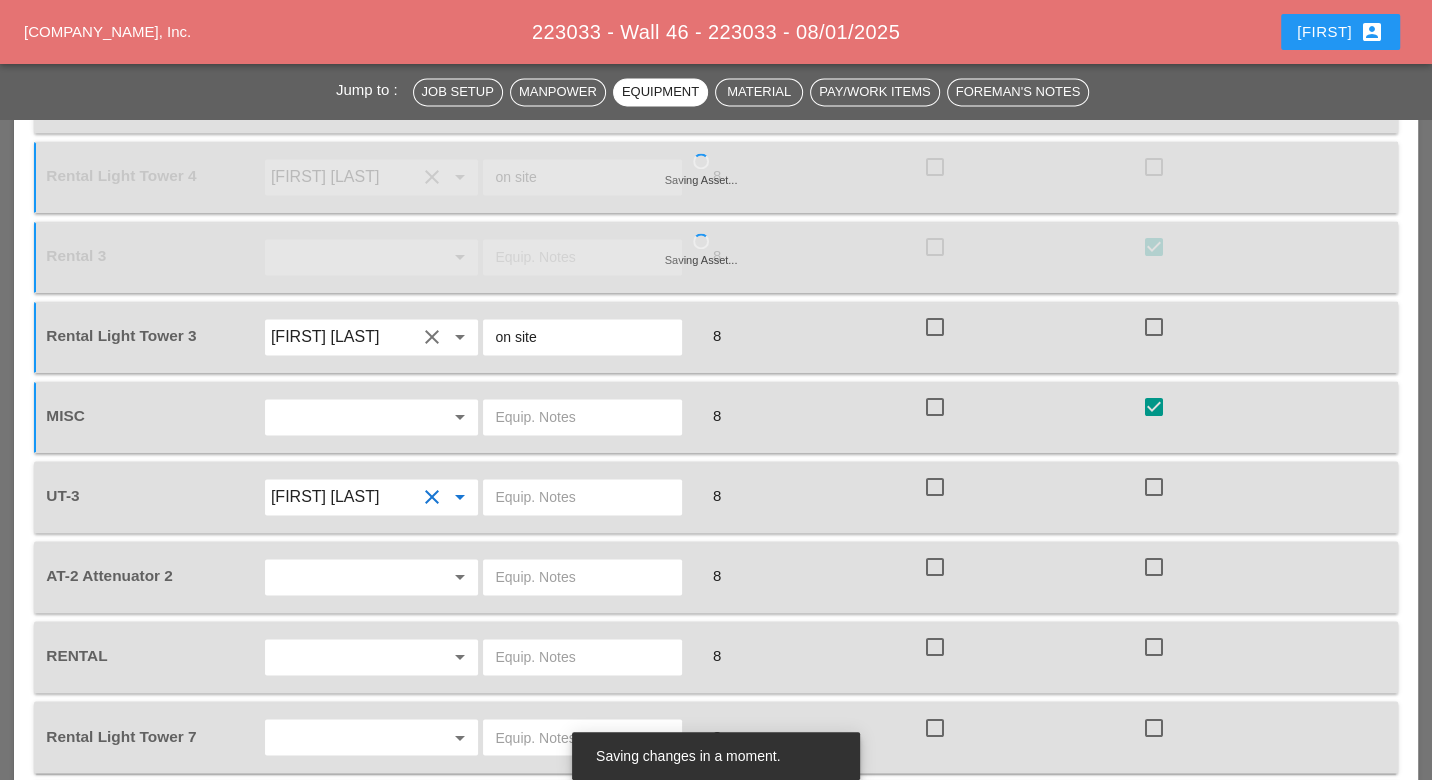 click on "Freddie Rodas Torres" at bounding box center (344, 497) 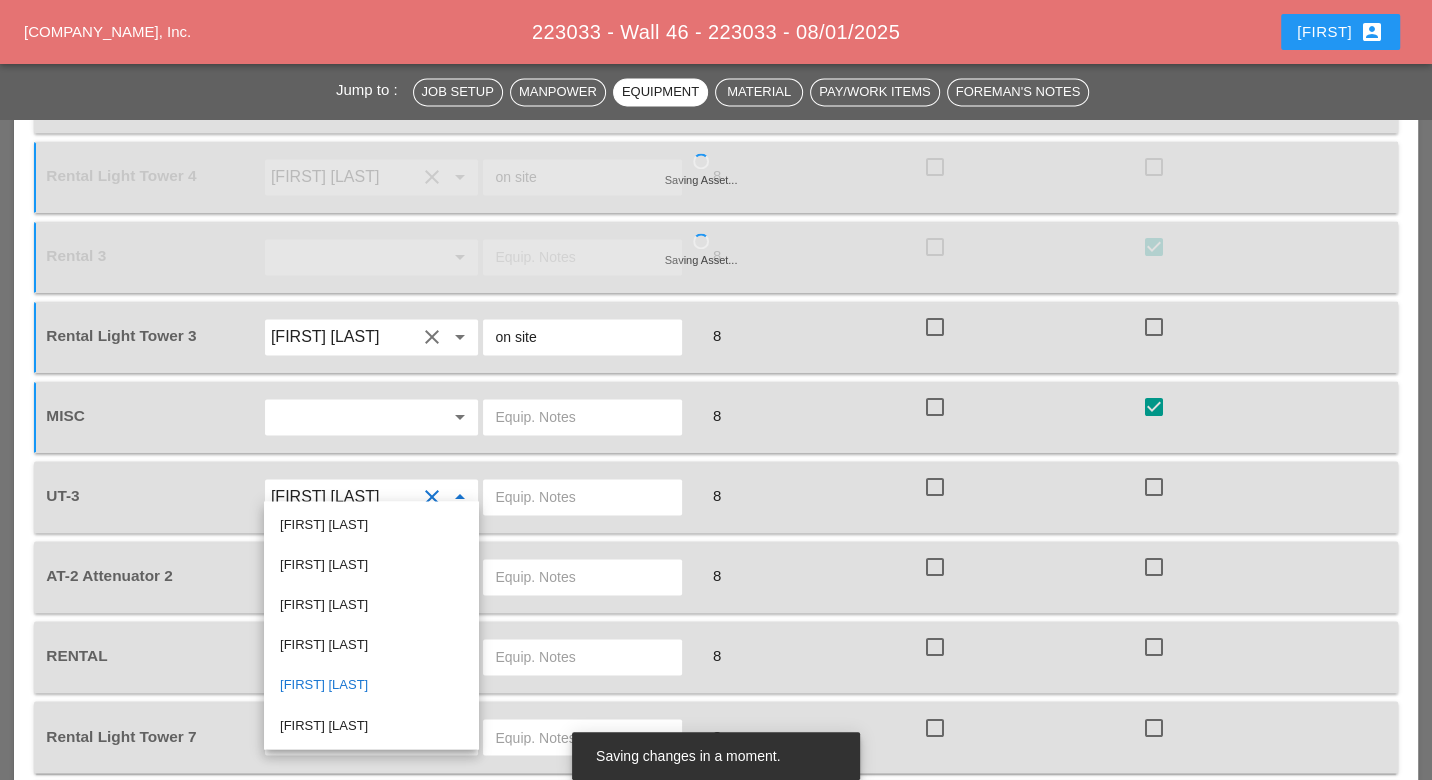 click at bounding box center [582, 497] 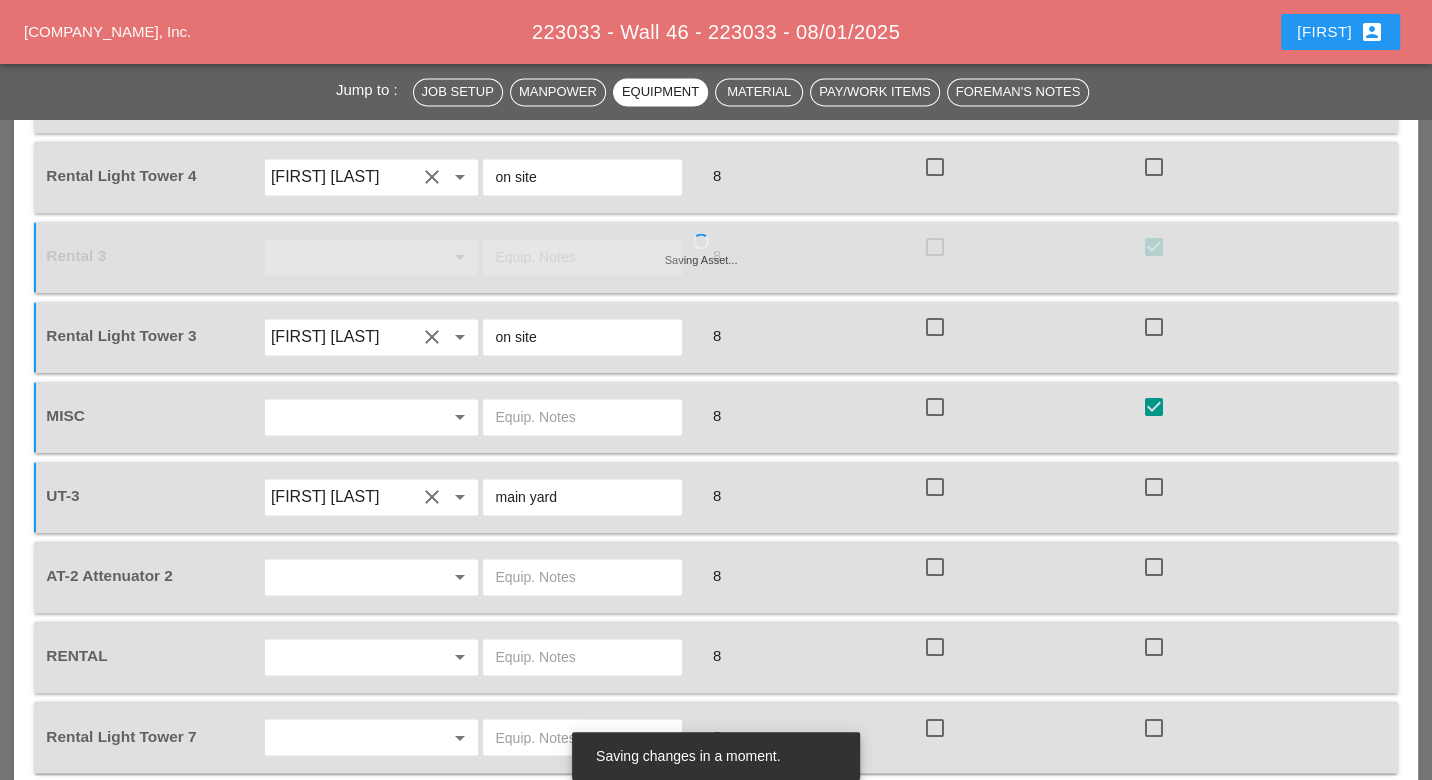 drag, startPoint x: 340, startPoint y: 577, endPoint x: 343, endPoint y: 566, distance: 11.401754 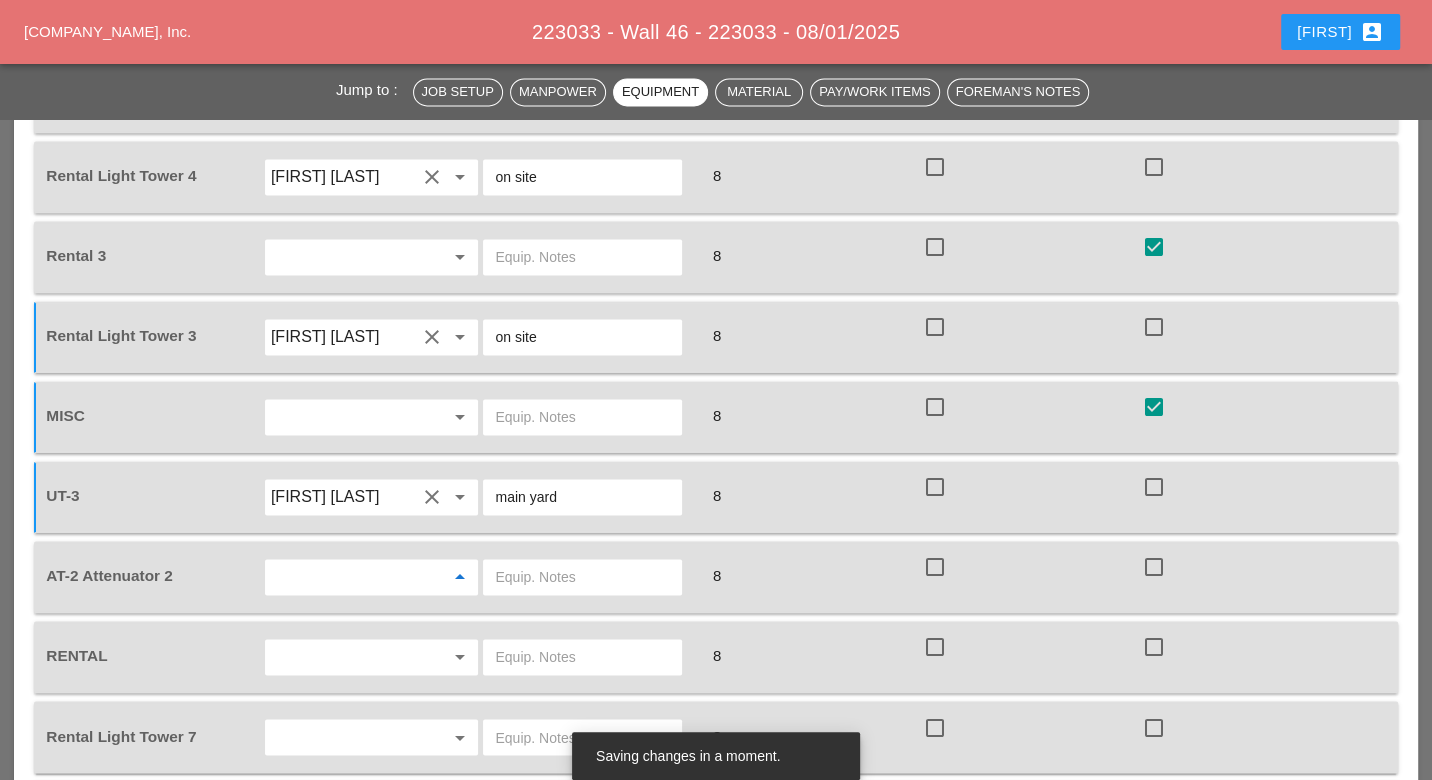 click at bounding box center [344, 577] 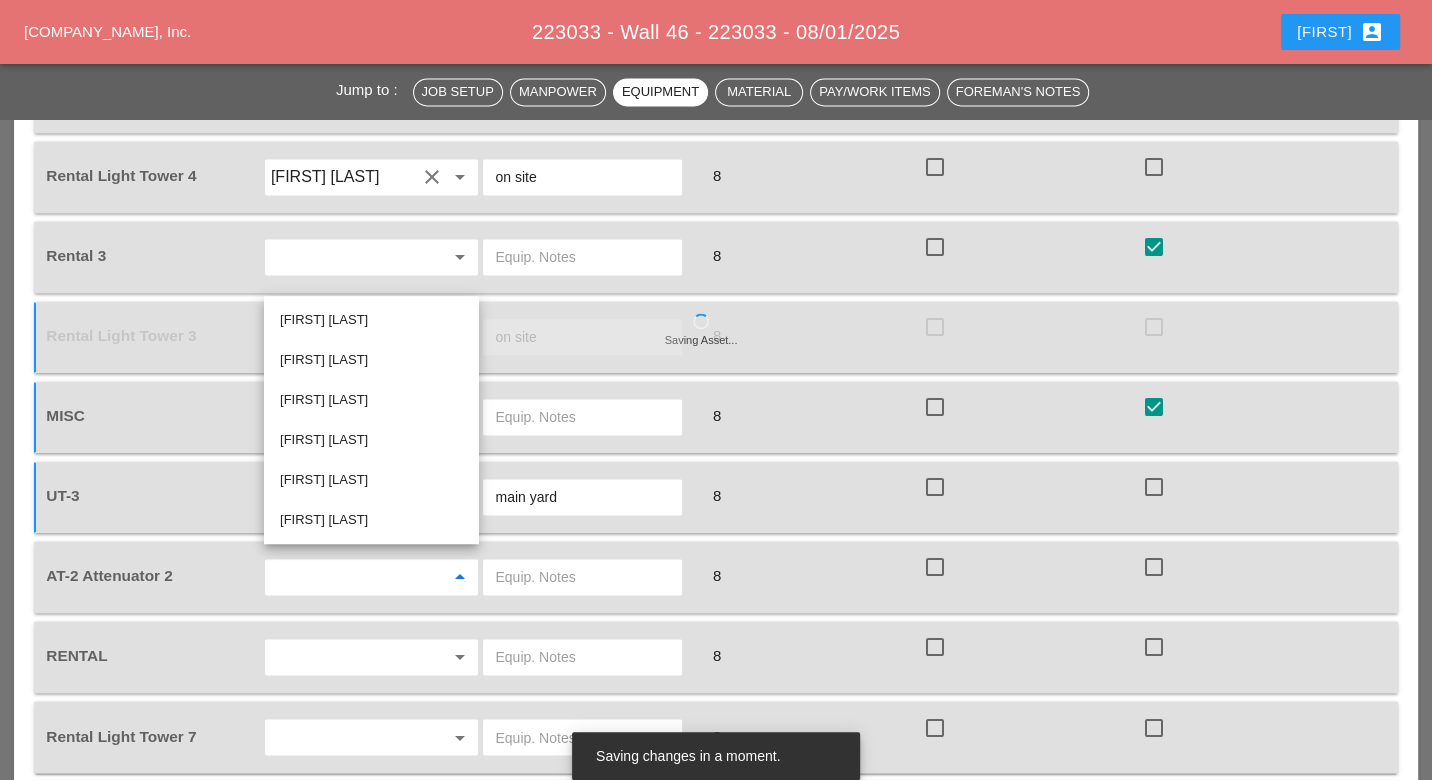click on "Hugo Zambrano" at bounding box center (371, 520) 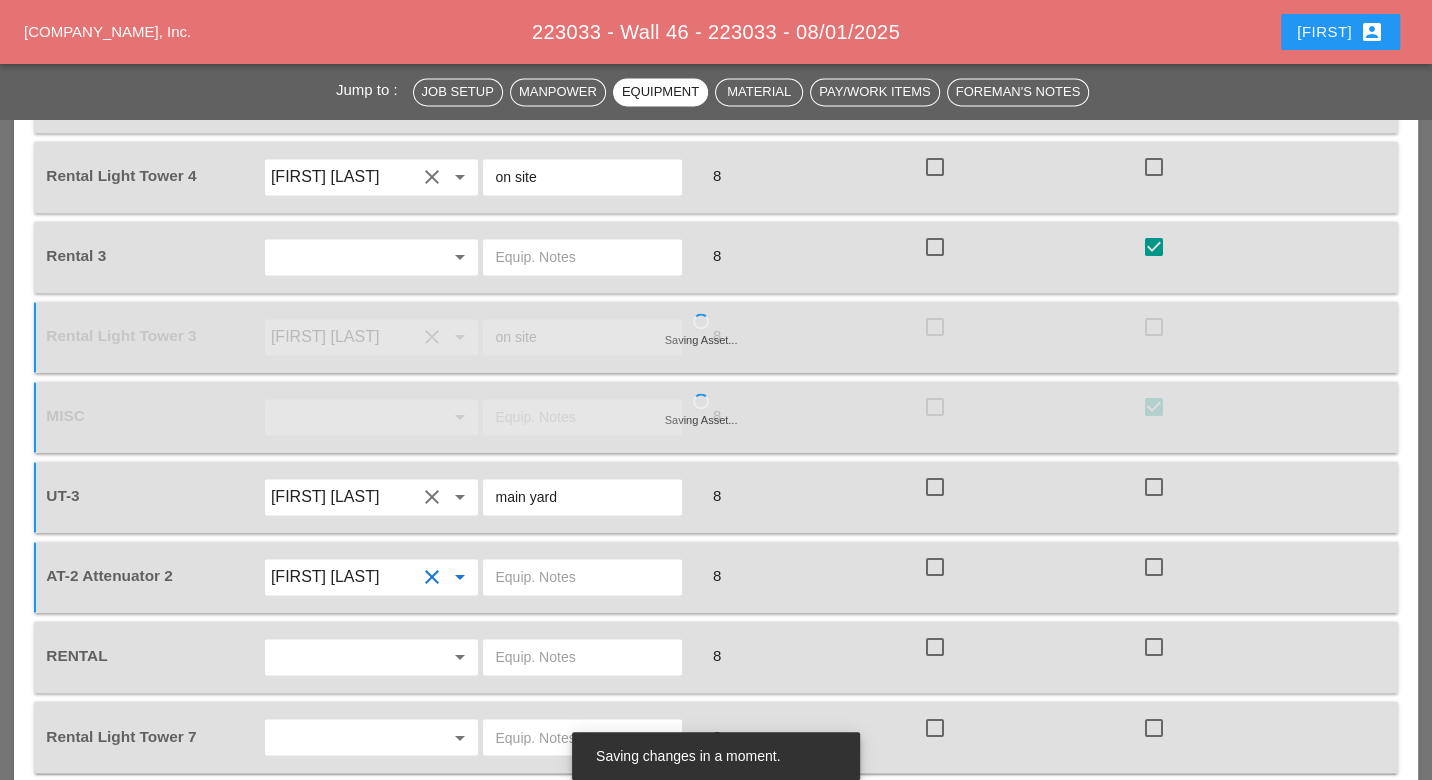 click at bounding box center [582, 577] 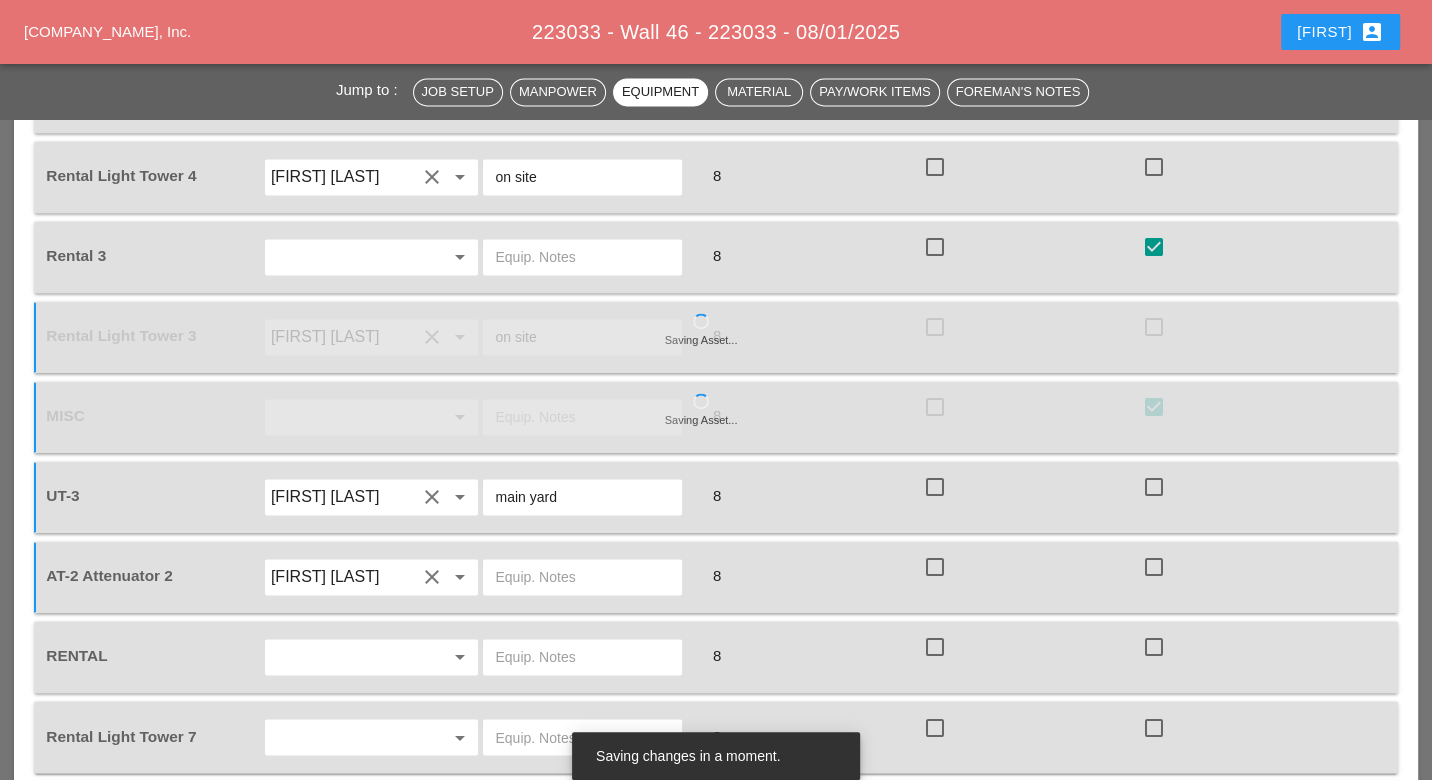 paste on "Bruckner yard" 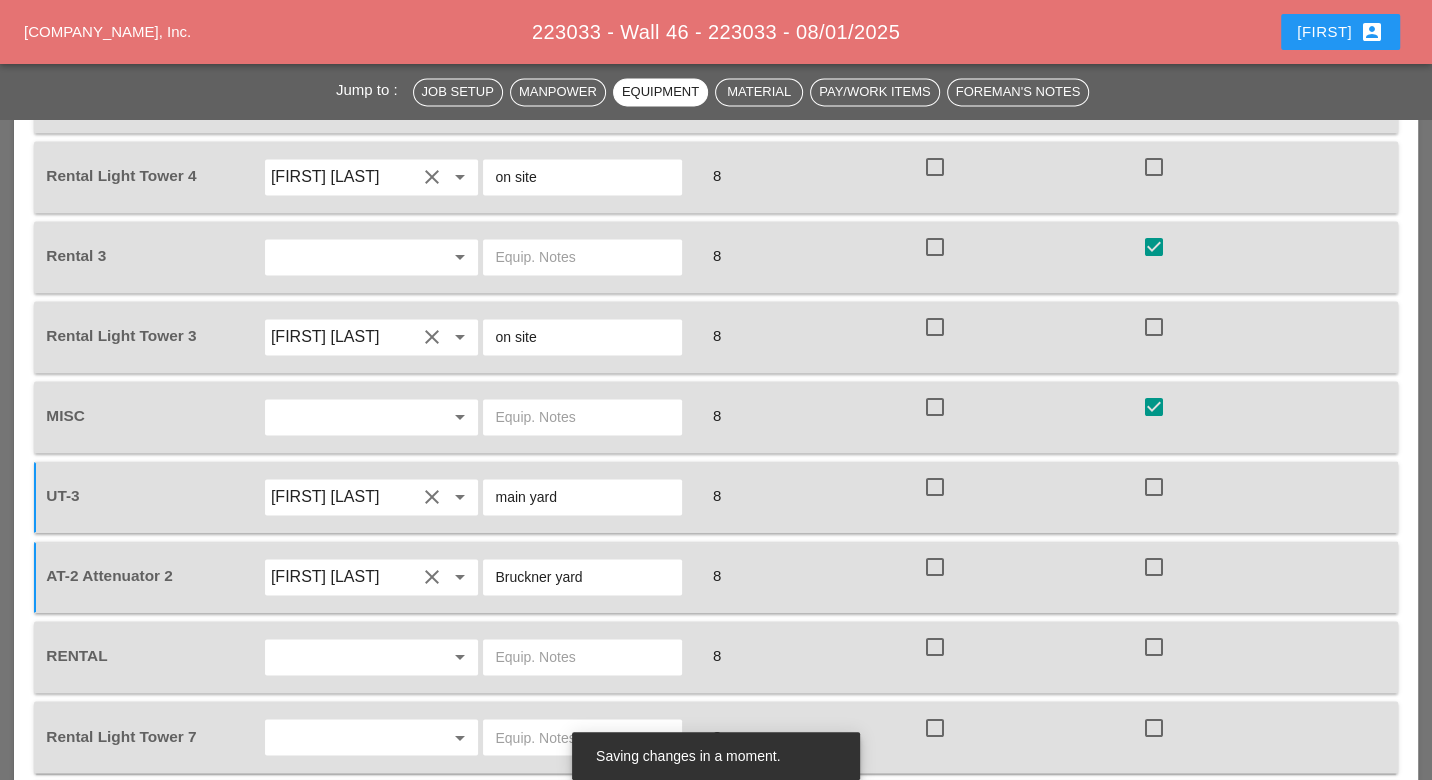 scroll, scrollTop: 2222, scrollLeft: 0, axis: vertical 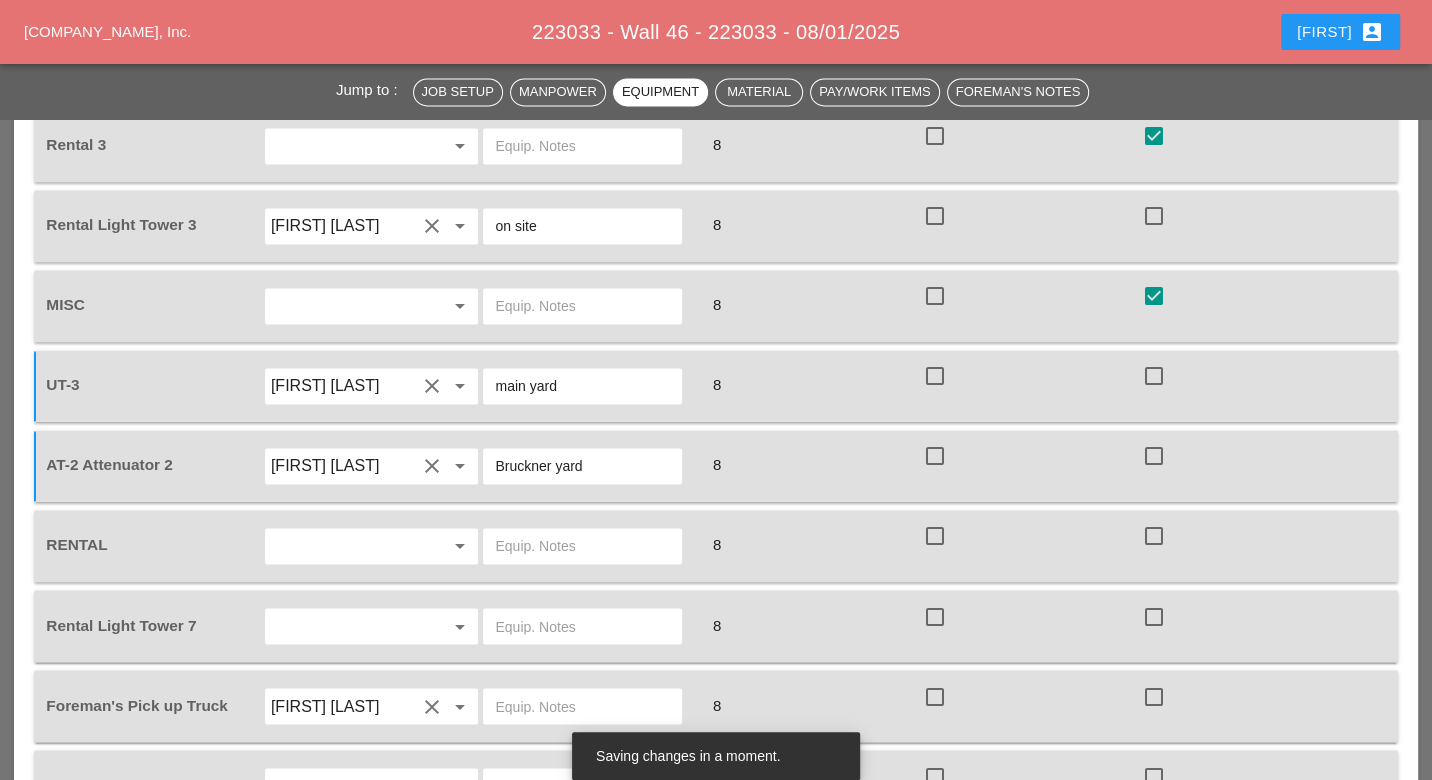 type on "Bruckner yard" 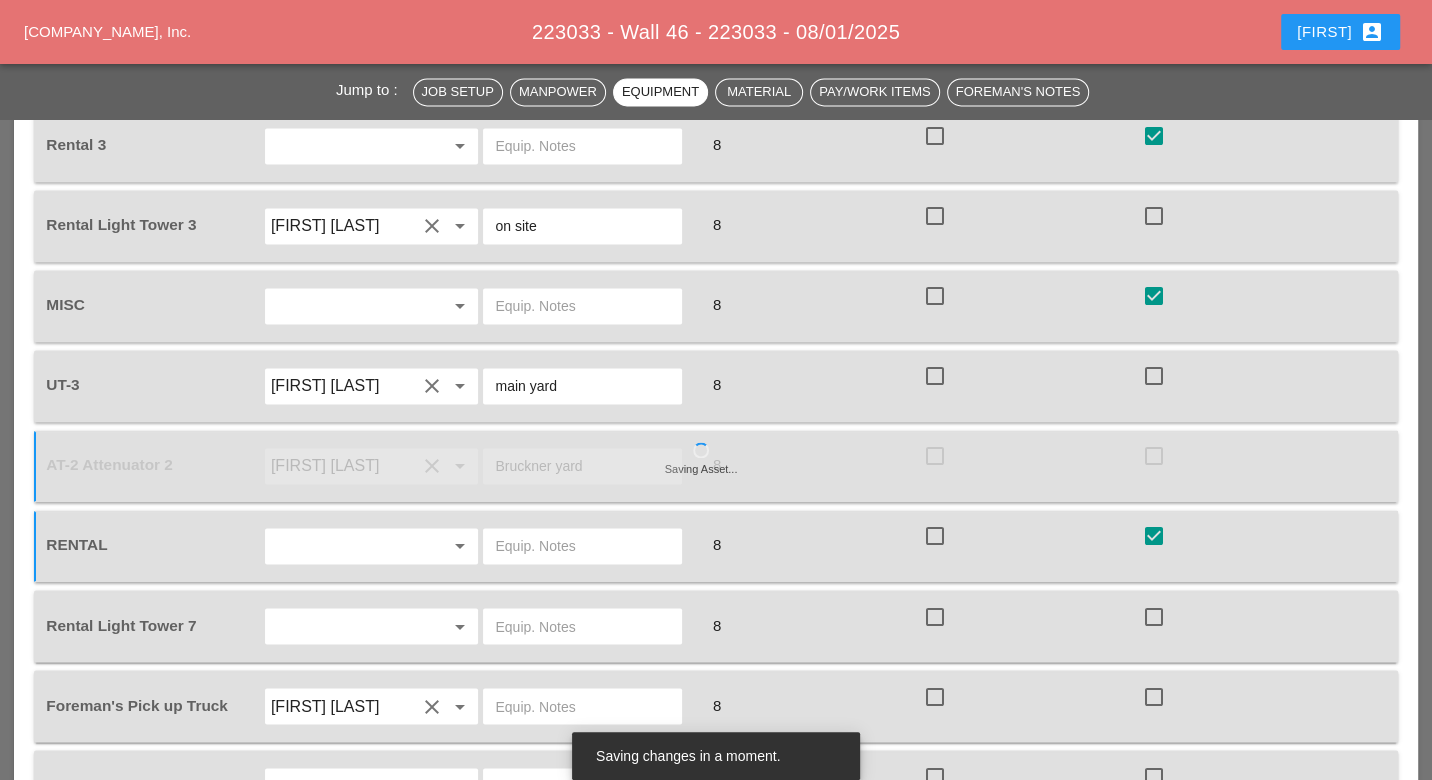 scroll, scrollTop: 2333, scrollLeft: 0, axis: vertical 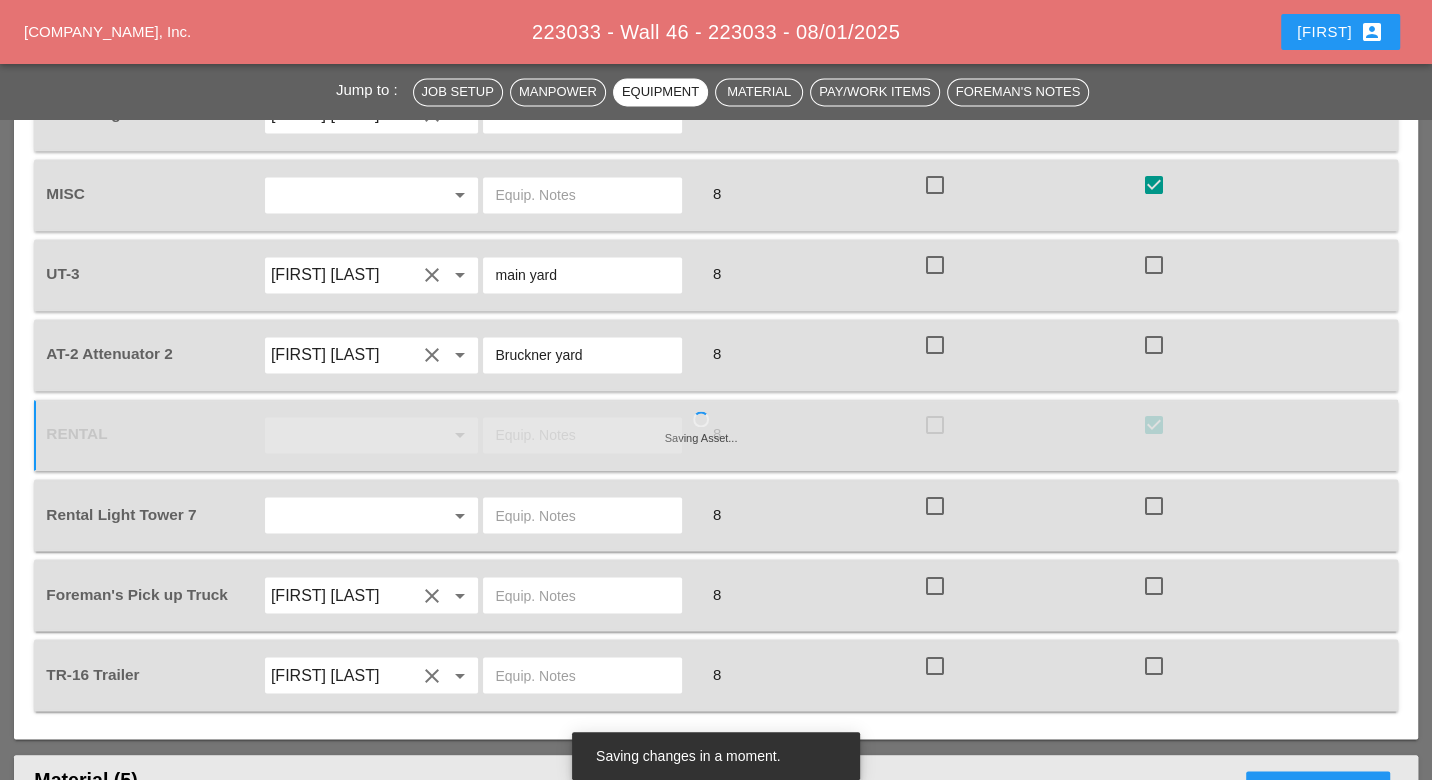 click at bounding box center [582, 515] 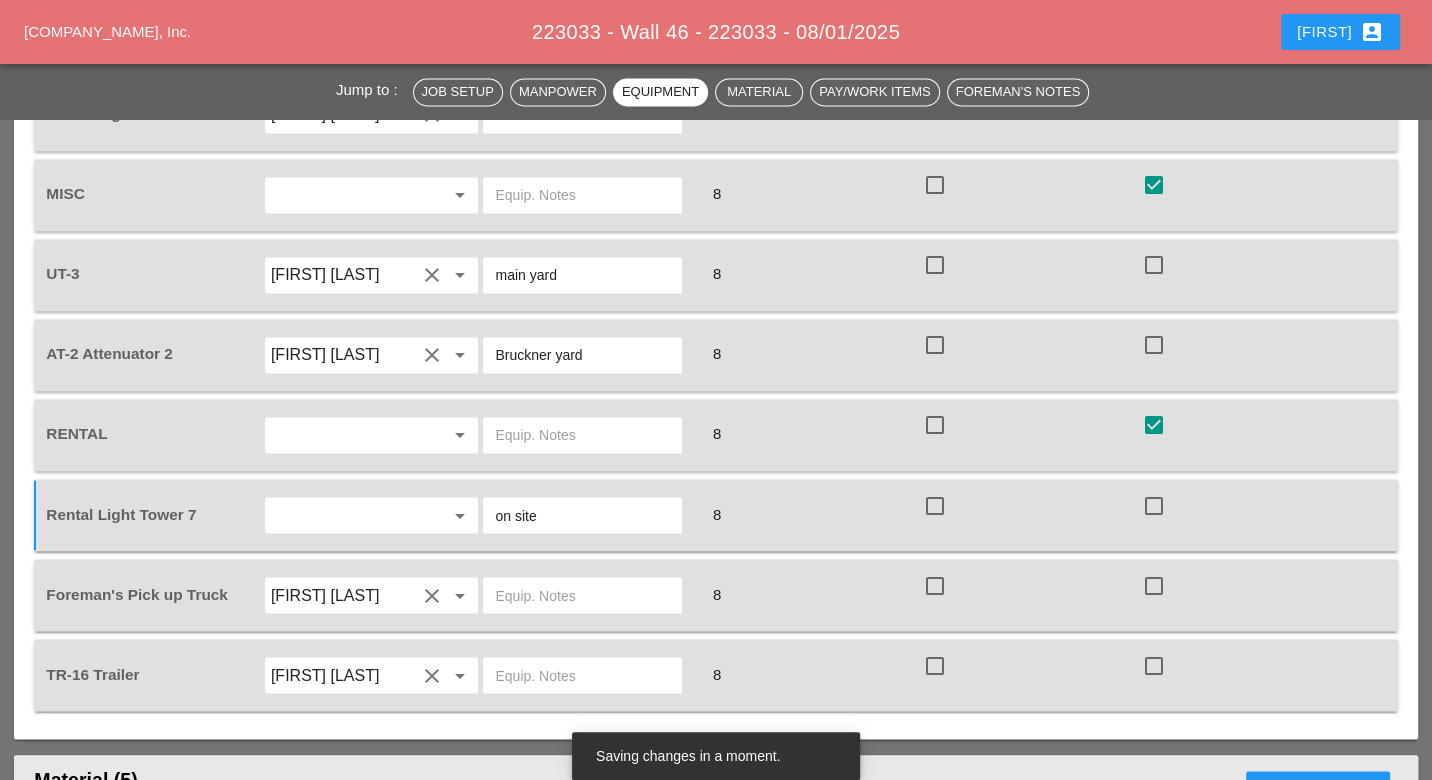 type on "on site" 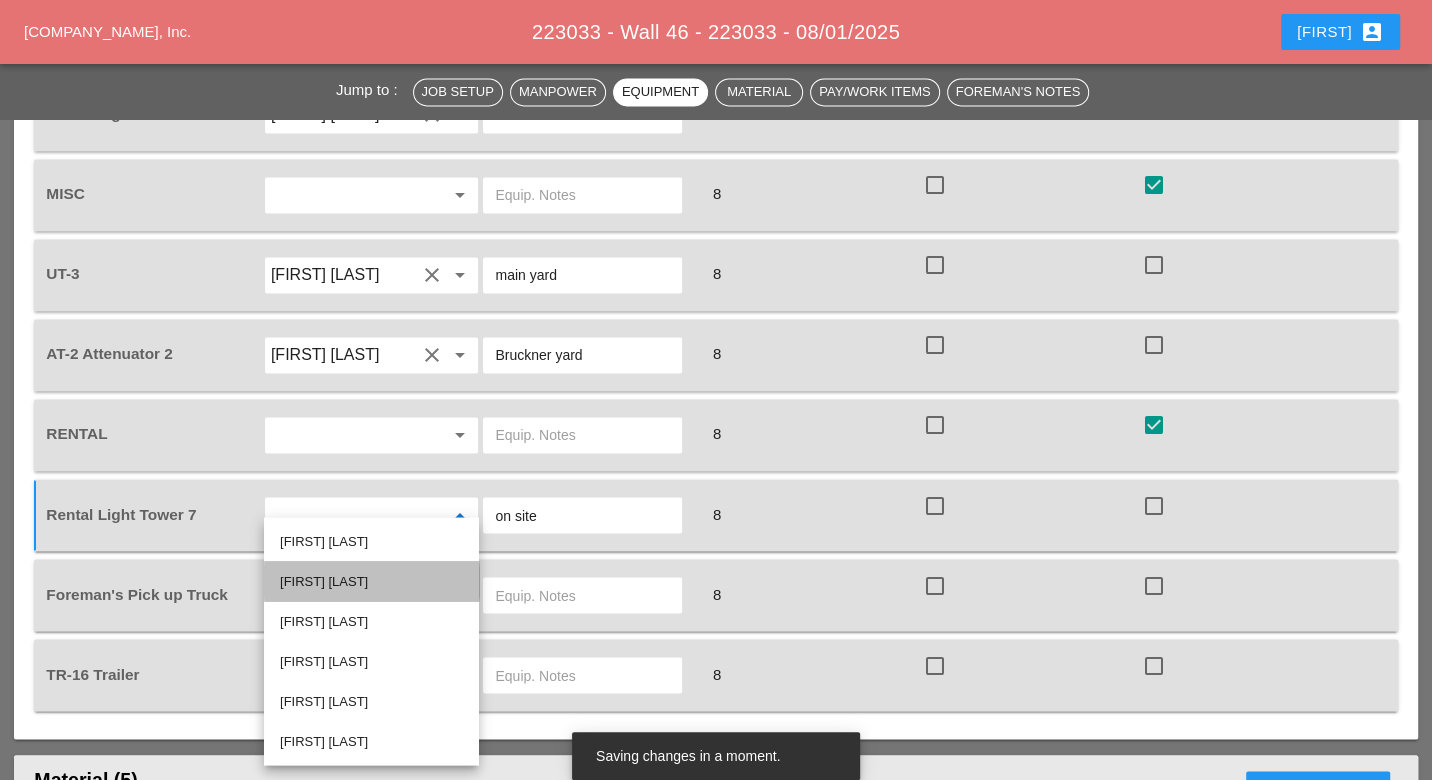 click on "Iwan Belfor" at bounding box center [371, 581] 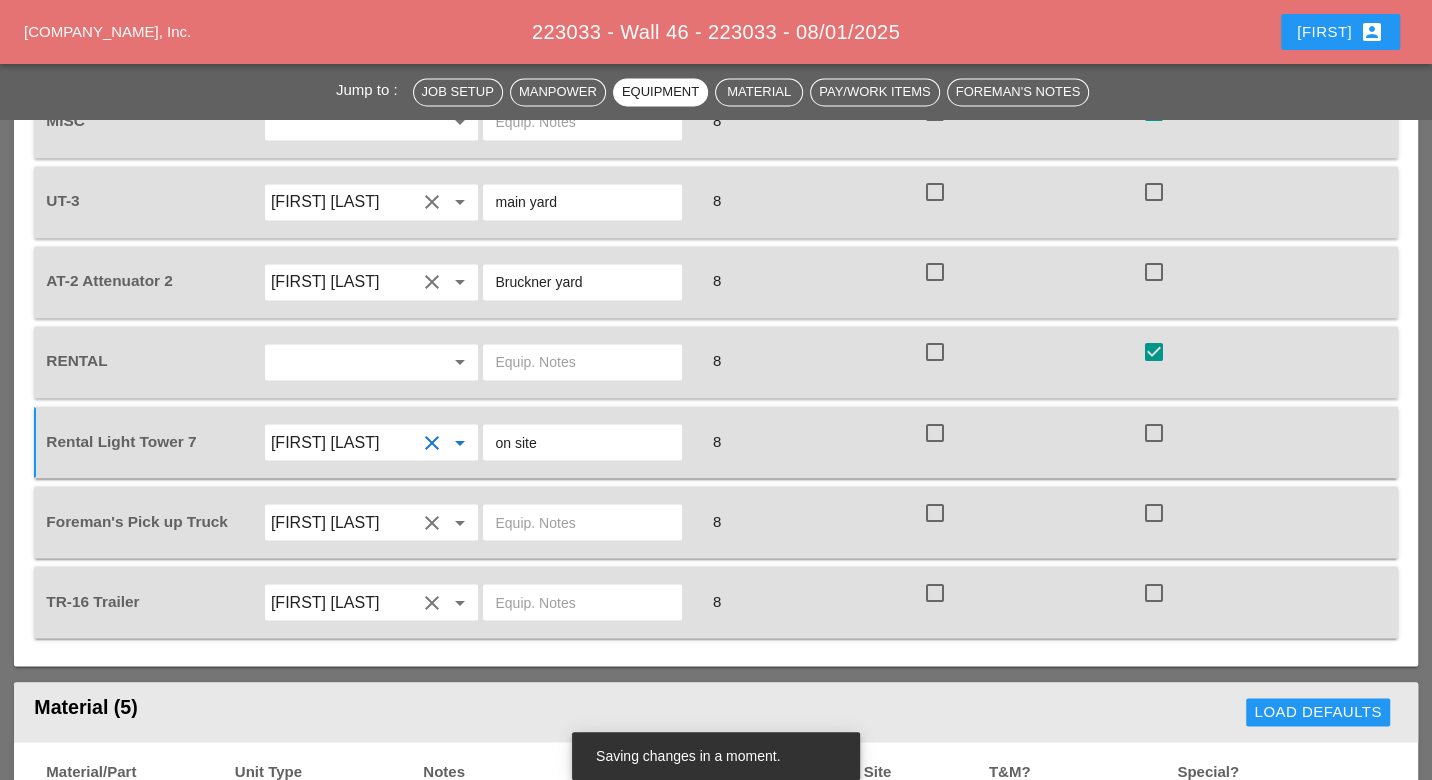 scroll, scrollTop: 2444, scrollLeft: 0, axis: vertical 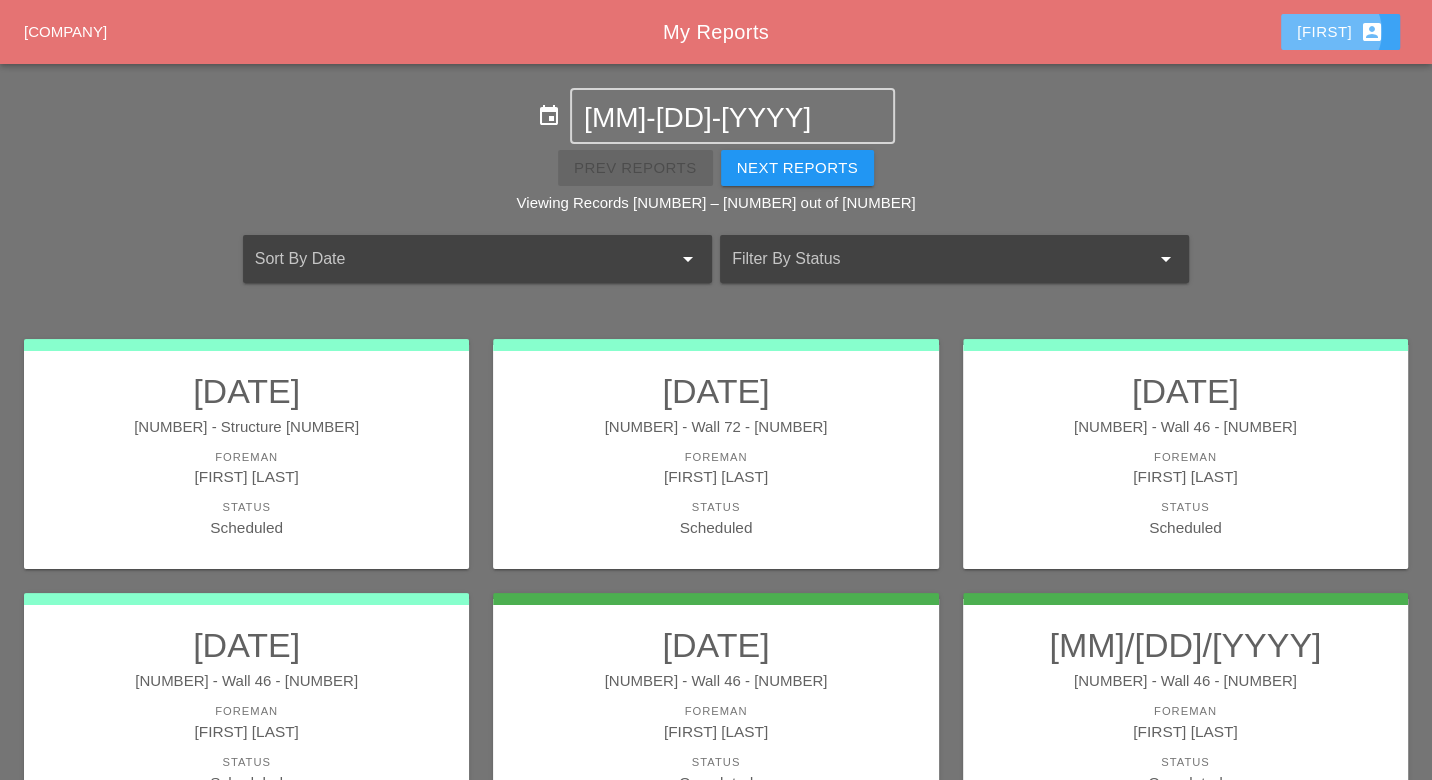 drag, startPoint x: 1334, startPoint y: 34, endPoint x: 1324, endPoint y: 50, distance: 18.867962 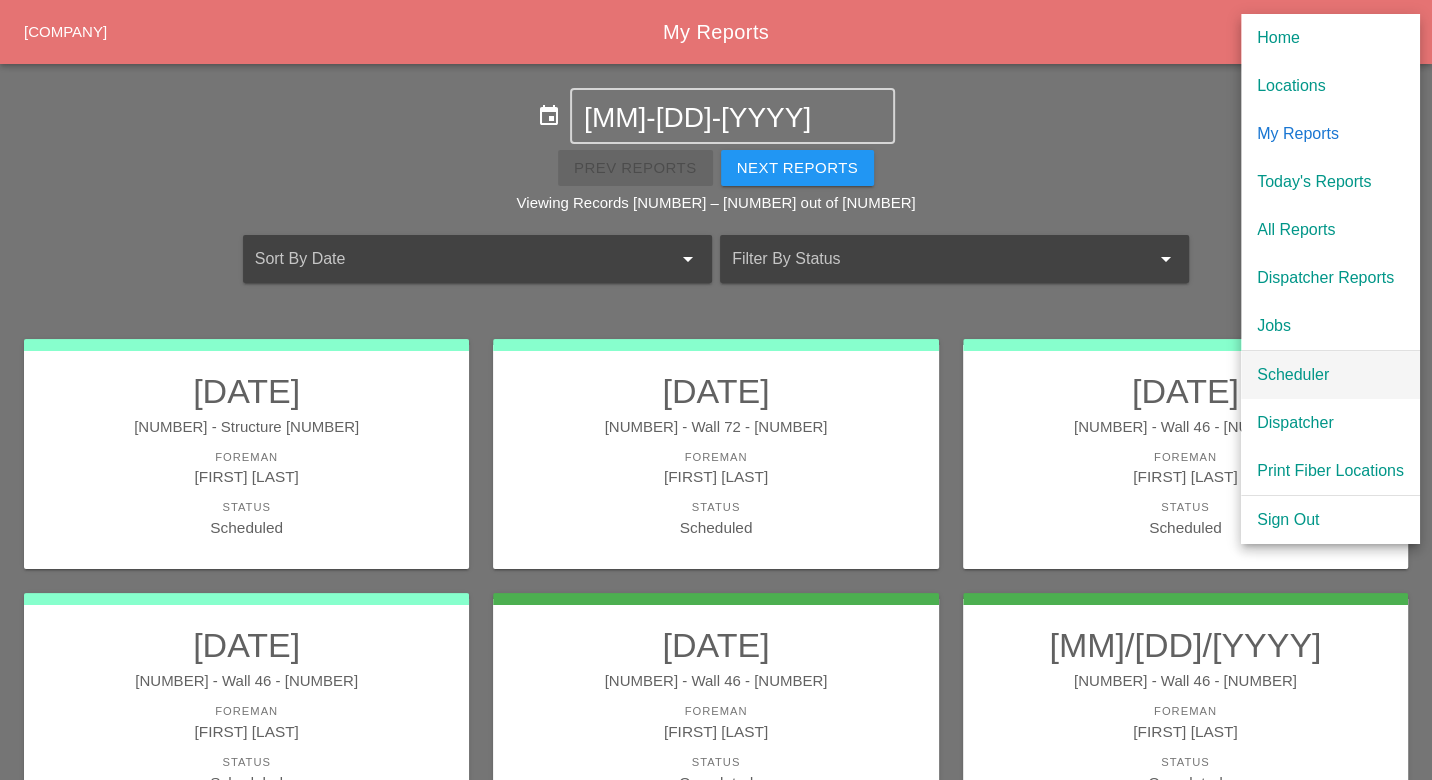 click on "Scheduler" at bounding box center [1330, 375] 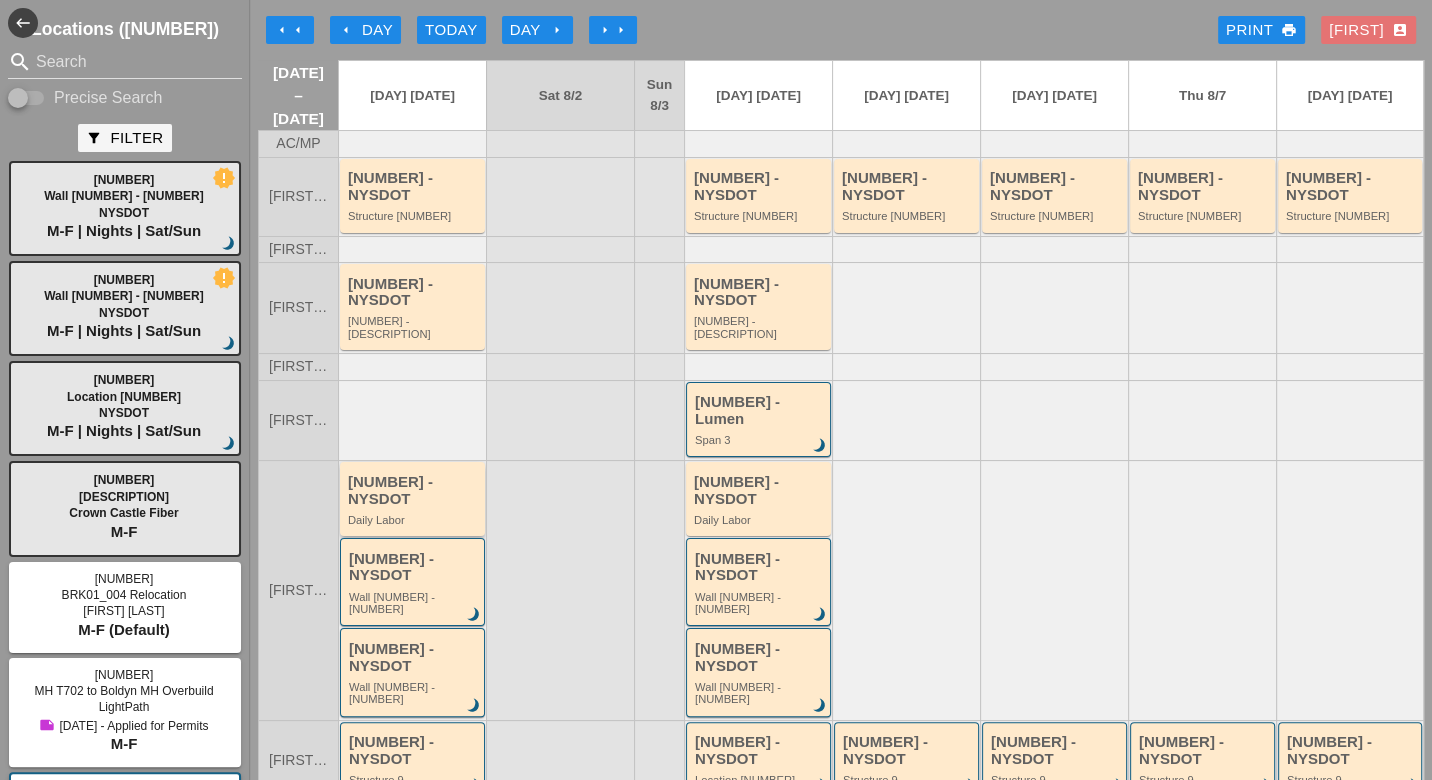 click on "[NUMBER] - [TEXT] [TEXT] [TEXT] [TEXT] [TEXT]" at bounding box center [414, 500] 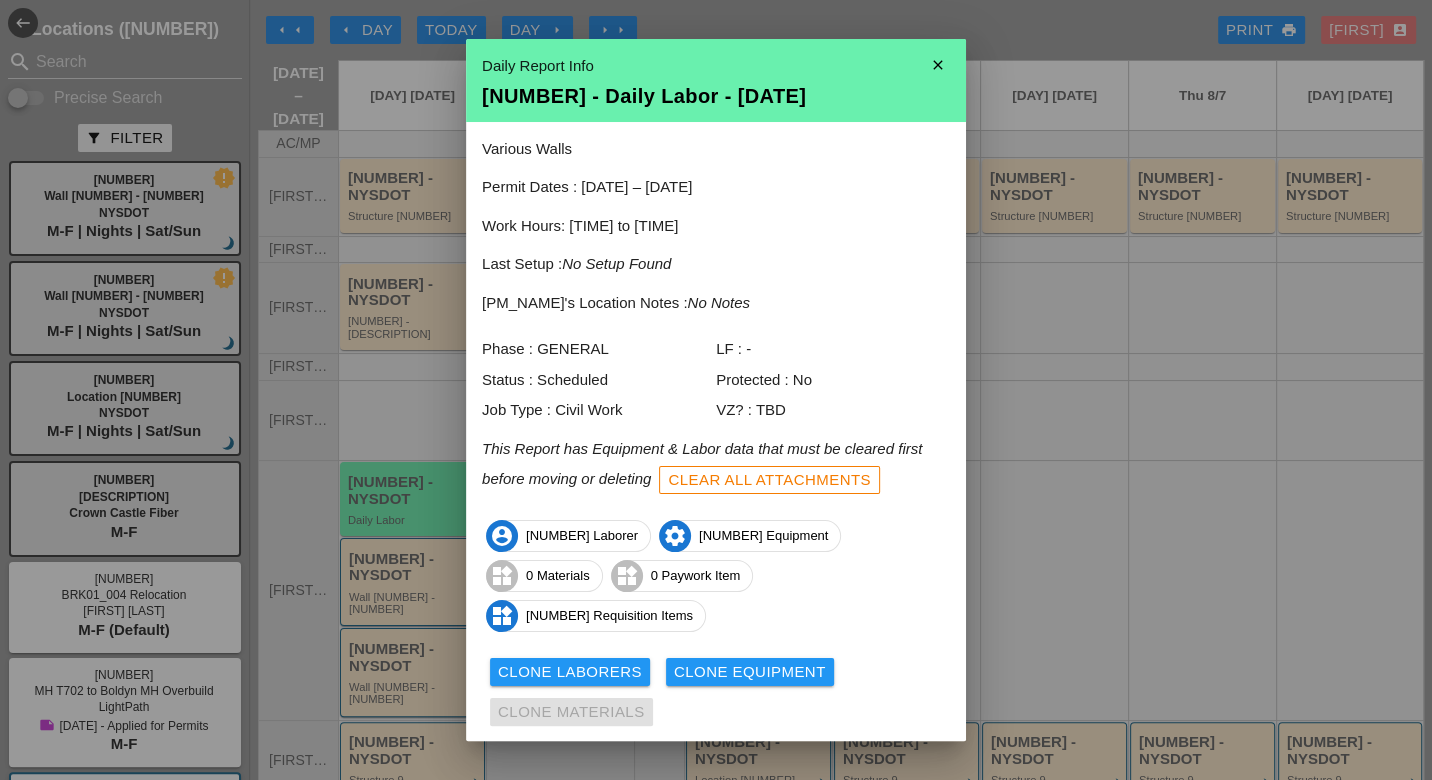 click on "View" at bounding box center (660, 774) 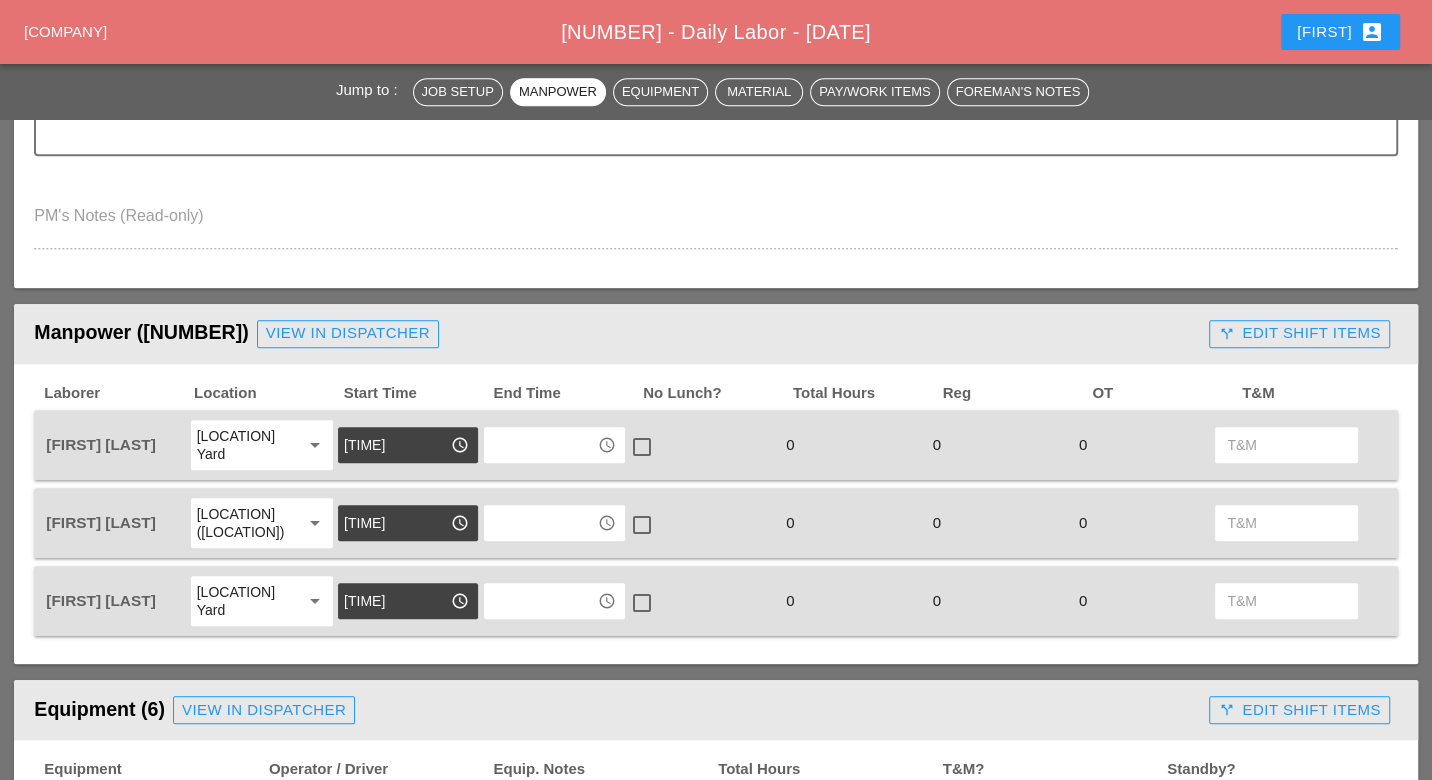 scroll, scrollTop: 1333, scrollLeft: 0, axis: vertical 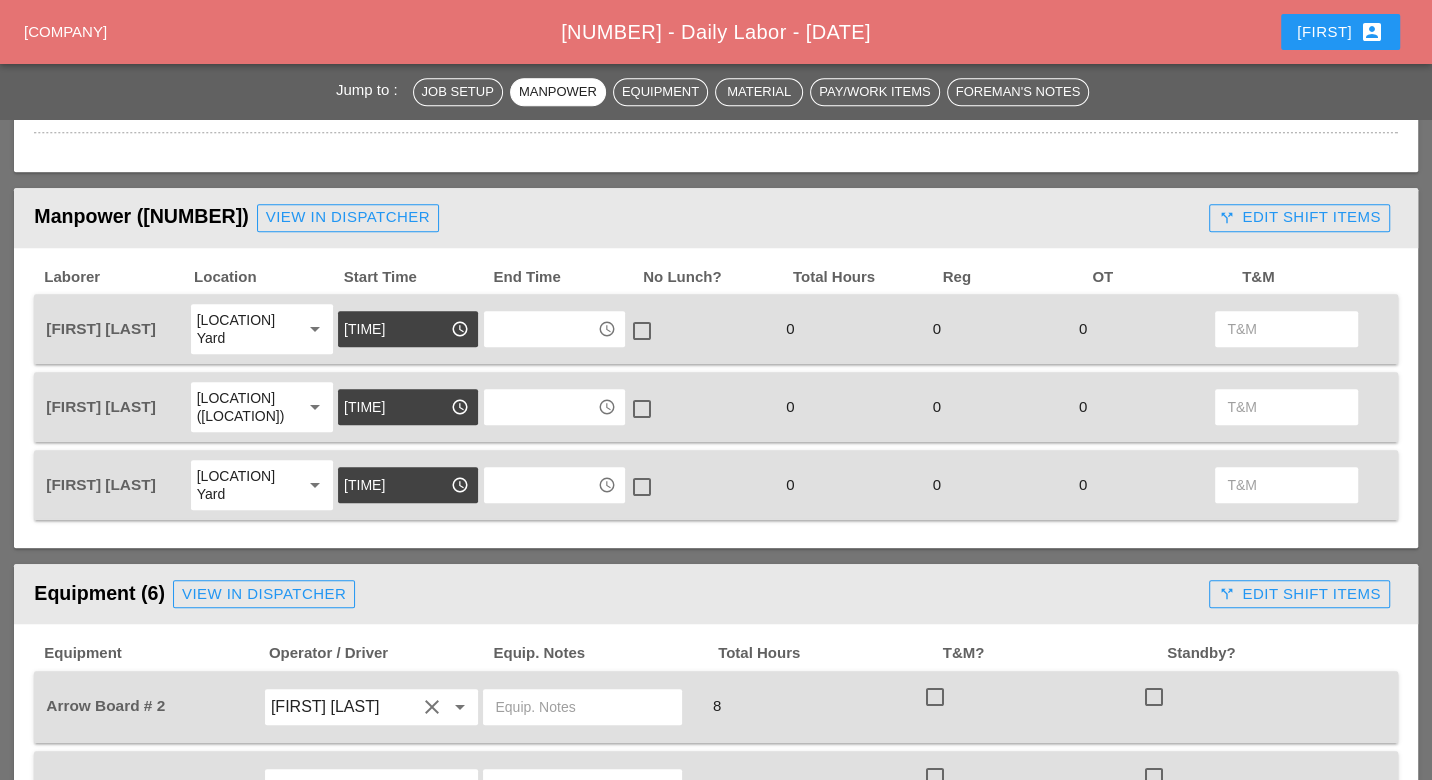 click on "[TIME]" at bounding box center (394, 329) 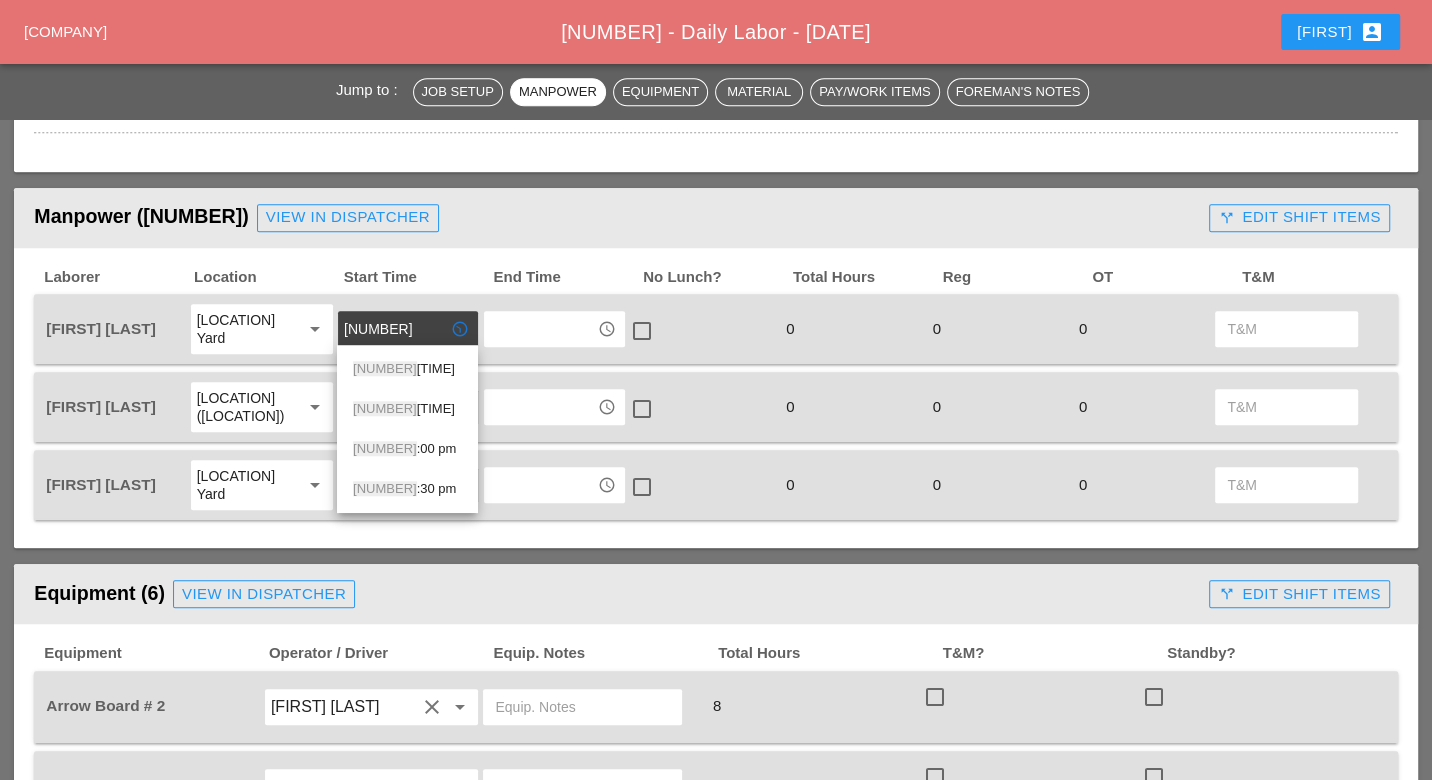 click on "Manpower (3)  View in Dispatcher  - All Workers Must Show up 15 Minutes Before Start Time!" at bounding box center (617, 218) 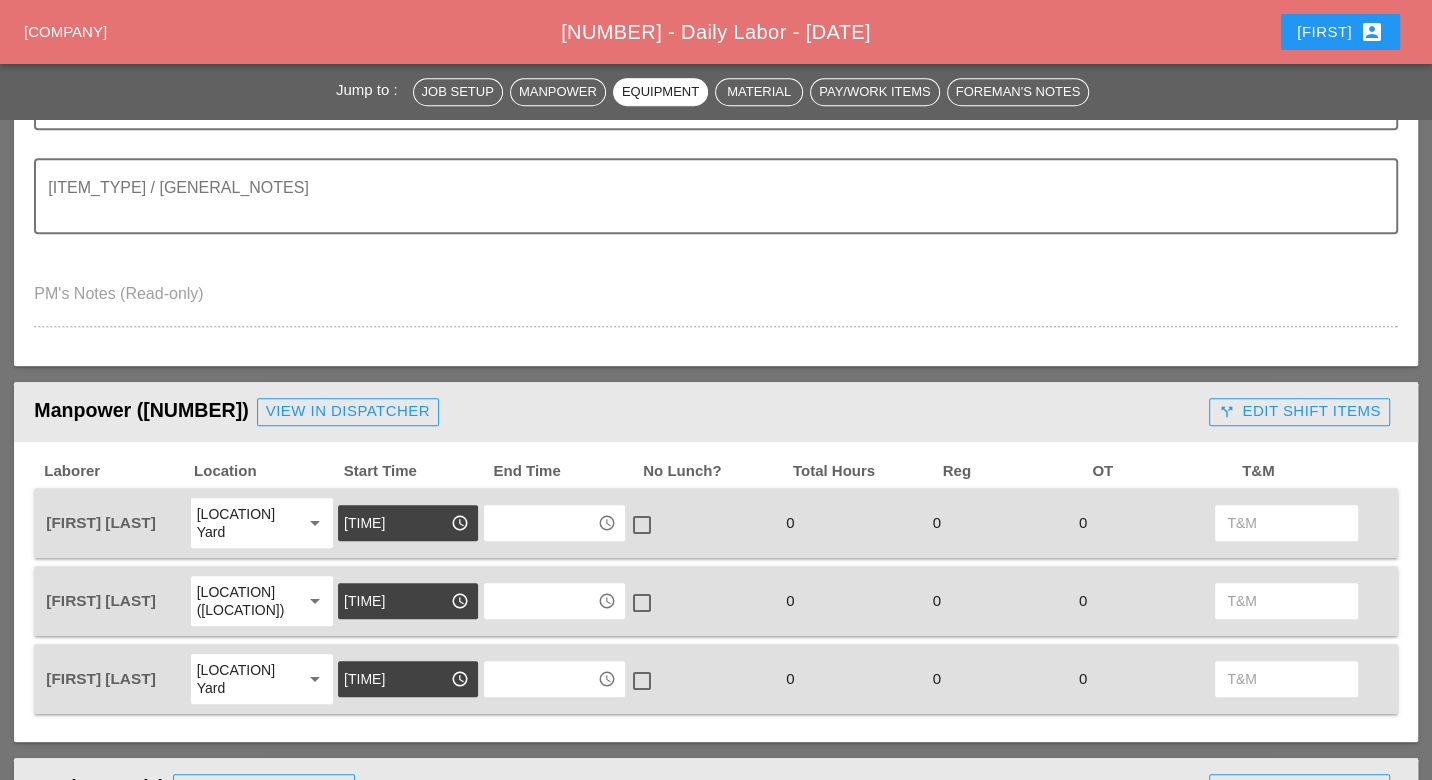 scroll, scrollTop: 1137, scrollLeft: 0, axis: vertical 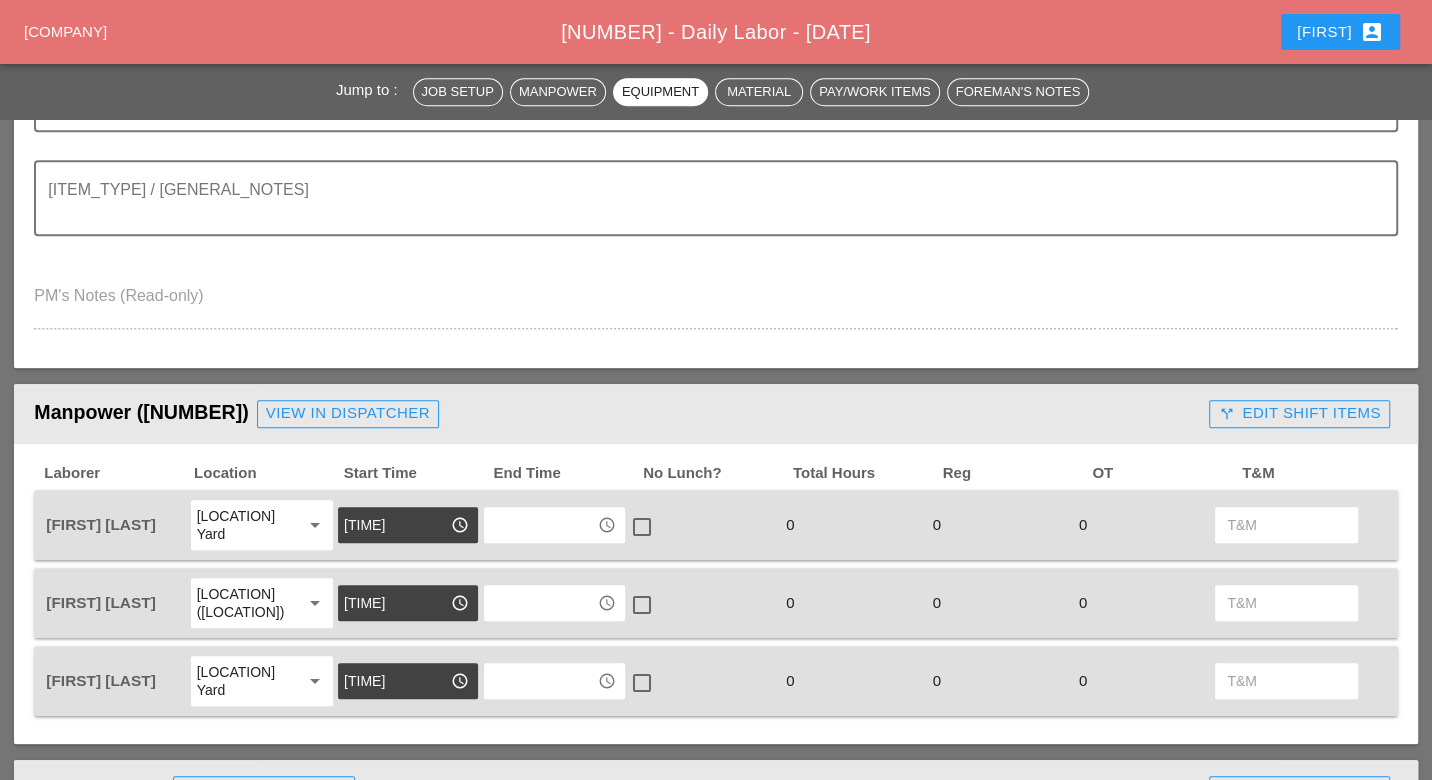 click on "[TIME]" at bounding box center (394, 525) 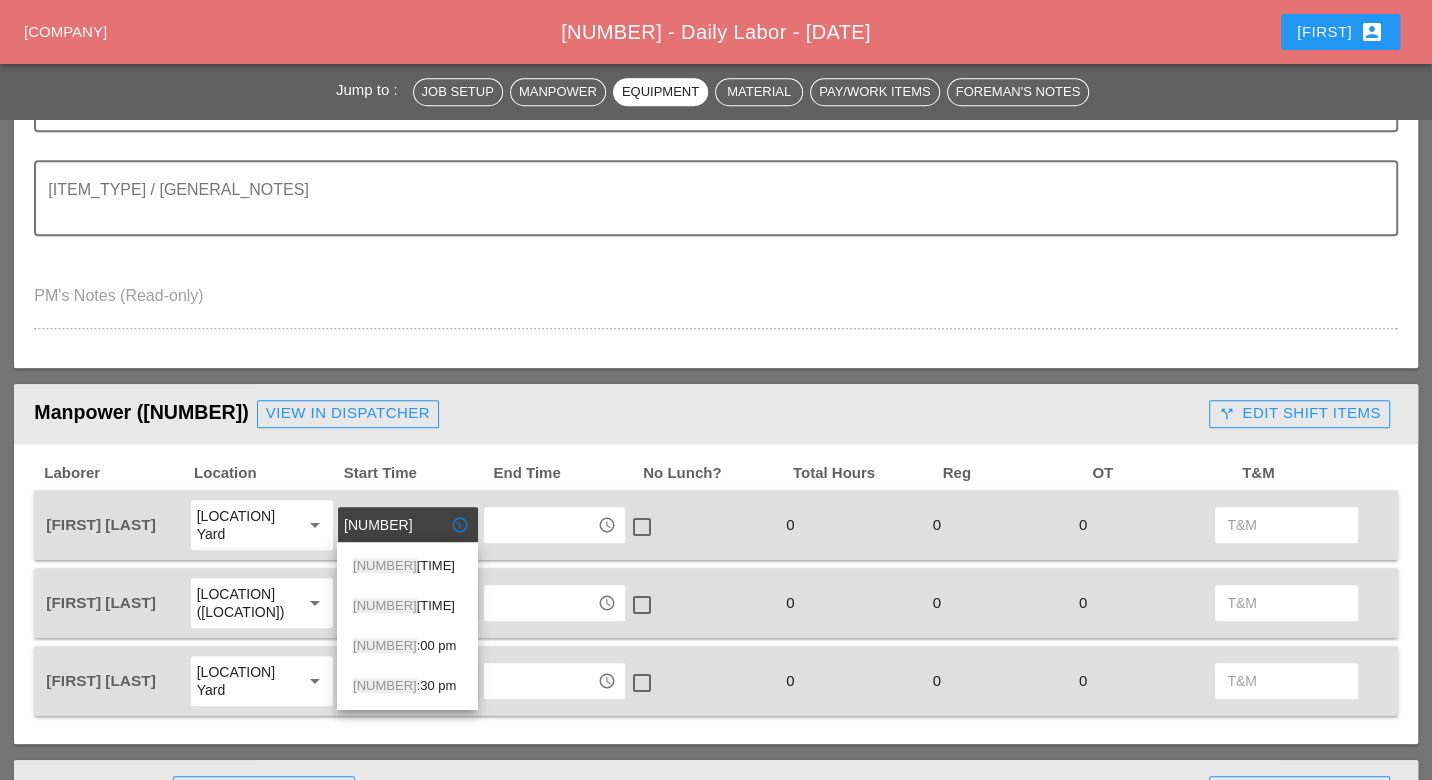 click on "9 :30 pm" at bounding box center [407, 686] 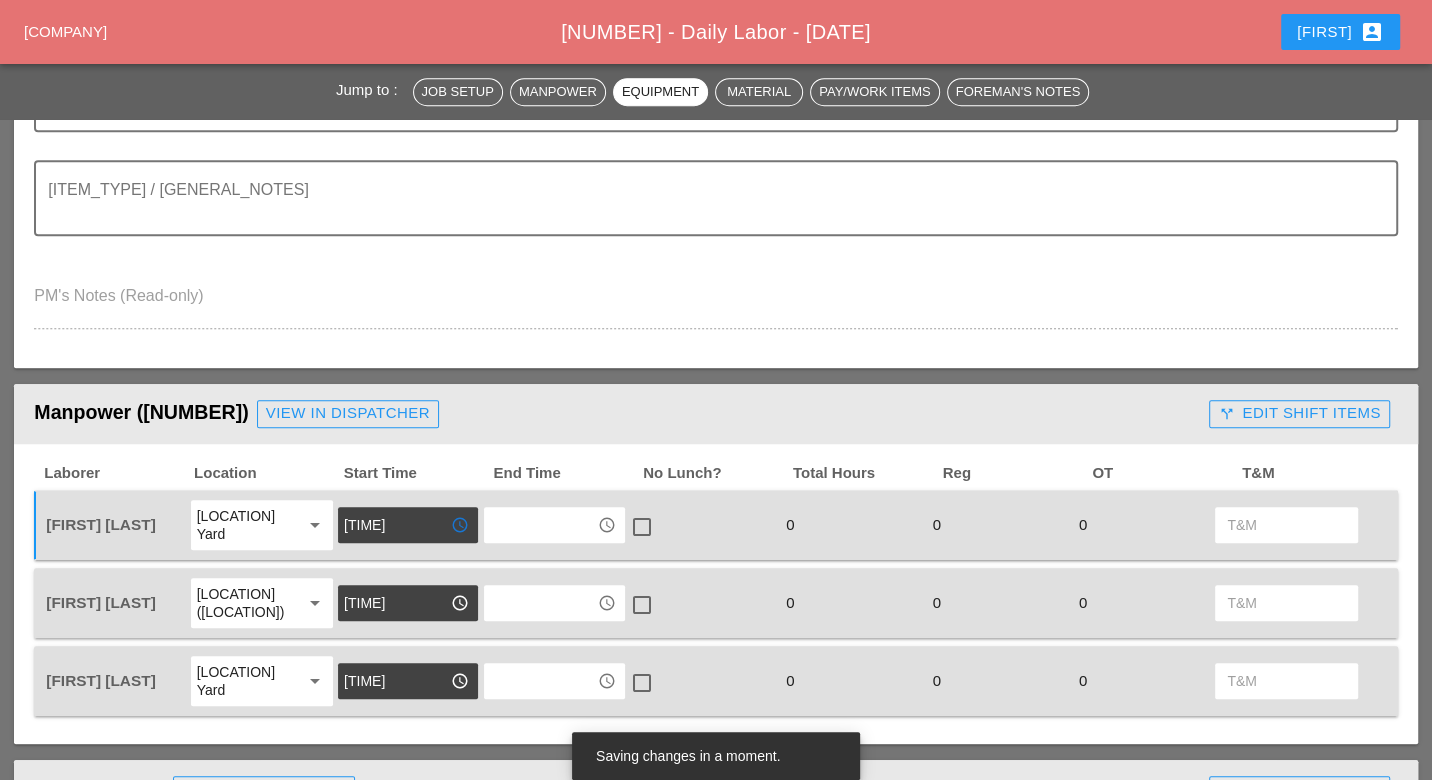 type on "9:30 pm" 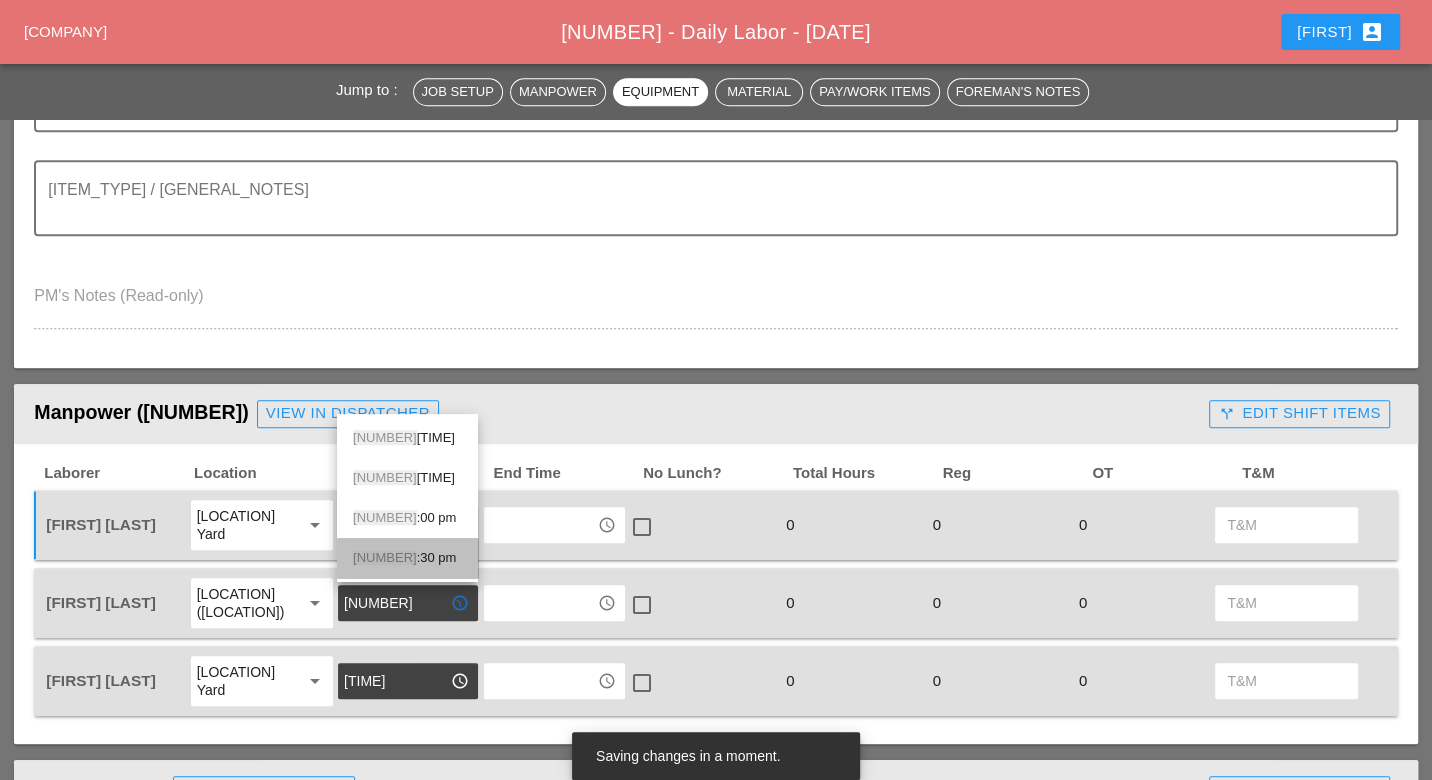 click on "9 :30 pm" at bounding box center (407, 558) 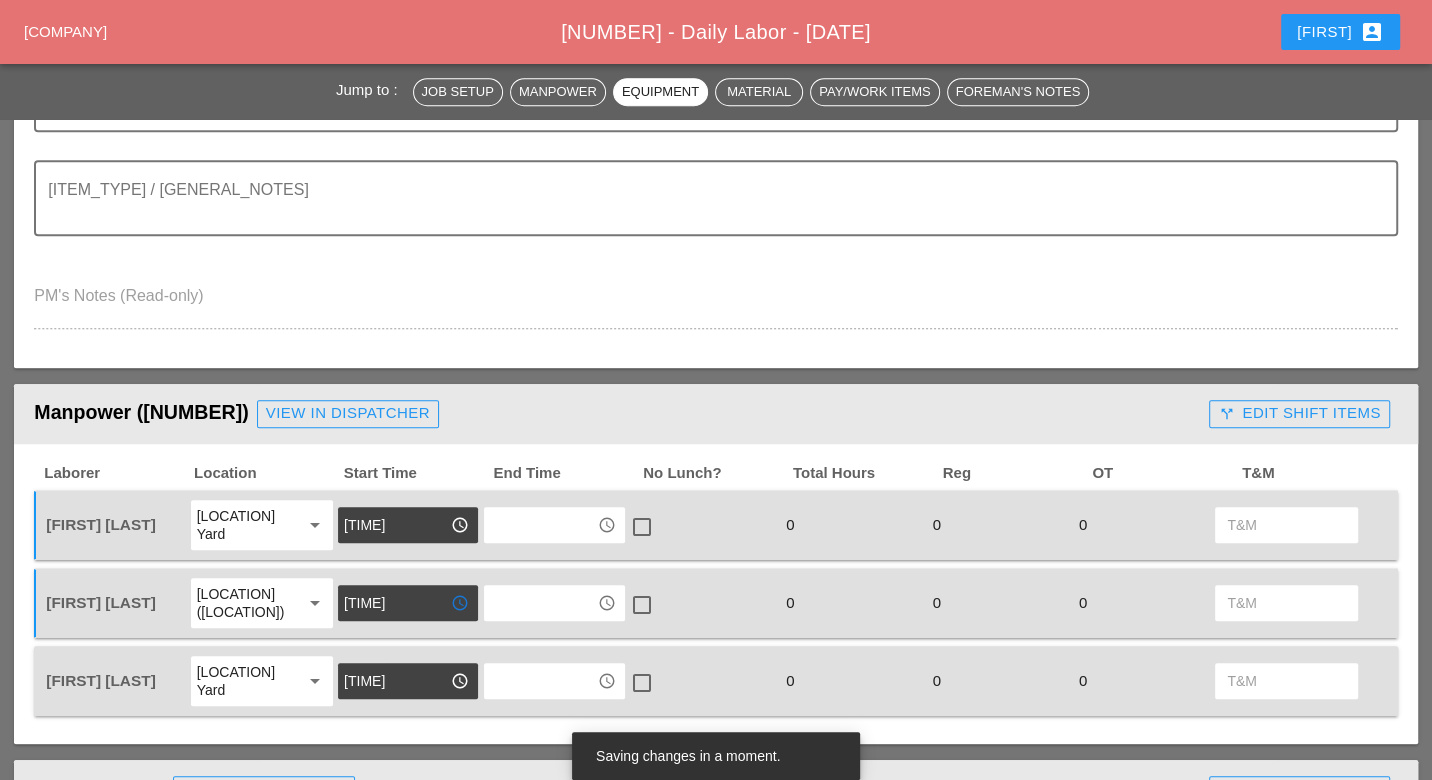 type on "9:30 pm" 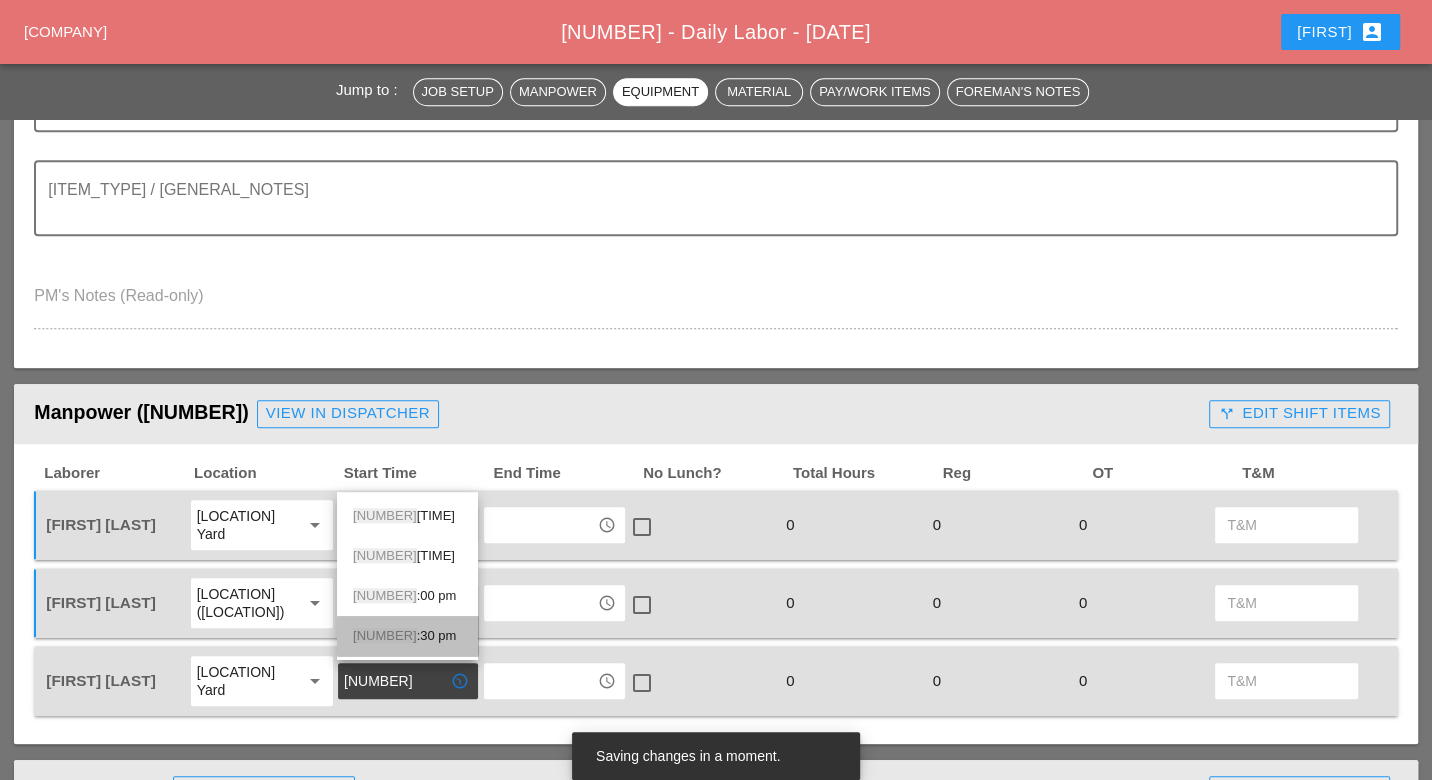 click on "9 :30 pm" at bounding box center [407, 636] 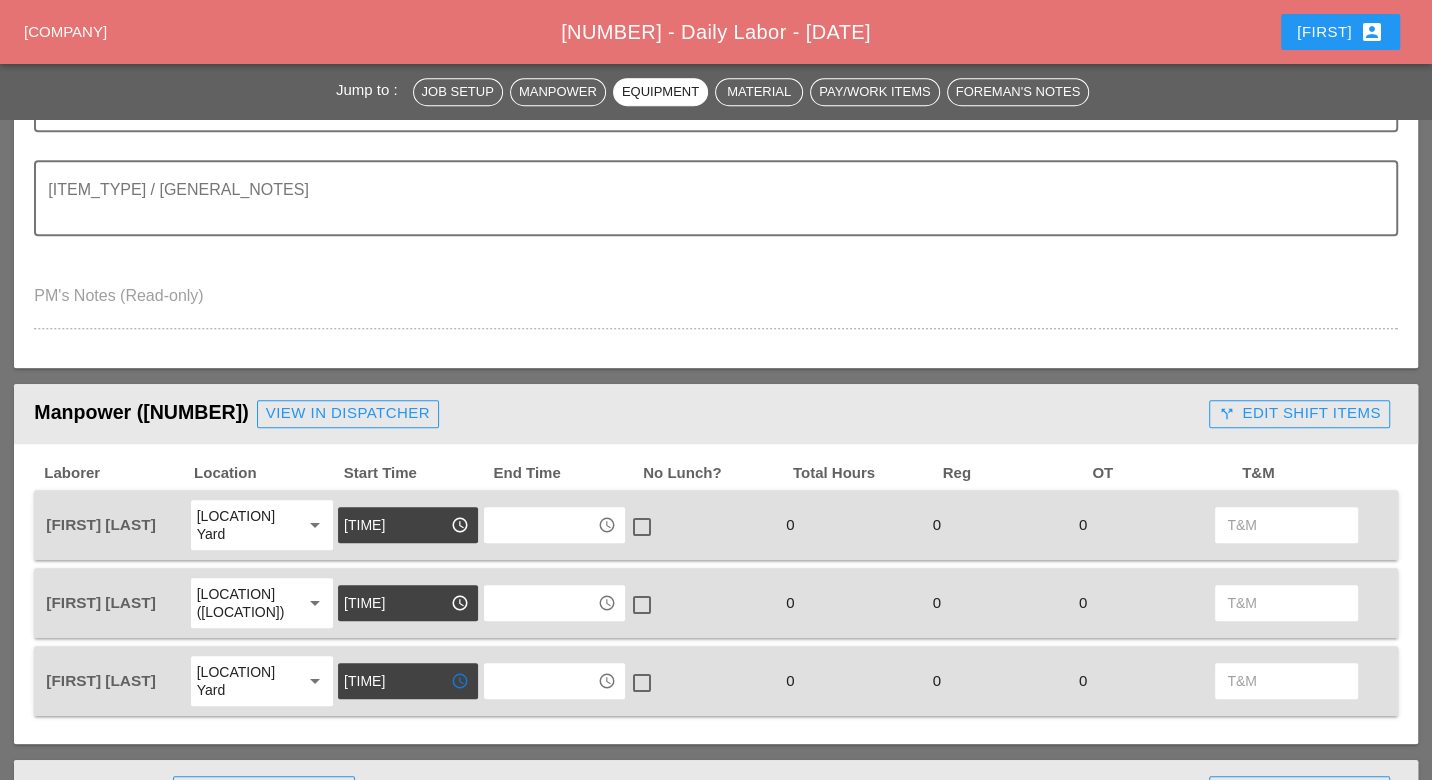 scroll, scrollTop: 1248, scrollLeft: 0, axis: vertical 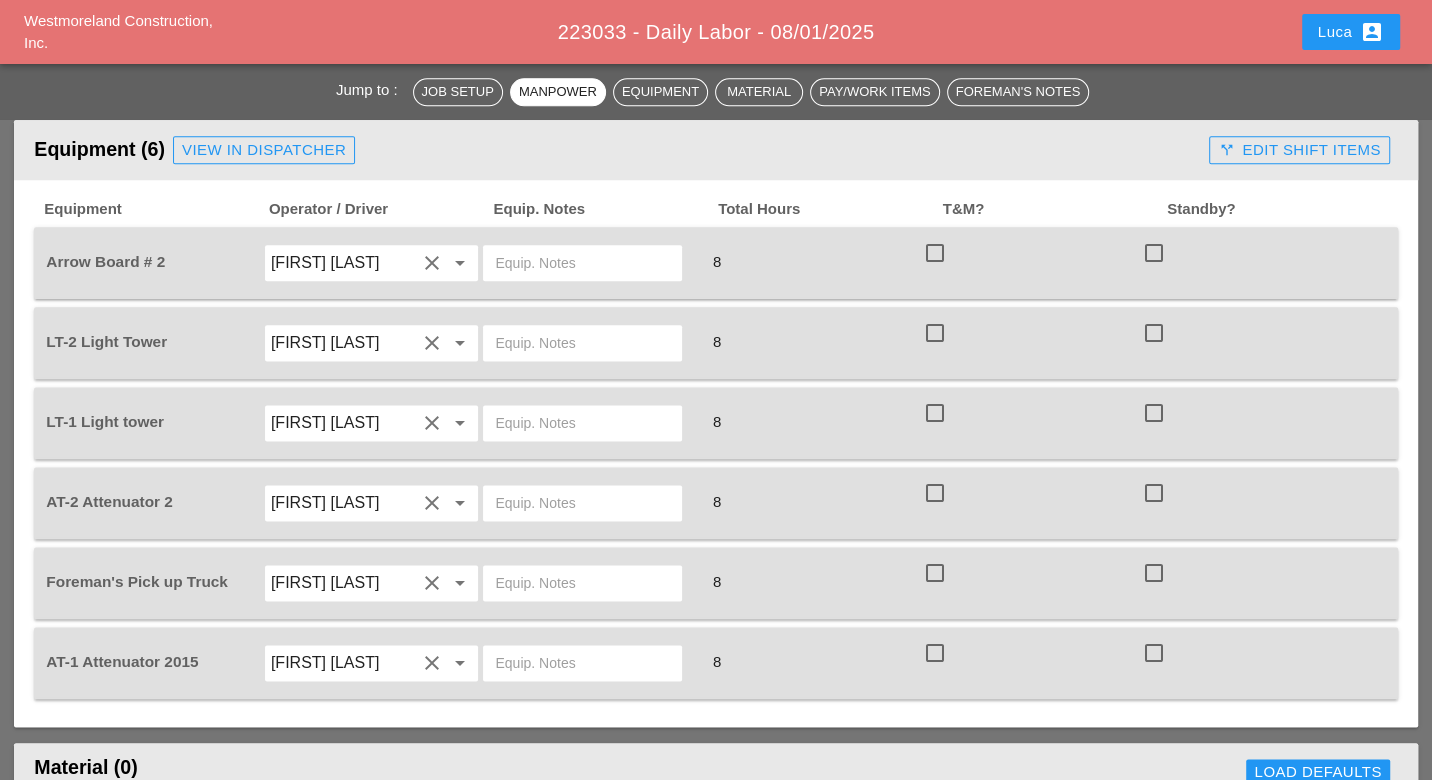 click at bounding box center (582, 263) 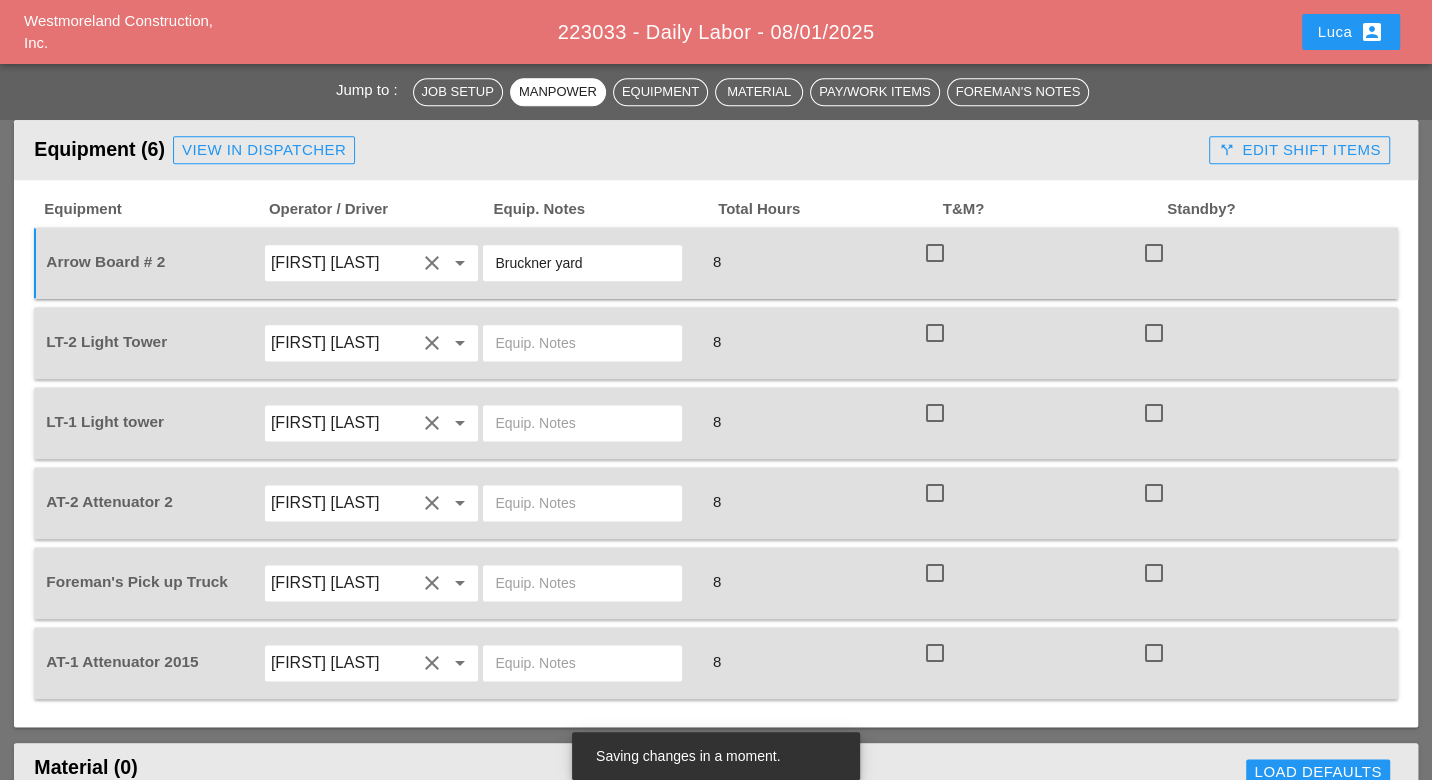 type on "Bruckner yard" 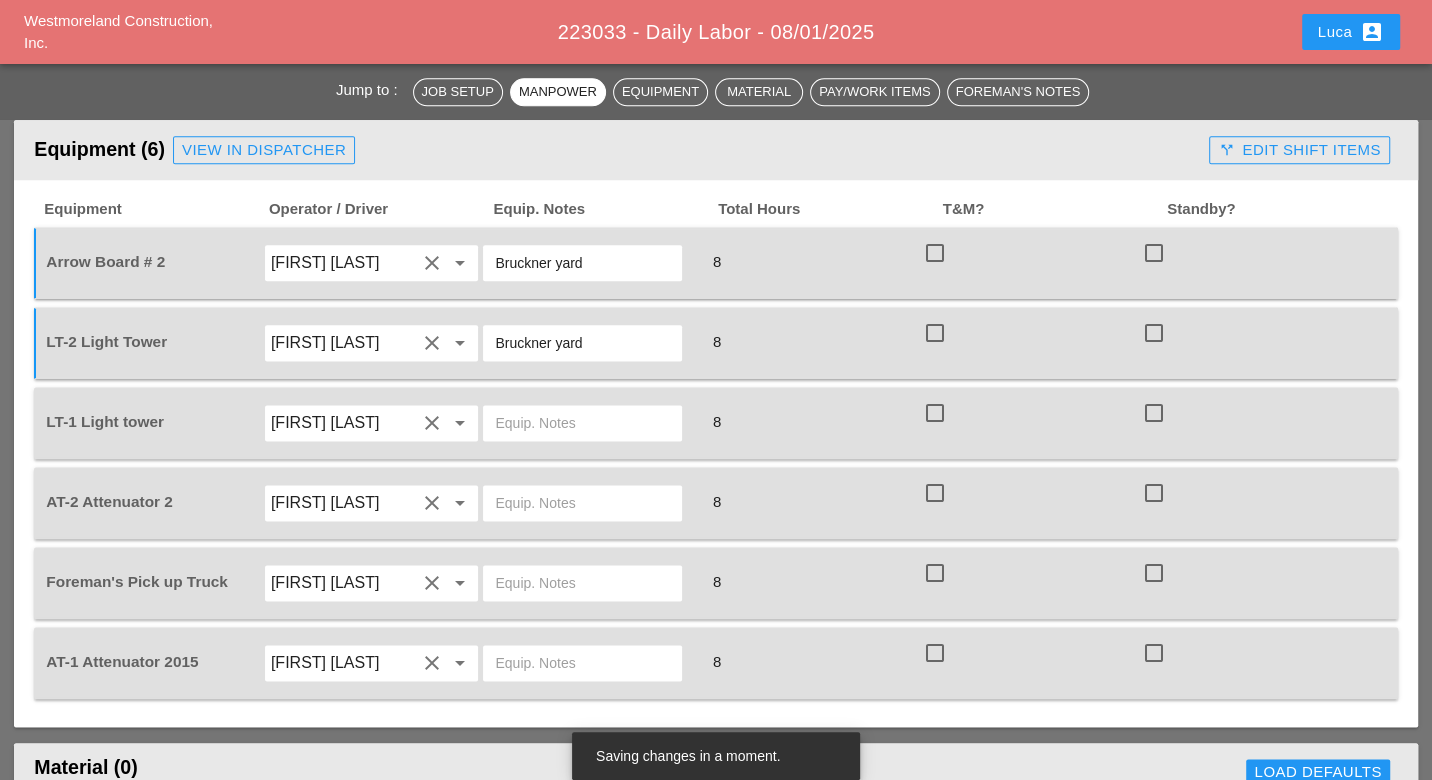type on "Bruckner yard" 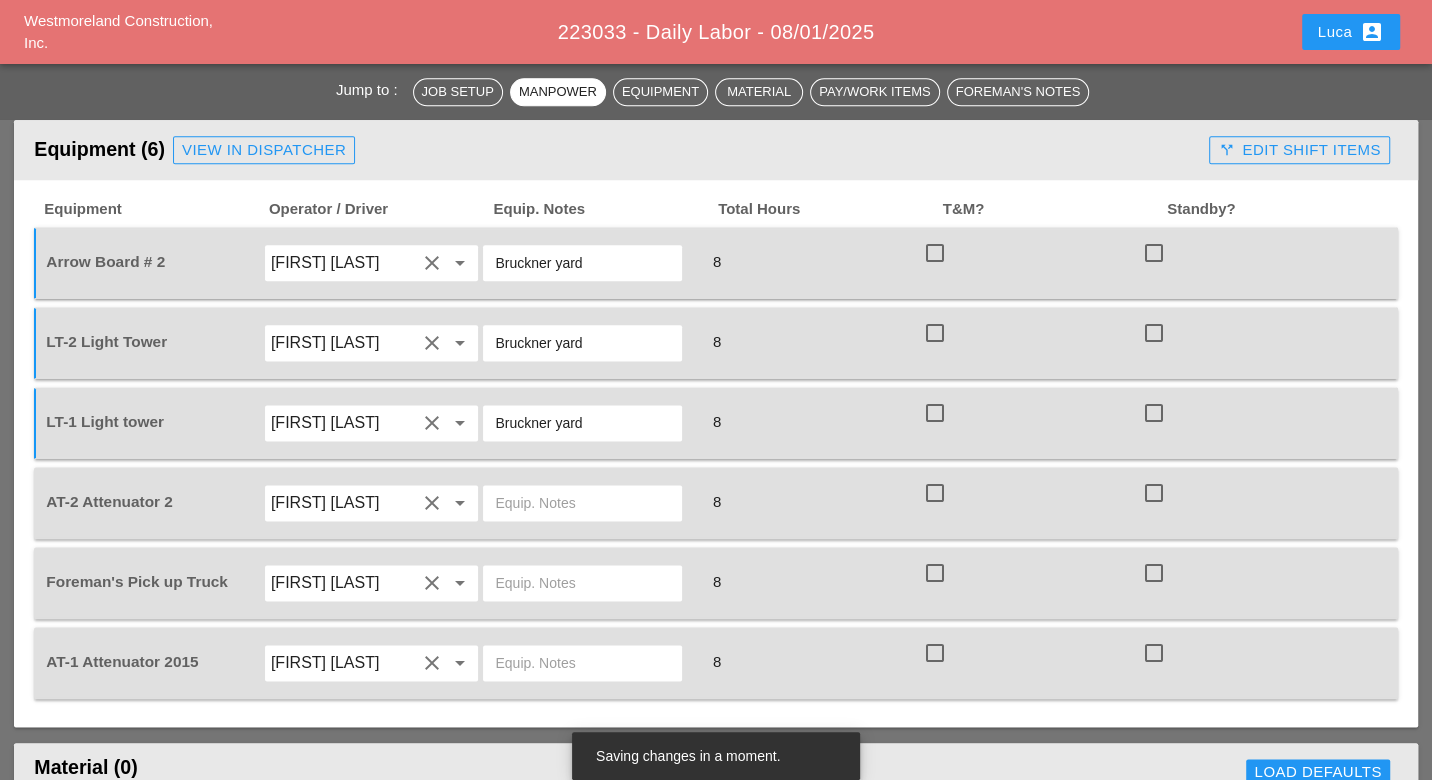 type on "[TEXT] [TEXT]" 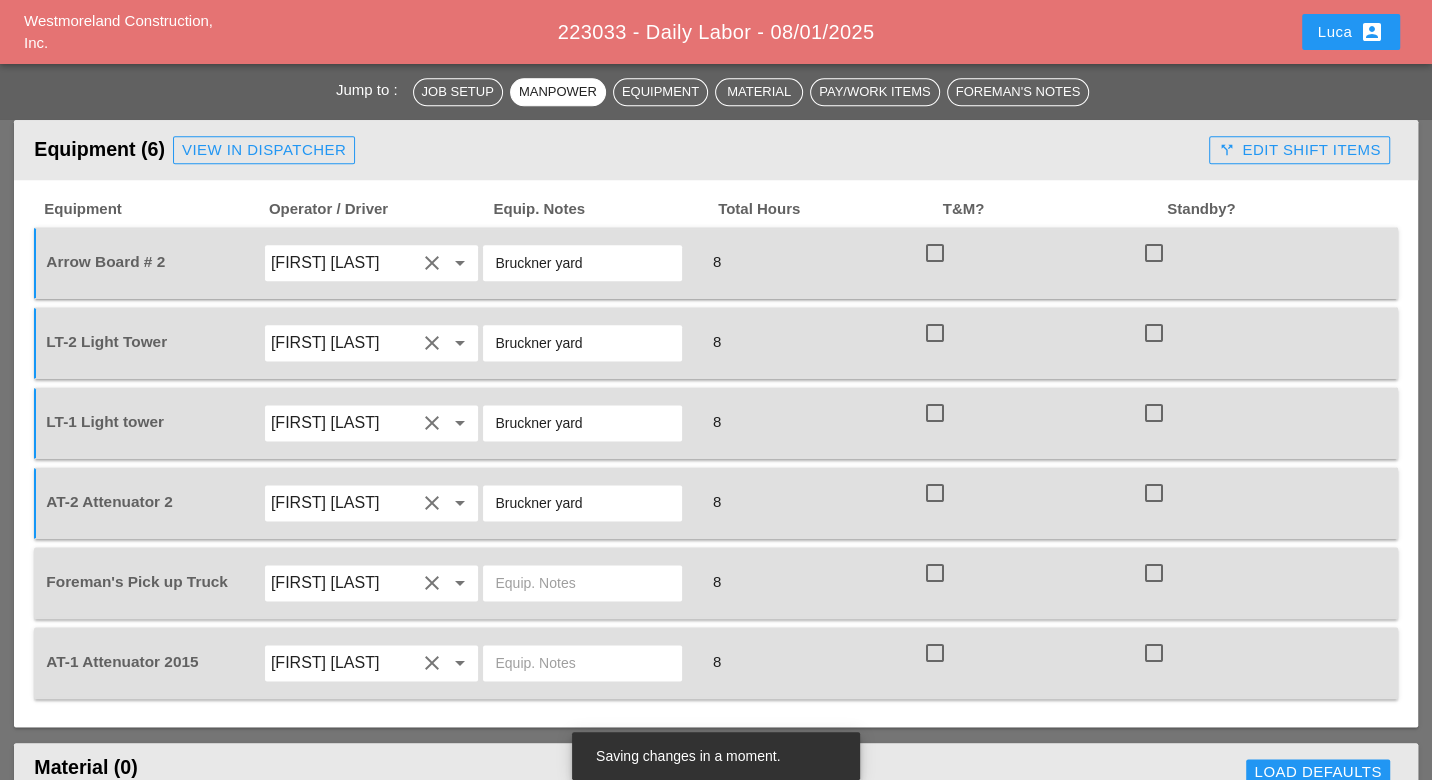type on "[TEXT] [TEXT]" 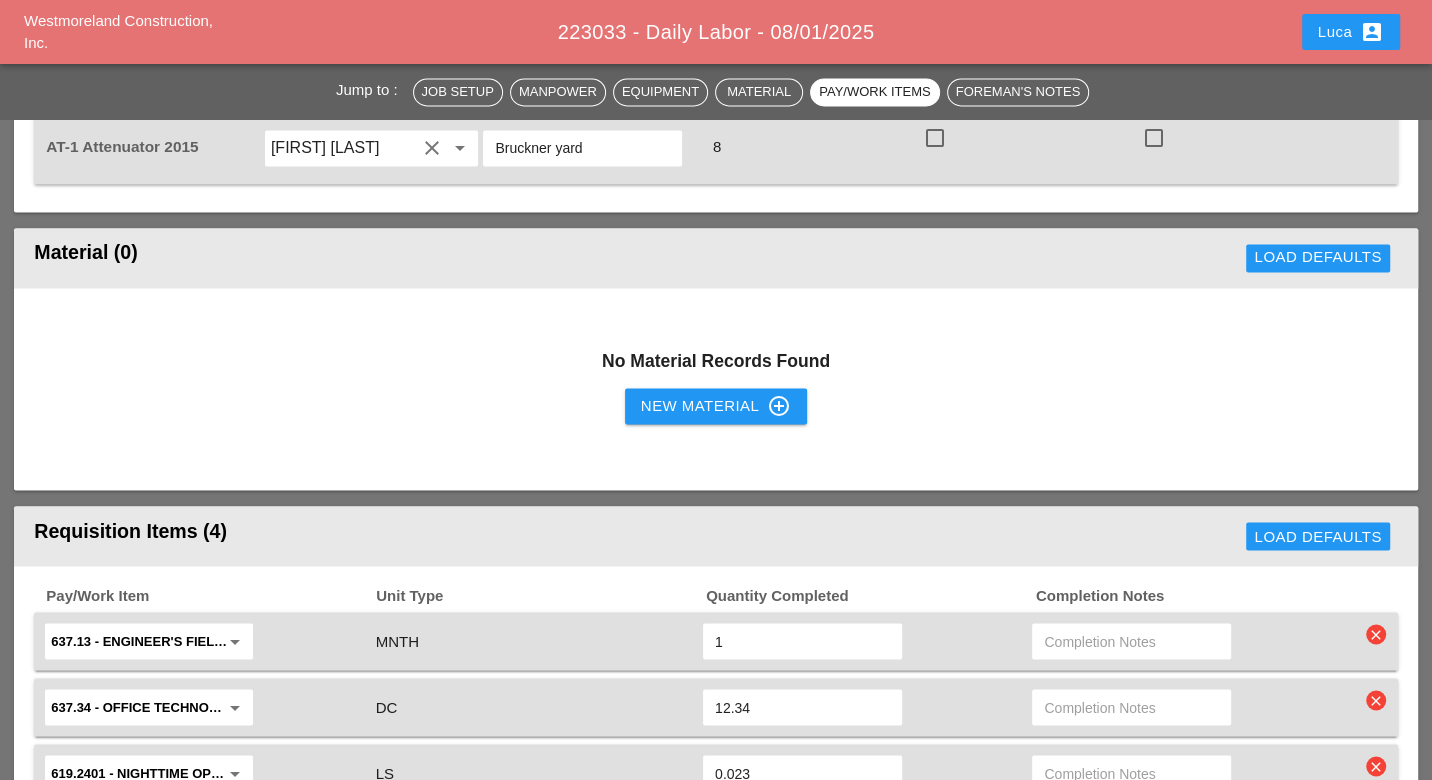 scroll, scrollTop: 2111, scrollLeft: 0, axis: vertical 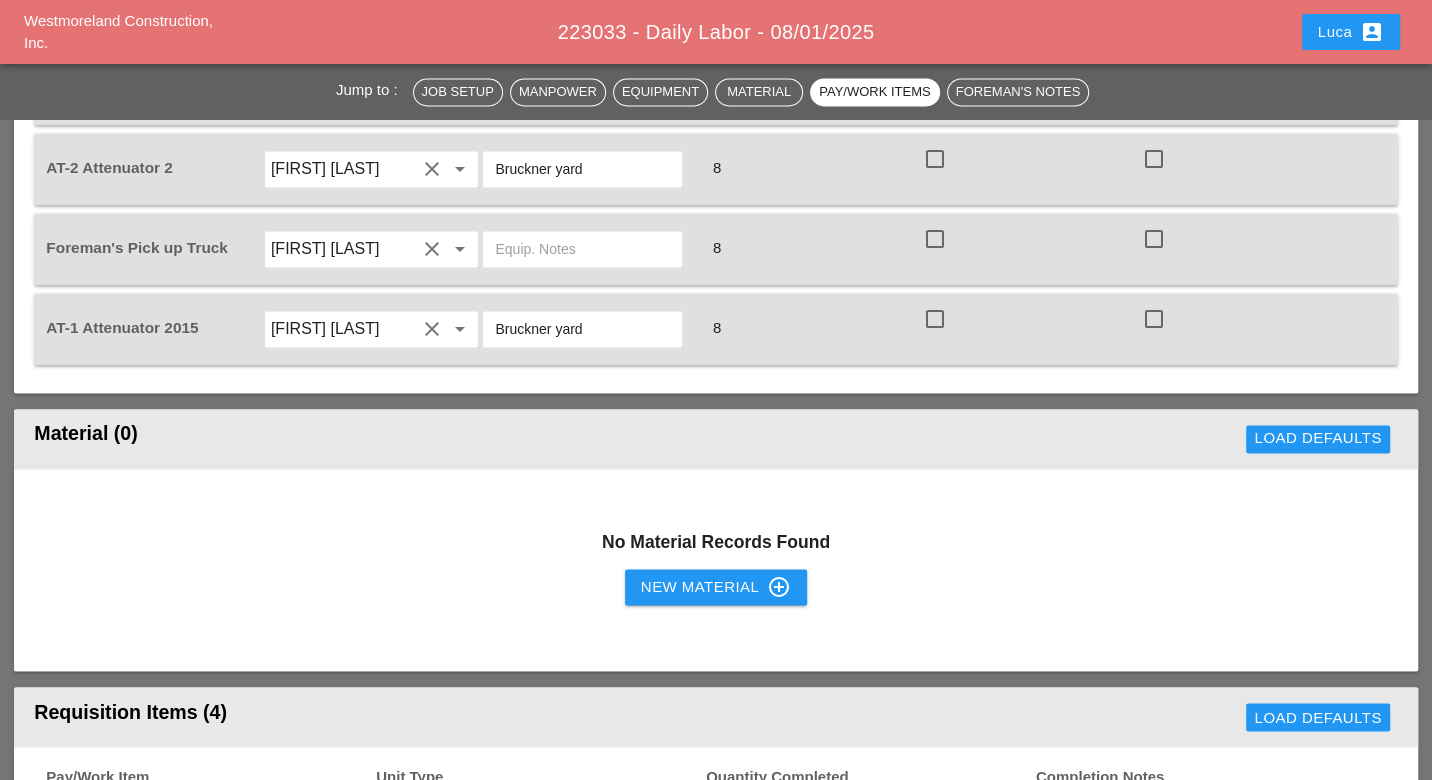 type on "[TEXT] [TEXT]" 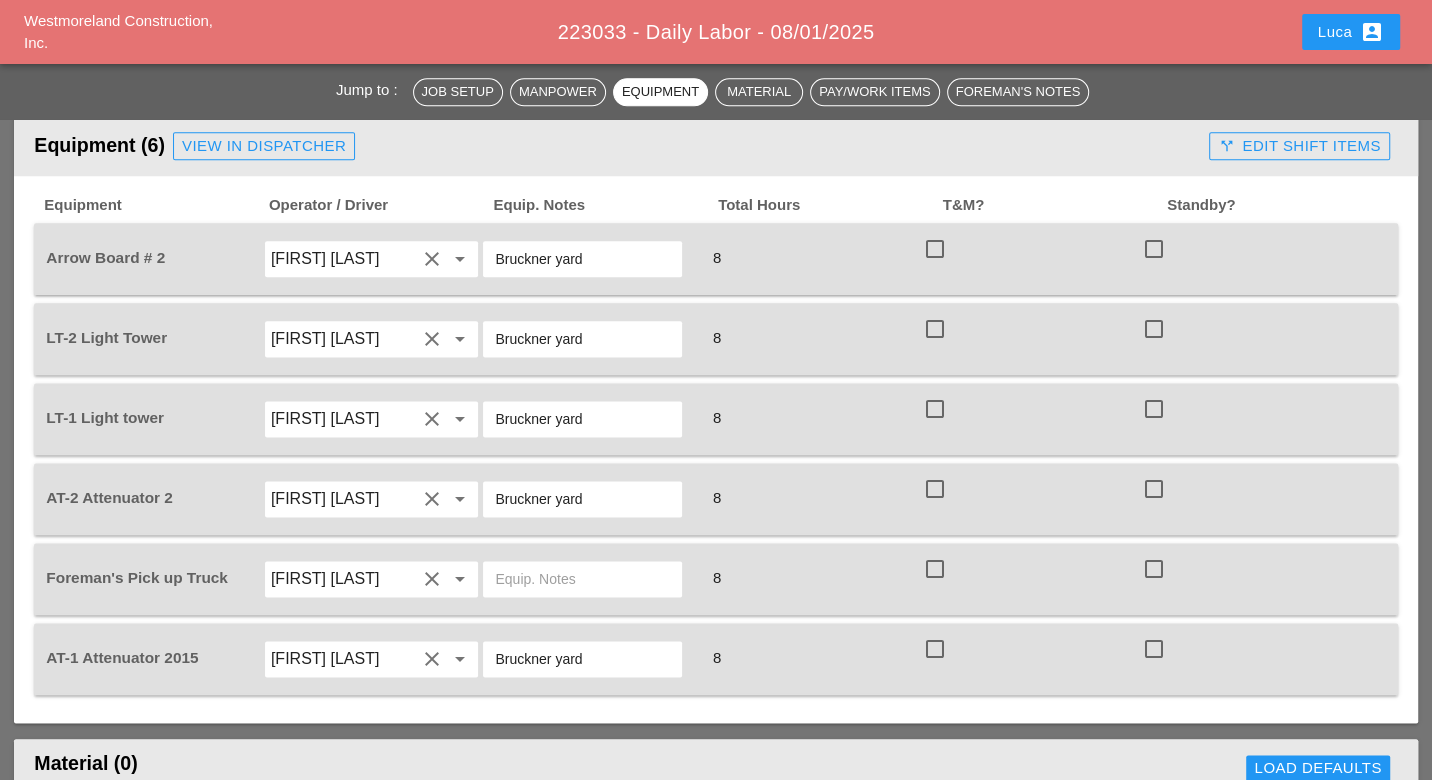 scroll, scrollTop: 1888, scrollLeft: 0, axis: vertical 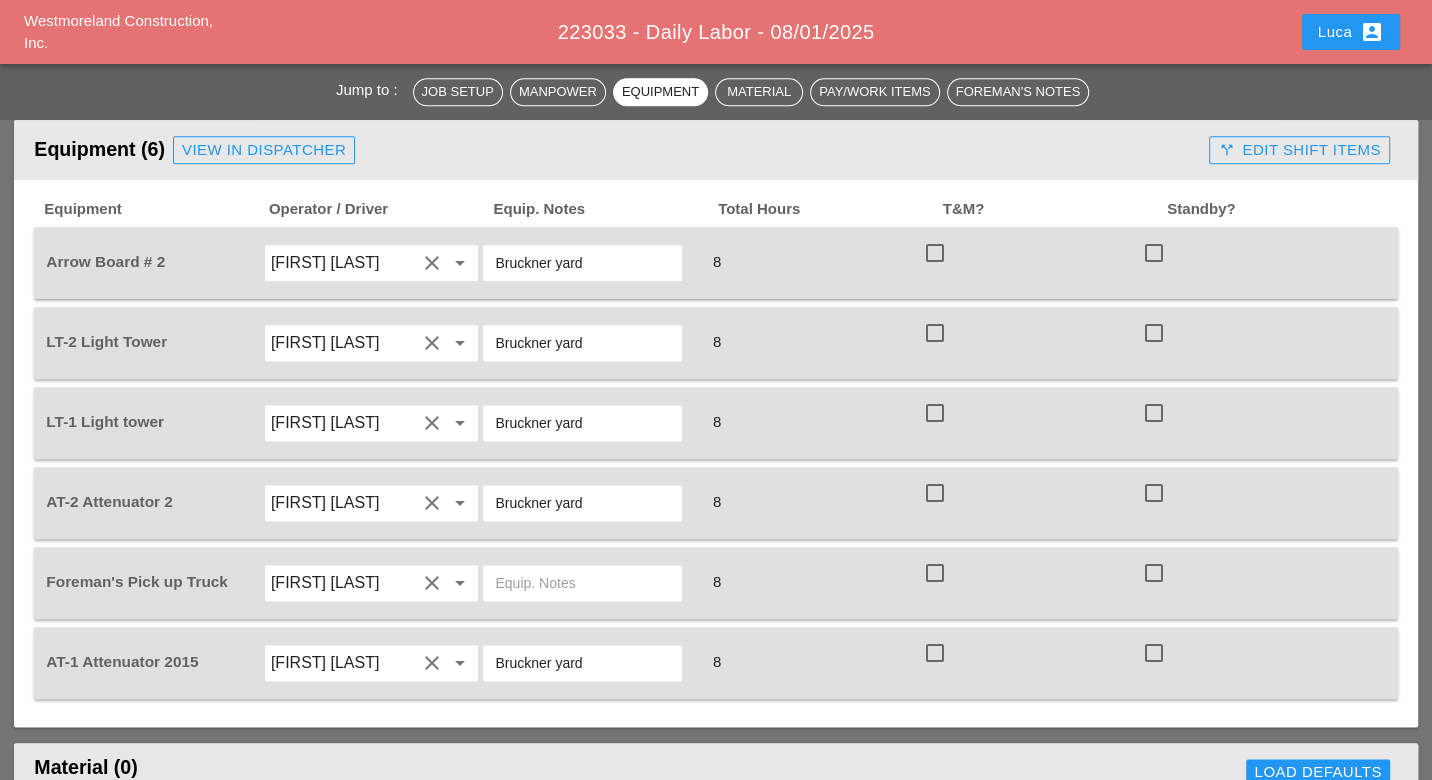 click on "View in Dispatcher" at bounding box center [264, 150] 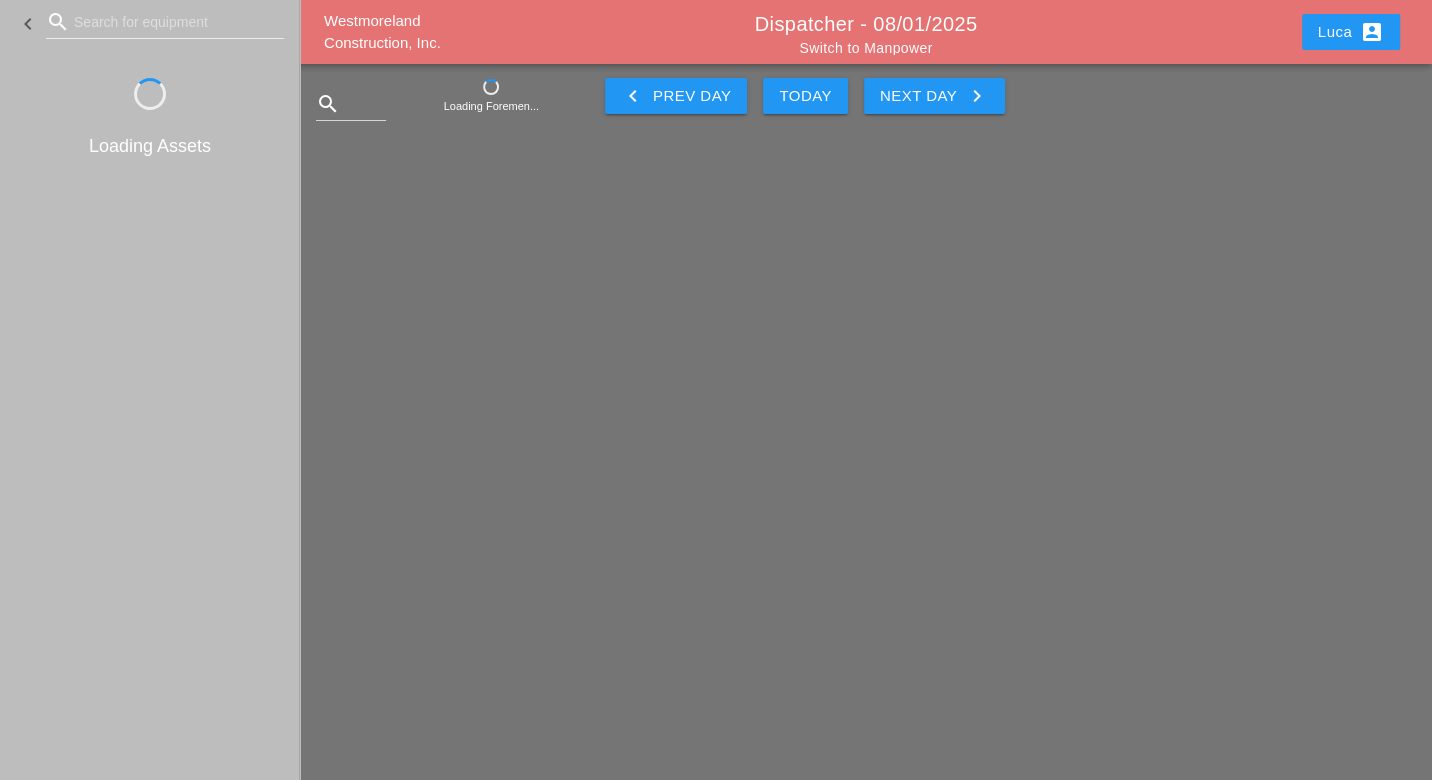 scroll, scrollTop: 0, scrollLeft: 0, axis: both 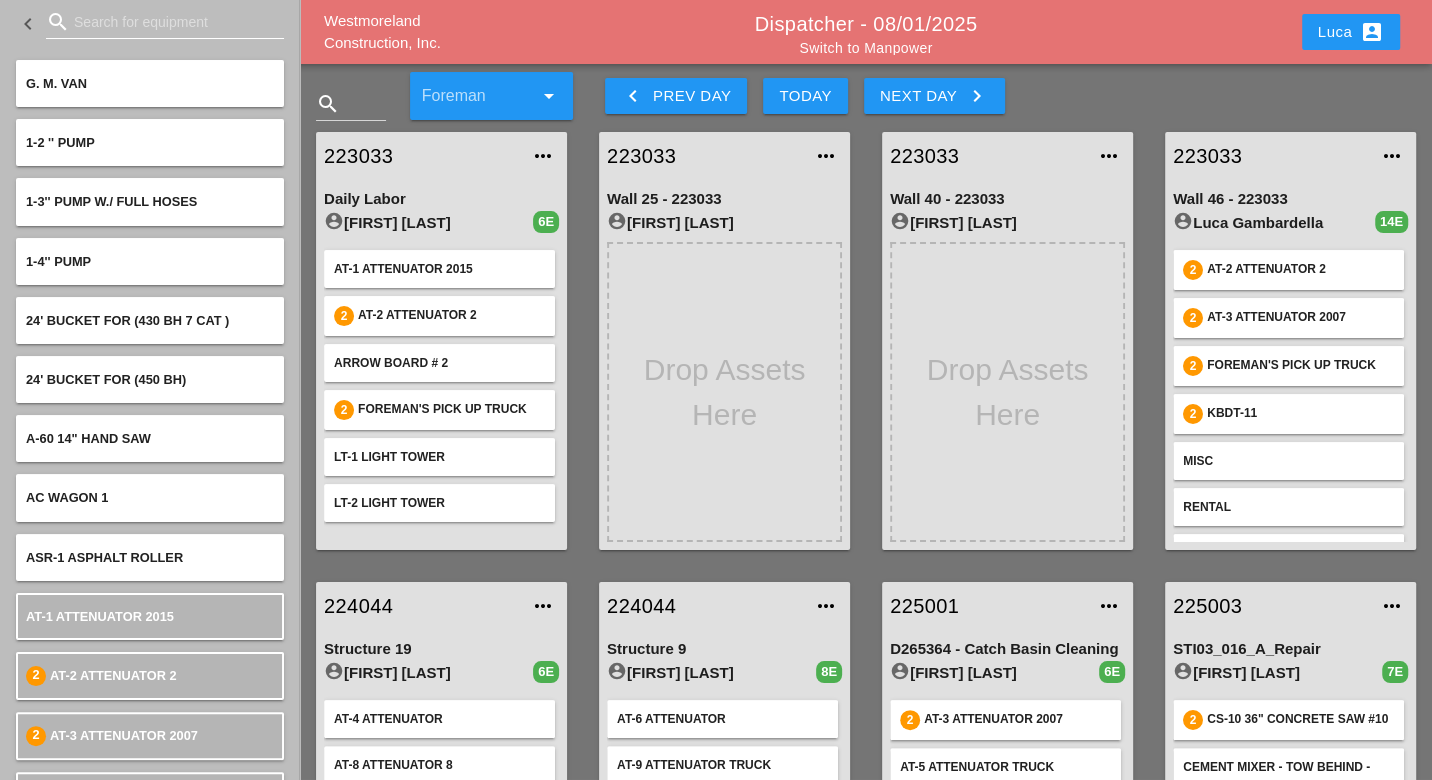 click at bounding box center (165, 22) 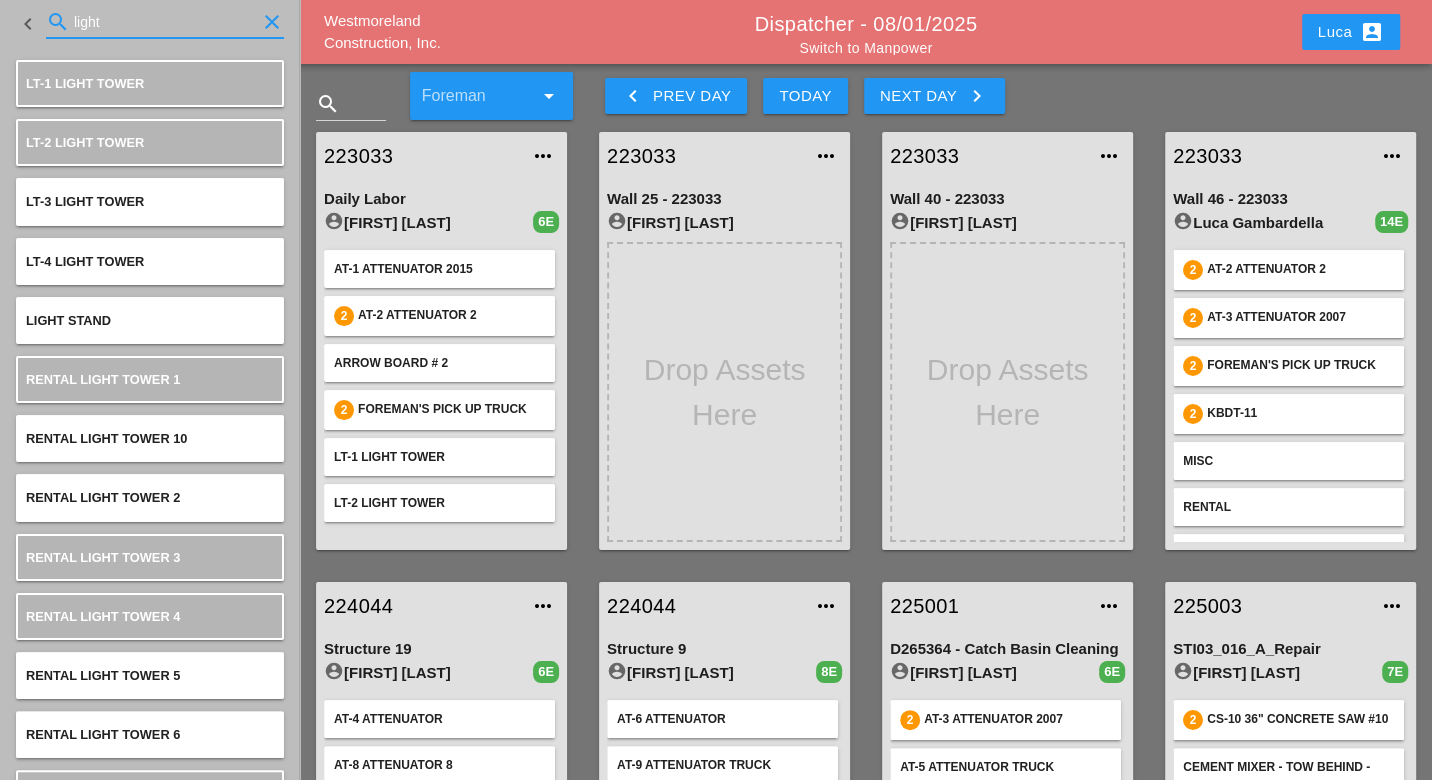 type on "light" 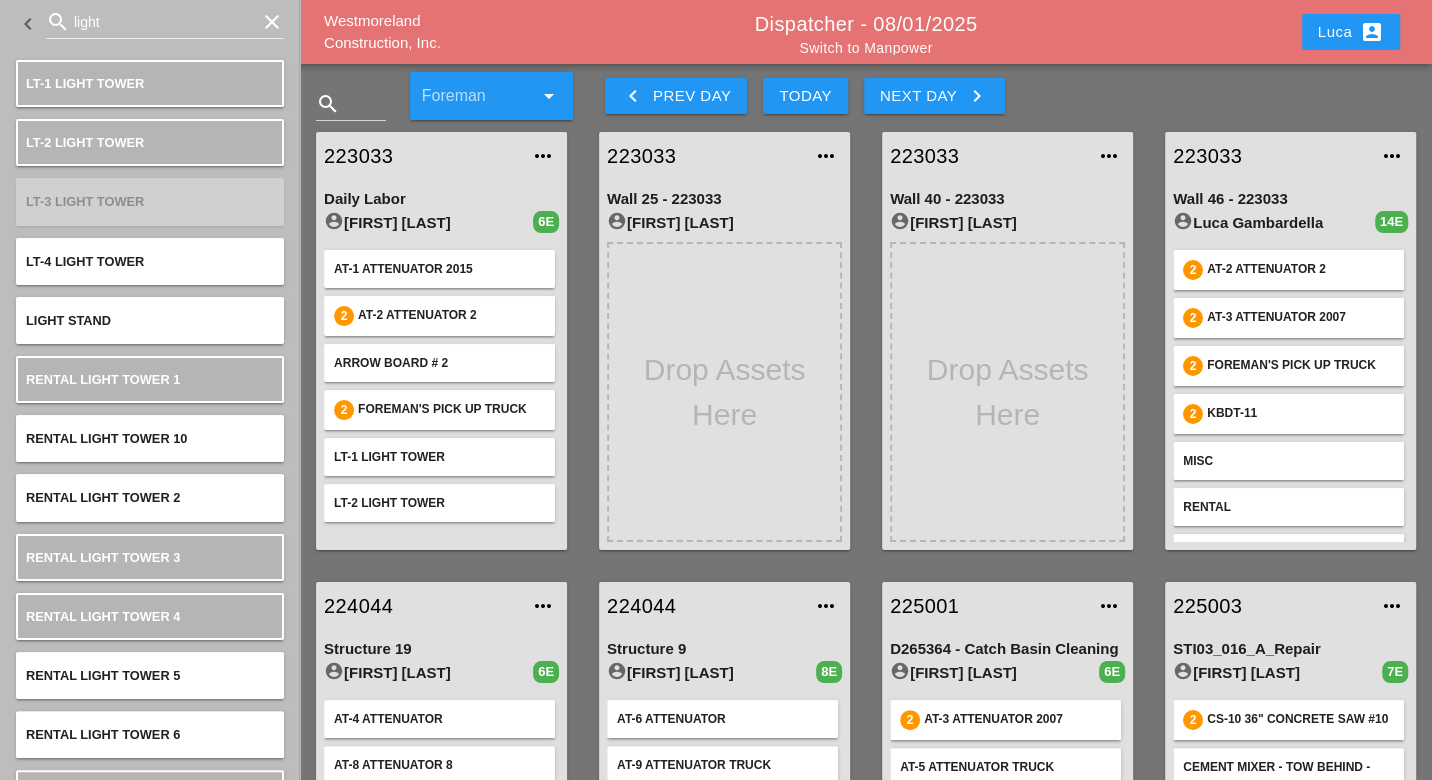 type 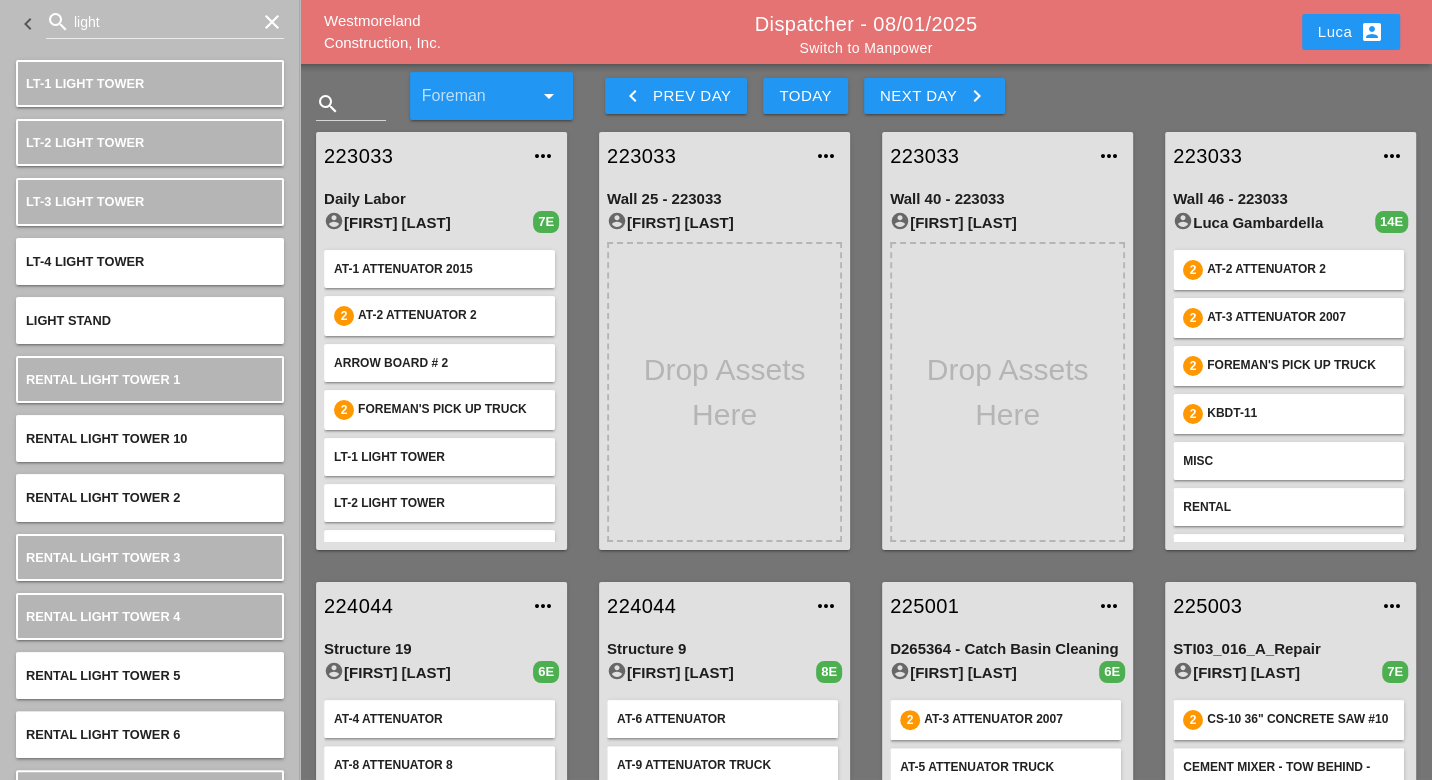 scroll, scrollTop: 28, scrollLeft: 0, axis: vertical 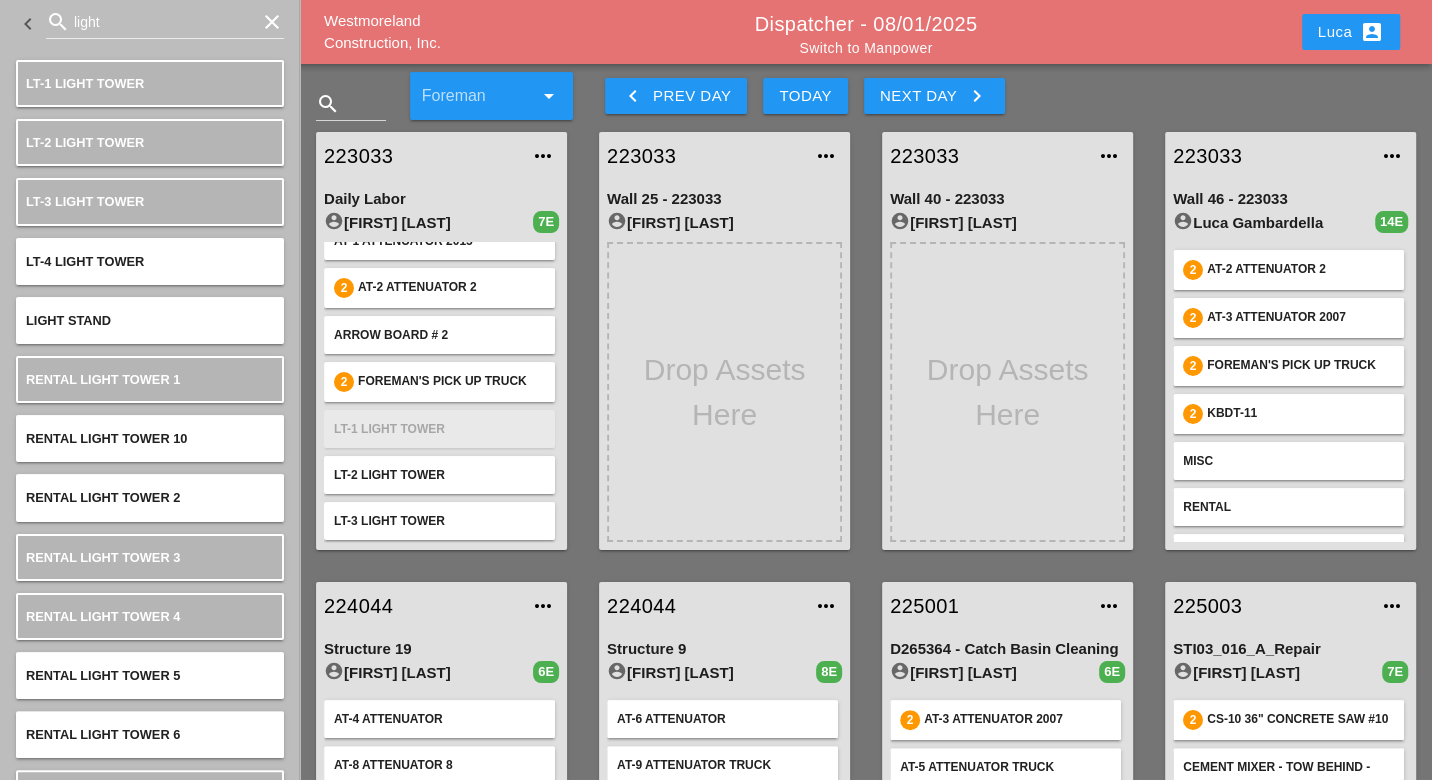 type 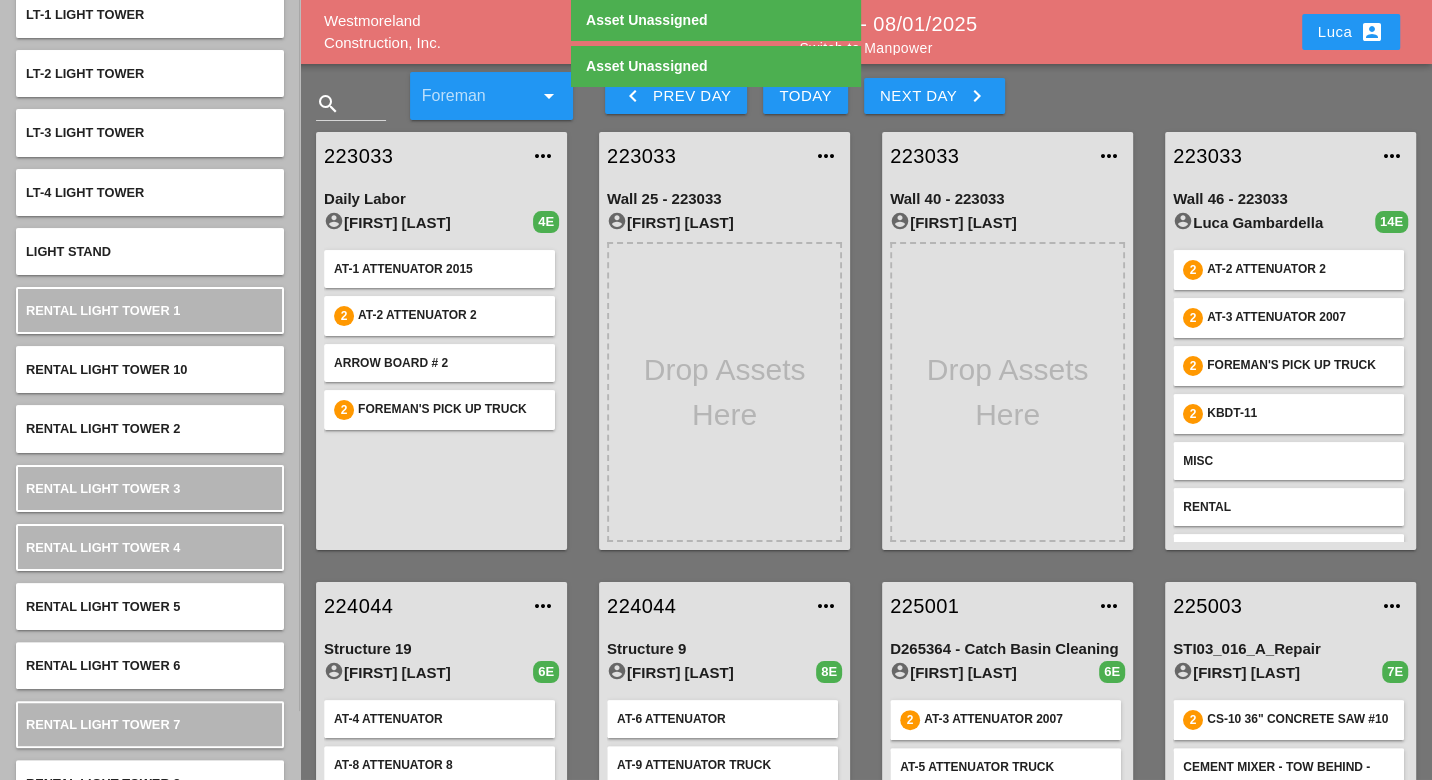 scroll, scrollTop: 155, scrollLeft: 0, axis: vertical 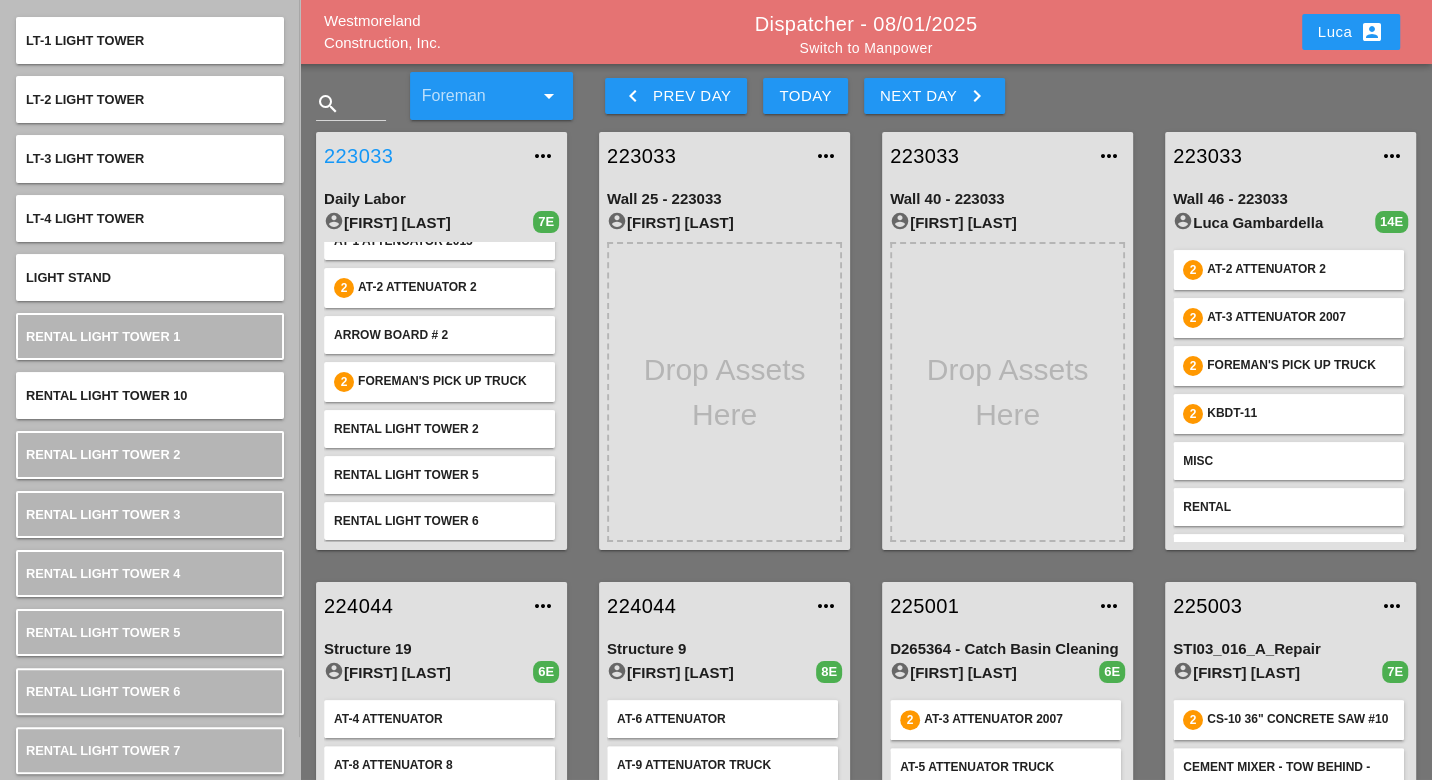 click on "223033" at bounding box center [421, 156] 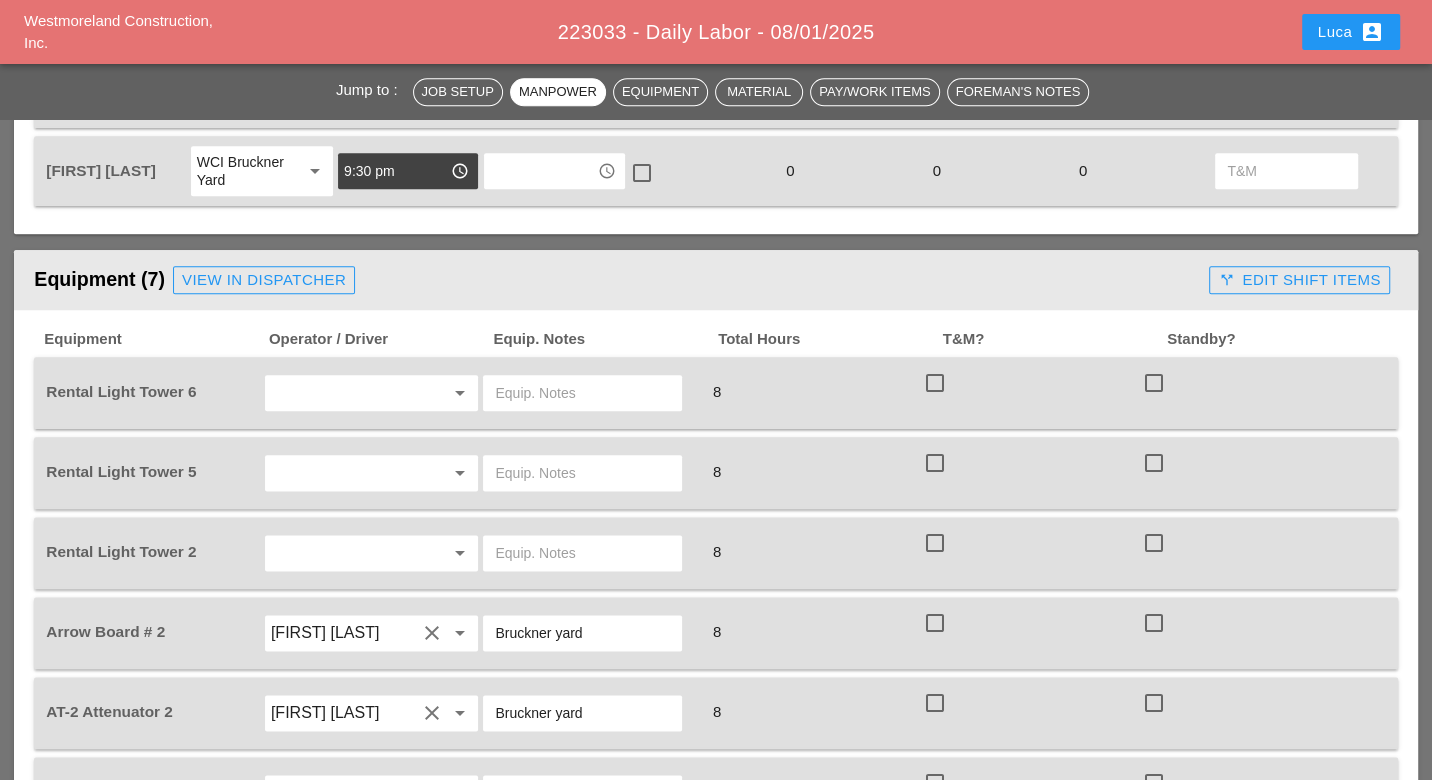 scroll, scrollTop: 1666, scrollLeft: 0, axis: vertical 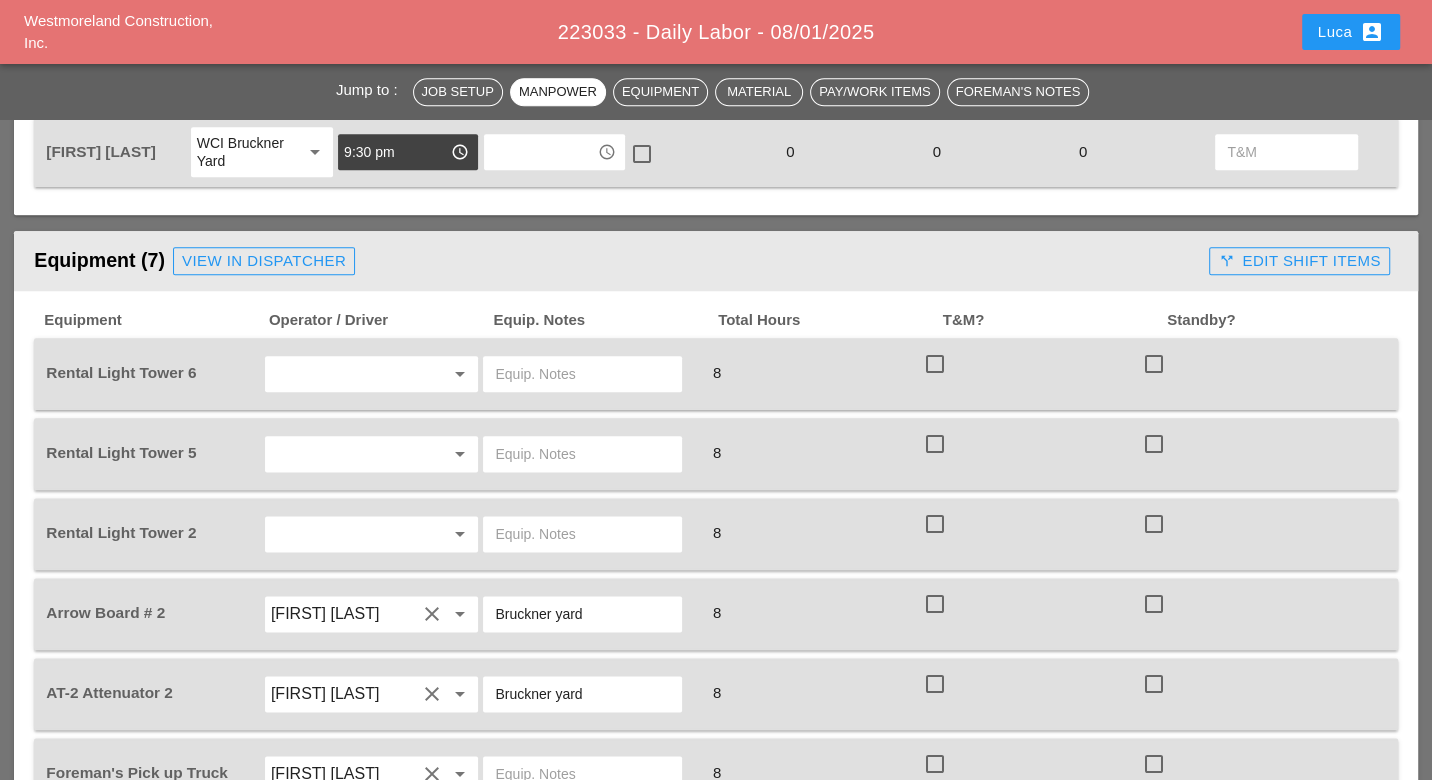 click at bounding box center [344, 374] 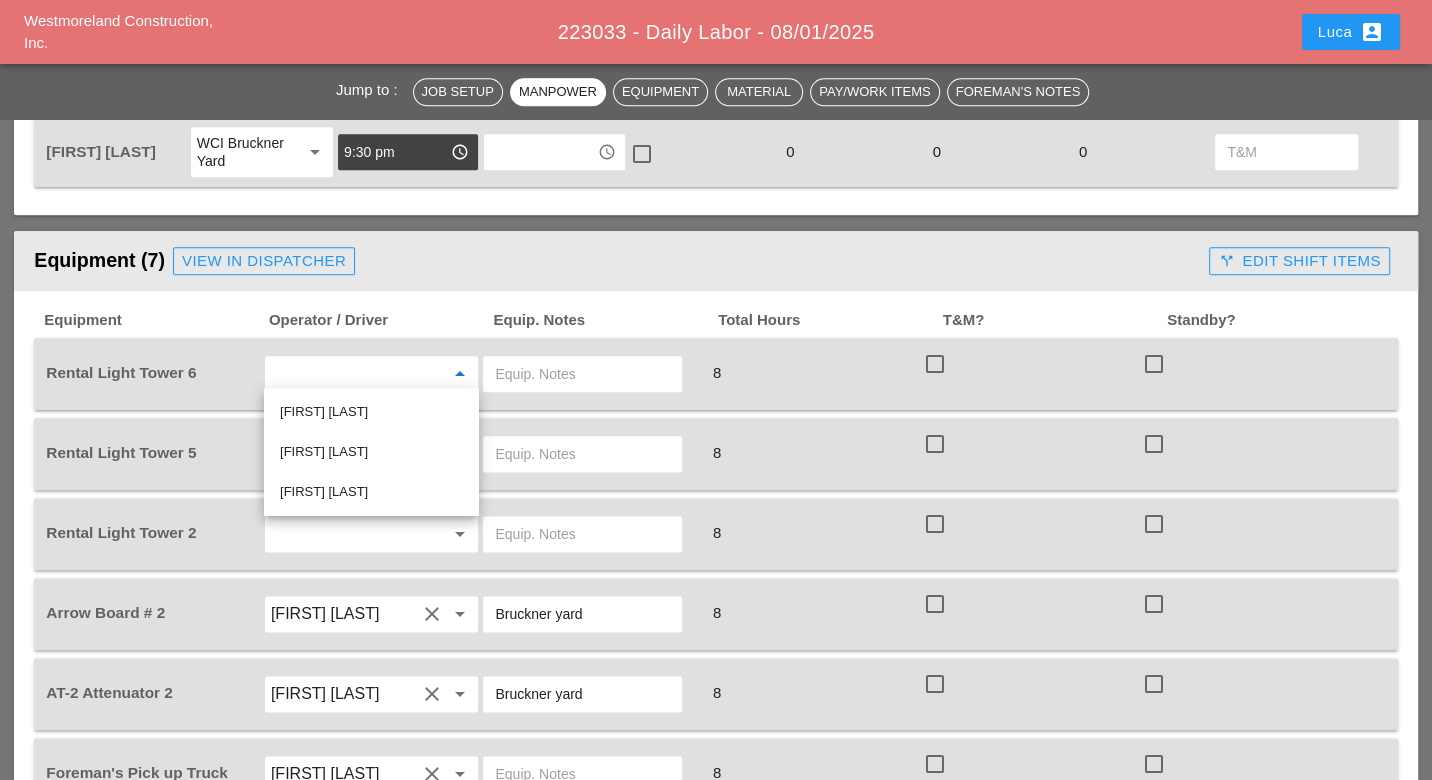 click on "Ricardo Capao" at bounding box center (371, 412) 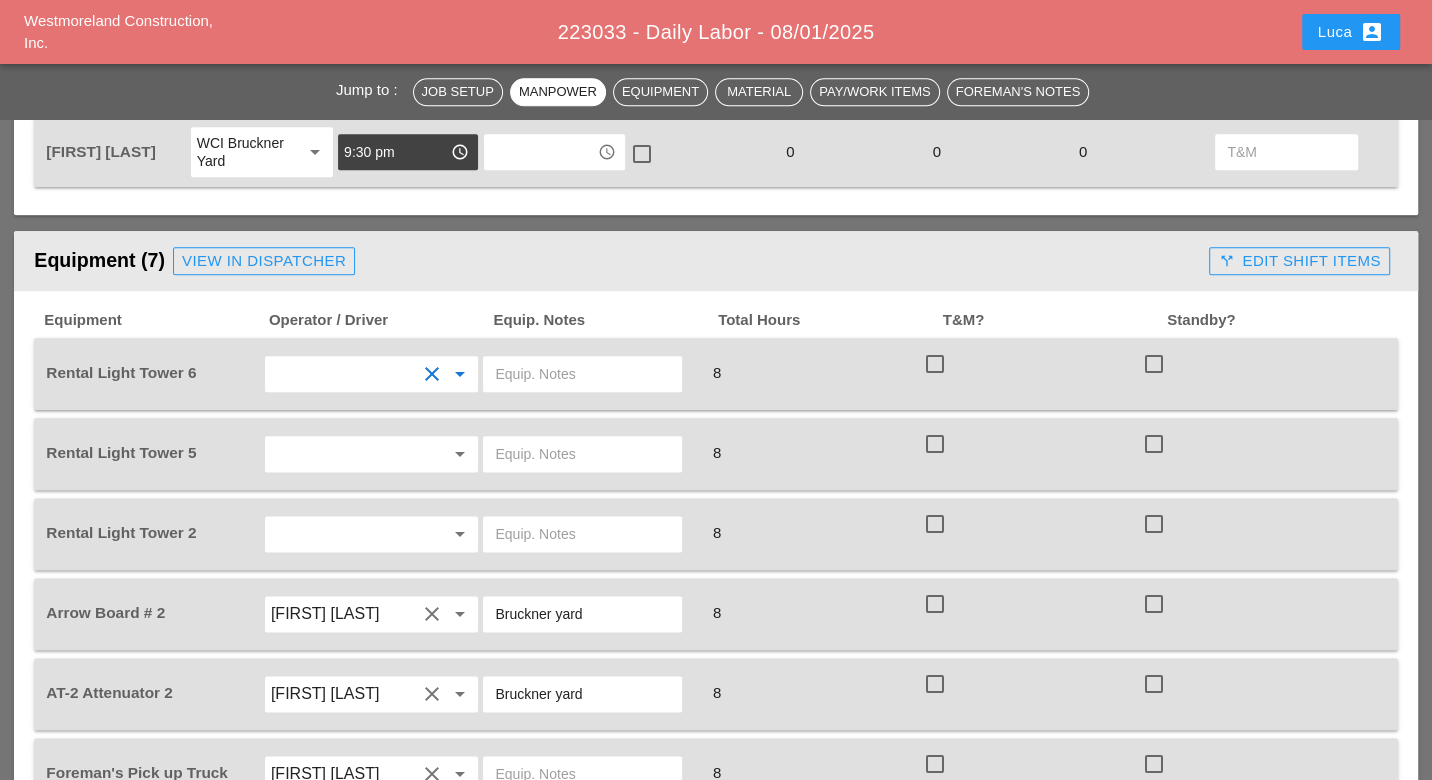 type on "Ricardo Capao" 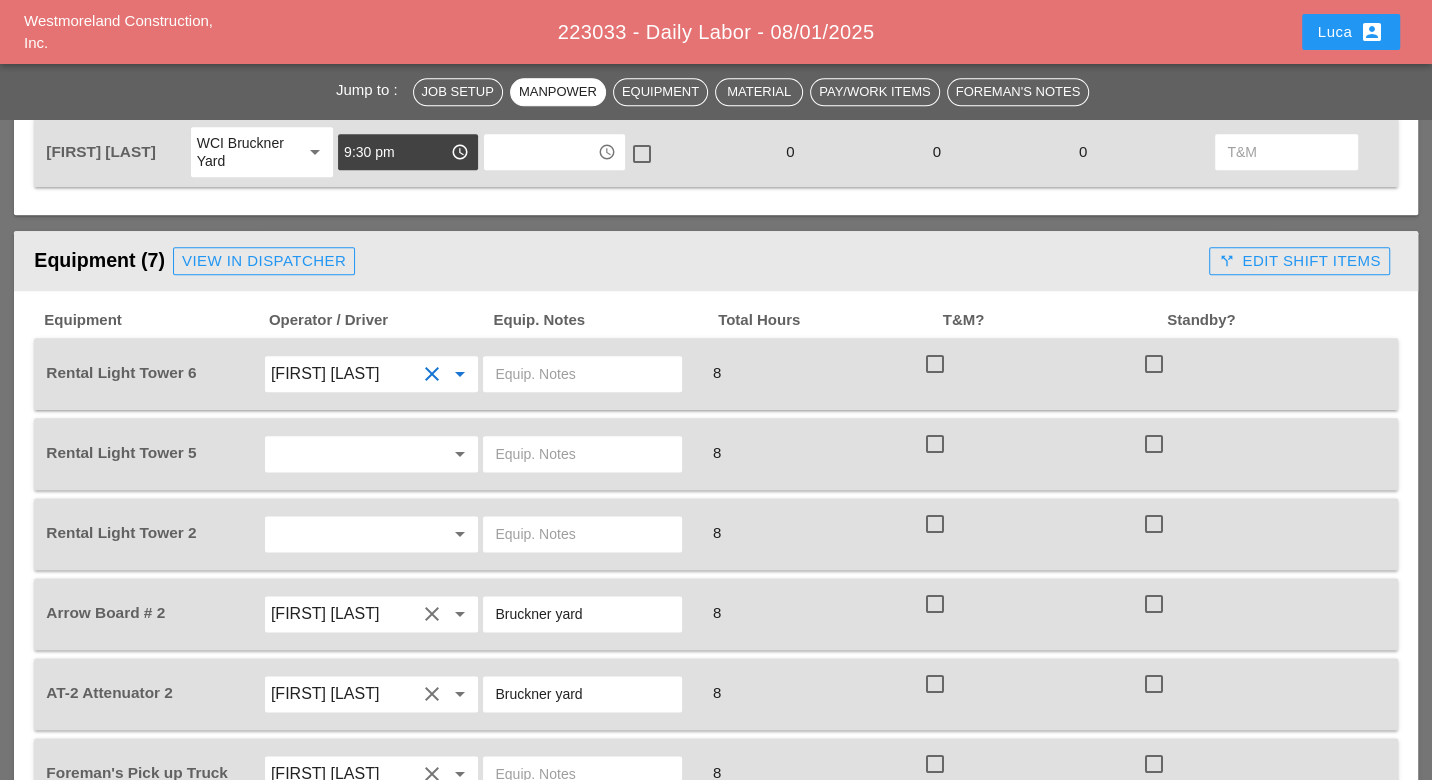click at bounding box center (582, 374) 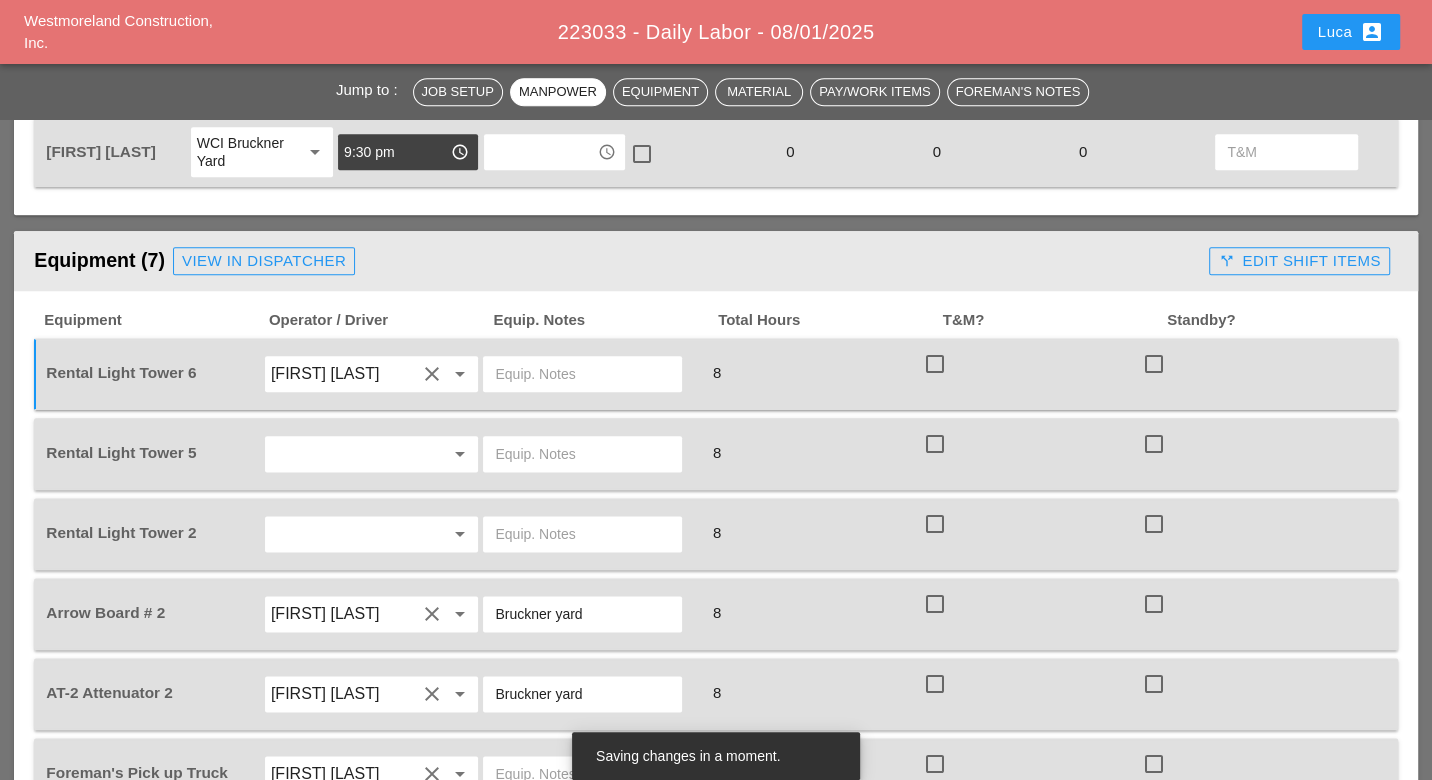 paste on "Bruckner yard" 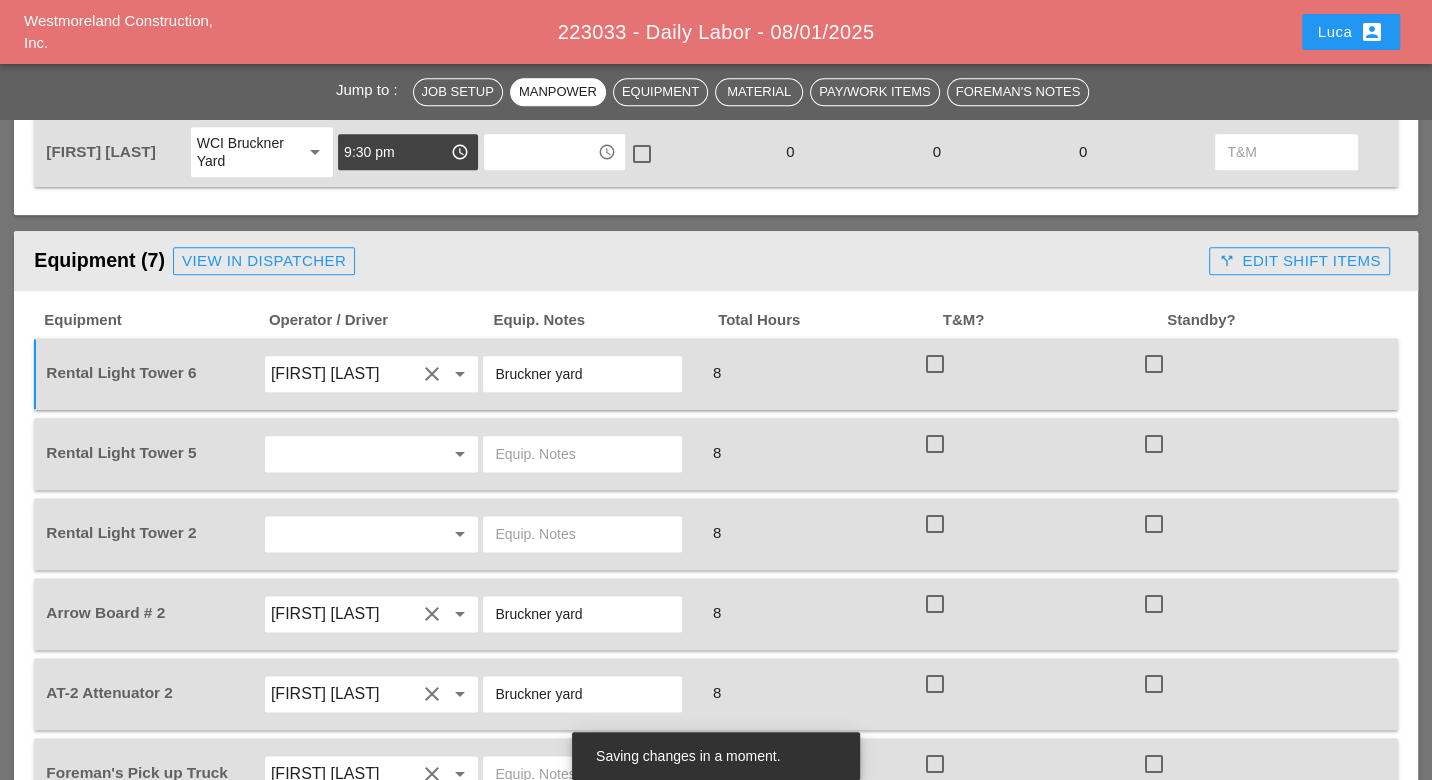 type on "Bruckner yard" 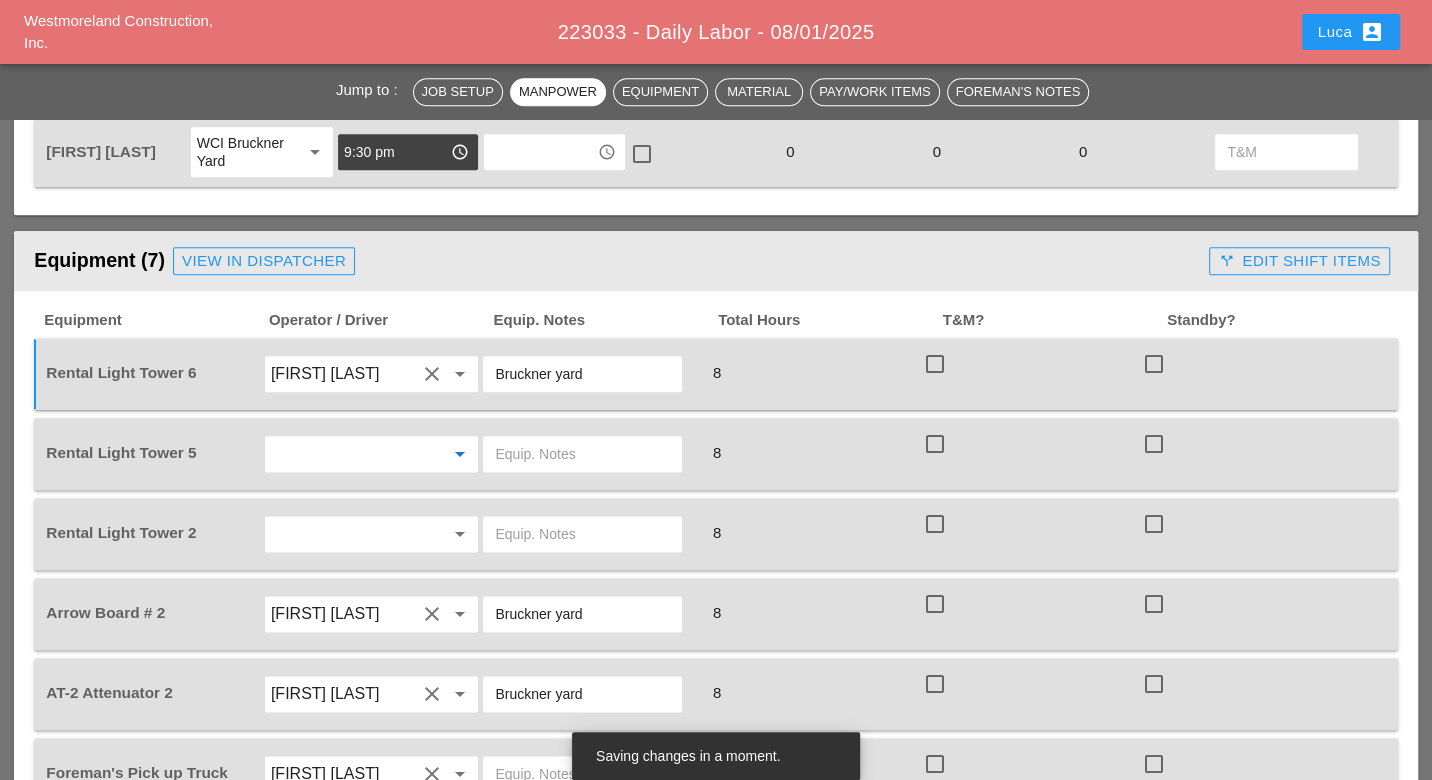 click at bounding box center (344, 454) 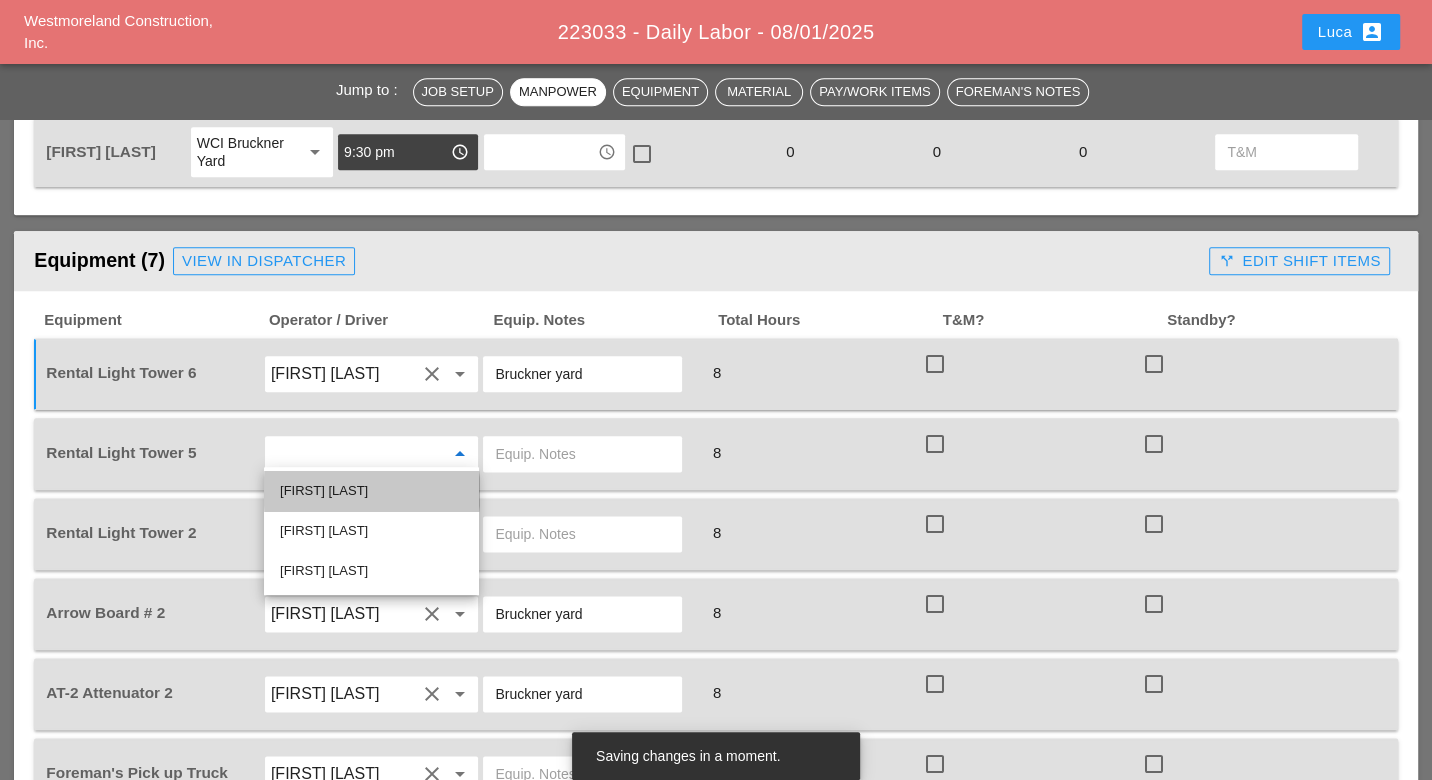 drag, startPoint x: 320, startPoint y: 486, endPoint x: 350, endPoint y: 482, distance: 30.265491 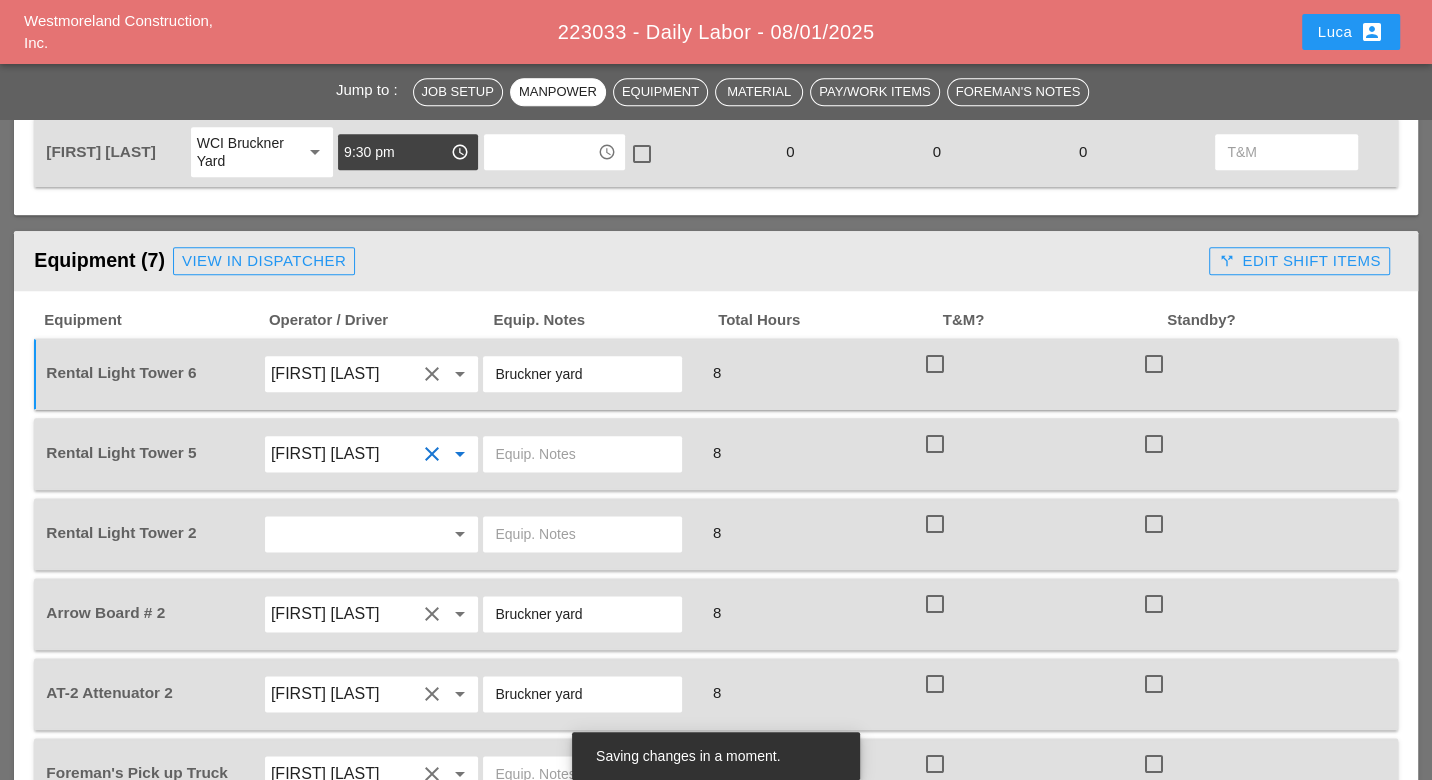 click at bounding box center [582, 454] 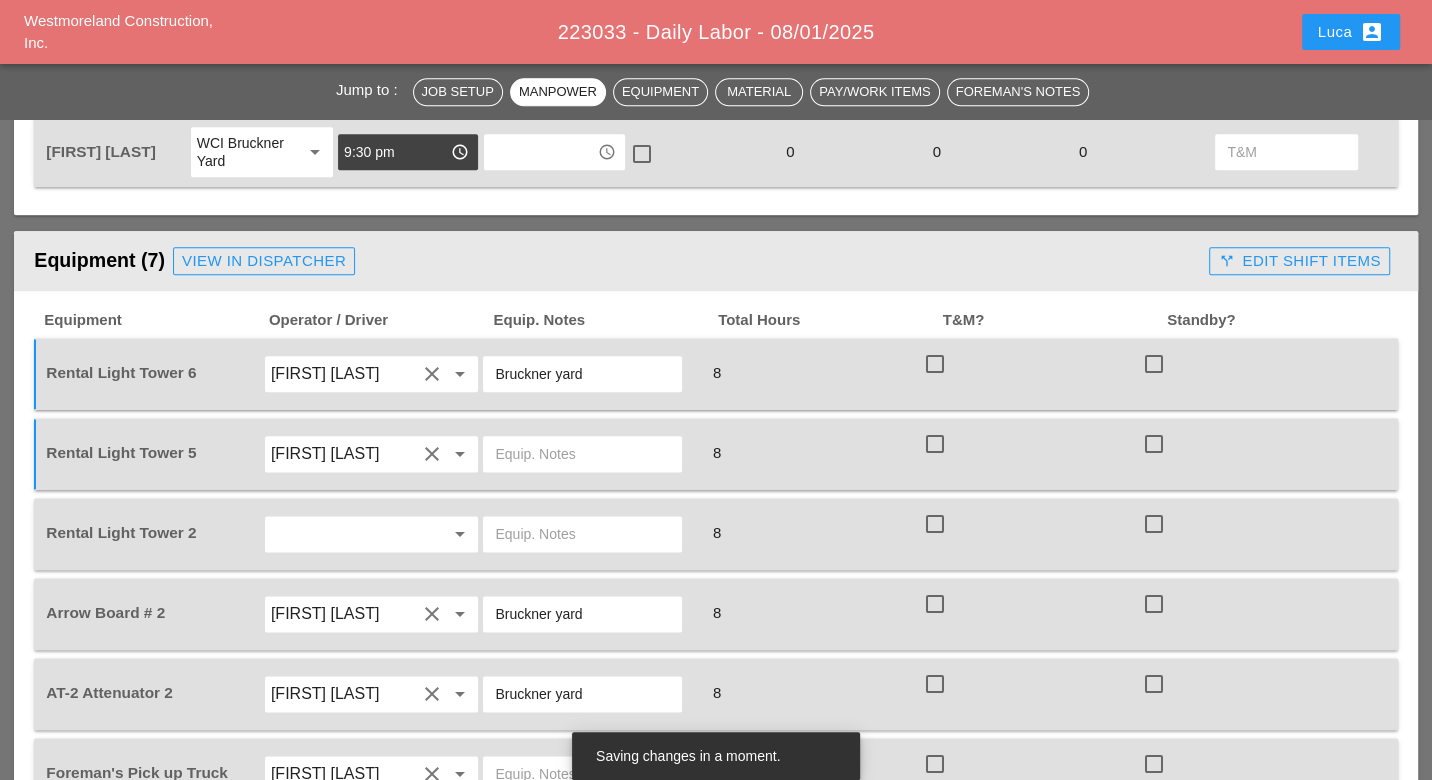 paste on "Bruckner yard" 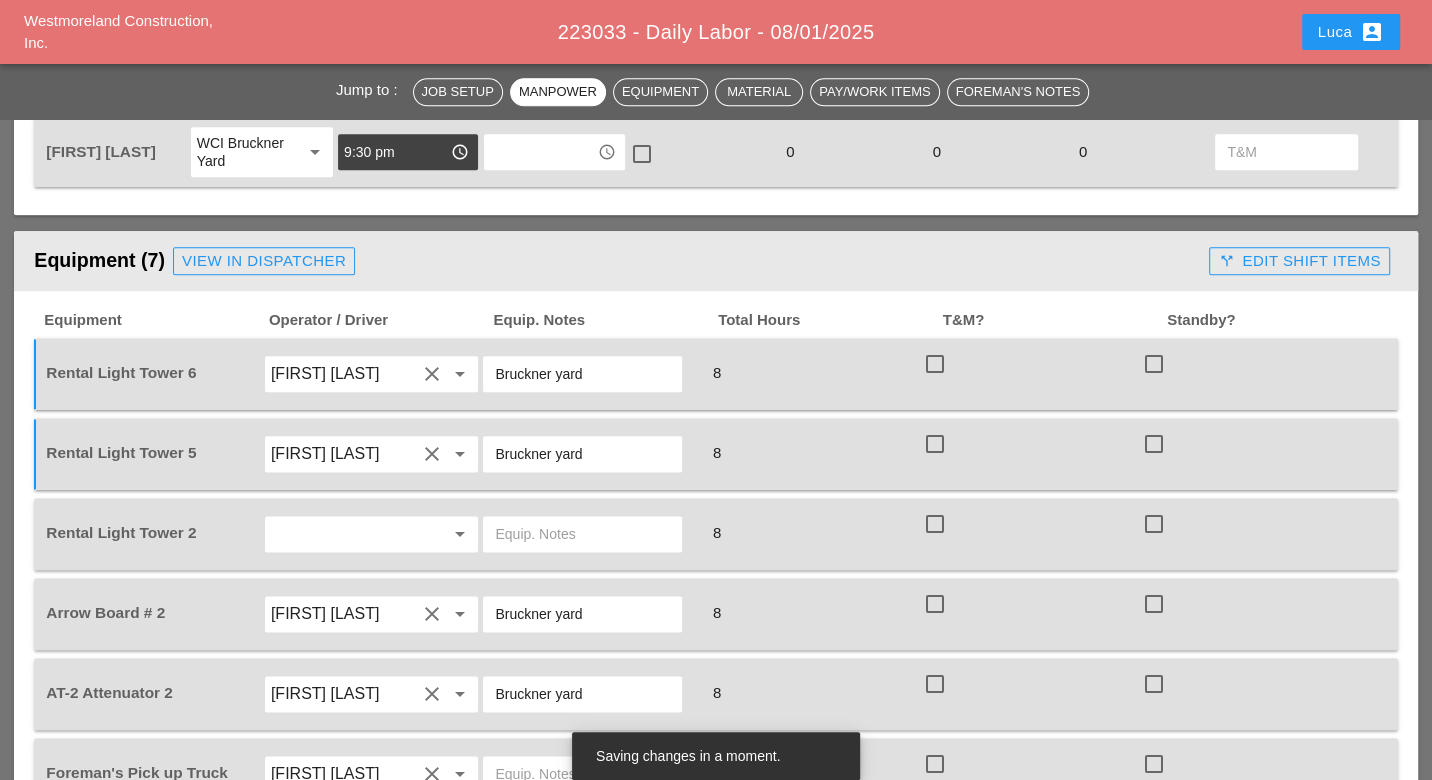 type on "Bruckner yard" 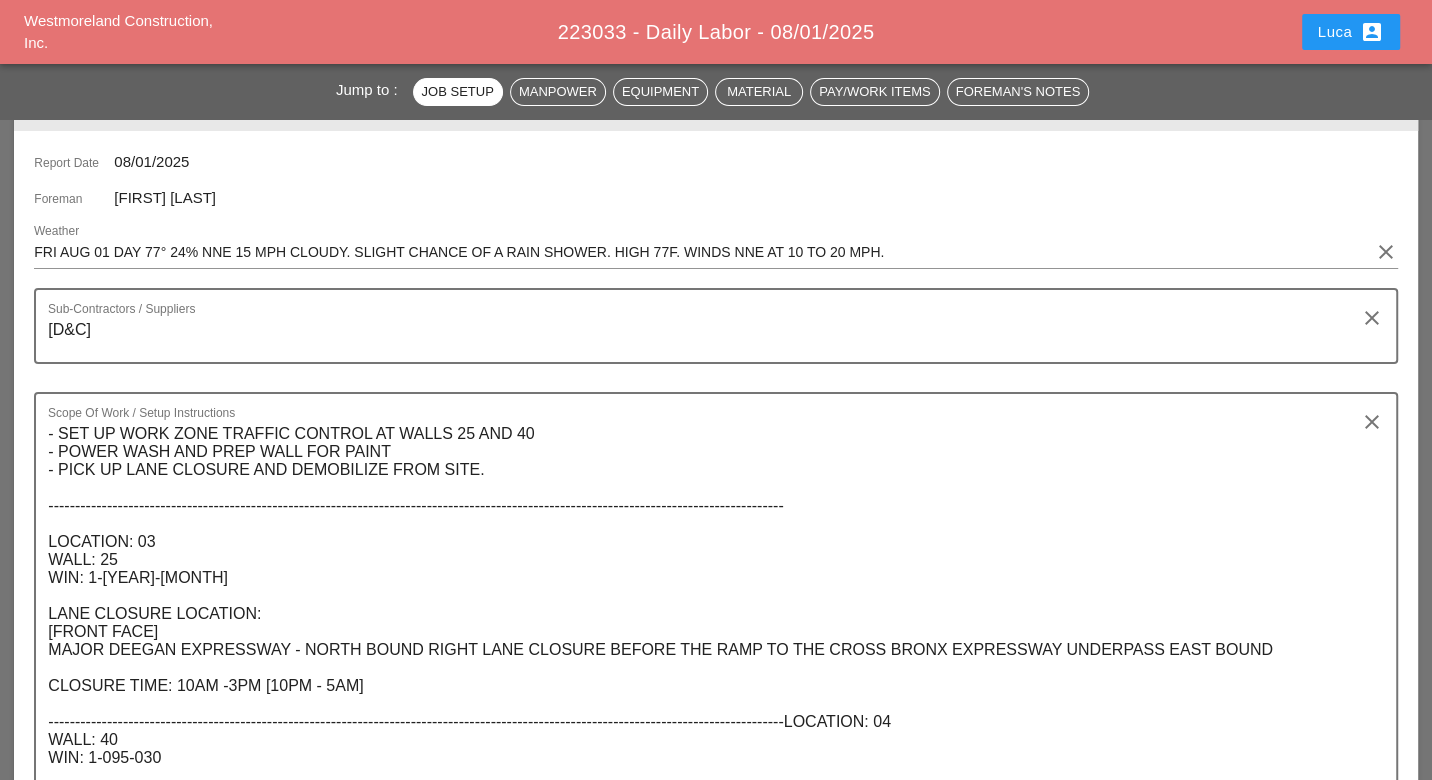 scroll, scrollTop: 0, scrollLeft: 0, axis: both 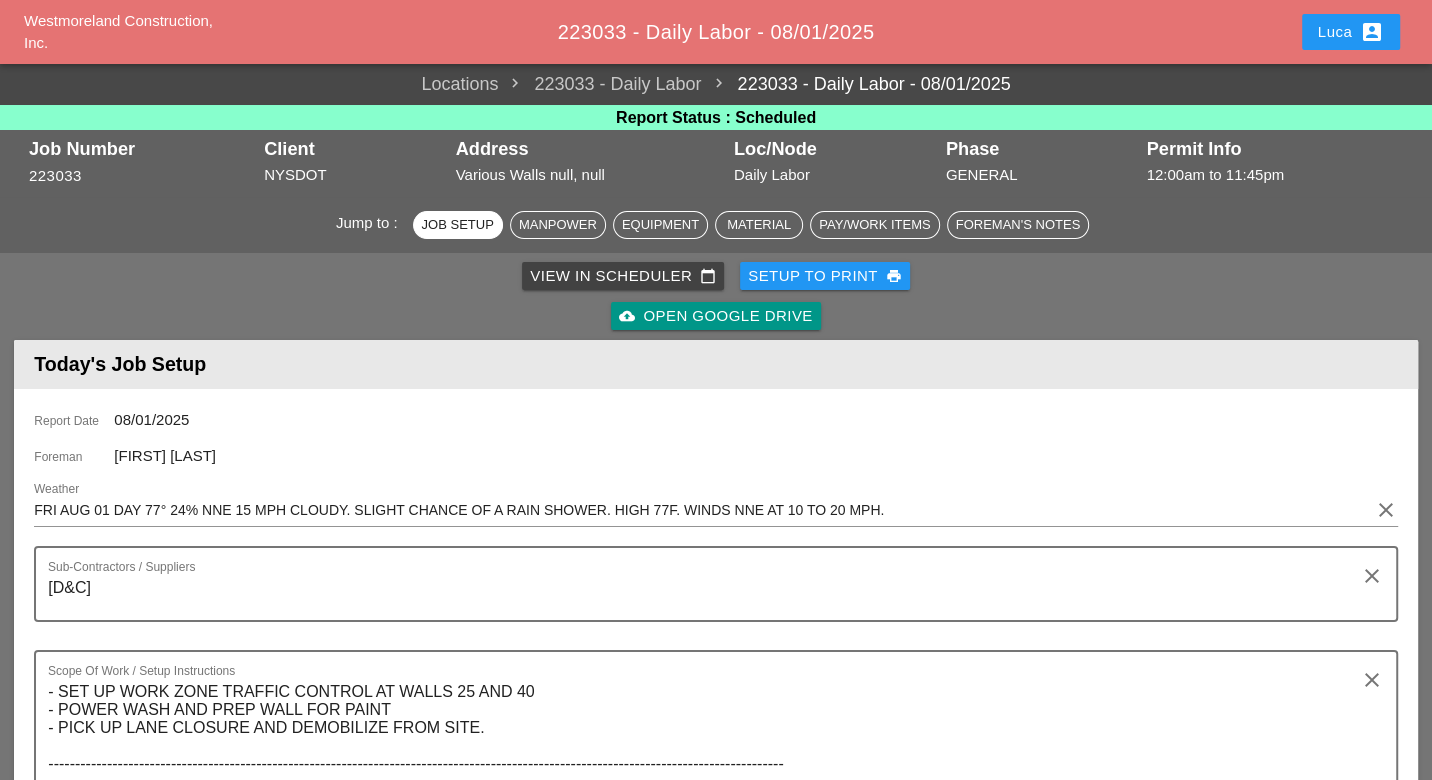 type on "Subcontractor" 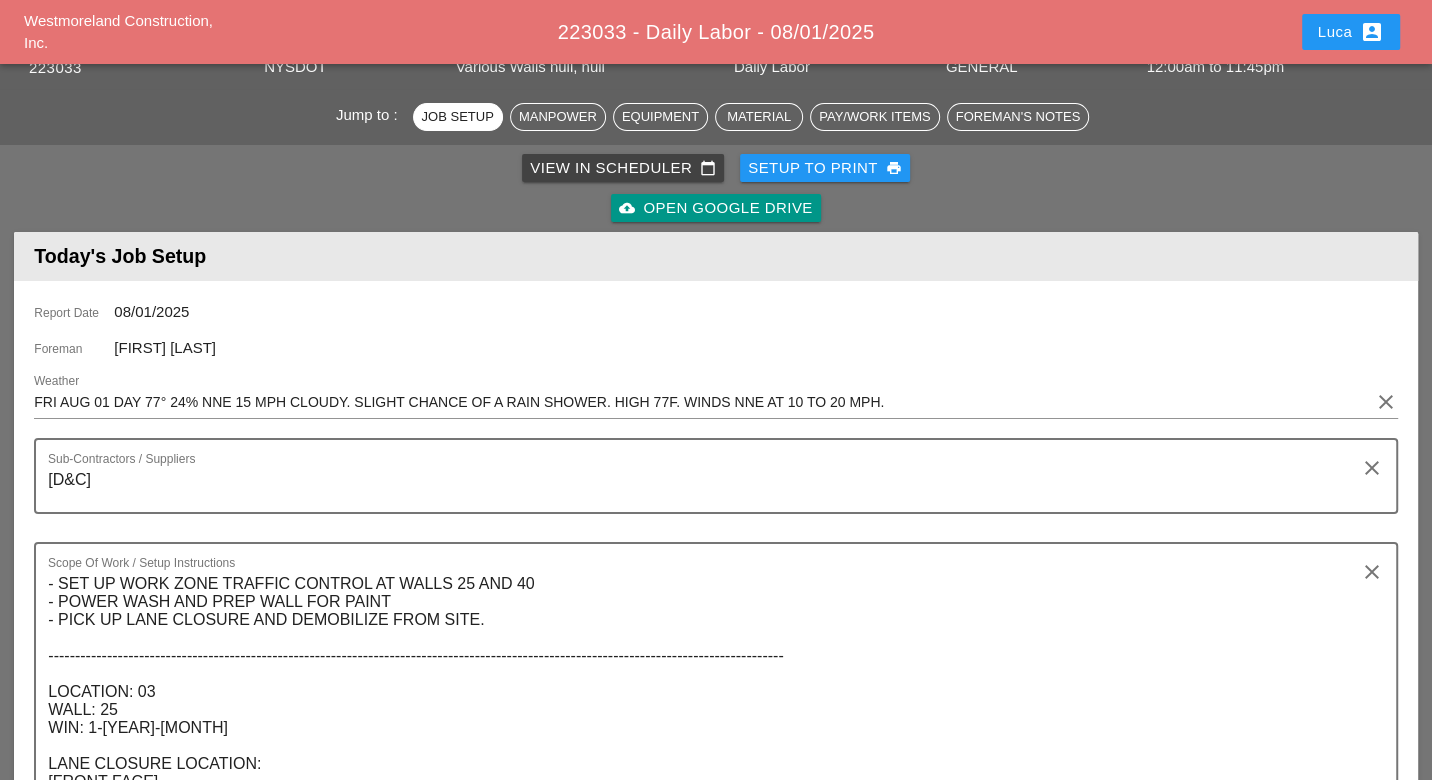 scroll, scrollTop: 0, scrollLeft: 0, axis: both 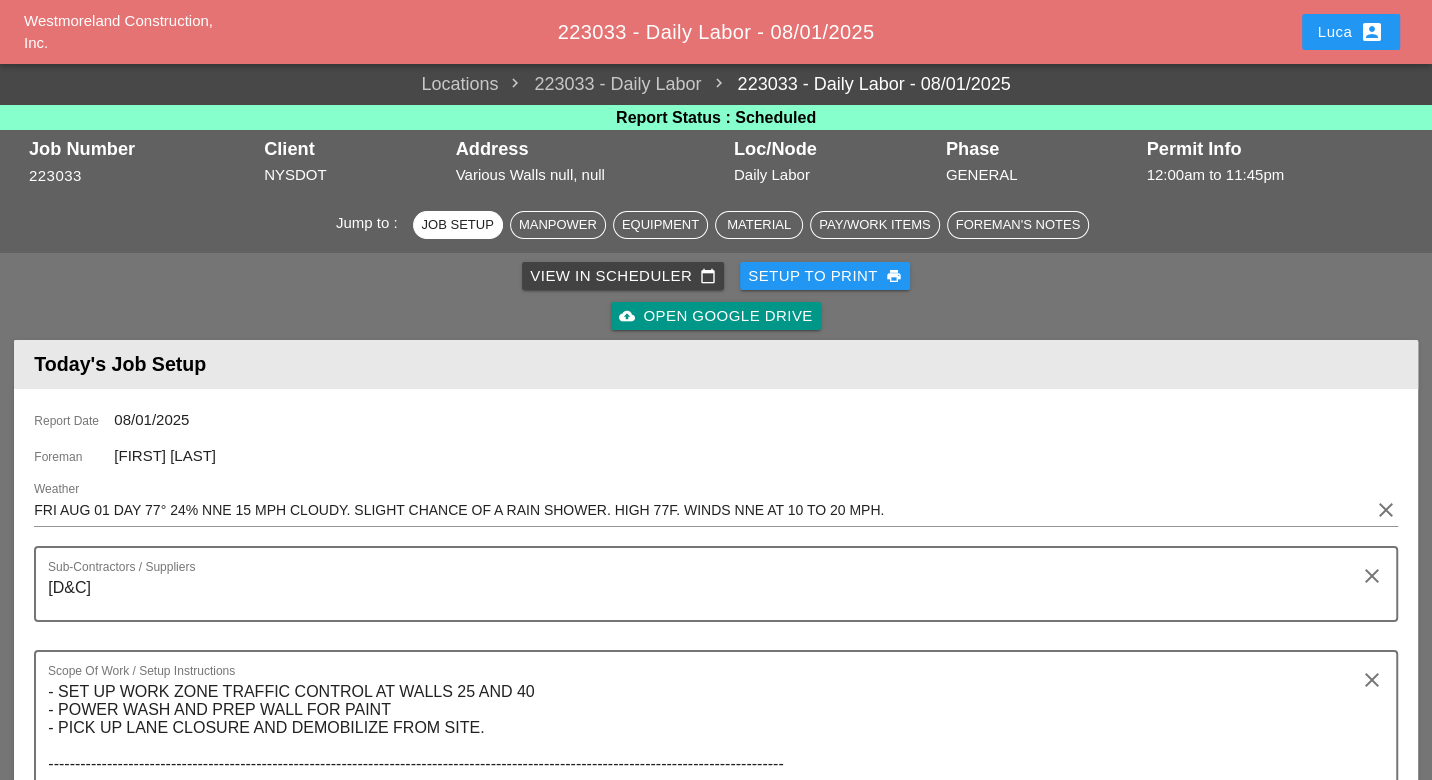 click on "Pay/Work Items" at bounding box center (874, 225) 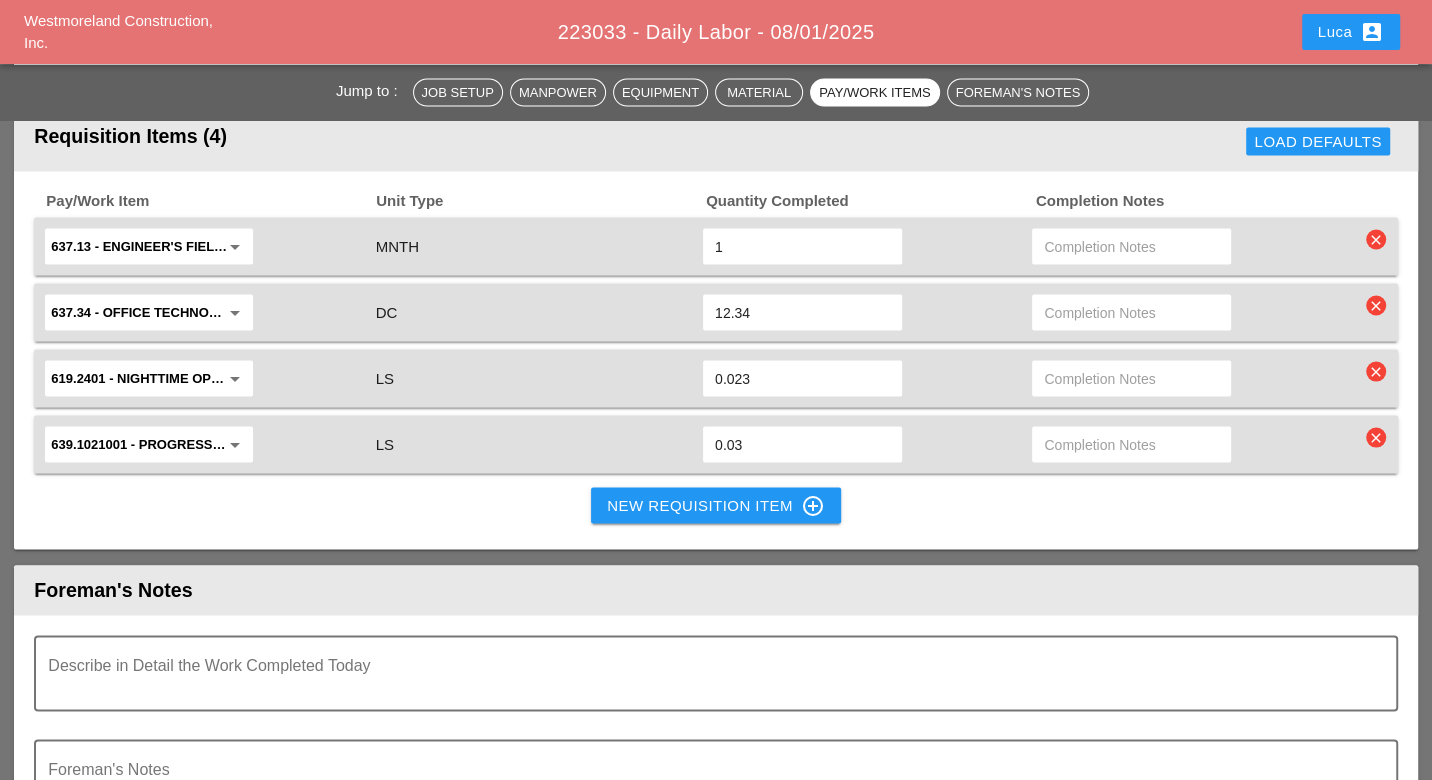 scroll, scrollTop: 2768, scrollLeft: 0, axis: vertical 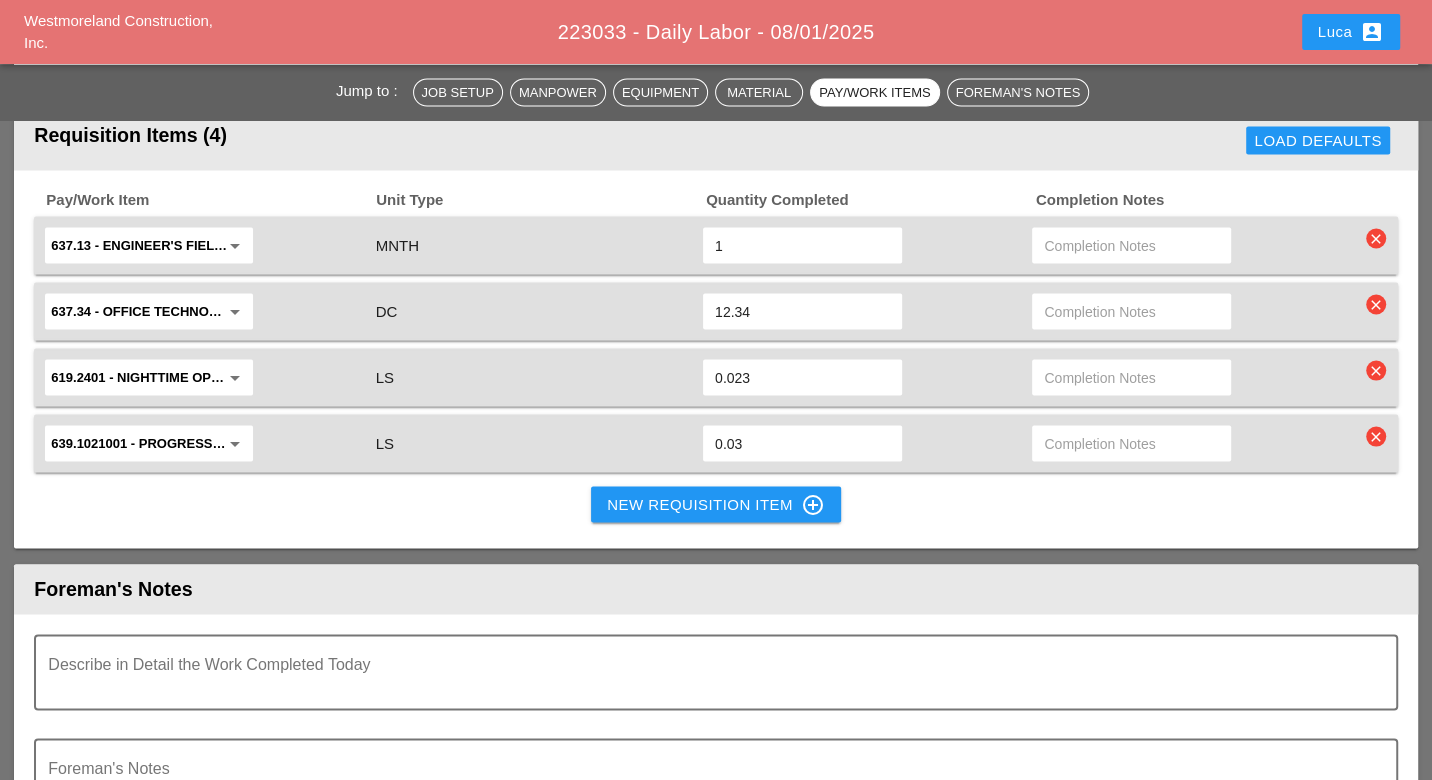 click on "New Requisition Item control_point" at bounding box center [716, 504] 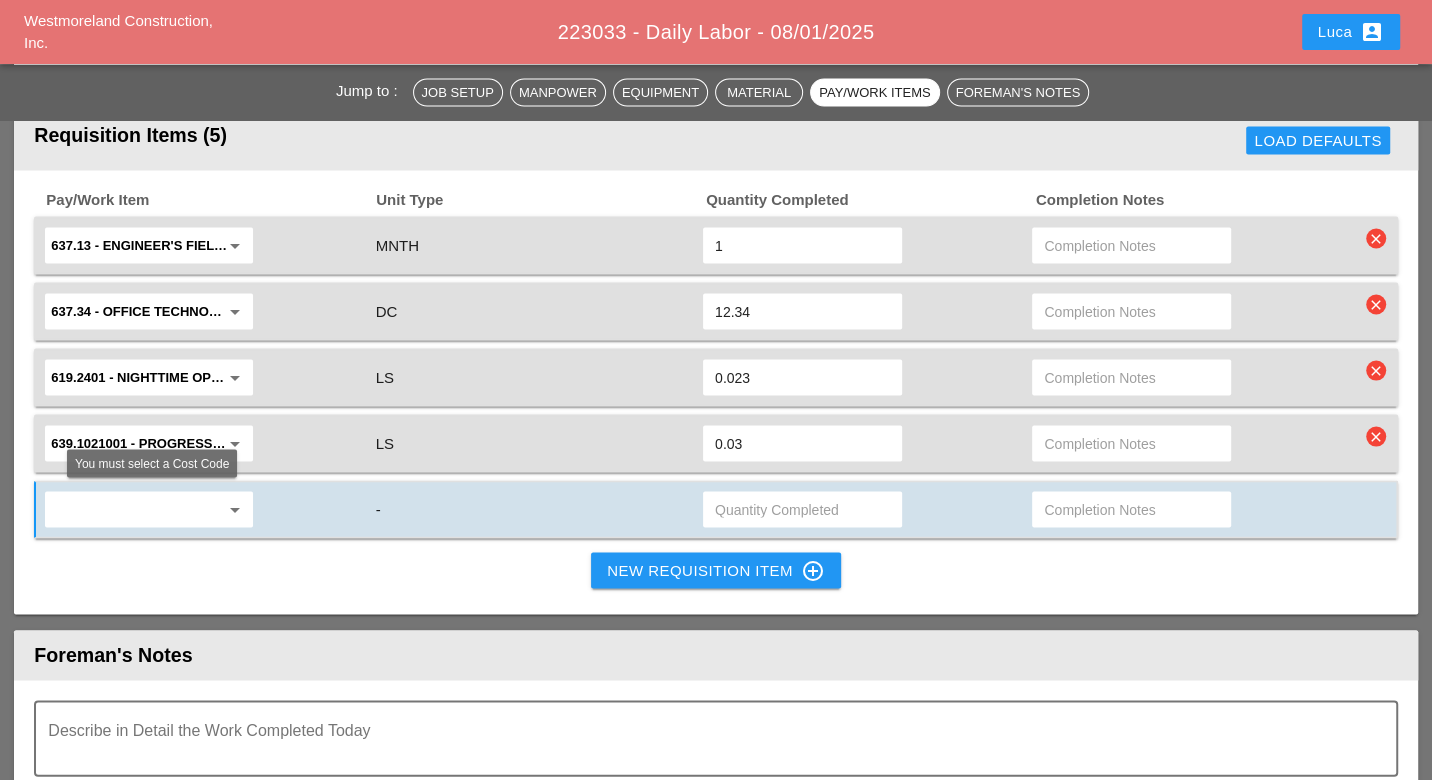 click at bounding box center [135, 509] 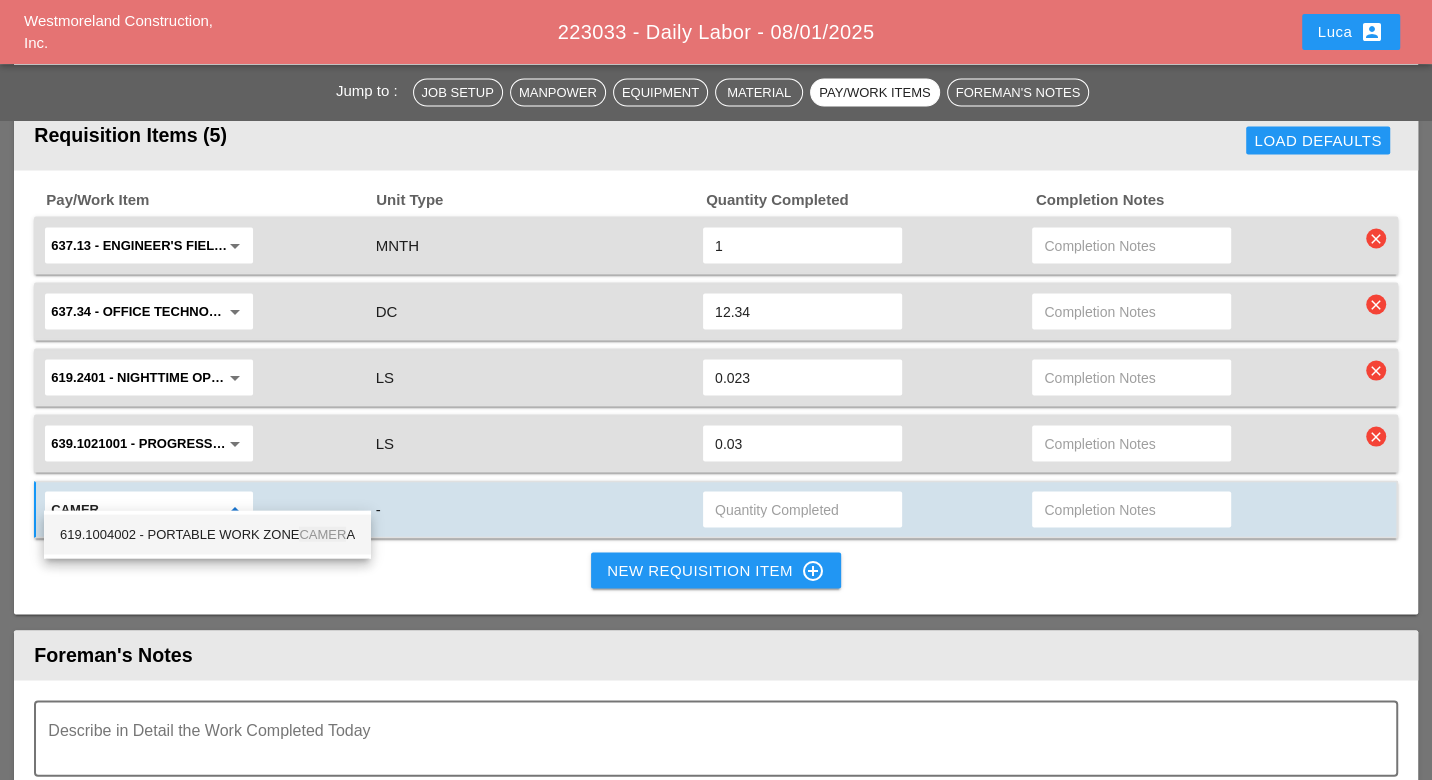 click on "619.1004002 - PORTABLE WORK ZONE  CAMER A" at bounding box center (207, 534) 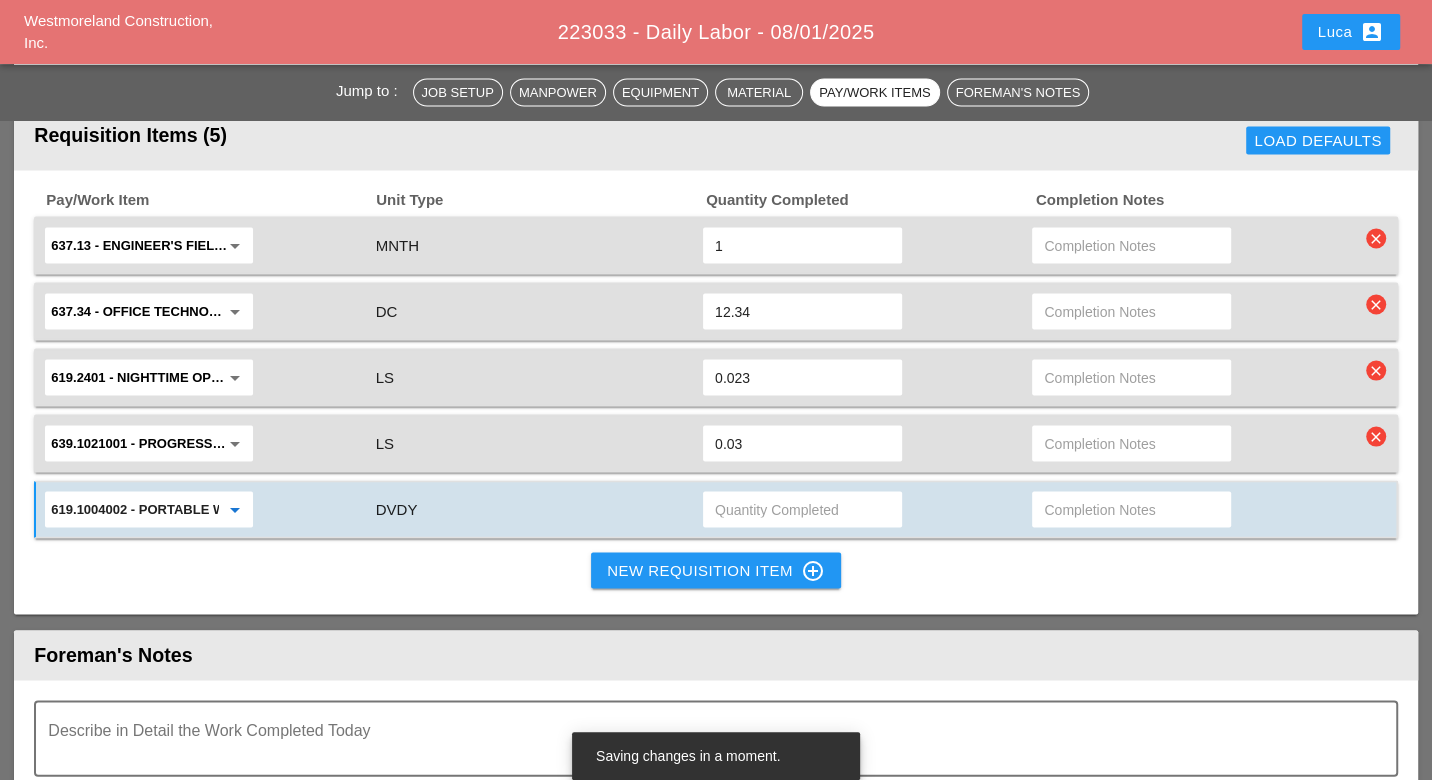 type on "619.1004002 - PORTABLE WORK ZONE CAMERA" 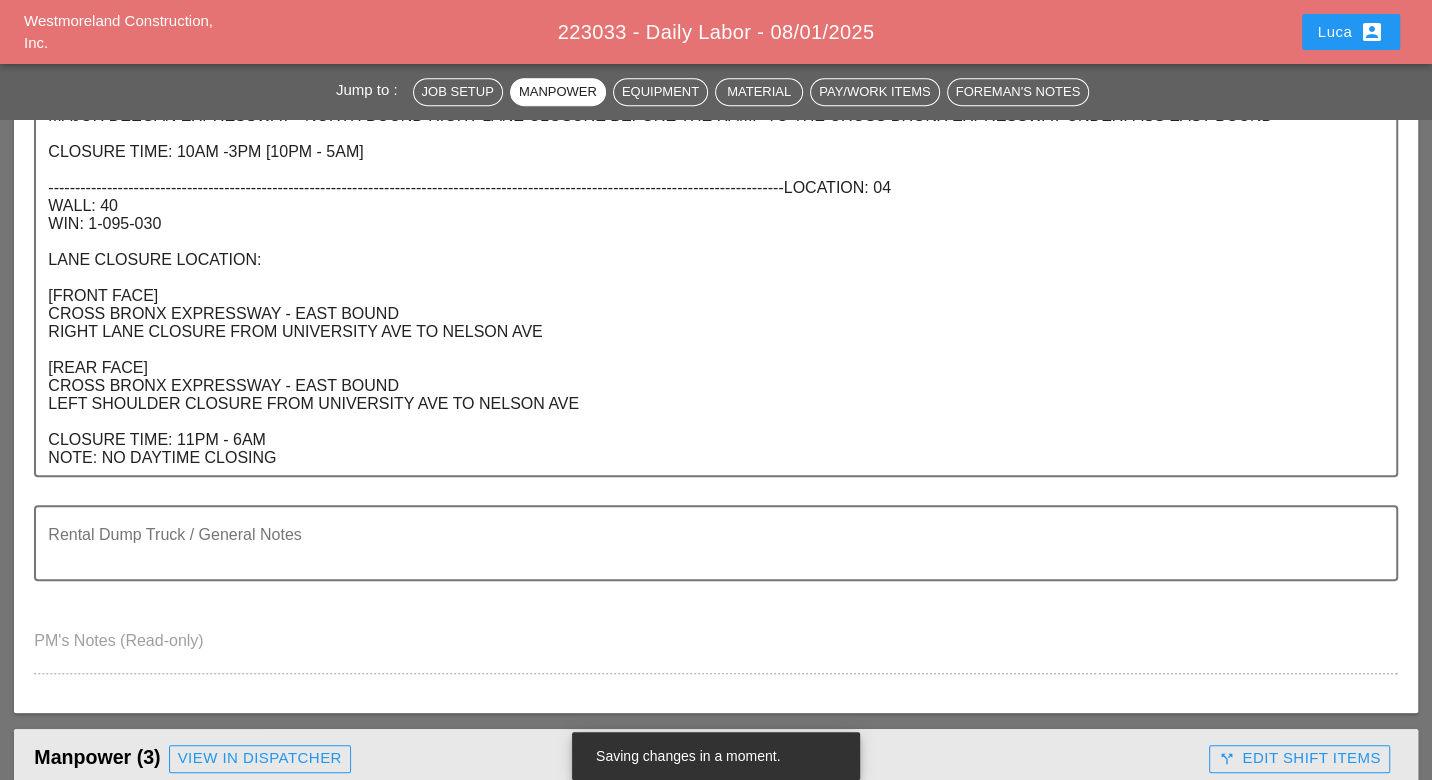 scroll, scrollTop: 768, scrollLeft: 0, axis: vertical 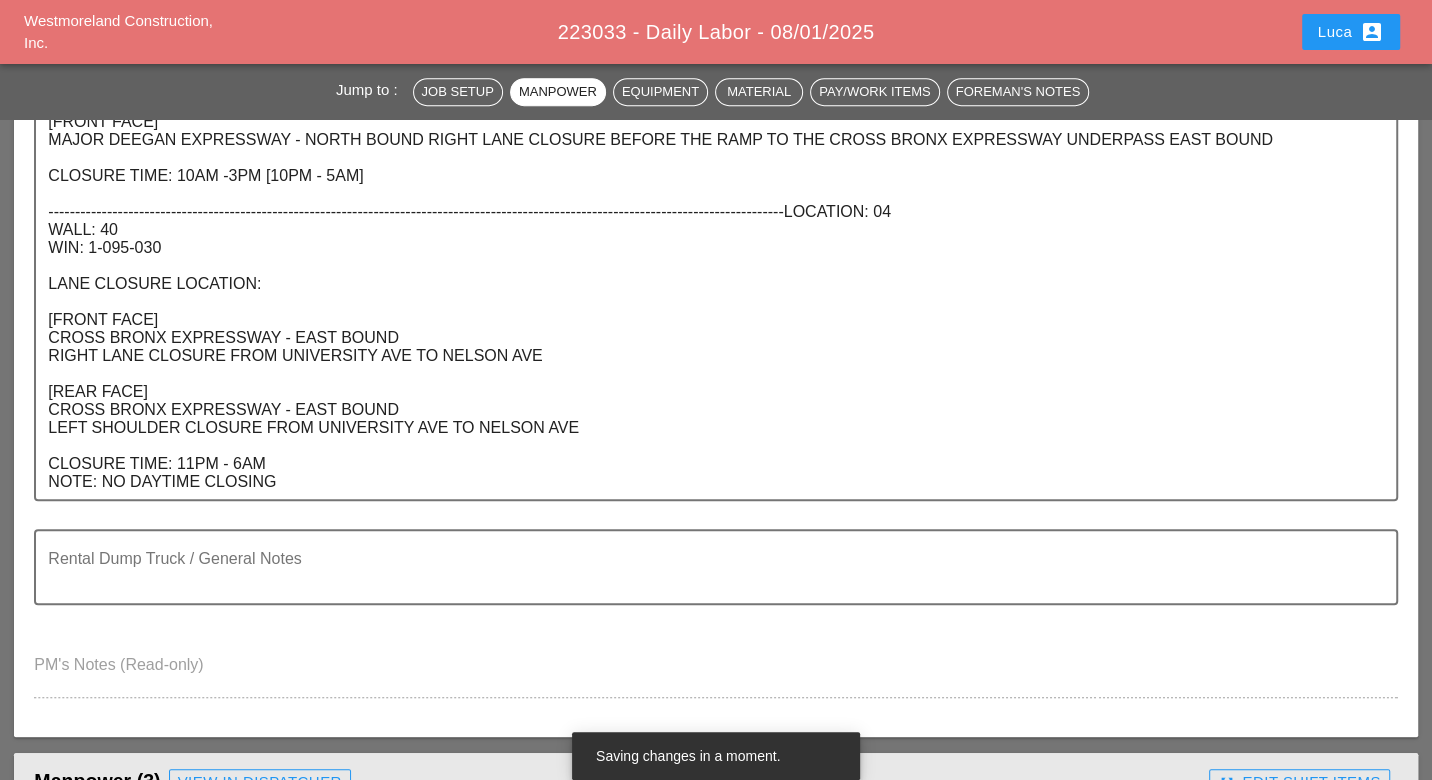 type on "4" 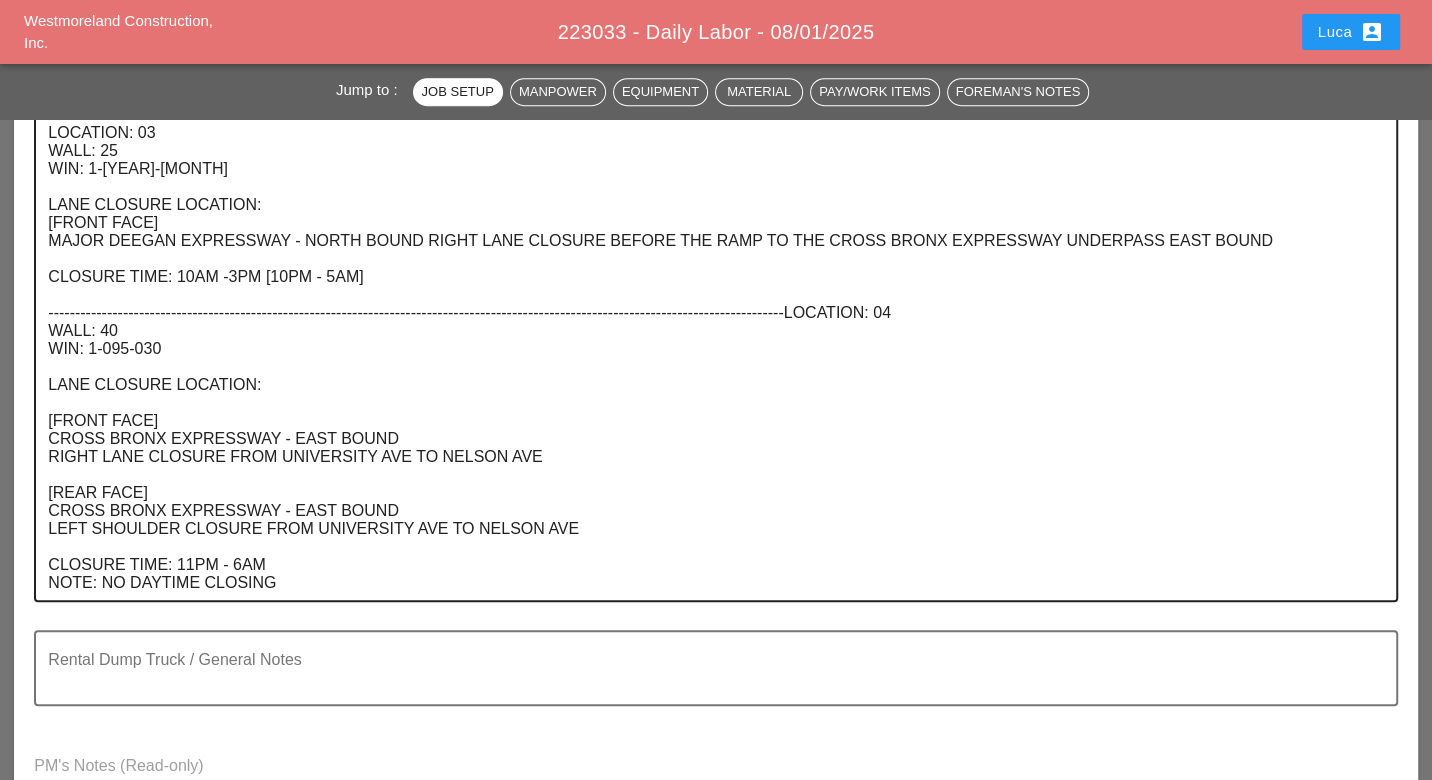 scroll, scrollTop: 666, scrollLeft: 0, axis: vertical 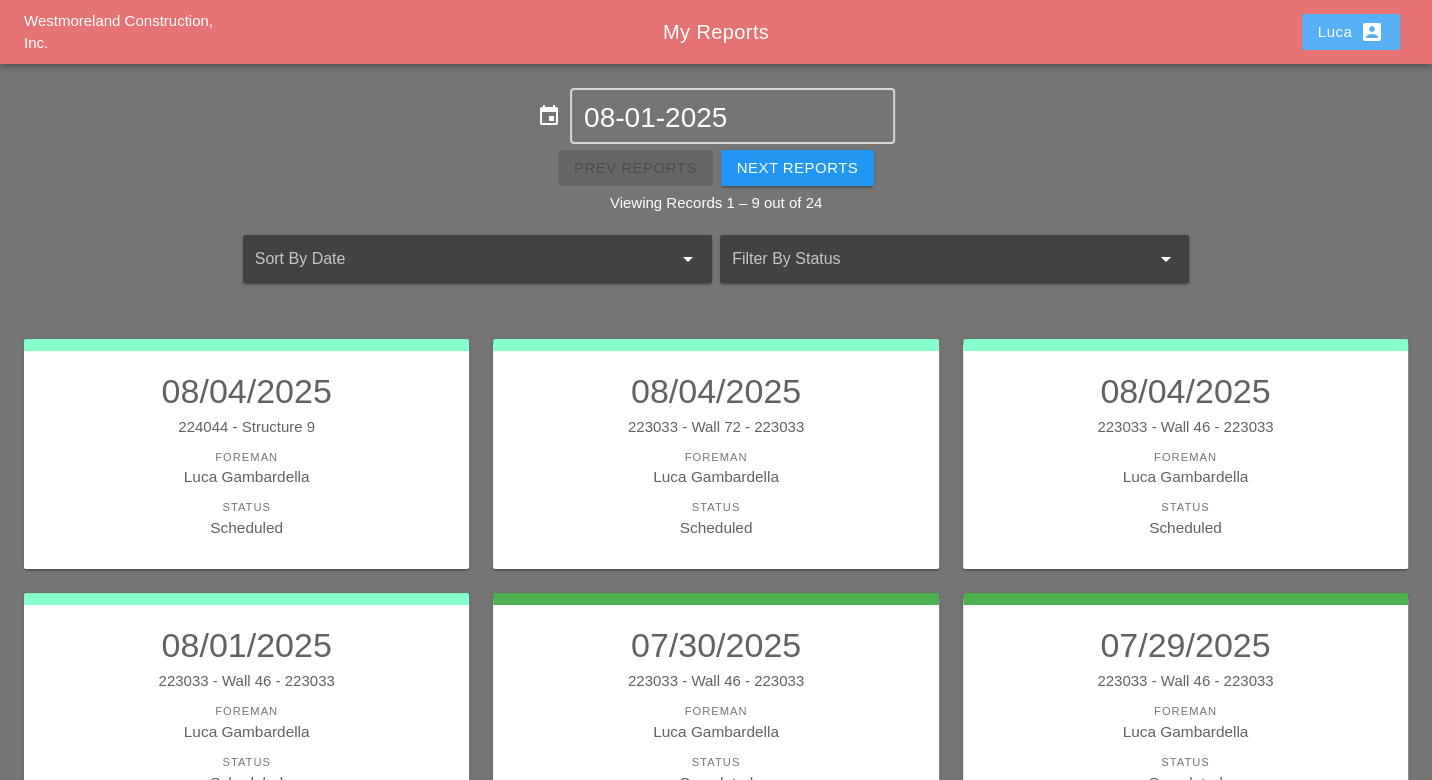 click on "[NAME] account_box" at bounding box center (1351, 32) 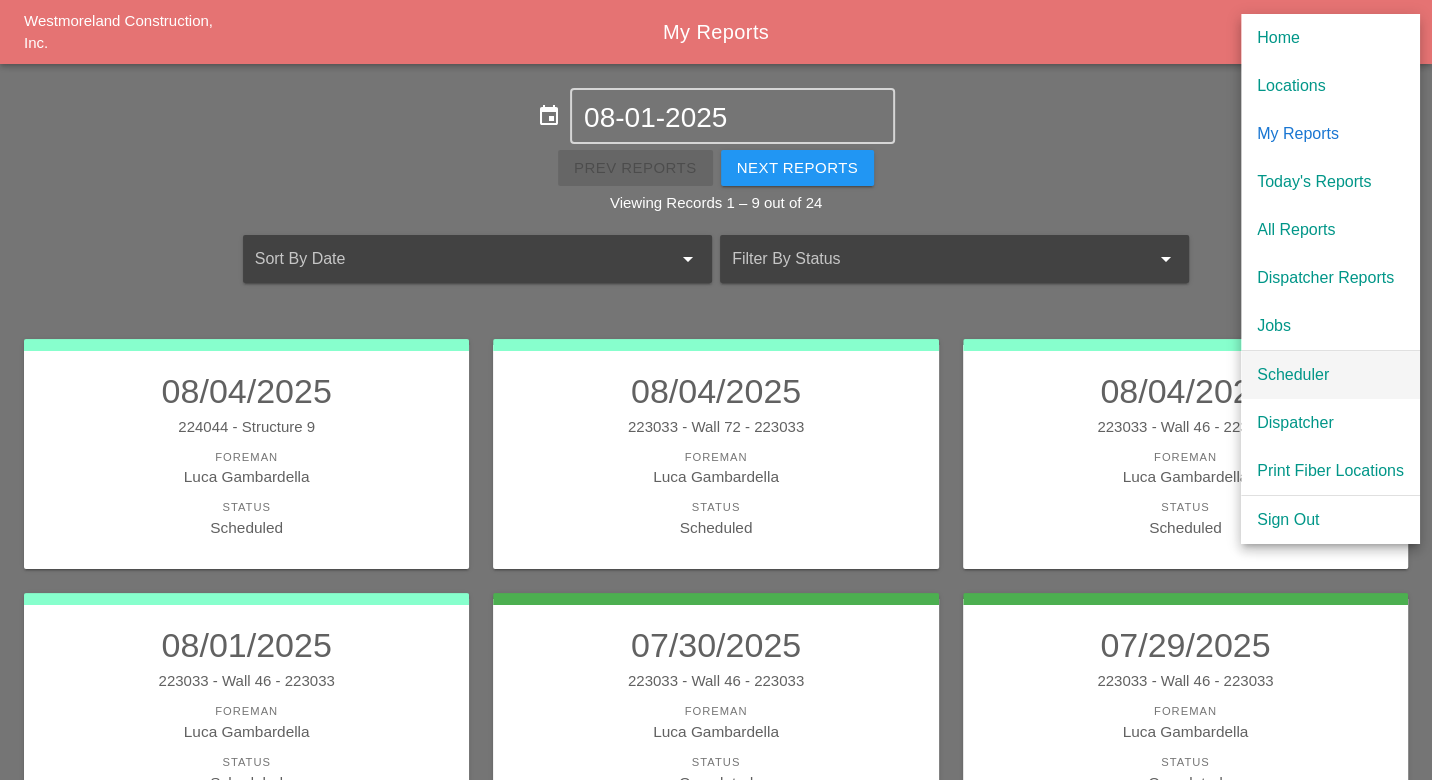 click on "Scheduler" at bounding box center (1330, 375) 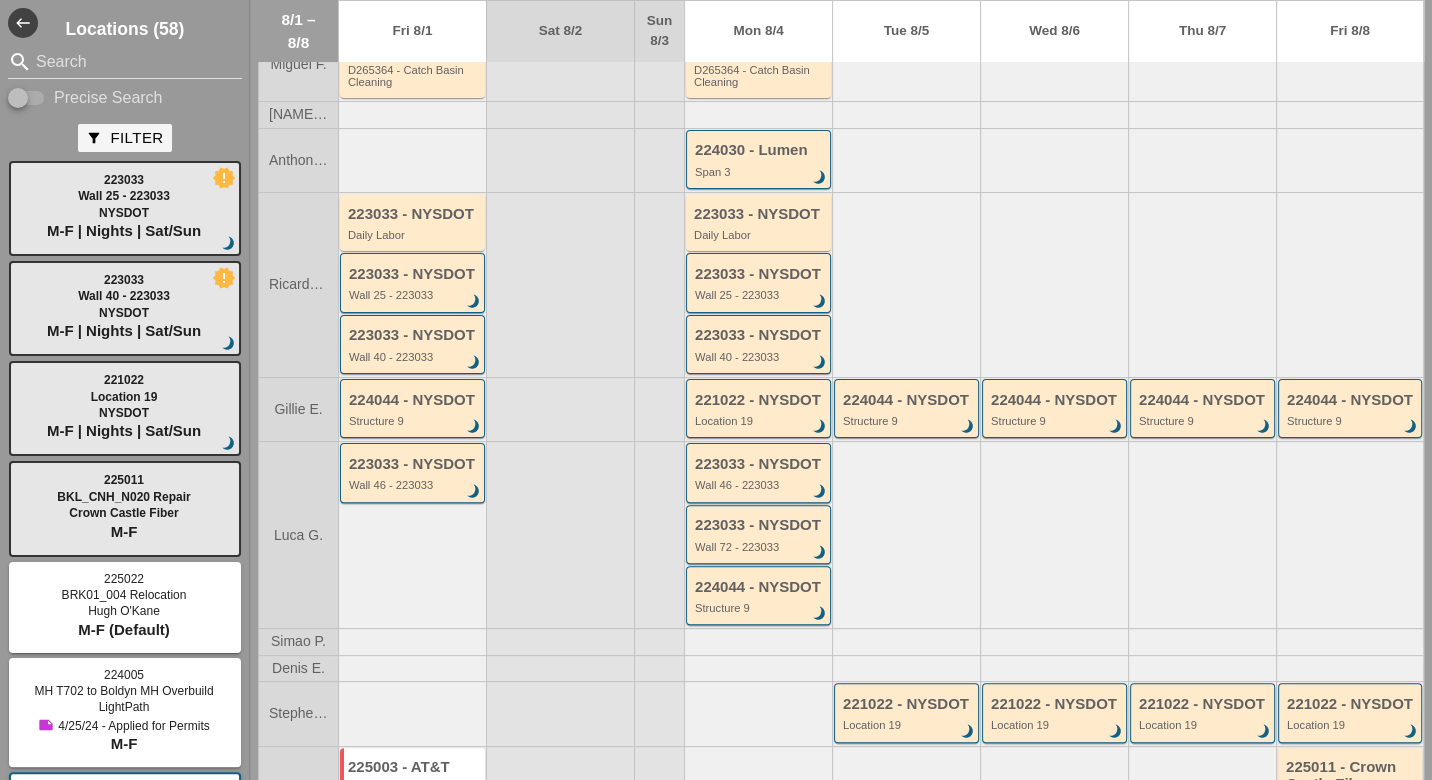 scroll, scrollTop: 0, scrollLeft: 0, axis: both 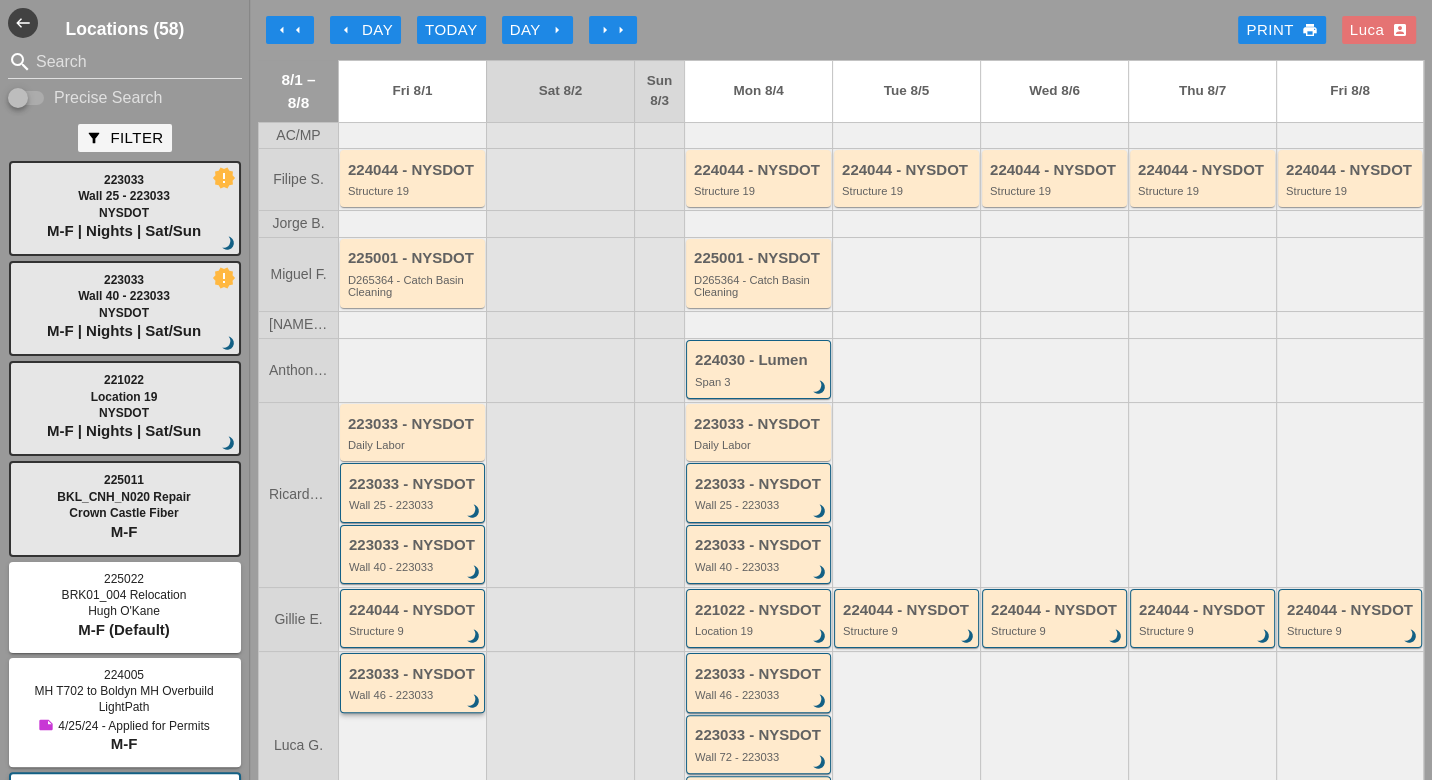 click on "223033 - [AGENCY]" at bounding box center (414, 674) 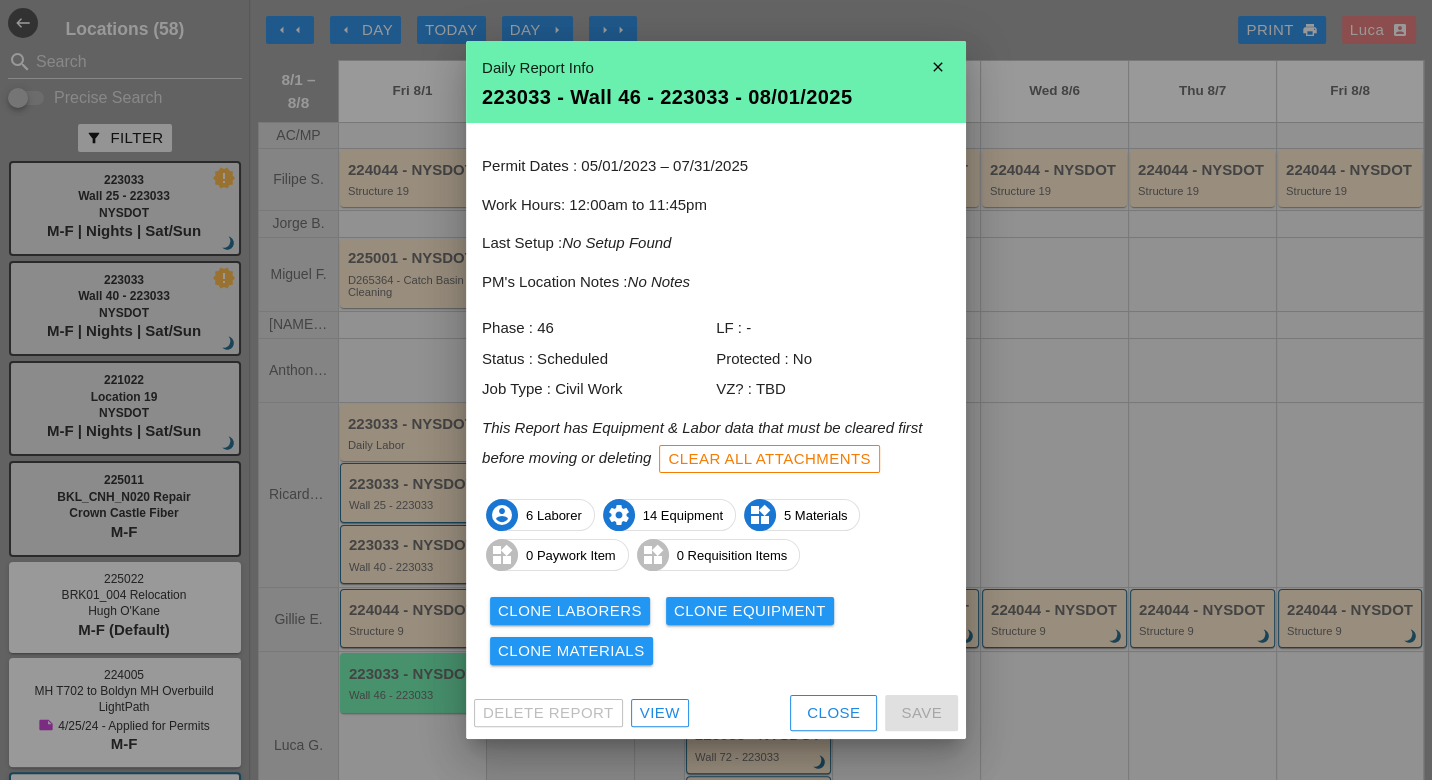 click on "View" at bounding box center (660, 713) 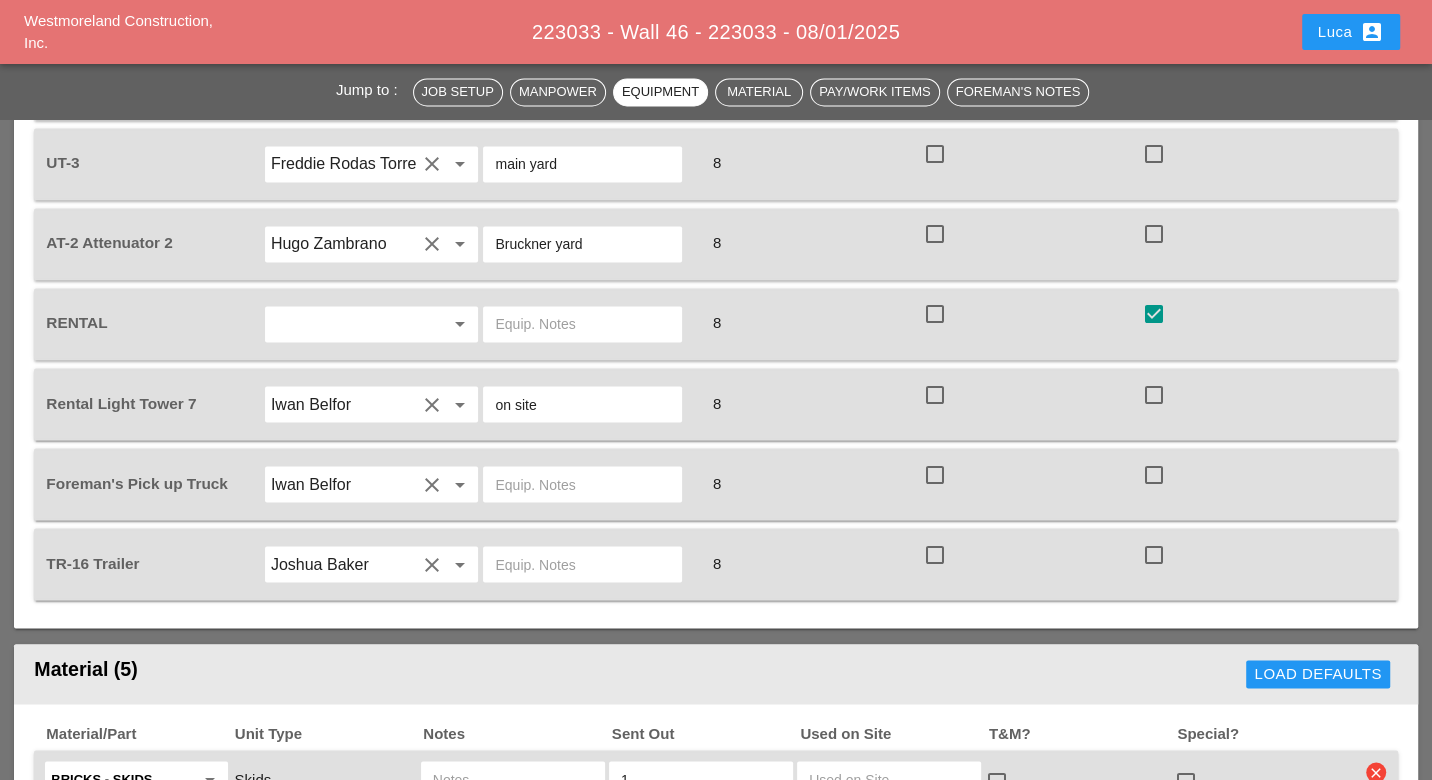 scroll, scrollTop: 2777, scrollLeft: 0, axis: vertical 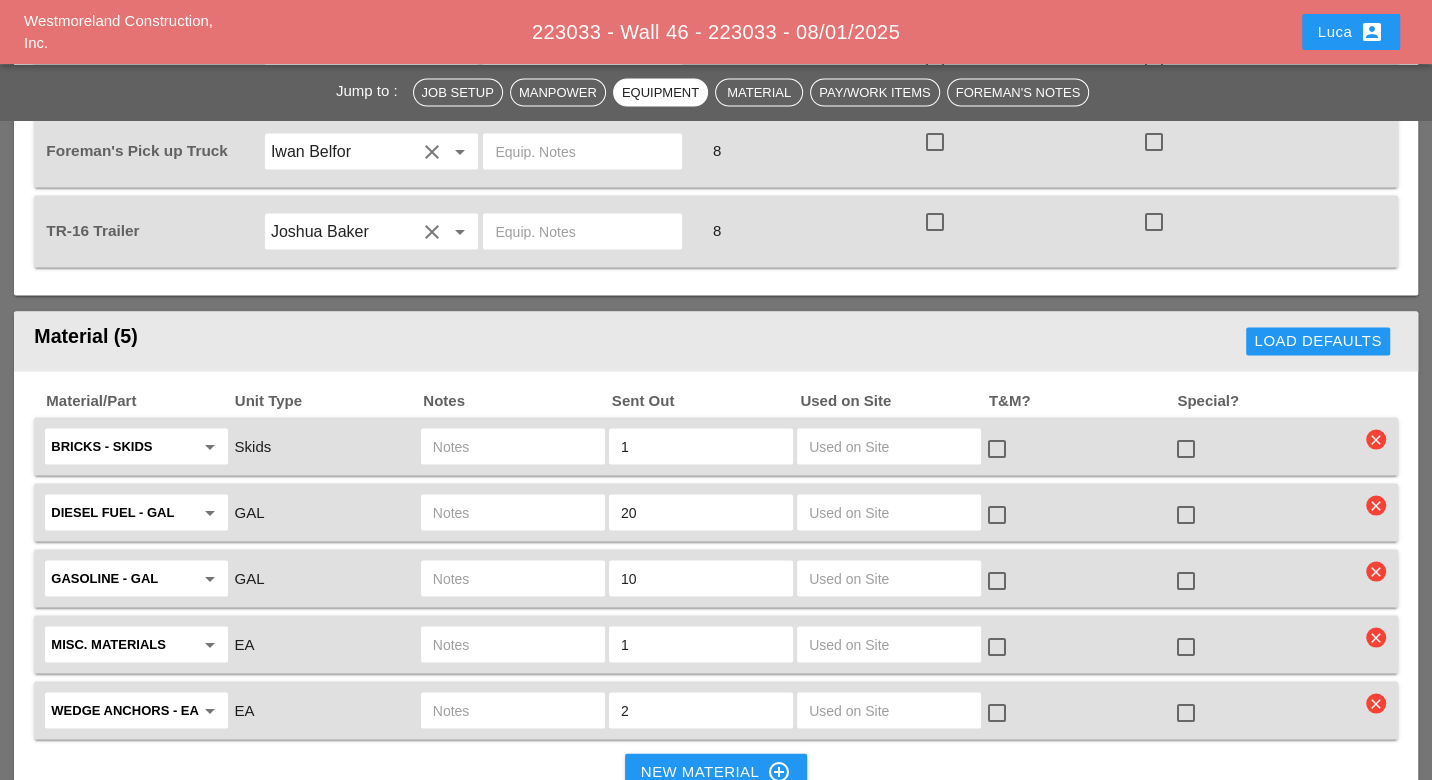 click at bounding box center (513, 512) 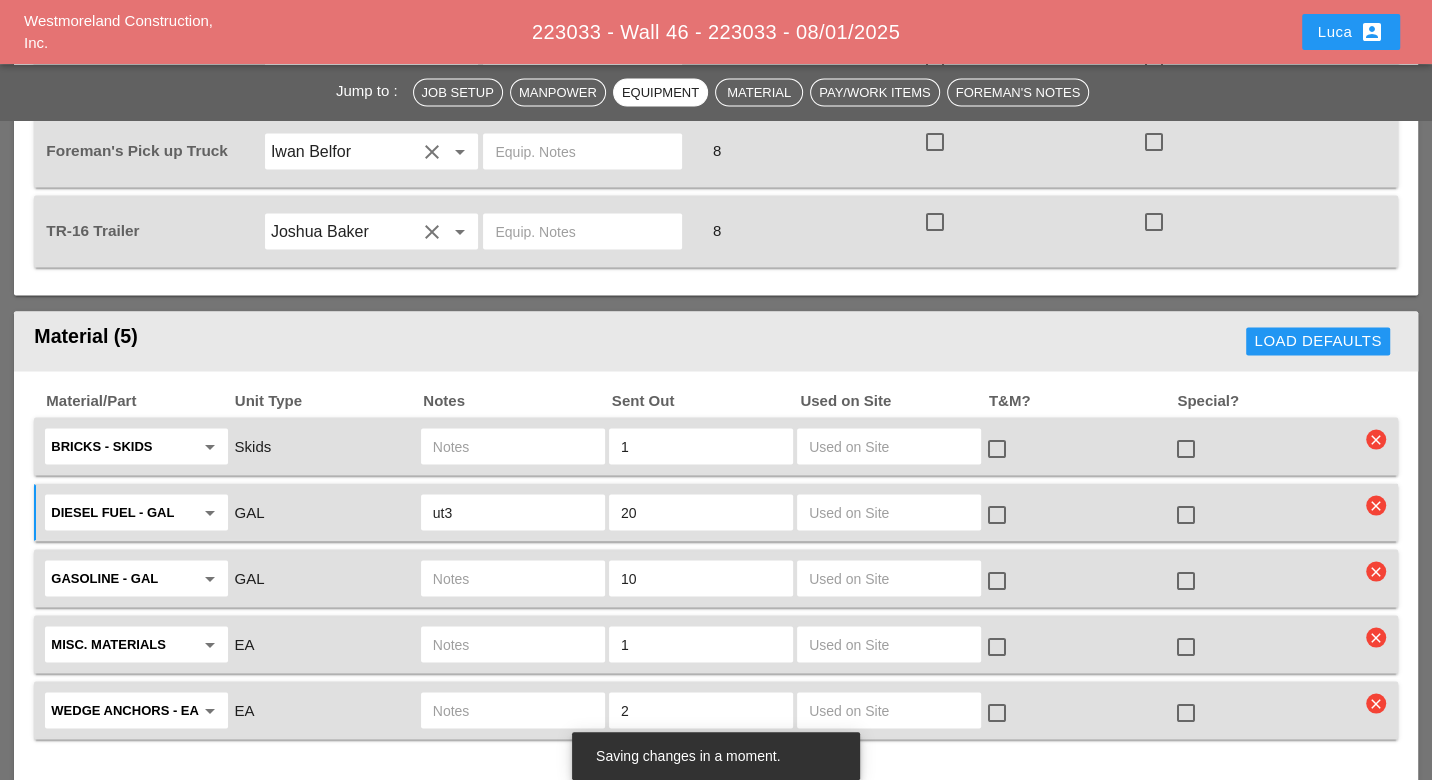 type on "ut3" 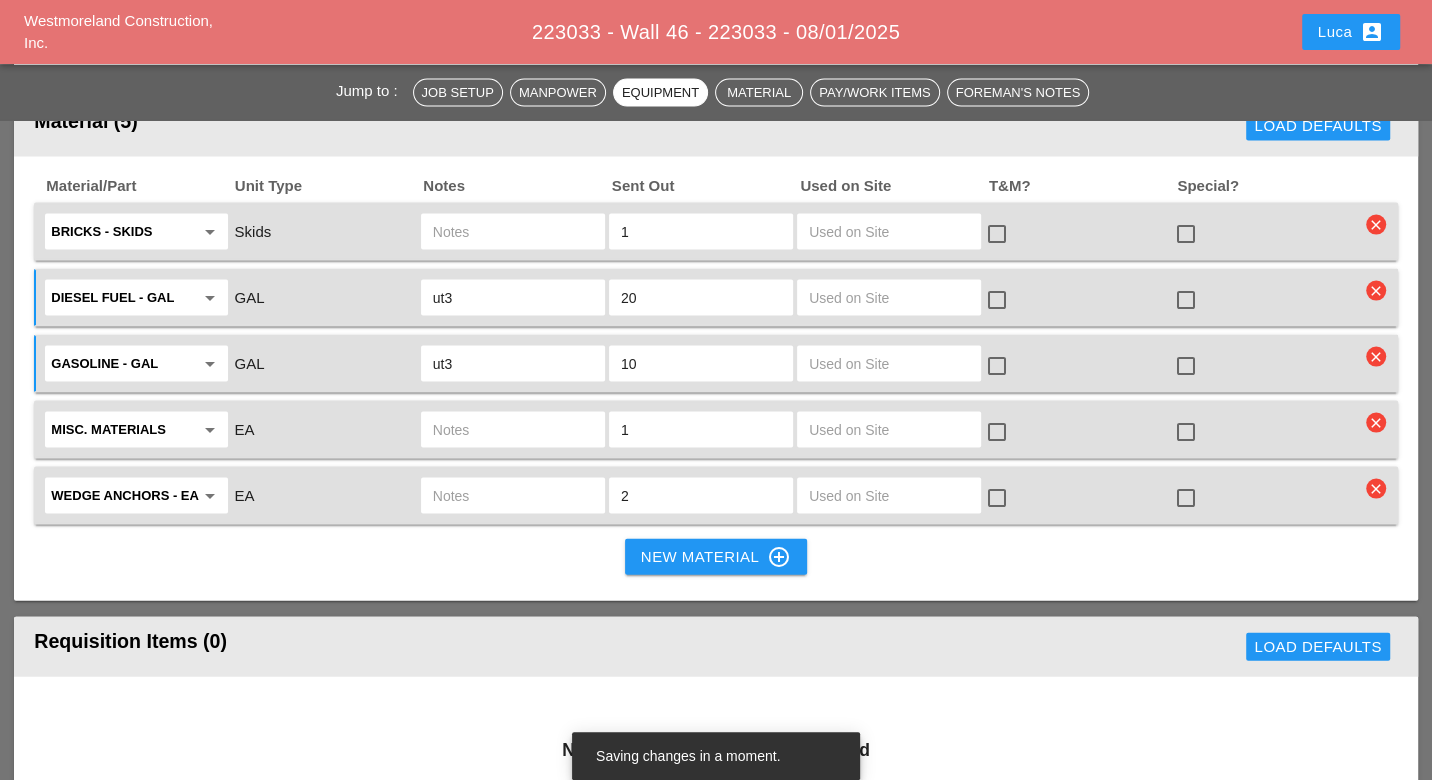 scroll, scrollTop: 3000, scrollLeft: 0, axis: vertical 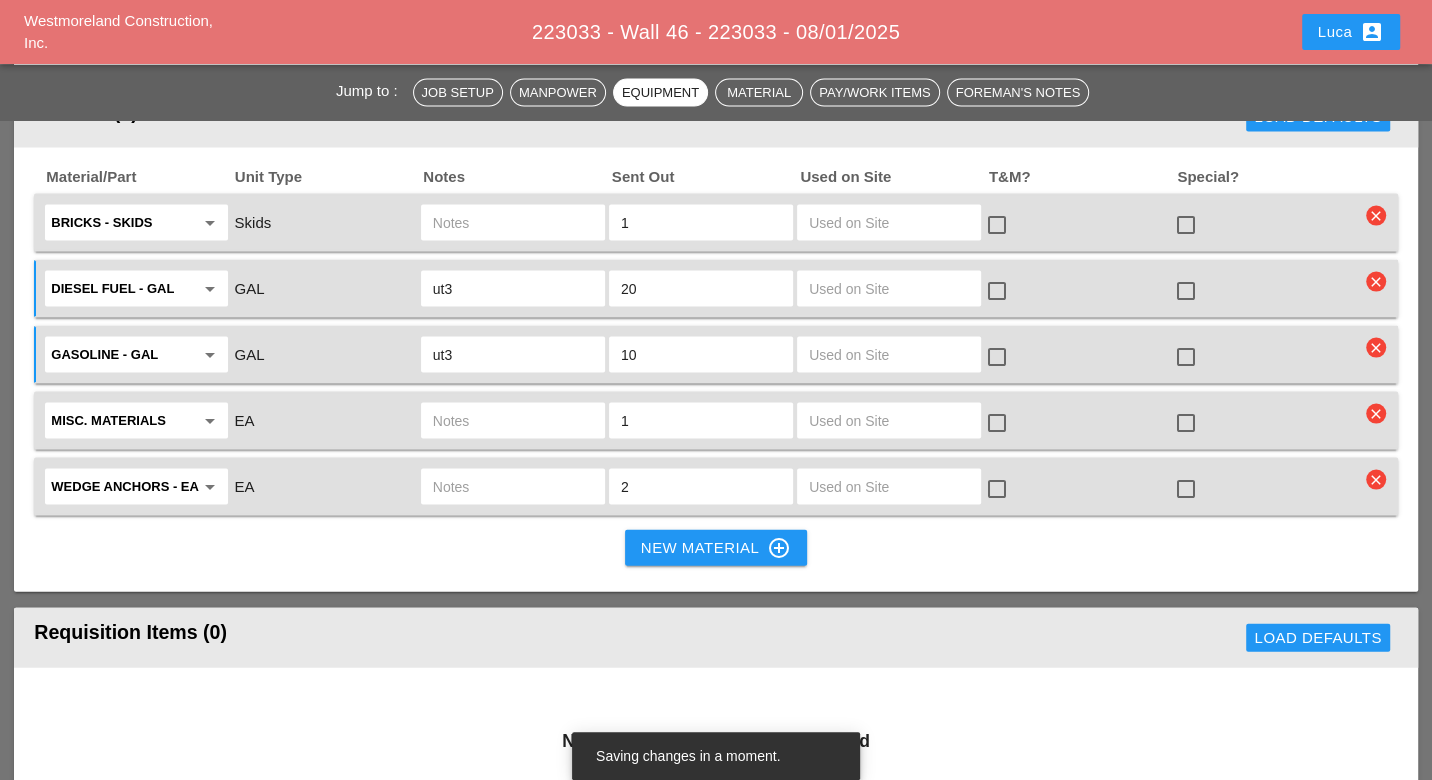 type on "ut3" 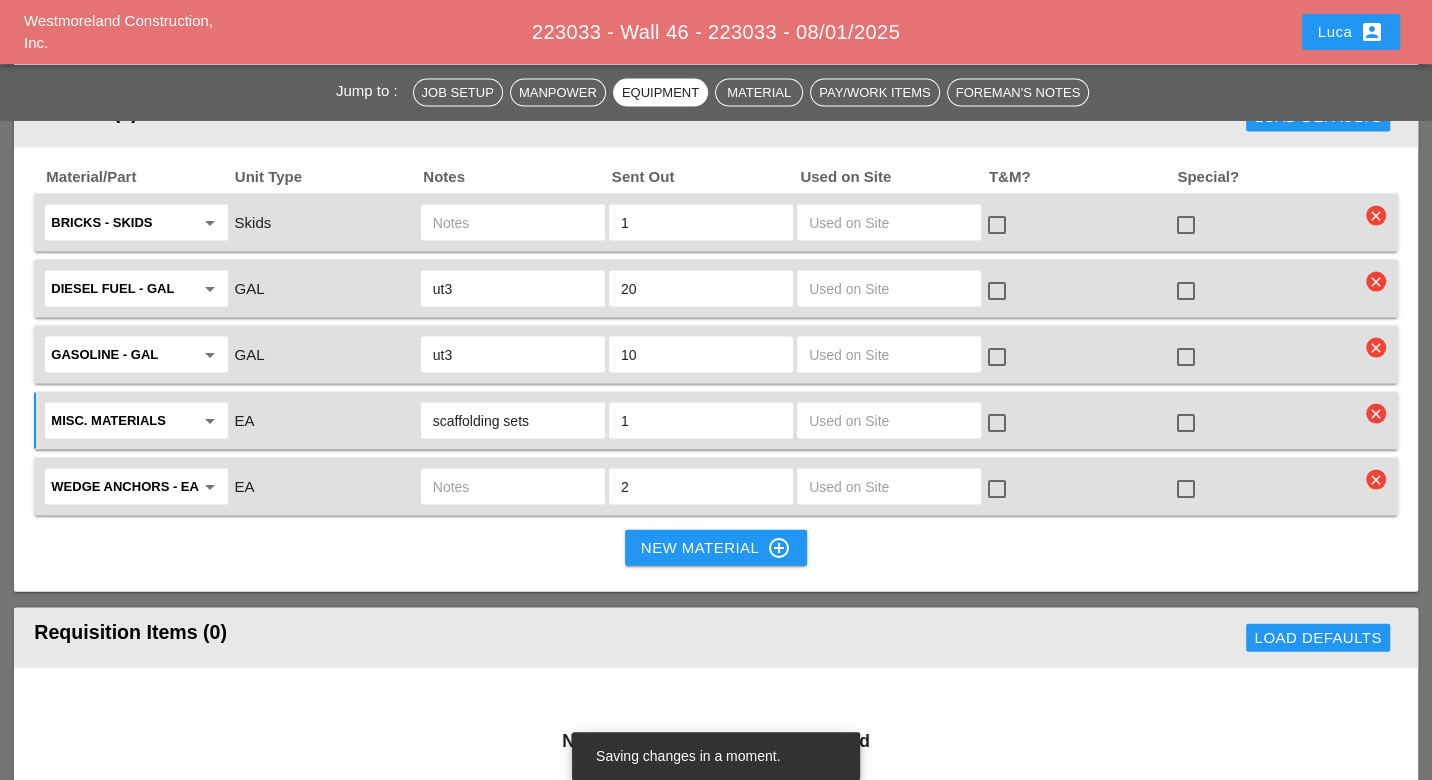 type on "scaffolding sets" 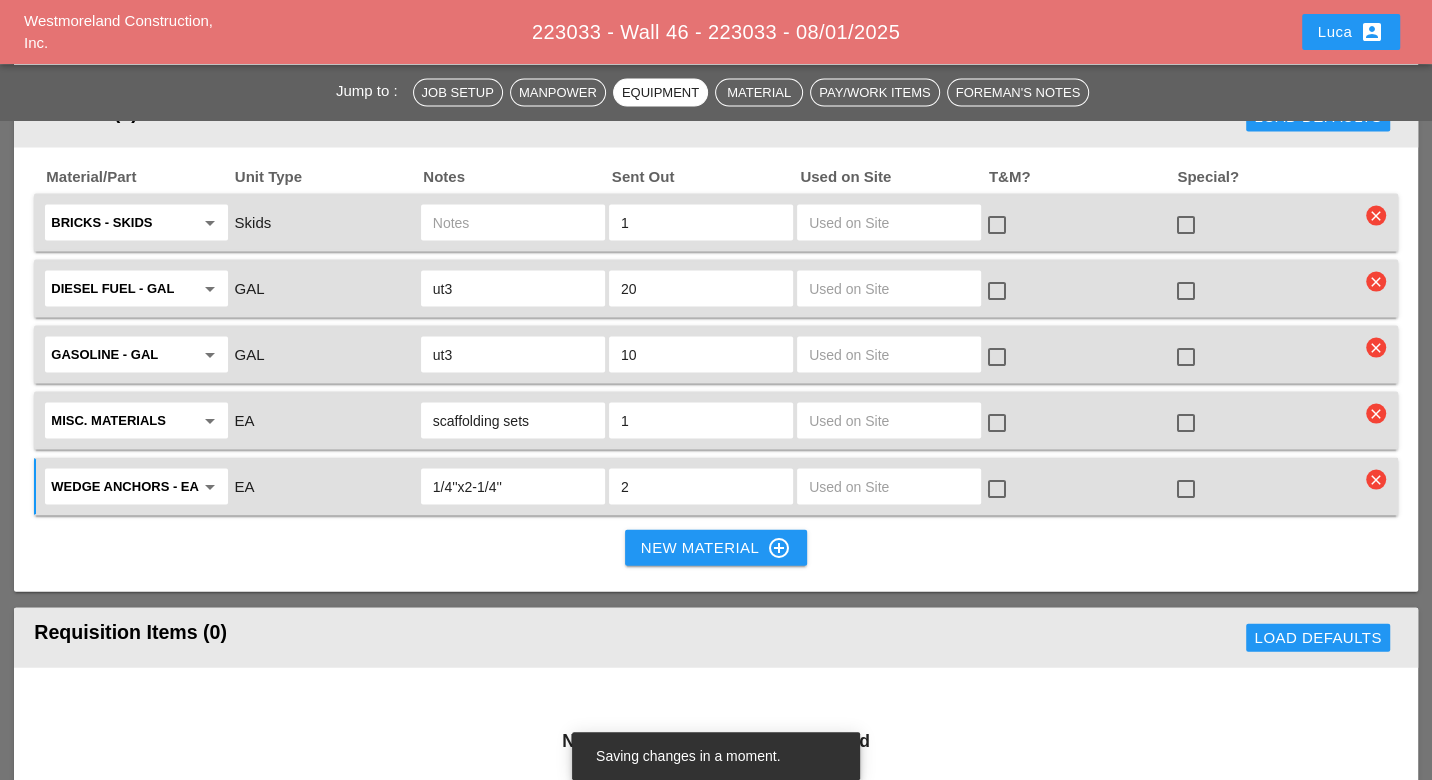 click on "1/4''x2-1/4''" at bounding box center (513, 487) 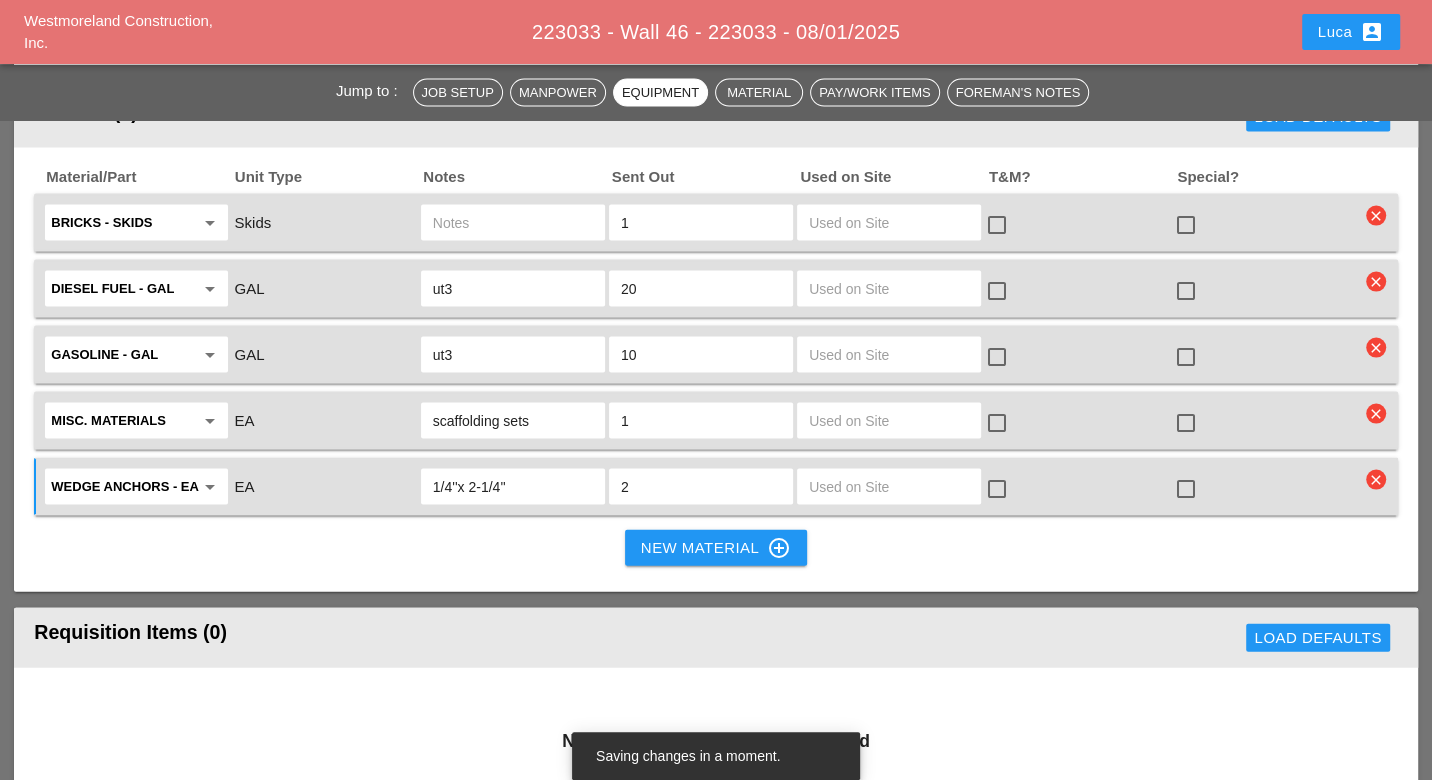 click on "1/4''x 2-1/4''" at bounding box center (513, 487) 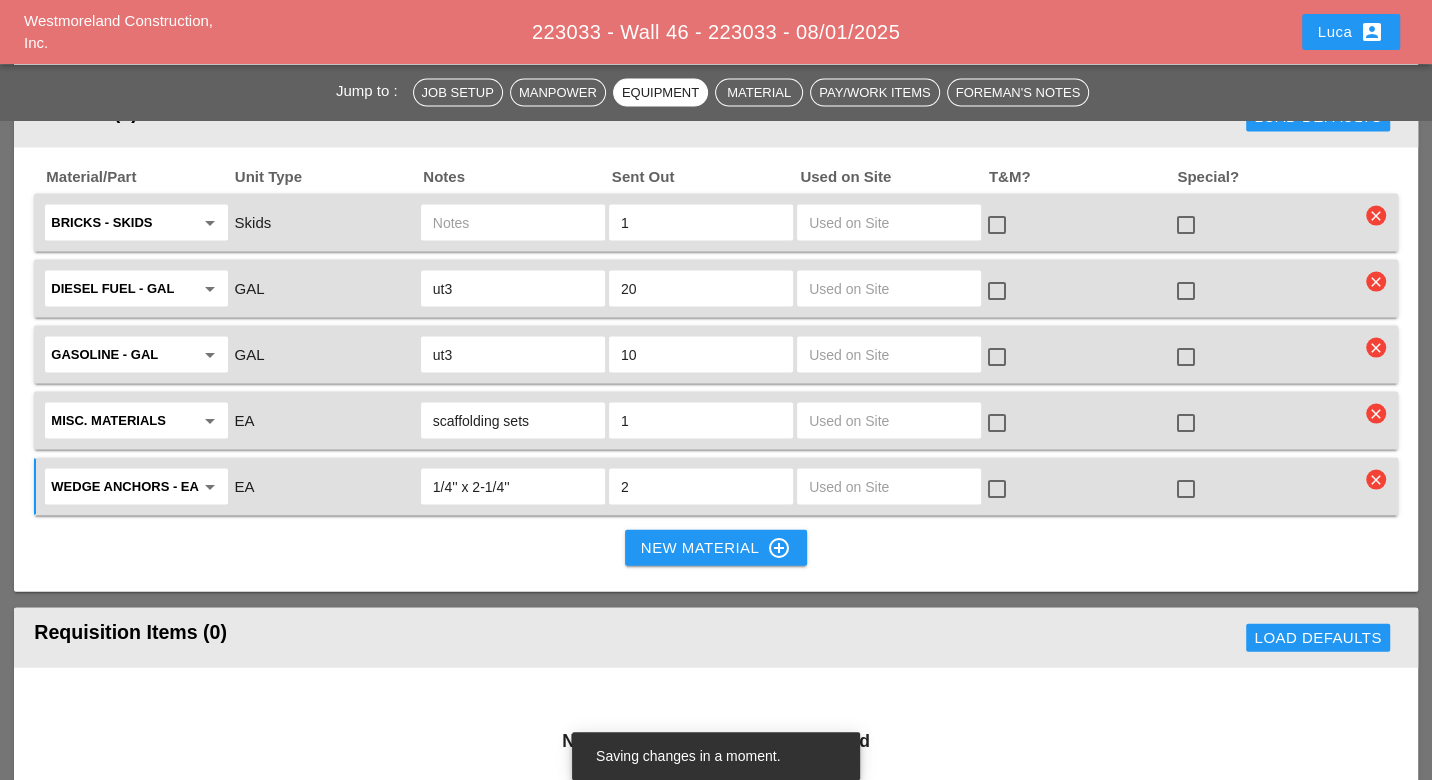 click on "1/4'' x 2-1/4''" at bounding box center [513, 487] 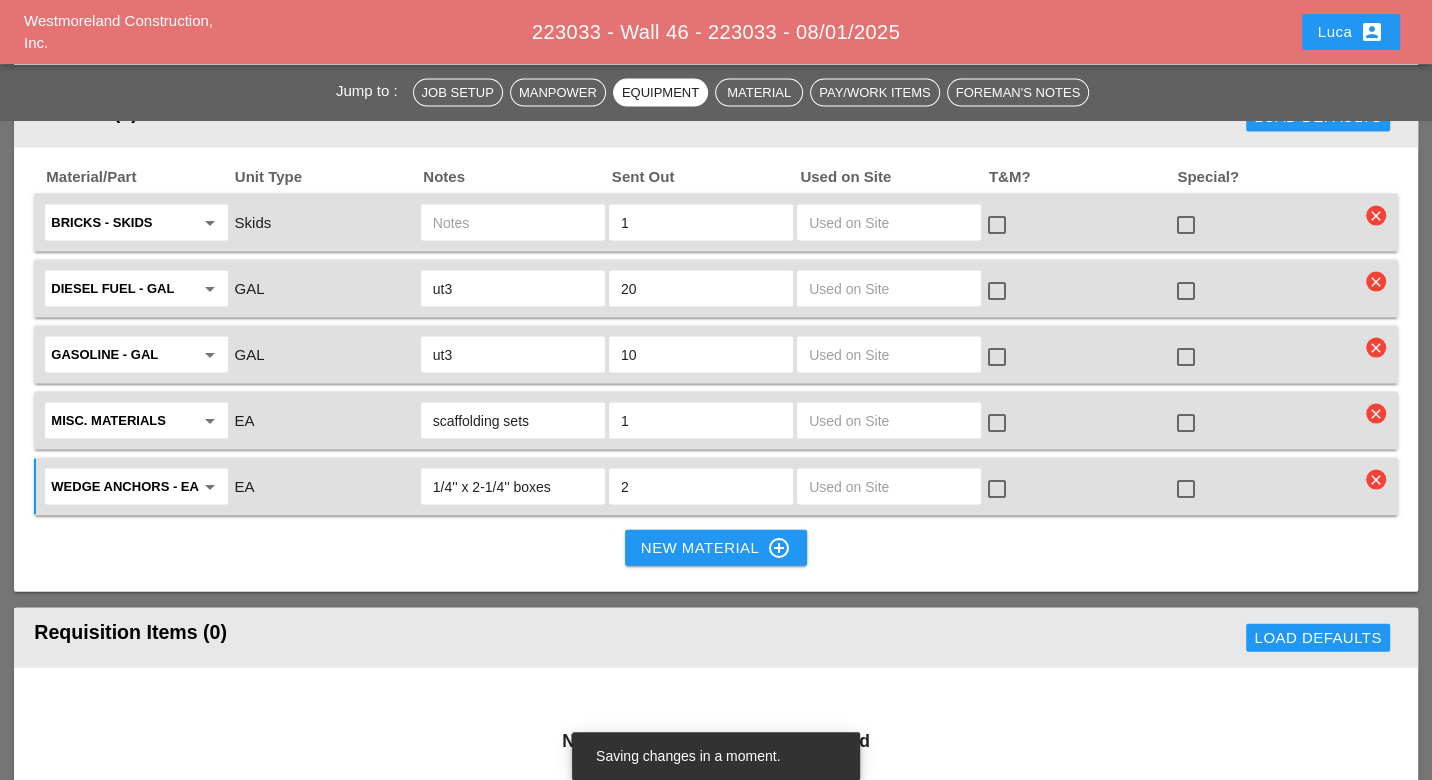 type on "1/4'' x 2-1/4'' boxes" 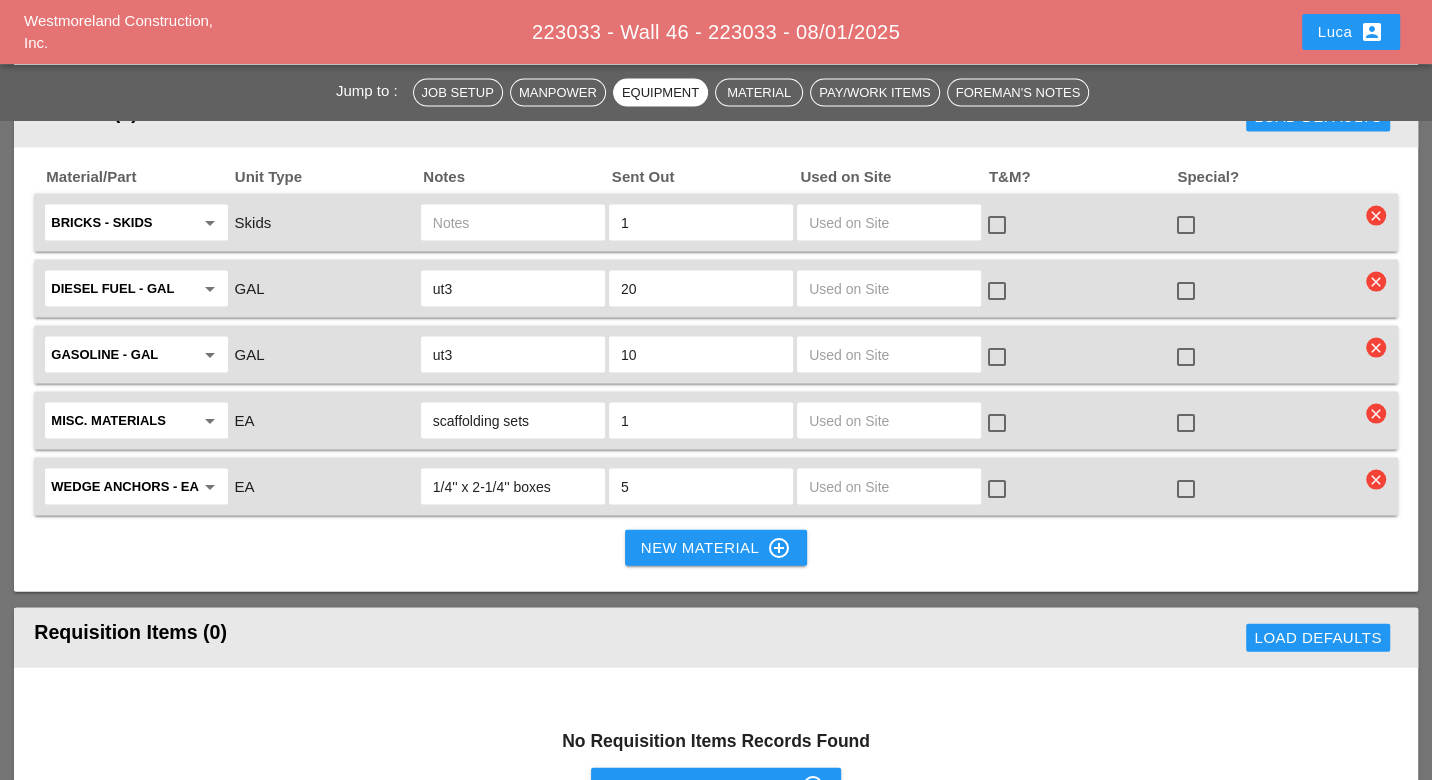 type on "5" 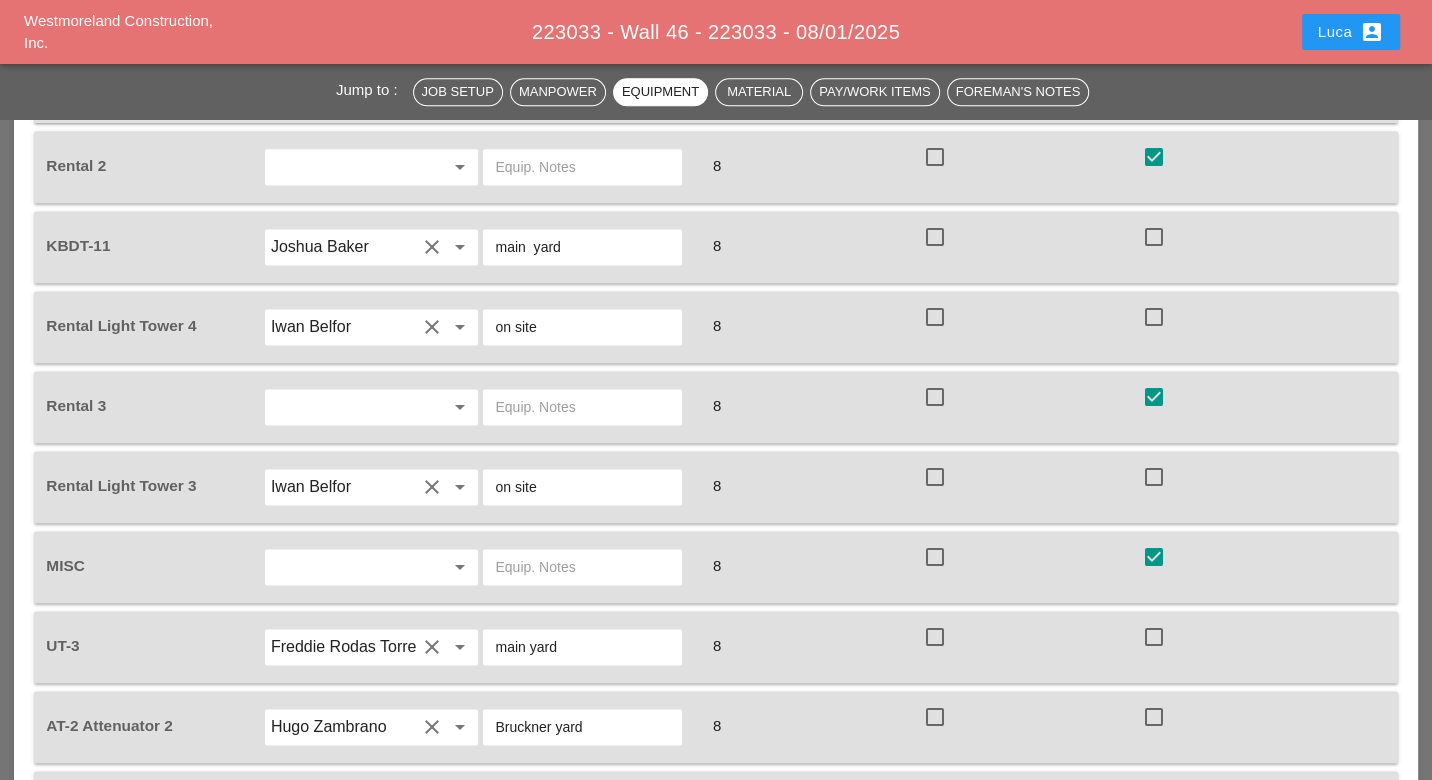 scroll, scrollTop: 1666, scrollLeft: 0, axis: vertical 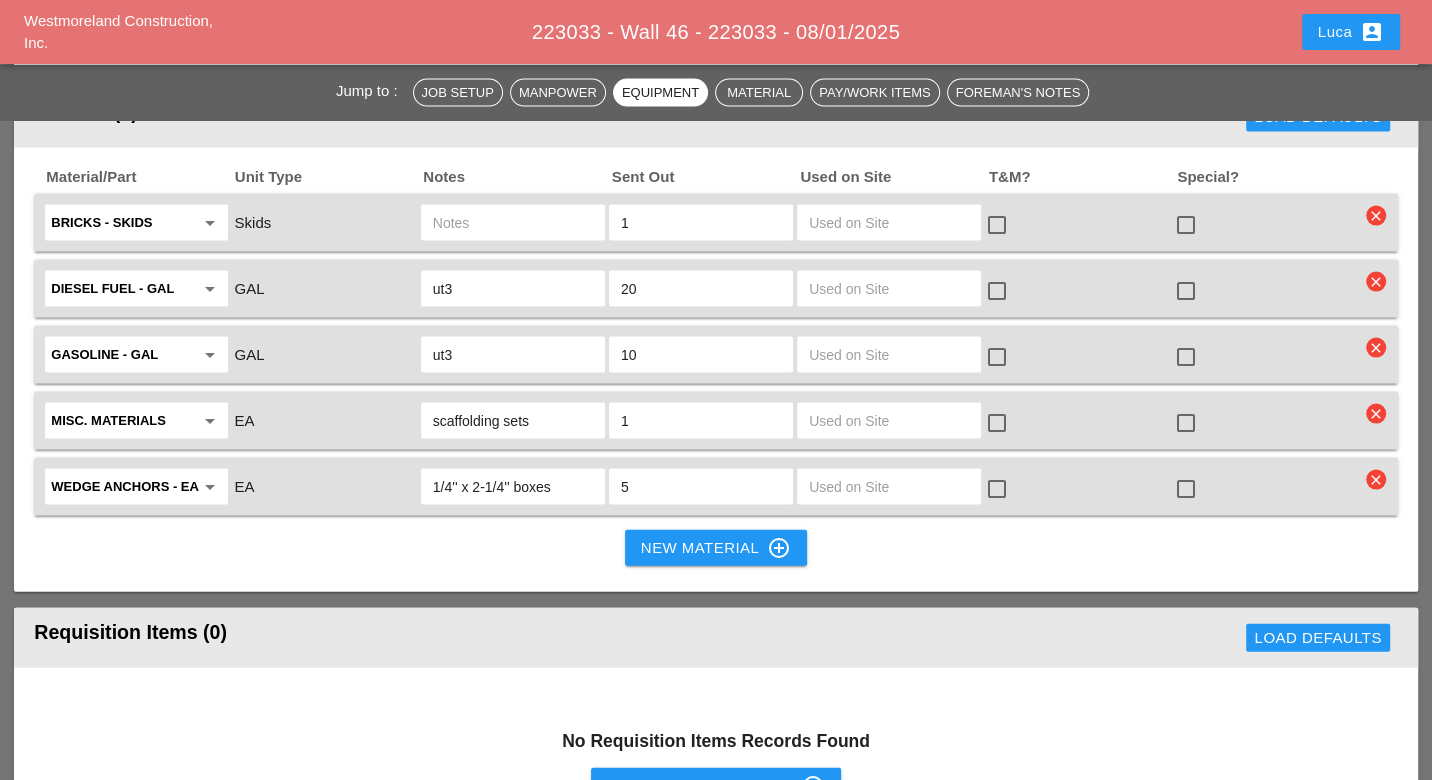 drag, startPoint x: 631, startPoint y: 398, endPoint x: 616, endPoint y: 398, distance: 15 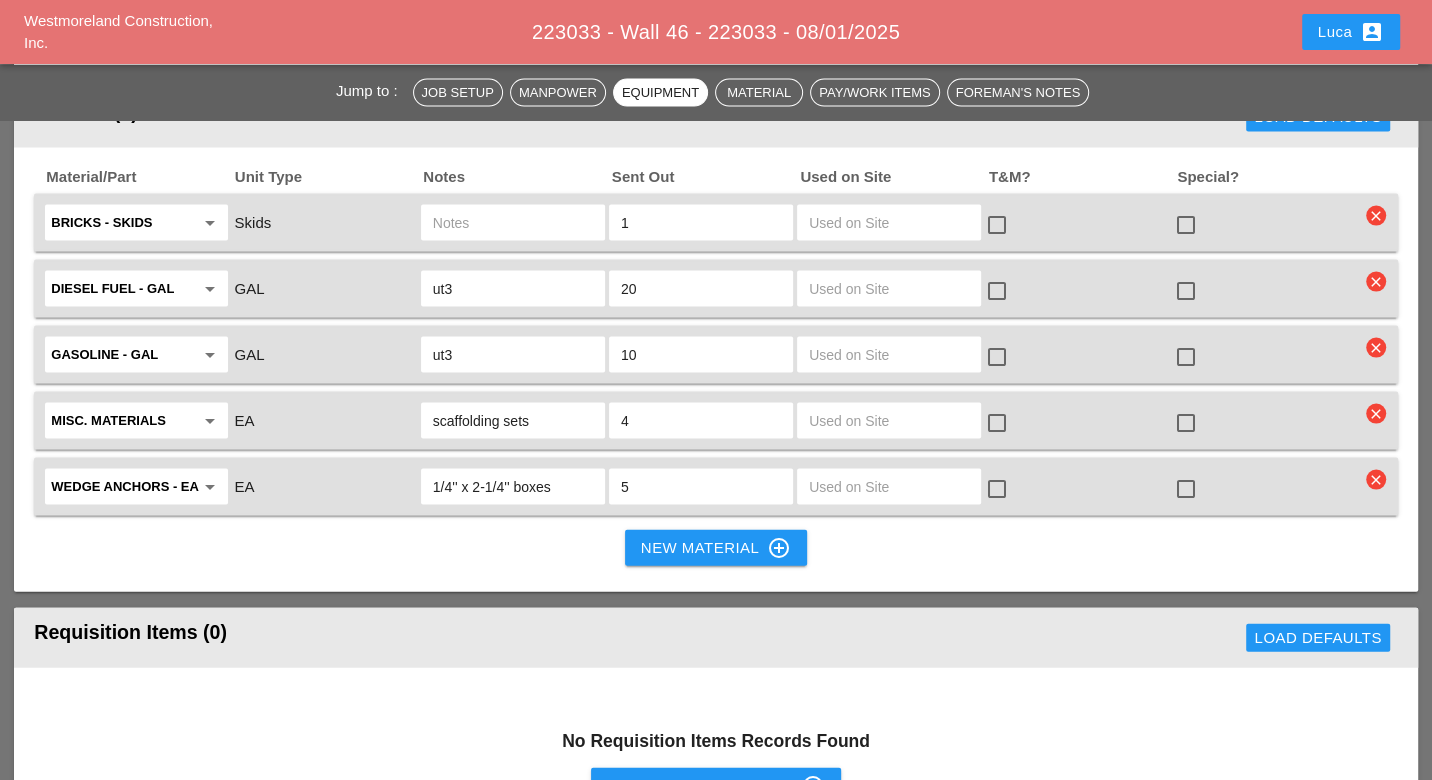 type on "4" 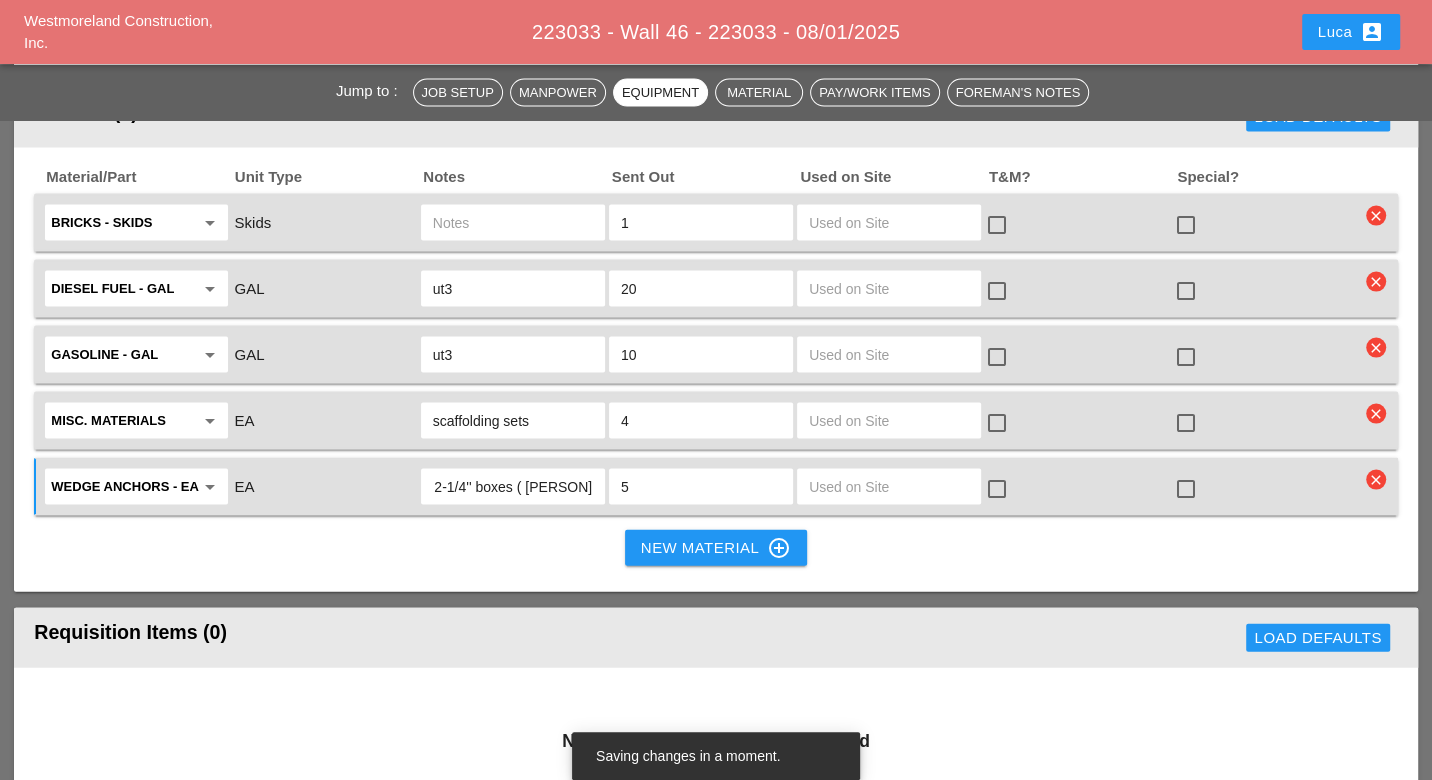 scroll, scrollTop: 0, scrollLeft: 43, axis: horizontal 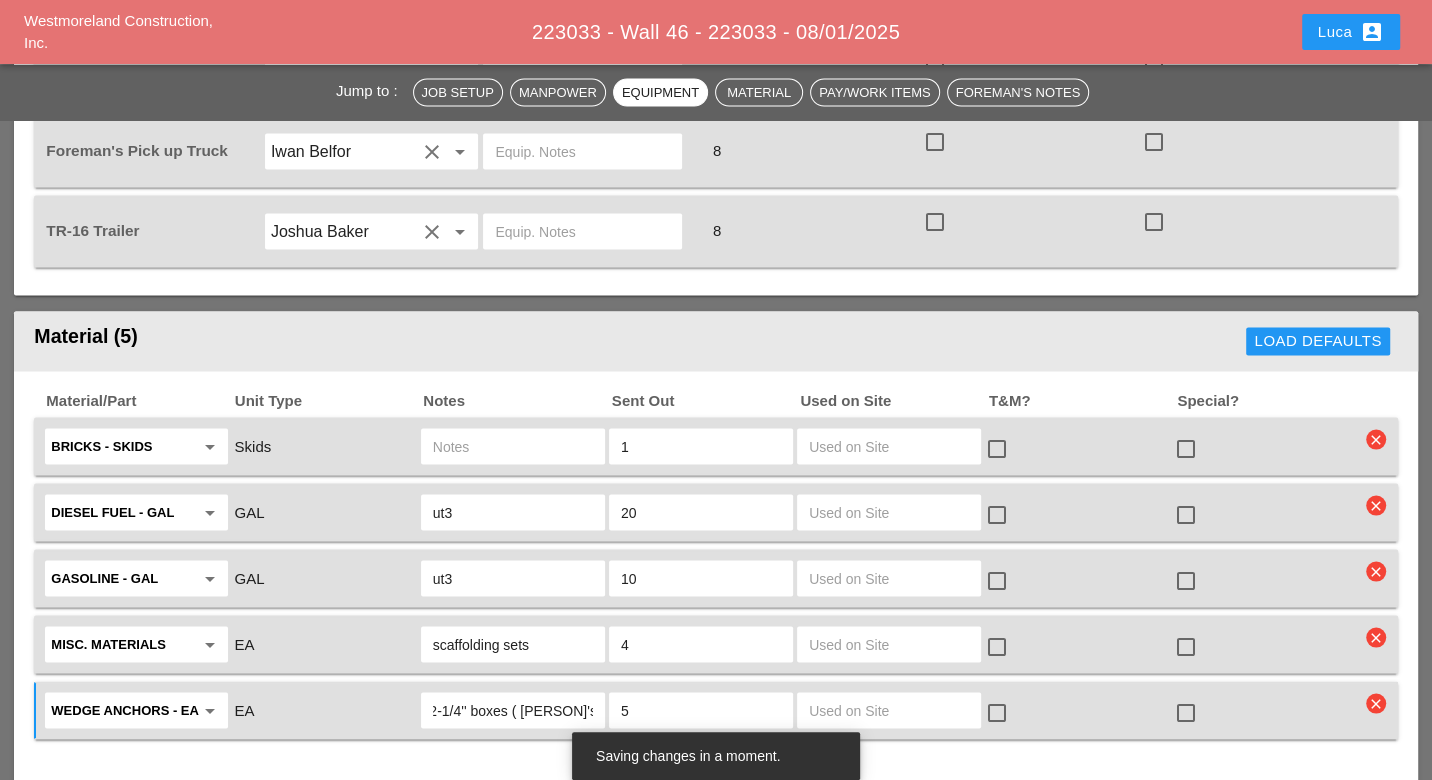 type on "1/4'' x 2-1/4'' boxes ( Jim's office)" 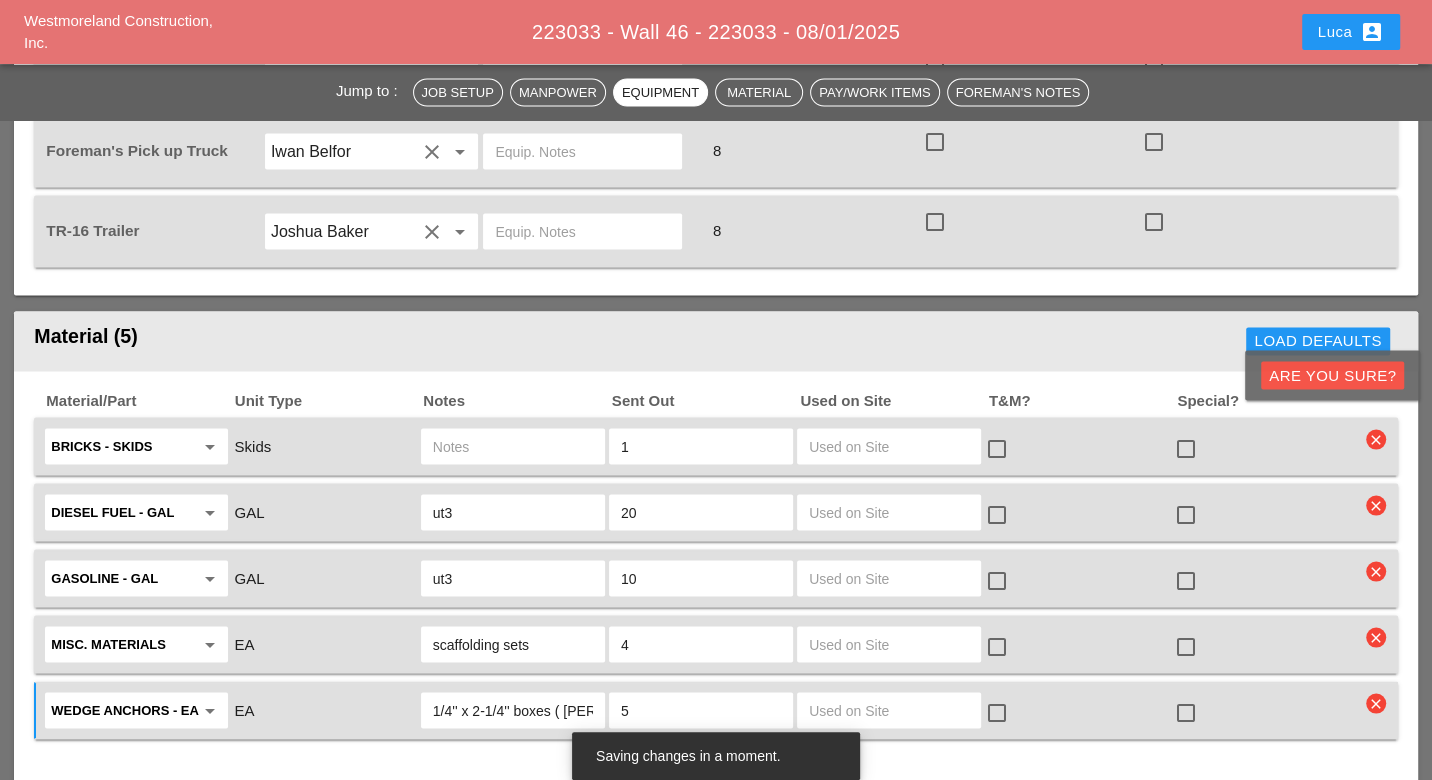 drag, startPoint x: 1362, startPoint y: 378, endPoint x: 1150, endPoint y: 451, distance: 224.21642 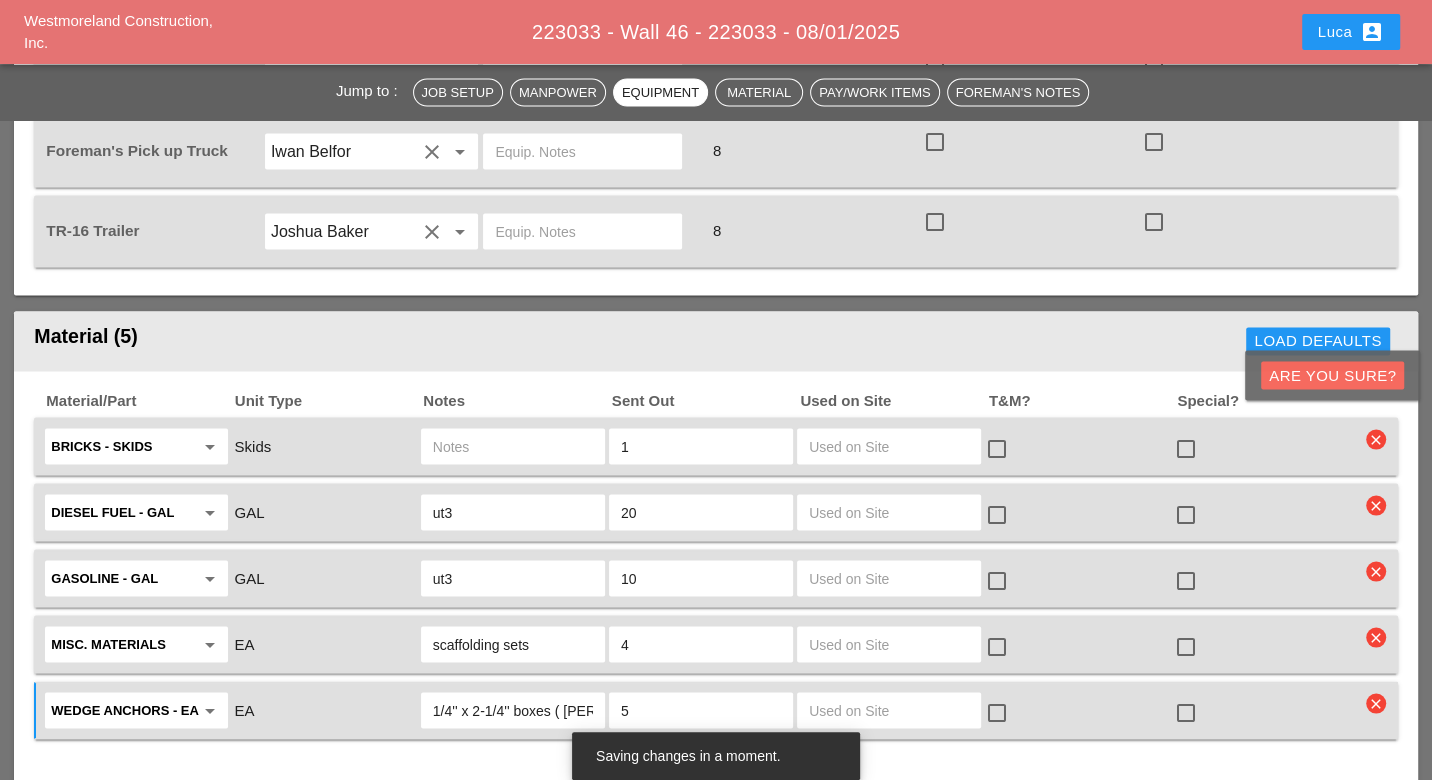 click on "Are you Sure?" at bounding box center (1332, 375) 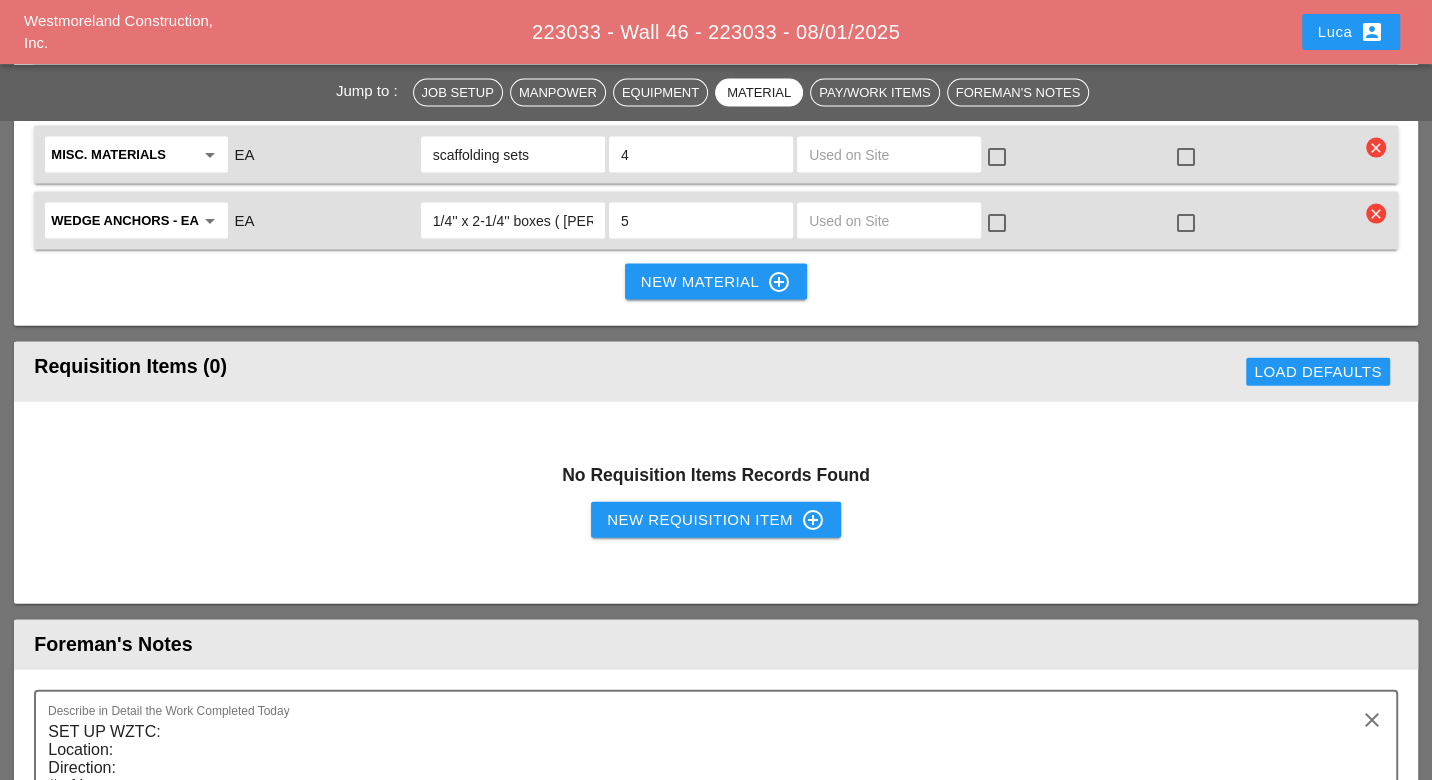 scroll, scrollTop: 3222, scrollLeft: 0, axis: vertical 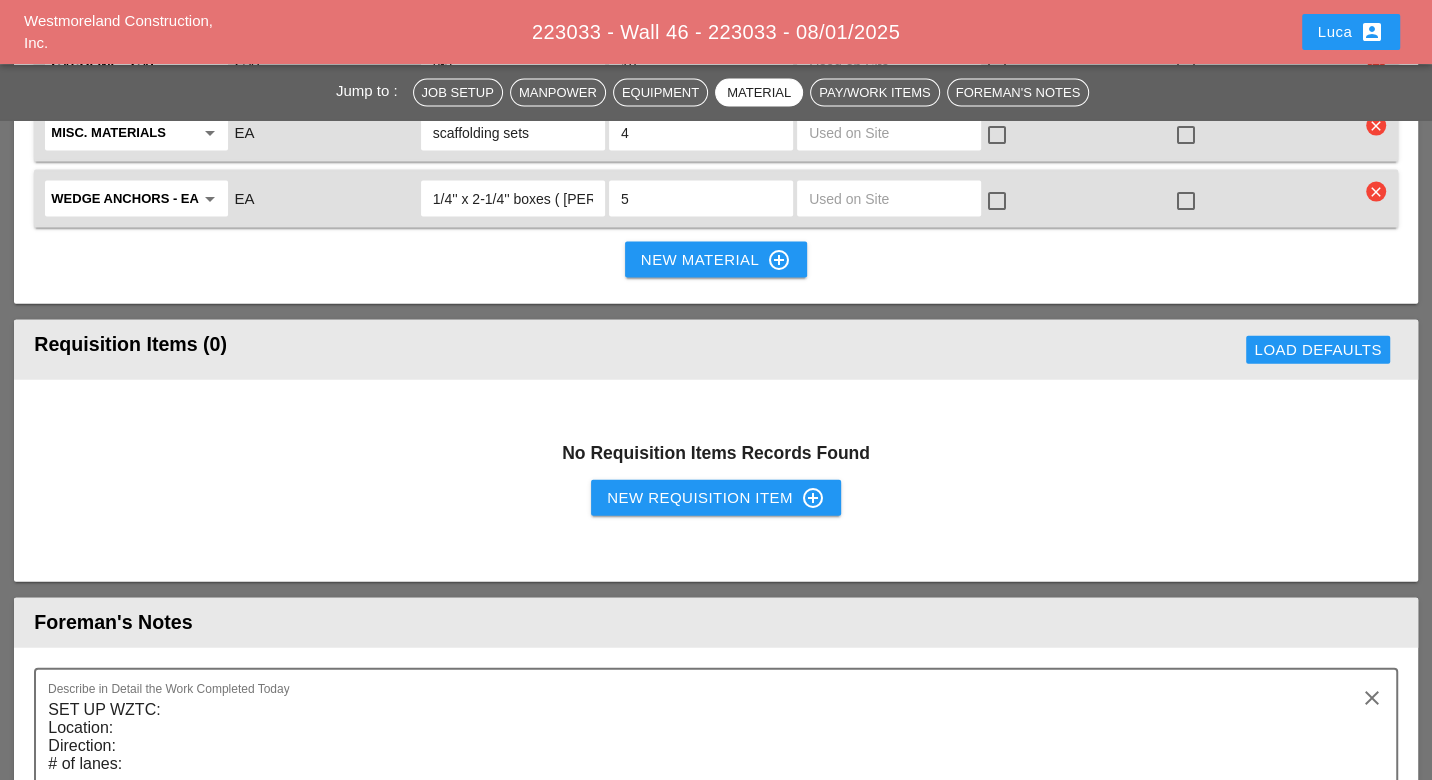 click on "New Requisition Item control_point" at bounding box center [716, 498] 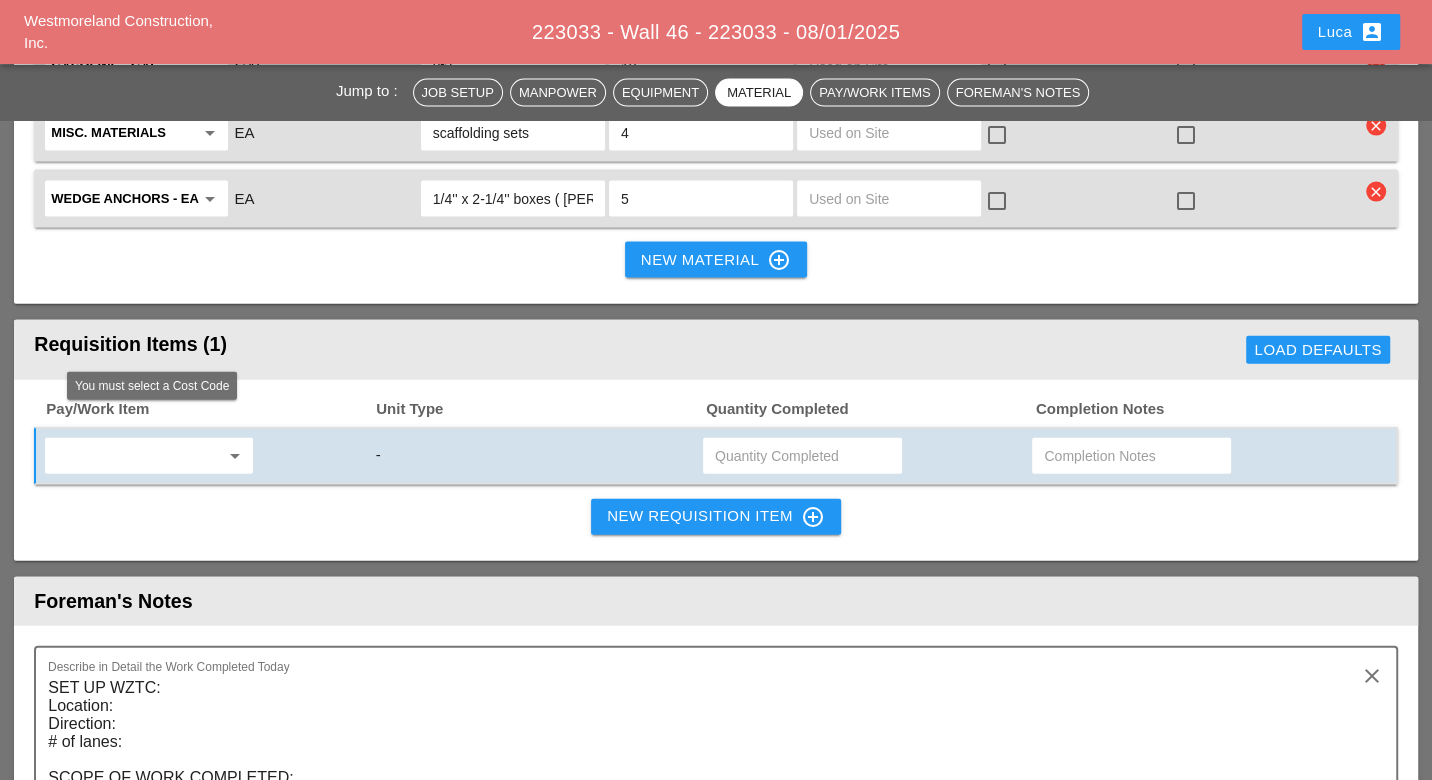 click at bounding box center [135, 456] 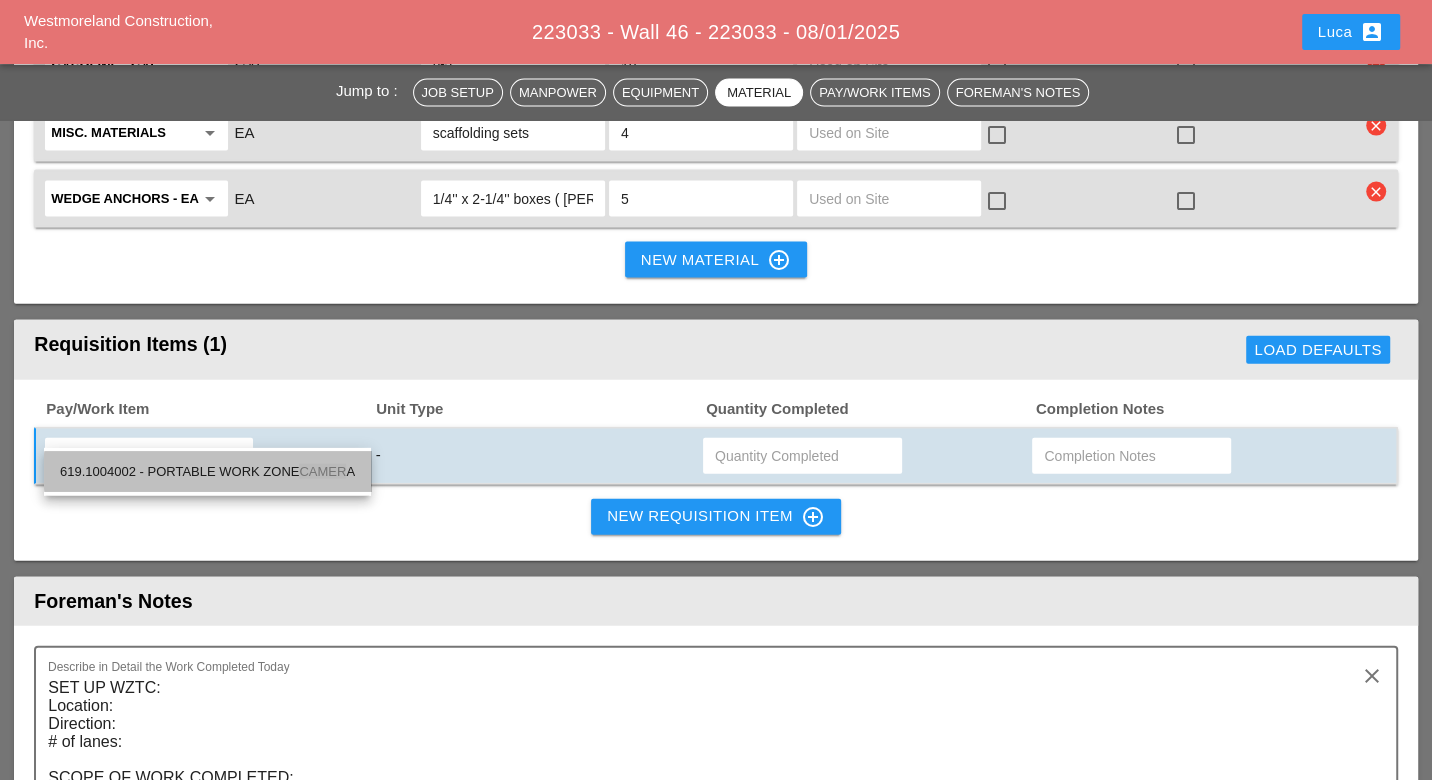 click on "619.1004002 - PORTABLE WORK ZONE  CAMER A" at bounding box center (207, 472) 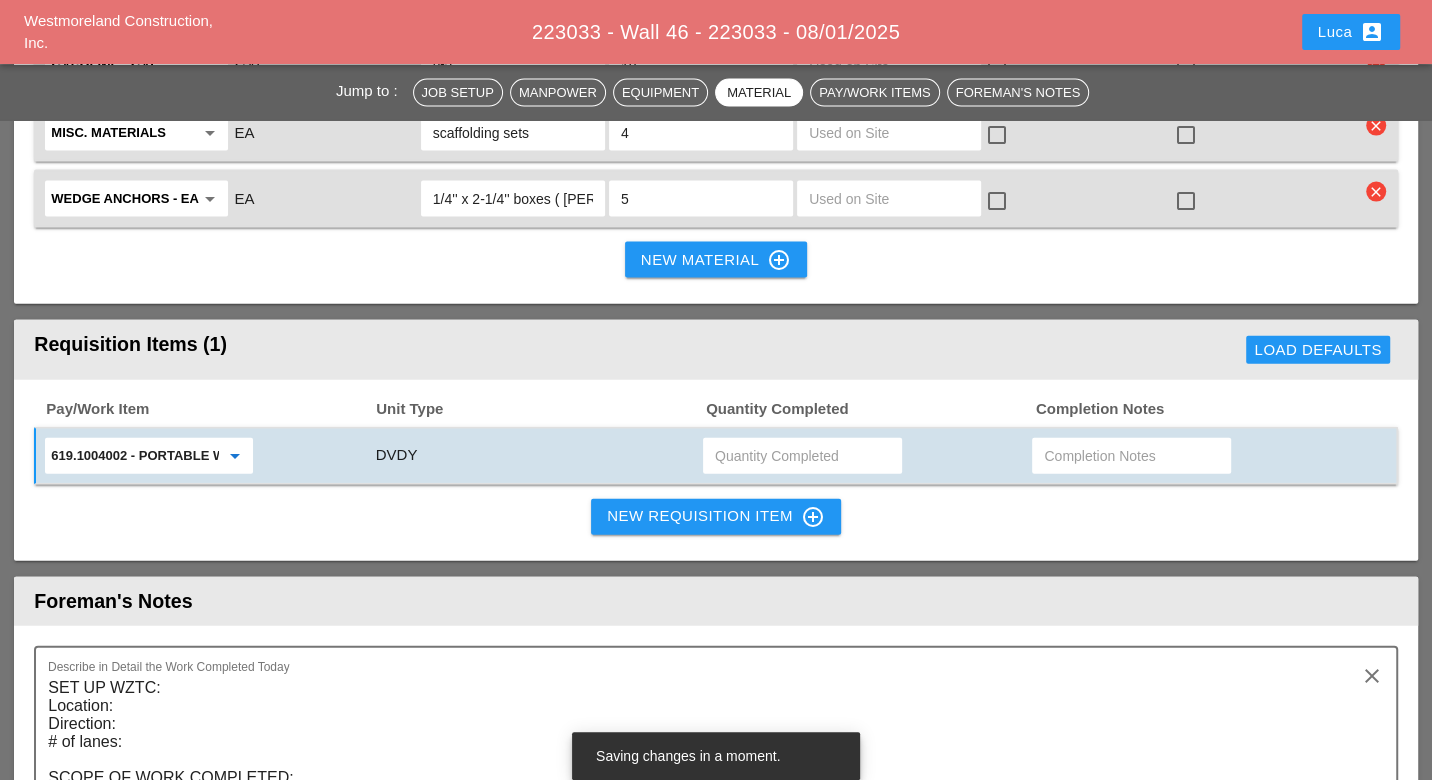type on "619.1004002 - PORTABLE WORK ZONE CAMERA" 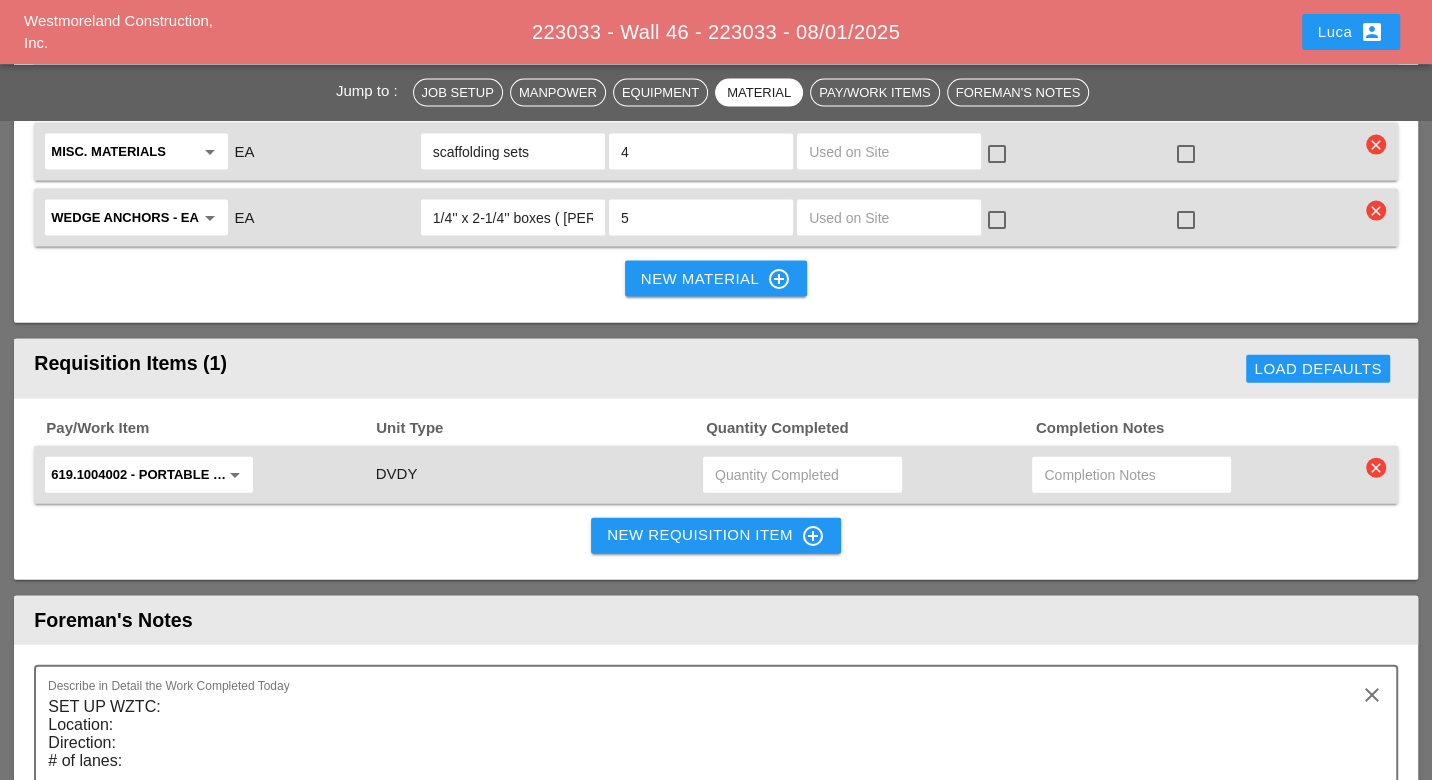 scroll, scrollTop: 3333, scrollLeft: 0, axis: vertical 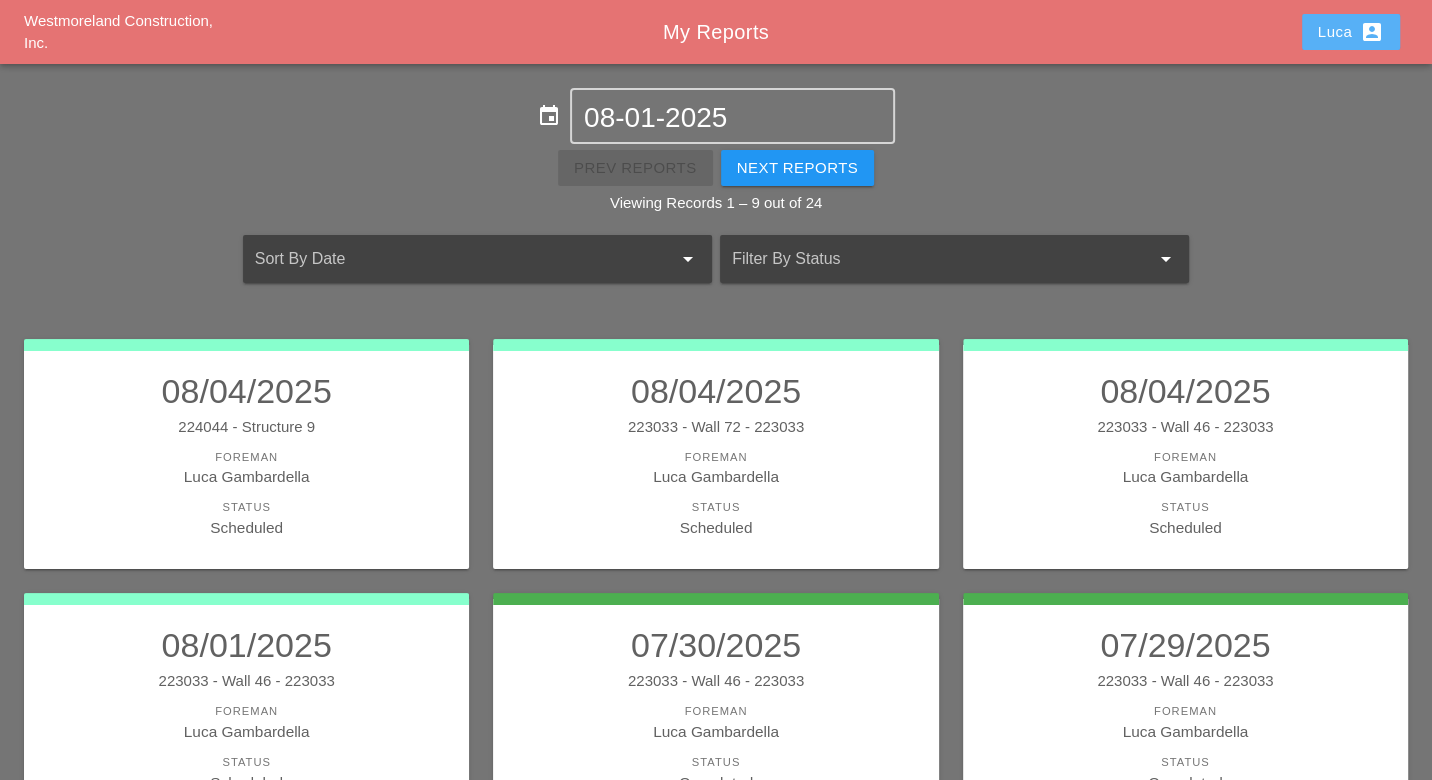 click on "[FIRST] [LAST]" at bounding box center [1351, 32] 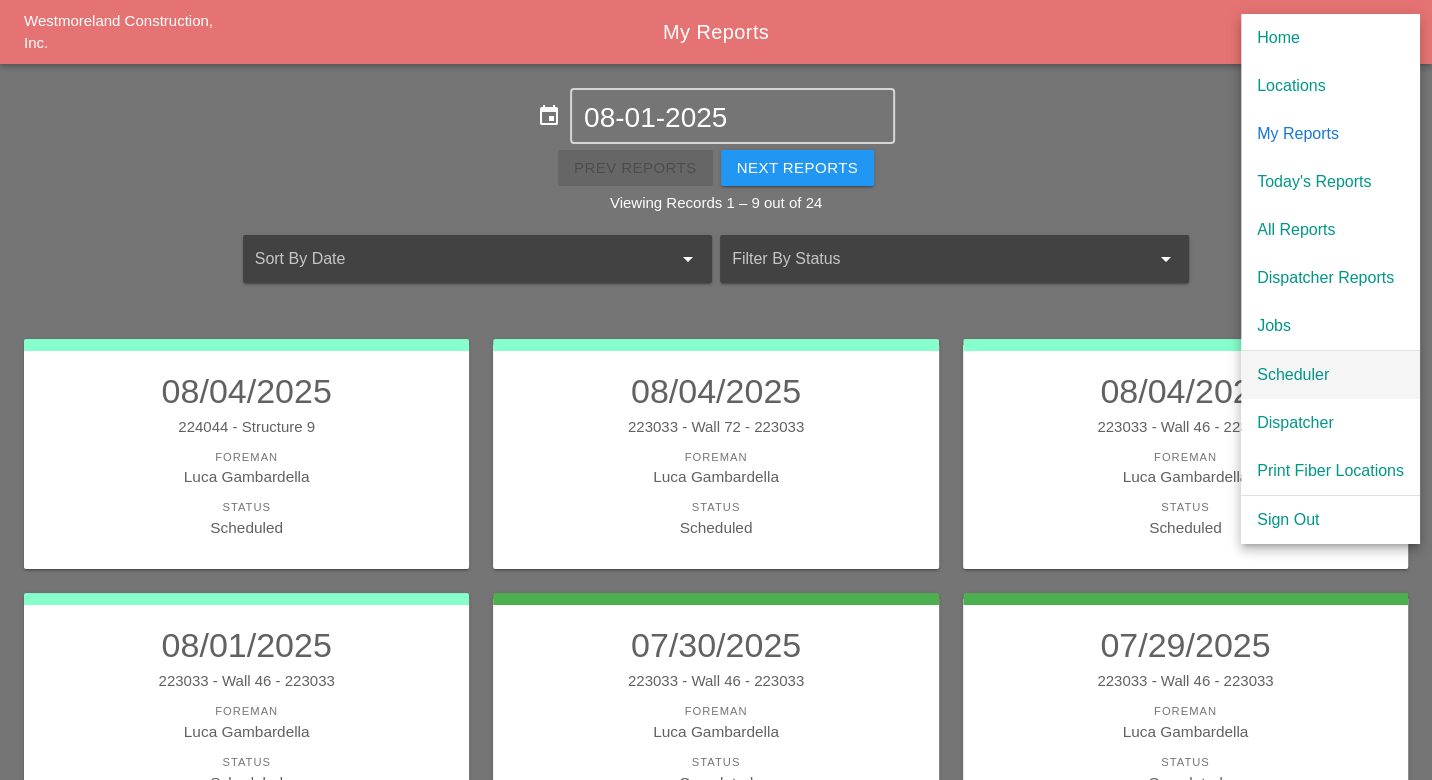click on "Scheduler" at bounding box center (1330, 375) 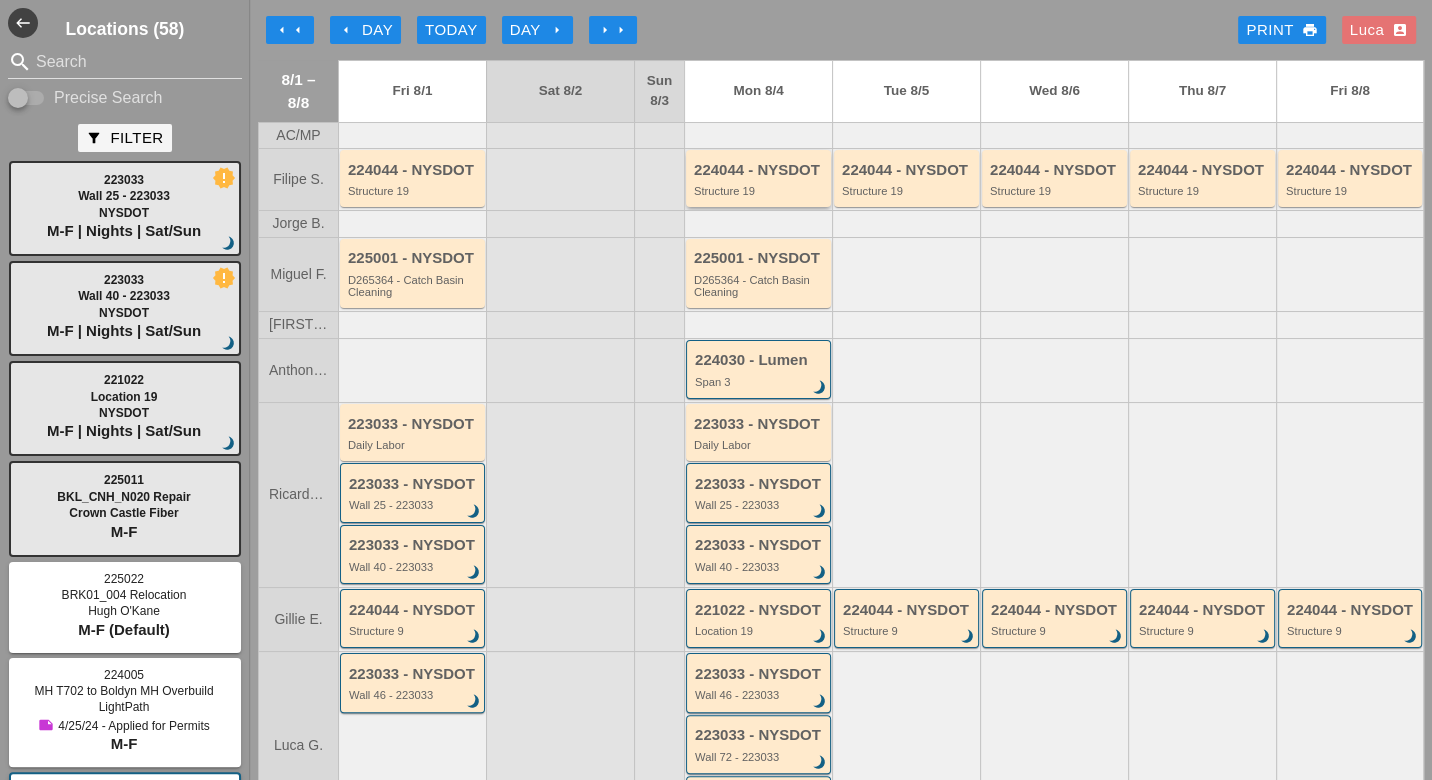 click on "224044 - NYSDOT" at bounding box center [760, 170] 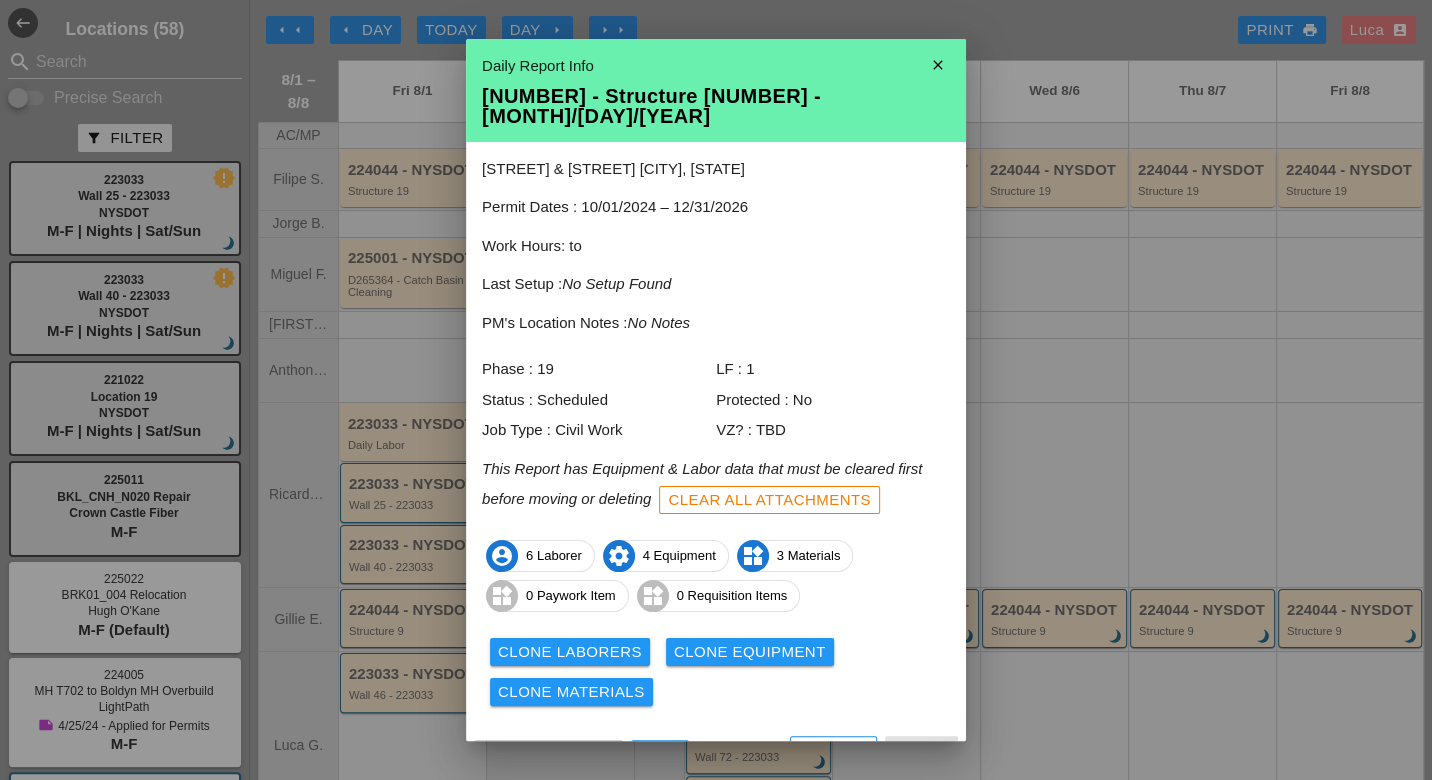 click on "View" at bounding box center [660, 754] 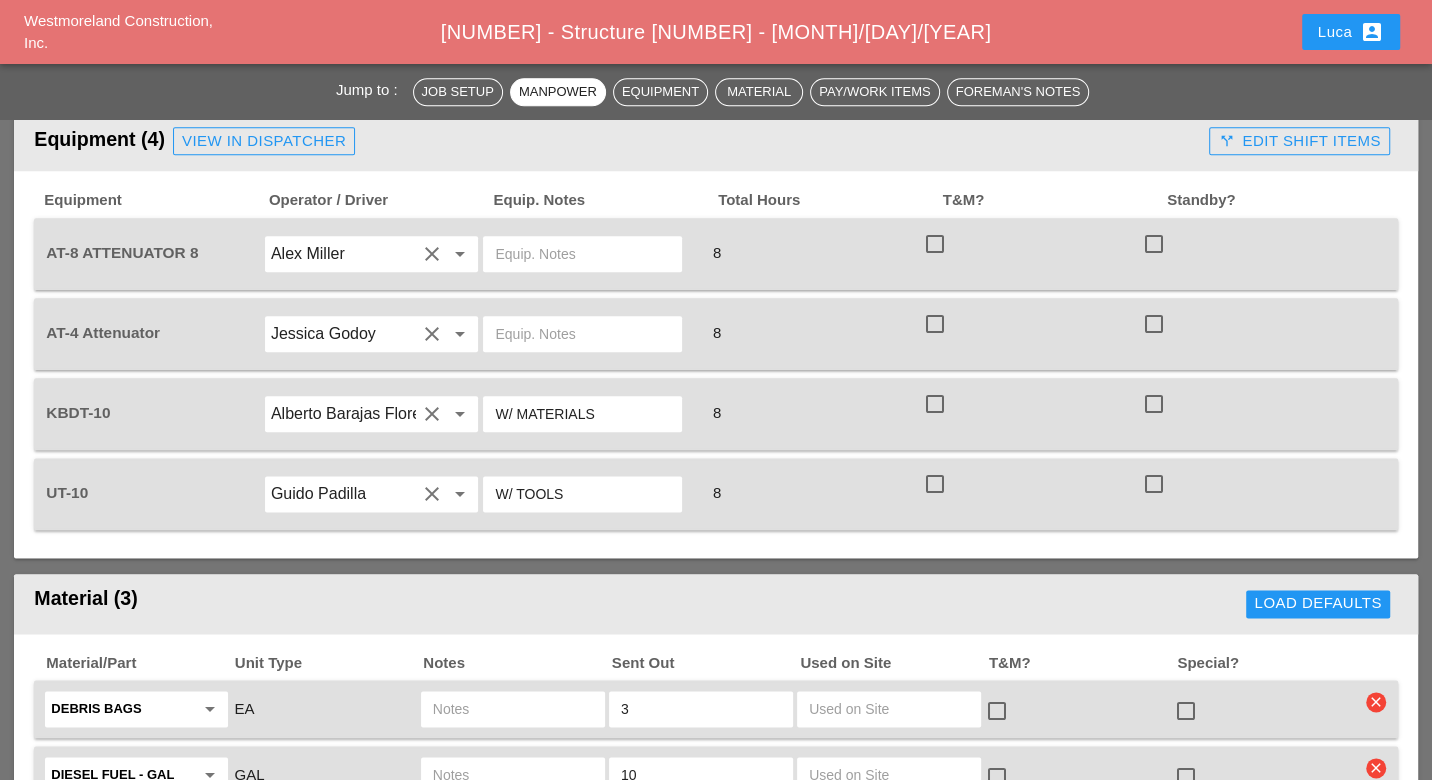 scroll, scrollTop: 1444, scrollLeft: 0, axis: vertical 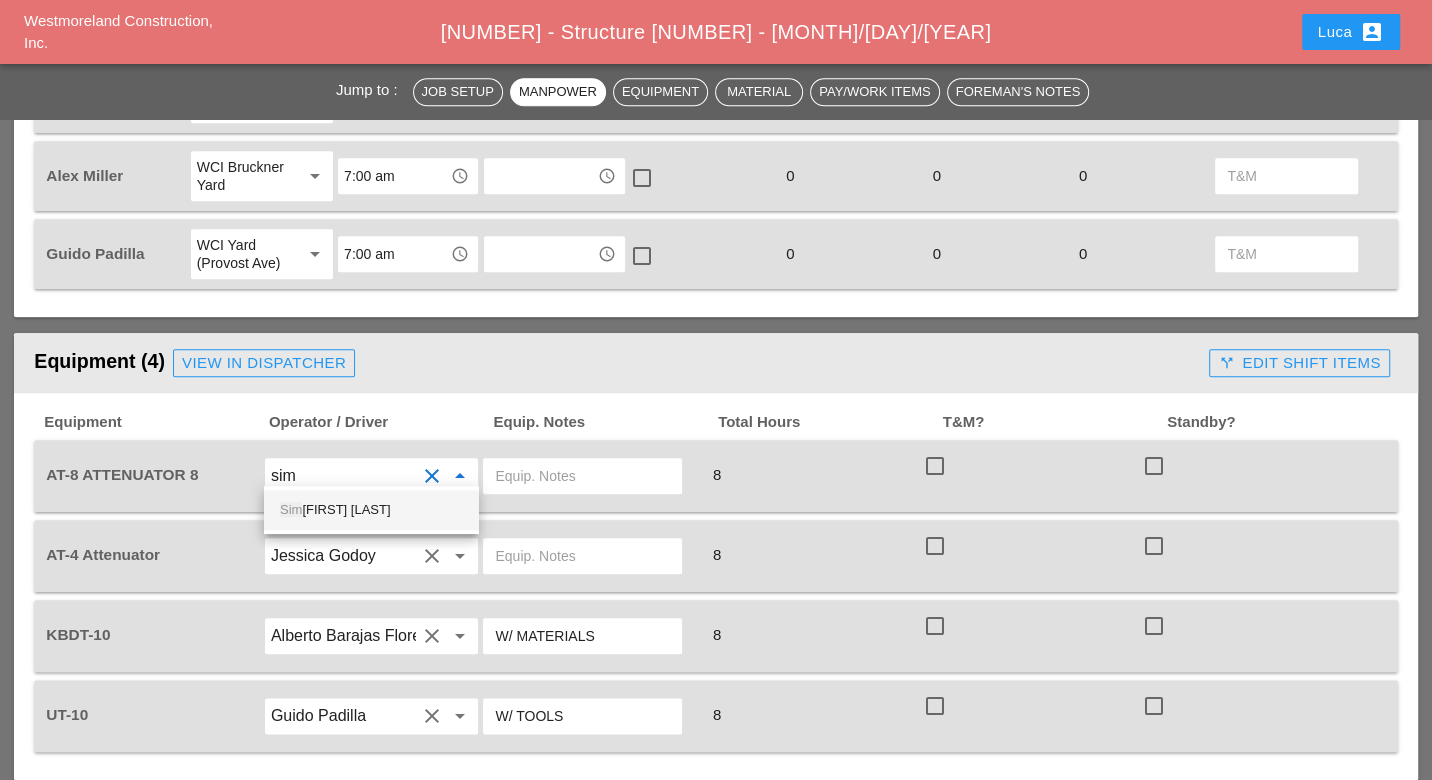 click on "[FIRST] [LAST]" at bounding box center [371, 510] 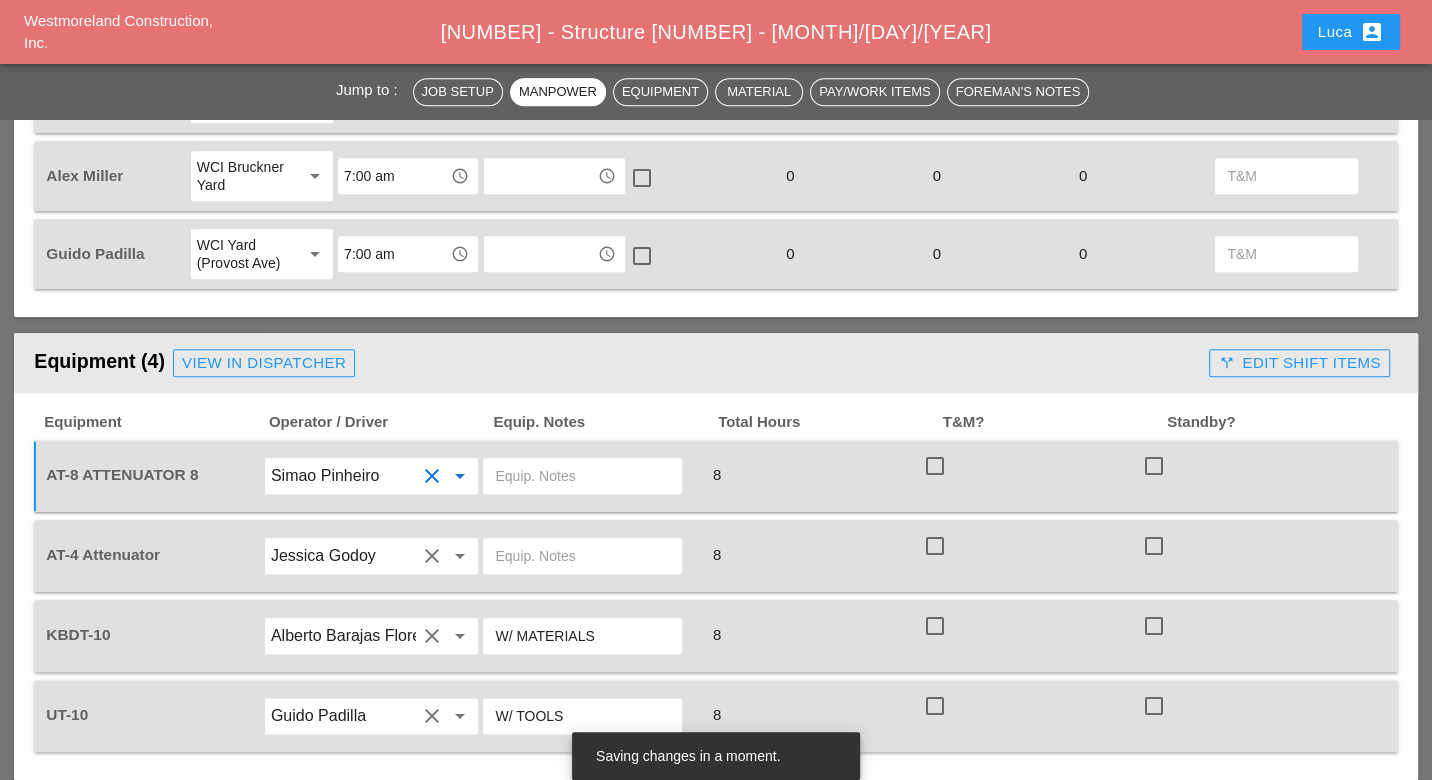 type on "Simao Pinheiro" 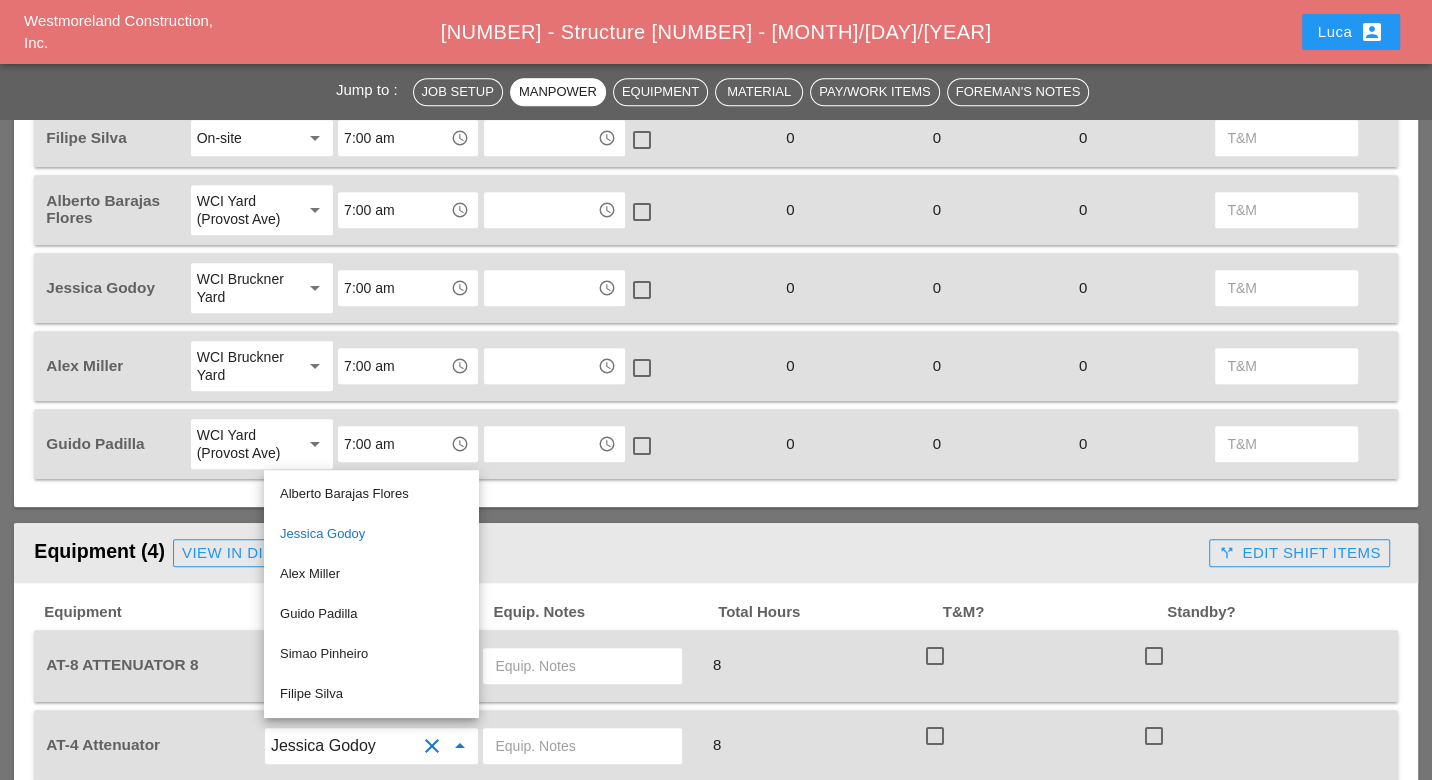 scroll, scrollTop: 1333, scrollLeft: 0, axis: vertical 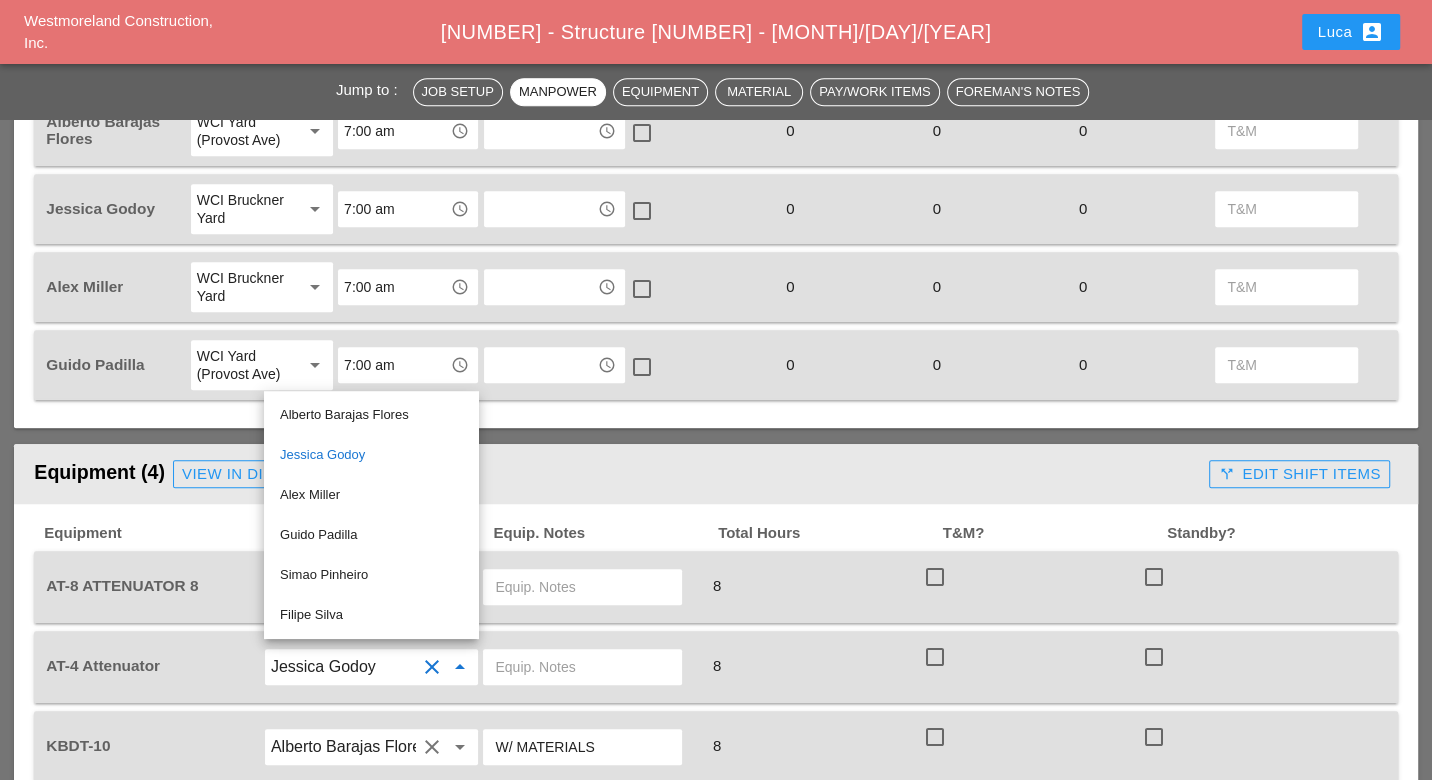 click on "Equipment (4)  View in Dispatcher" at bounding box center (617, 474) 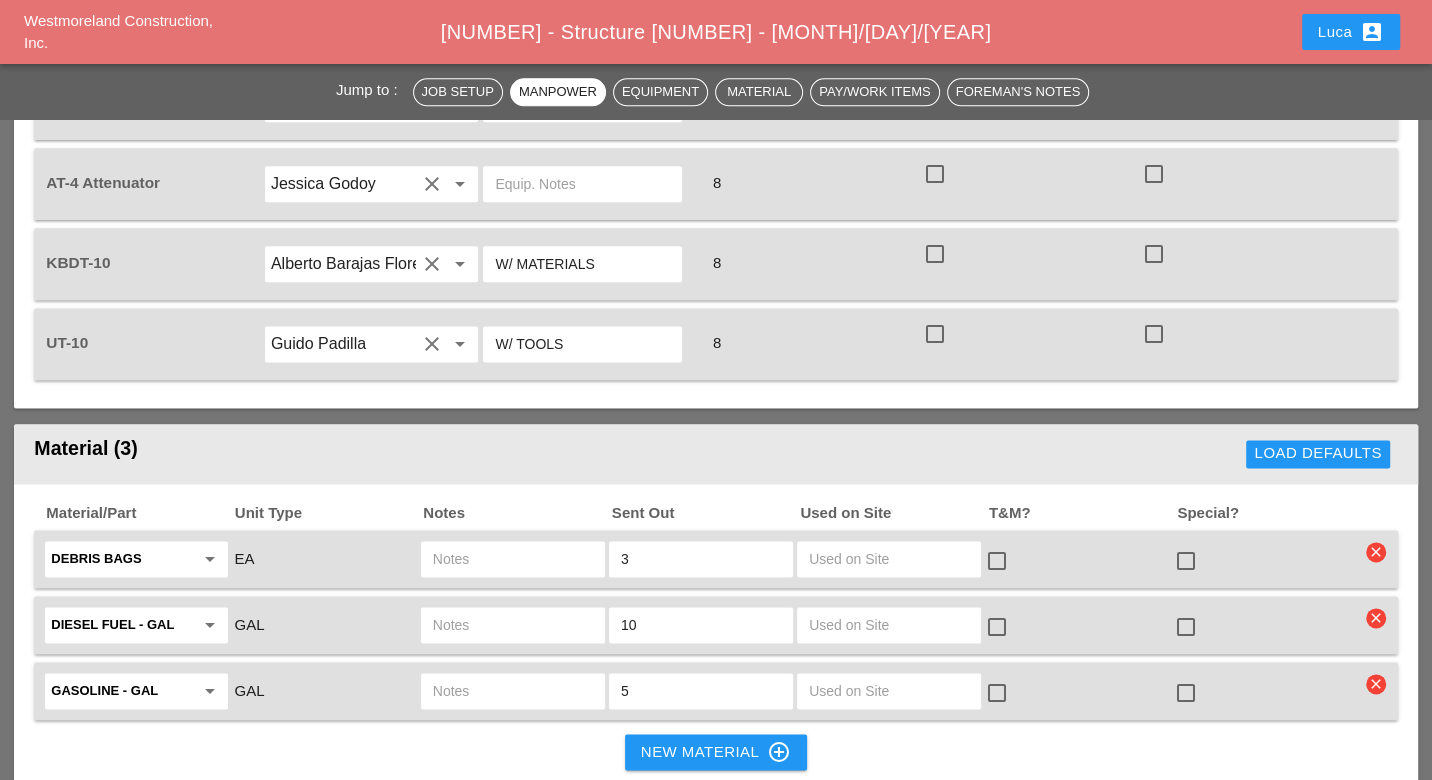 scroll, scrollTop: 1888, scrollLeft: 0, axis: vertical 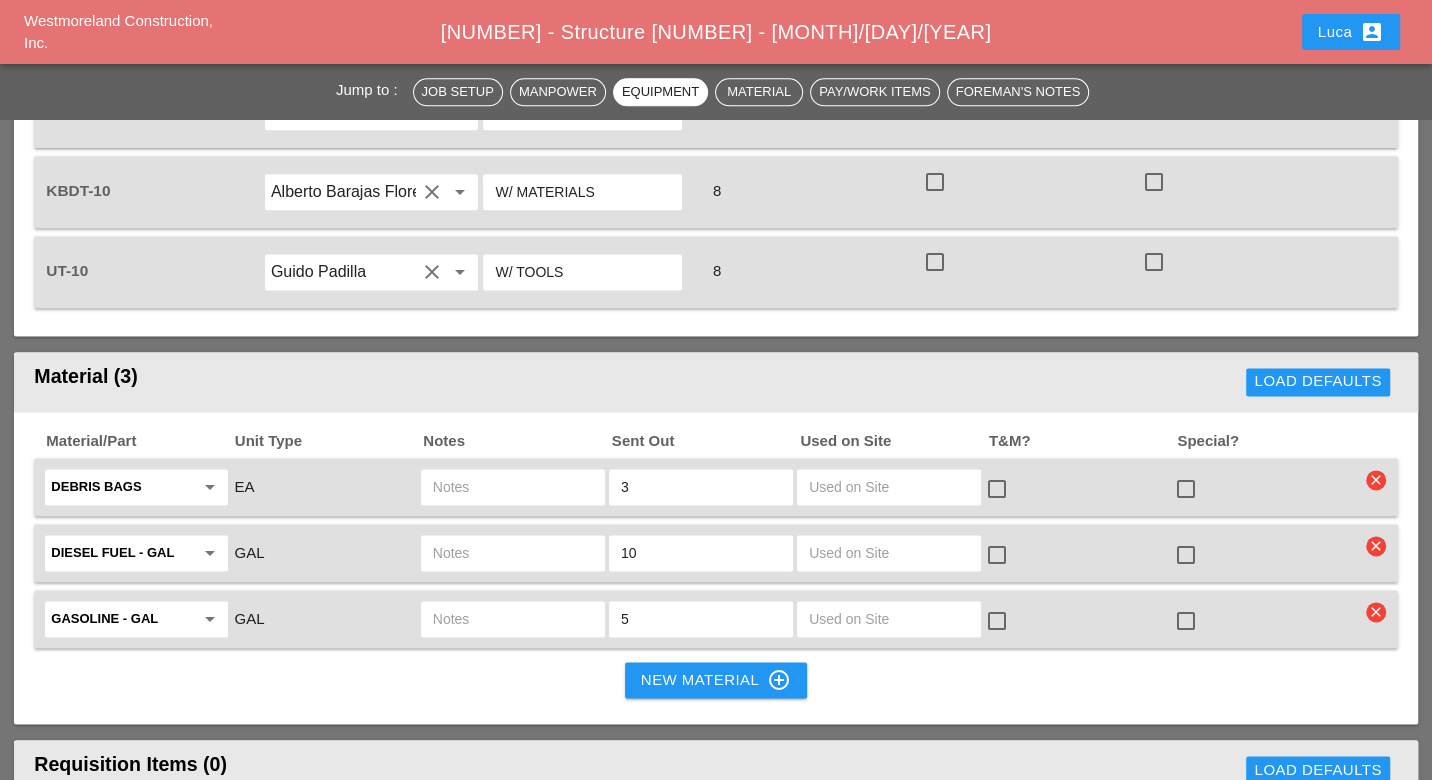 click at bounding box center (513, 553) 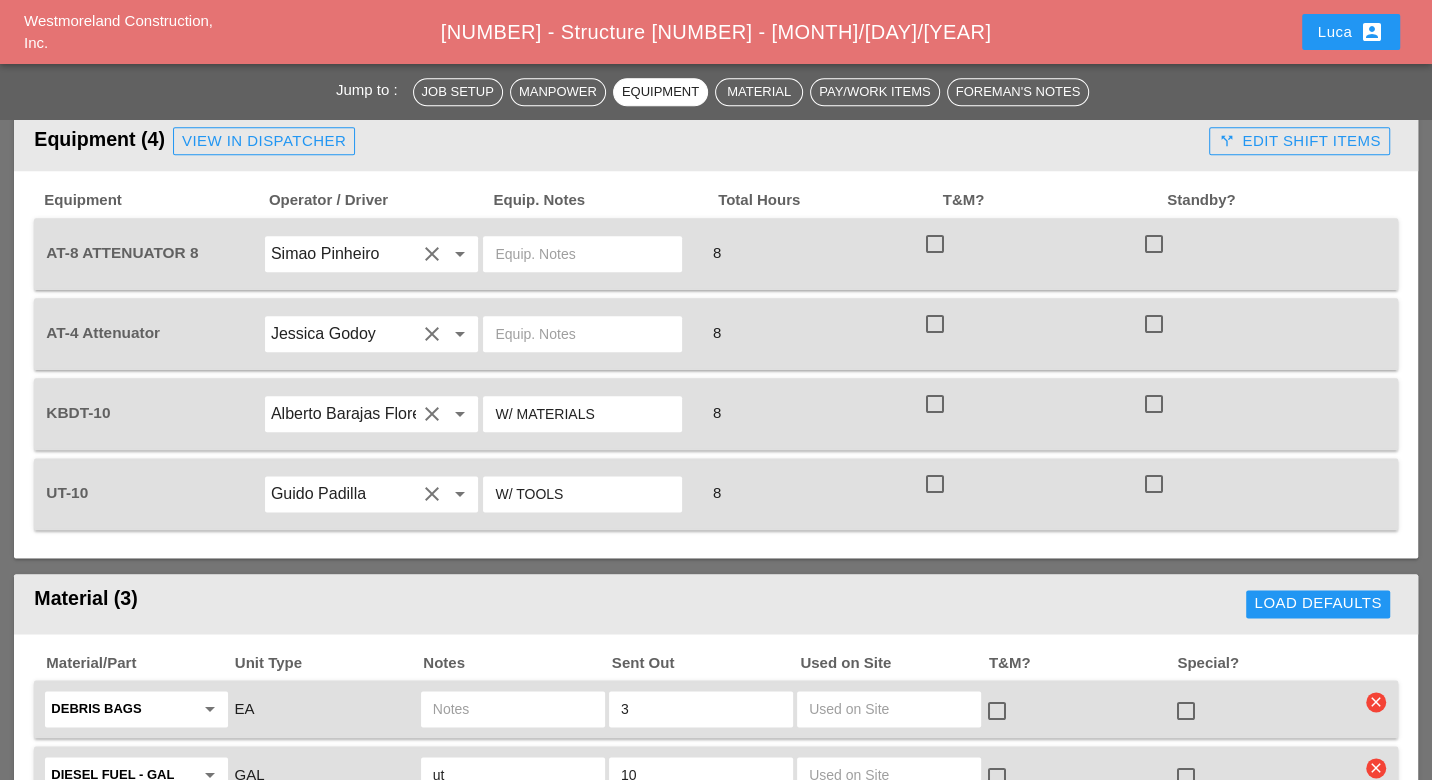 scroll, scrollTop: 1888, scrollLeft: 0, axis: vertical 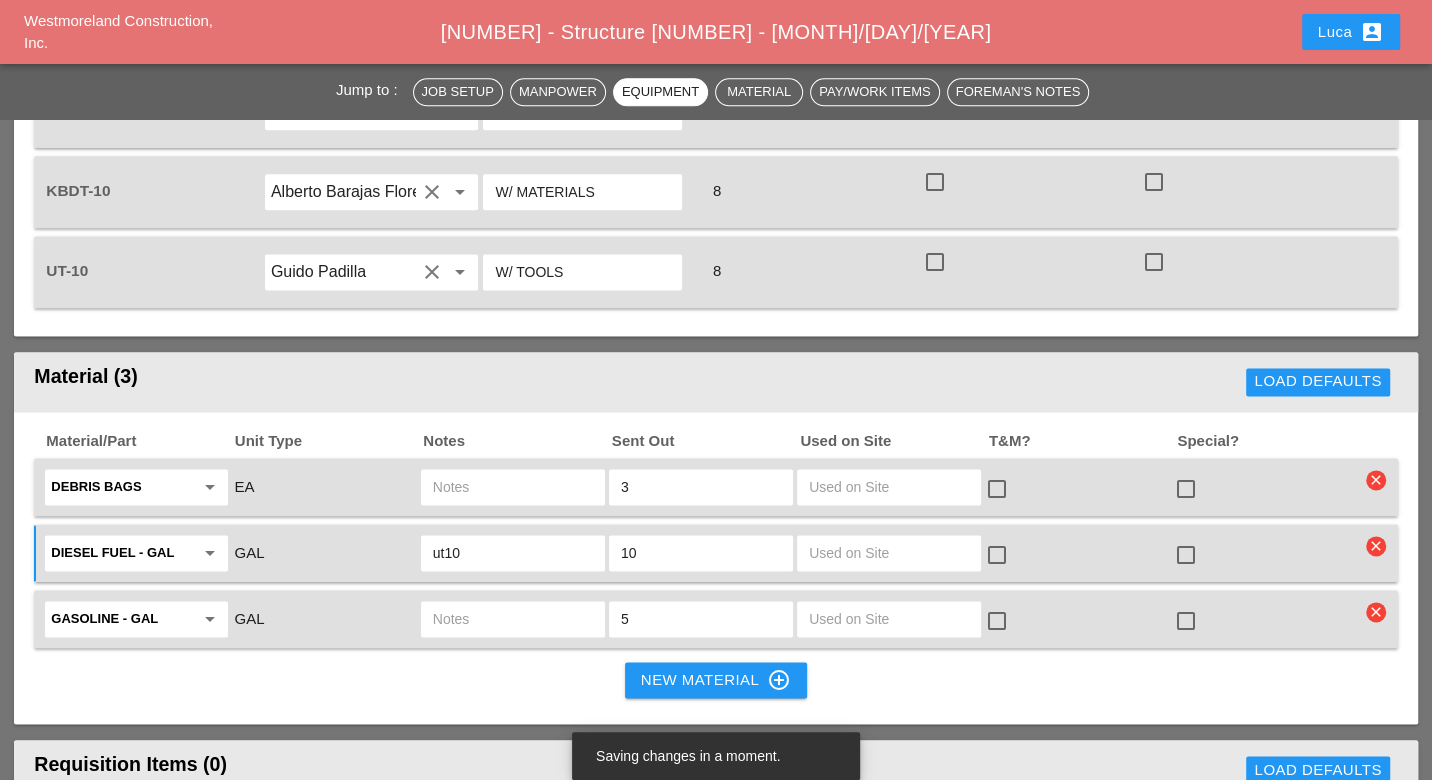 type on "ut10" 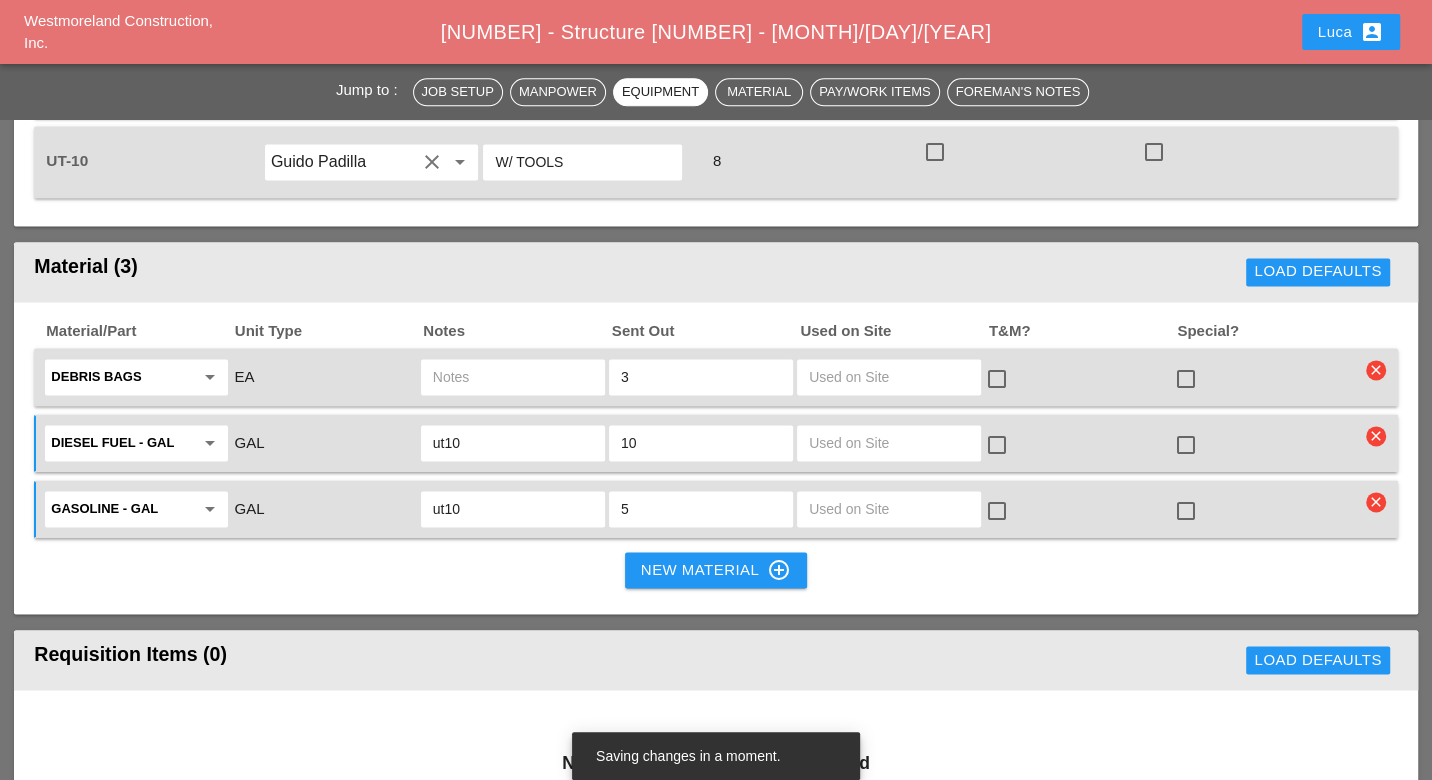 scroll, scrollTop: 2111, scrollLeft: 0, axis: vertical 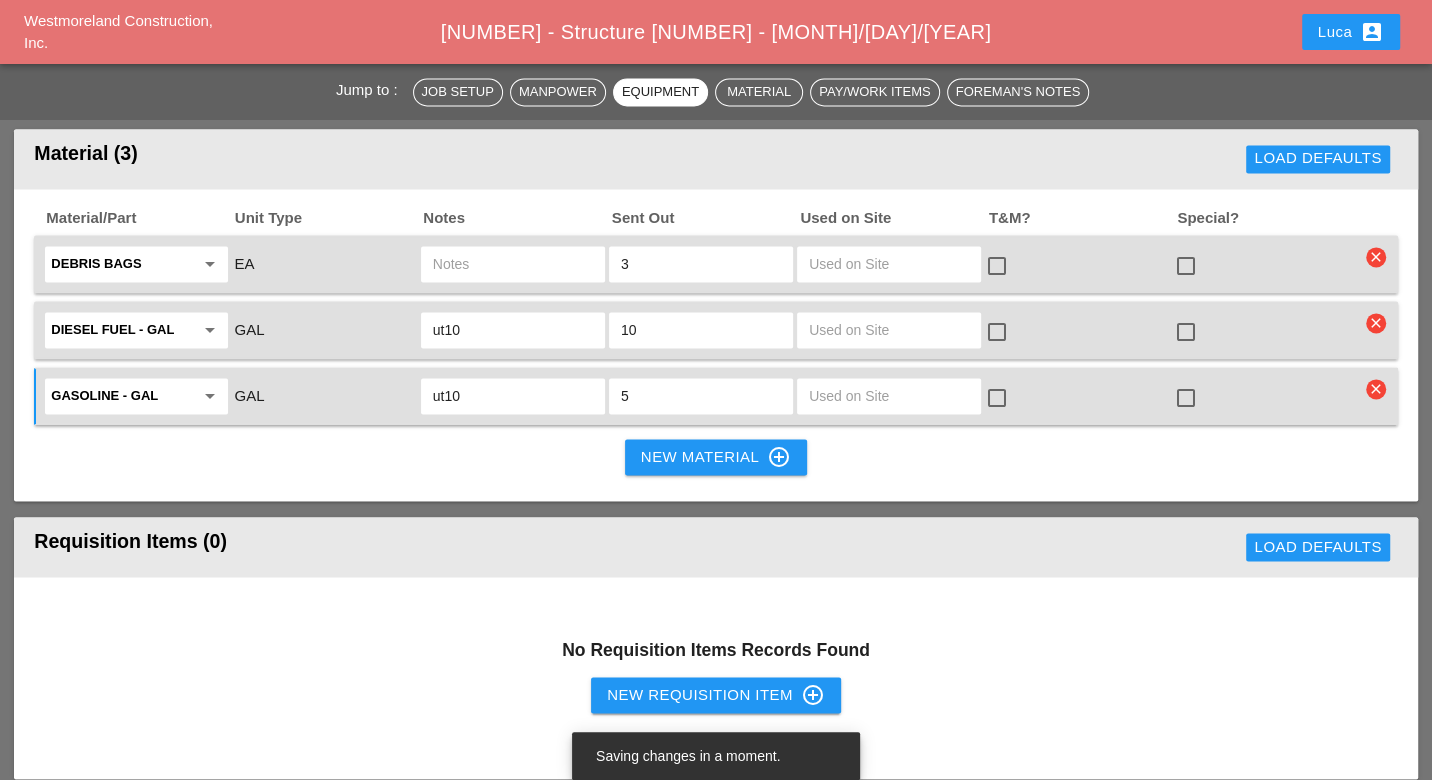 type on "ut10" 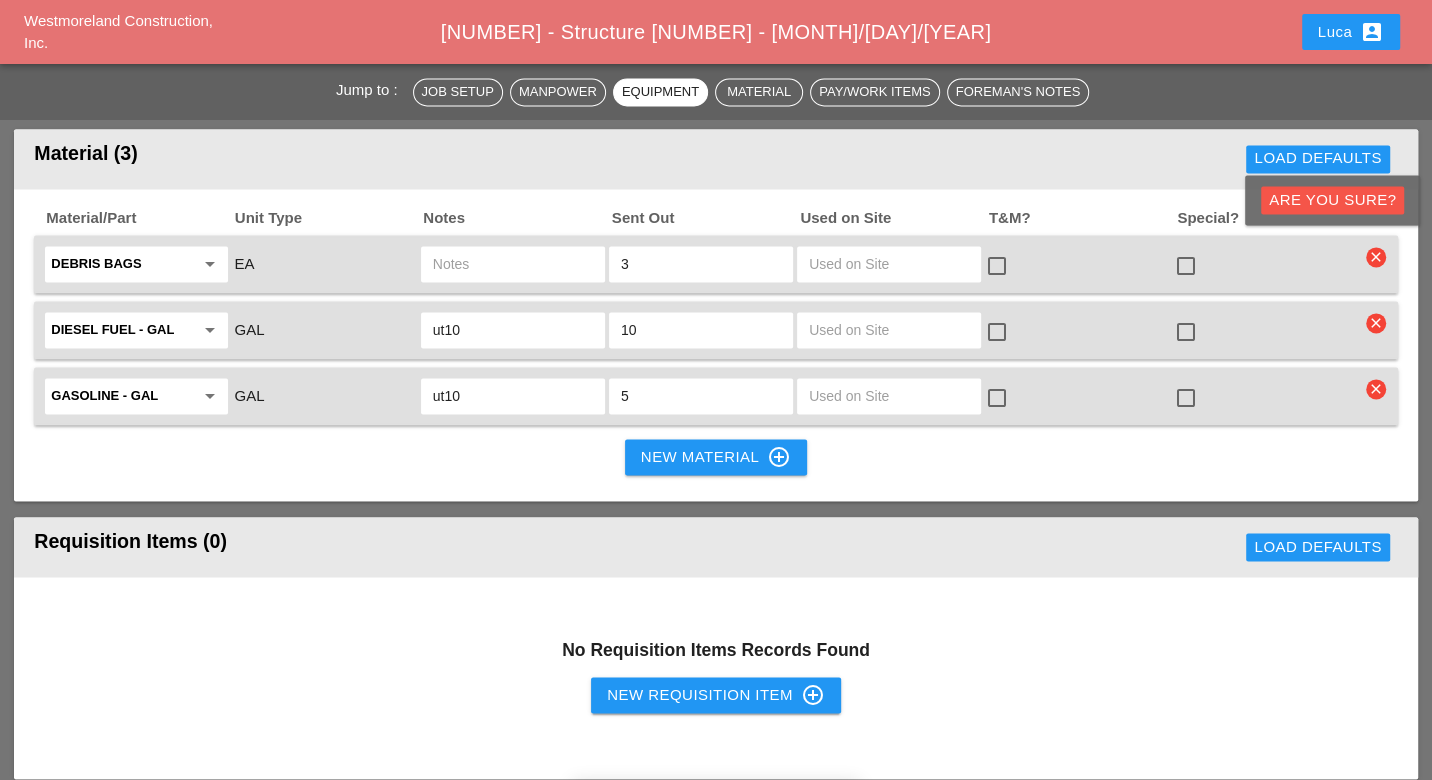 click at bounding box center (513, 264) 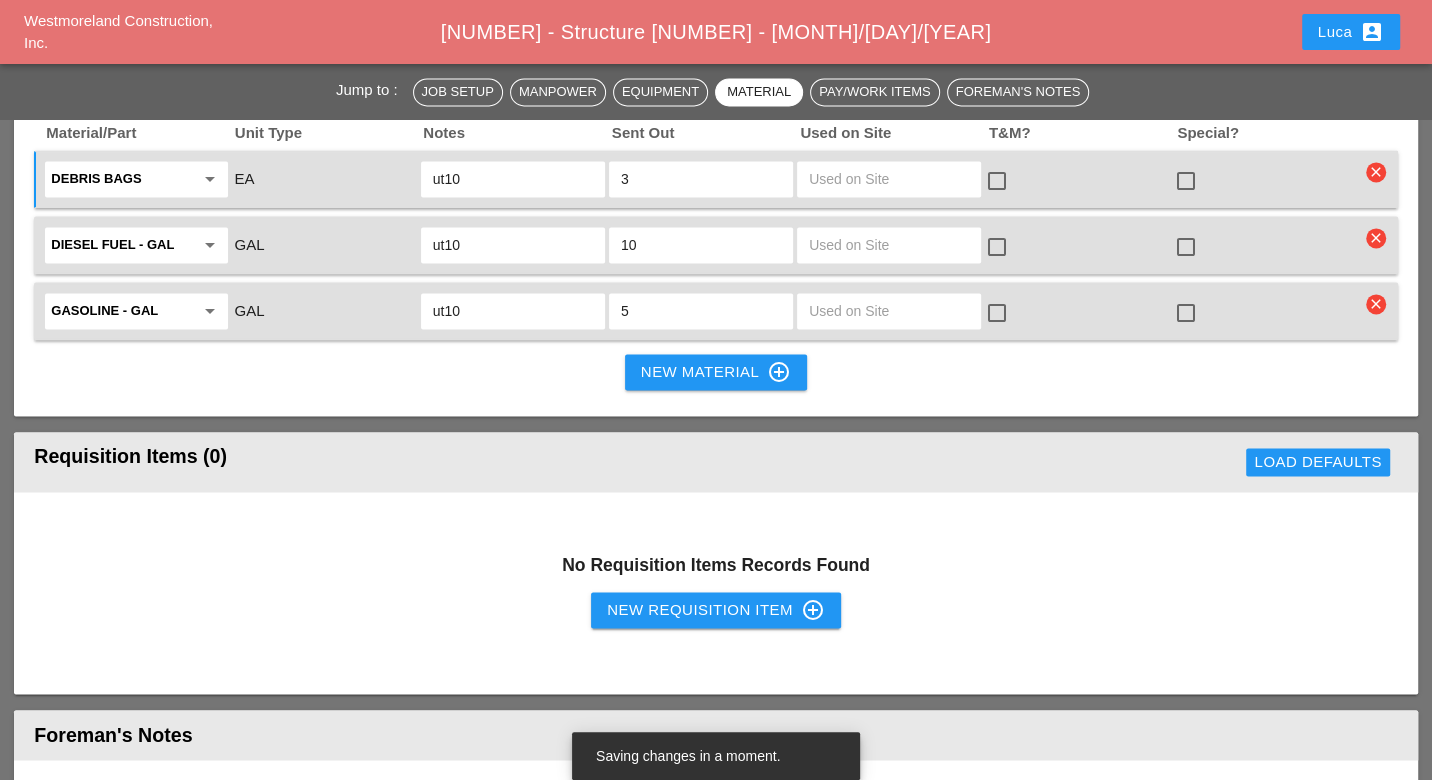 scroll, scrollTop: 2222, scrollLeft: 0, axis: vertical 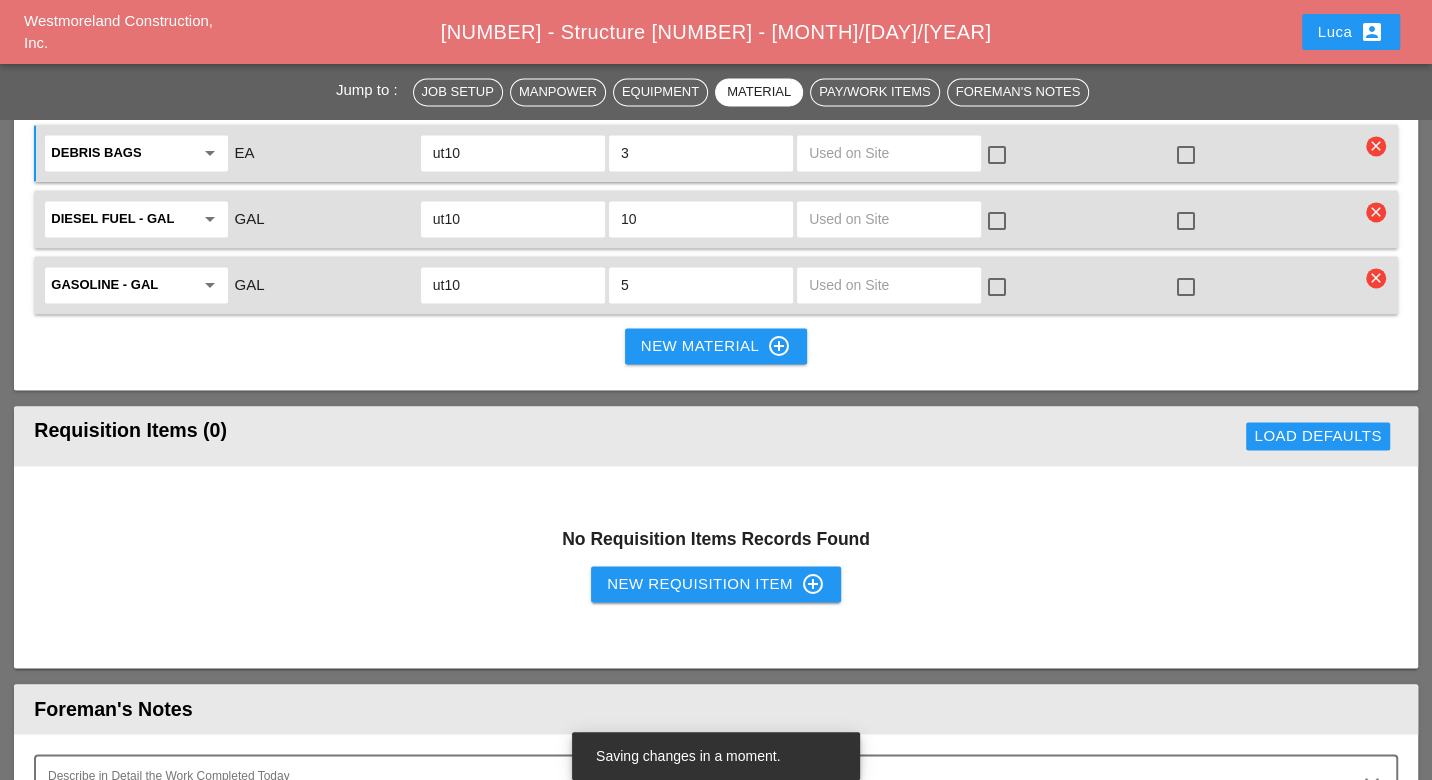 type on "ut10" 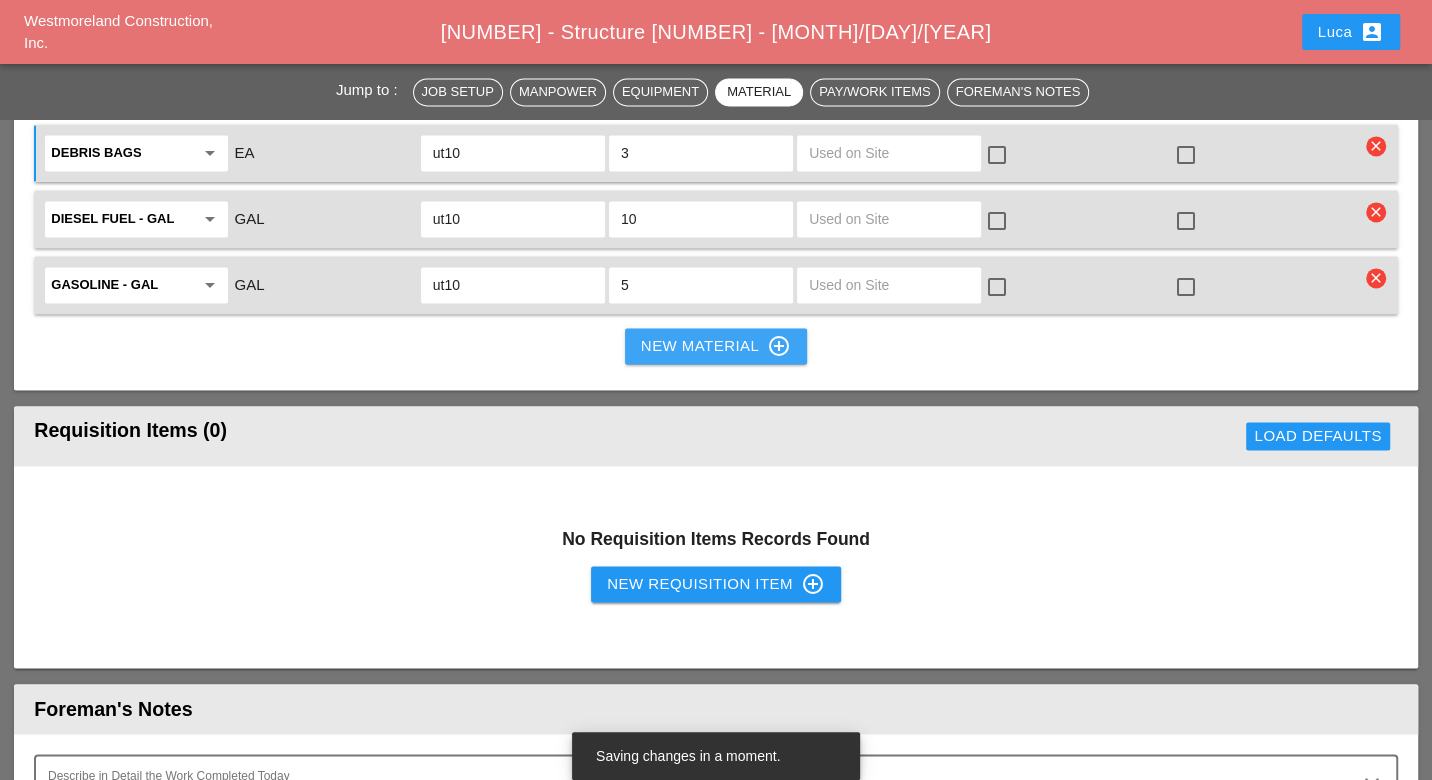 click on "New Material control_point" at bounding box center (716, 346) 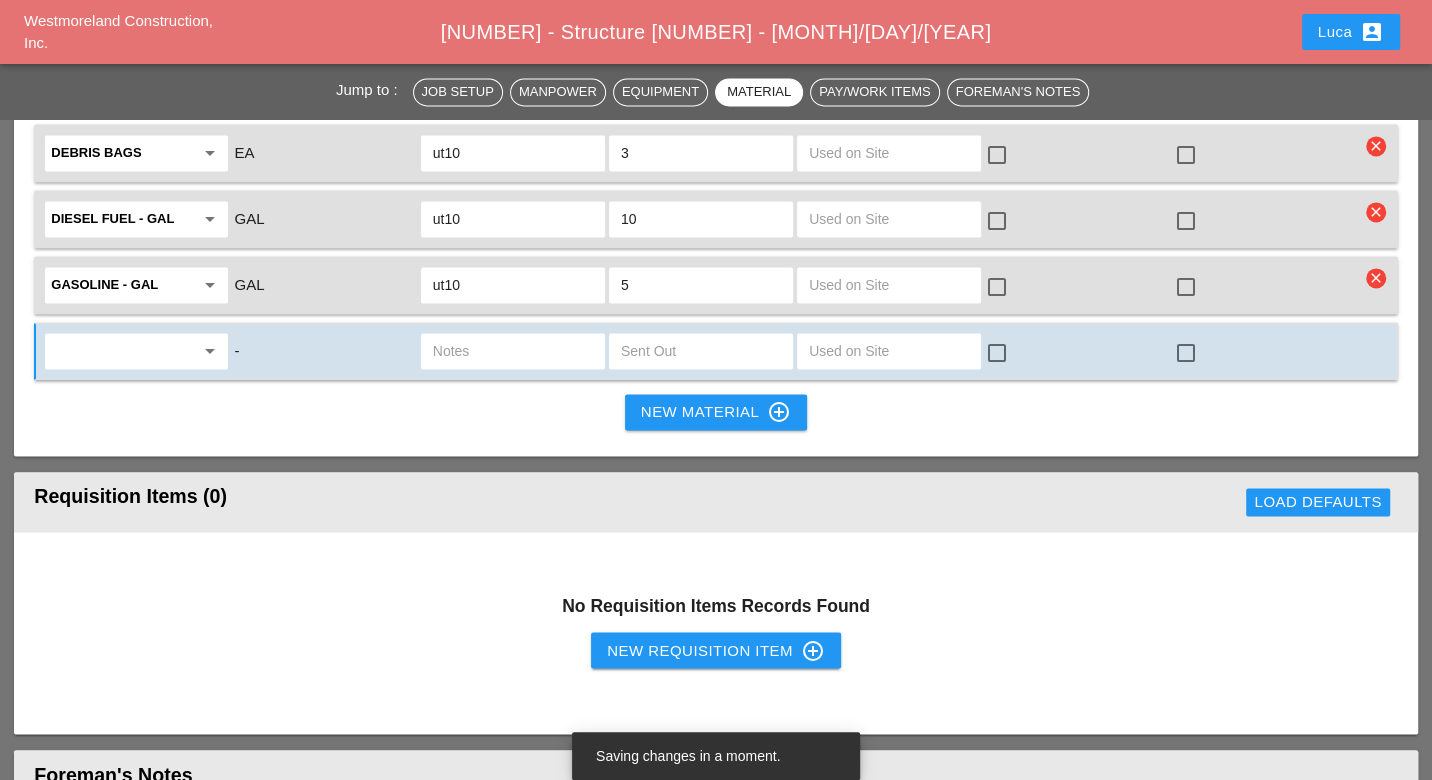 click at bounding box center [122, 351] 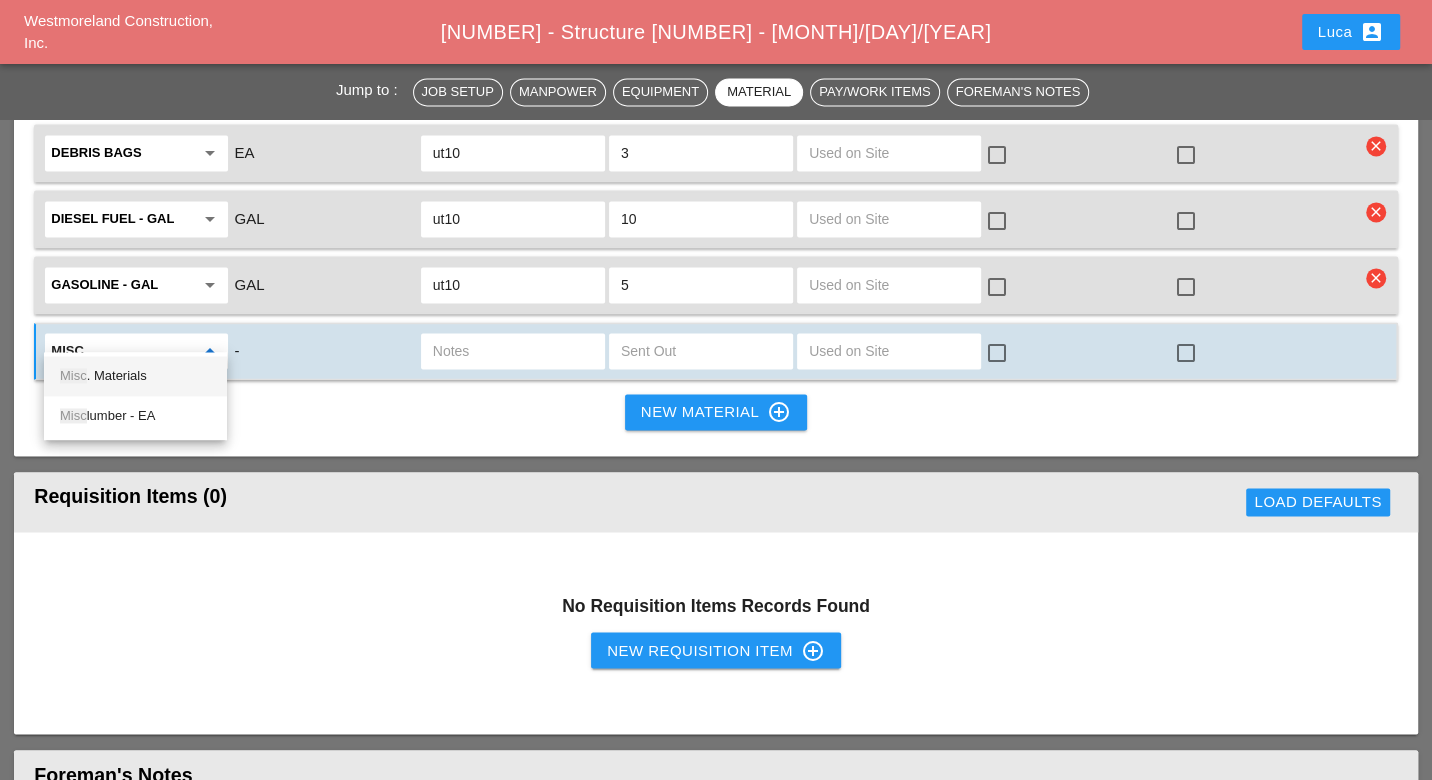 click on "Misc . Materials" at bounding box center (135, 376) 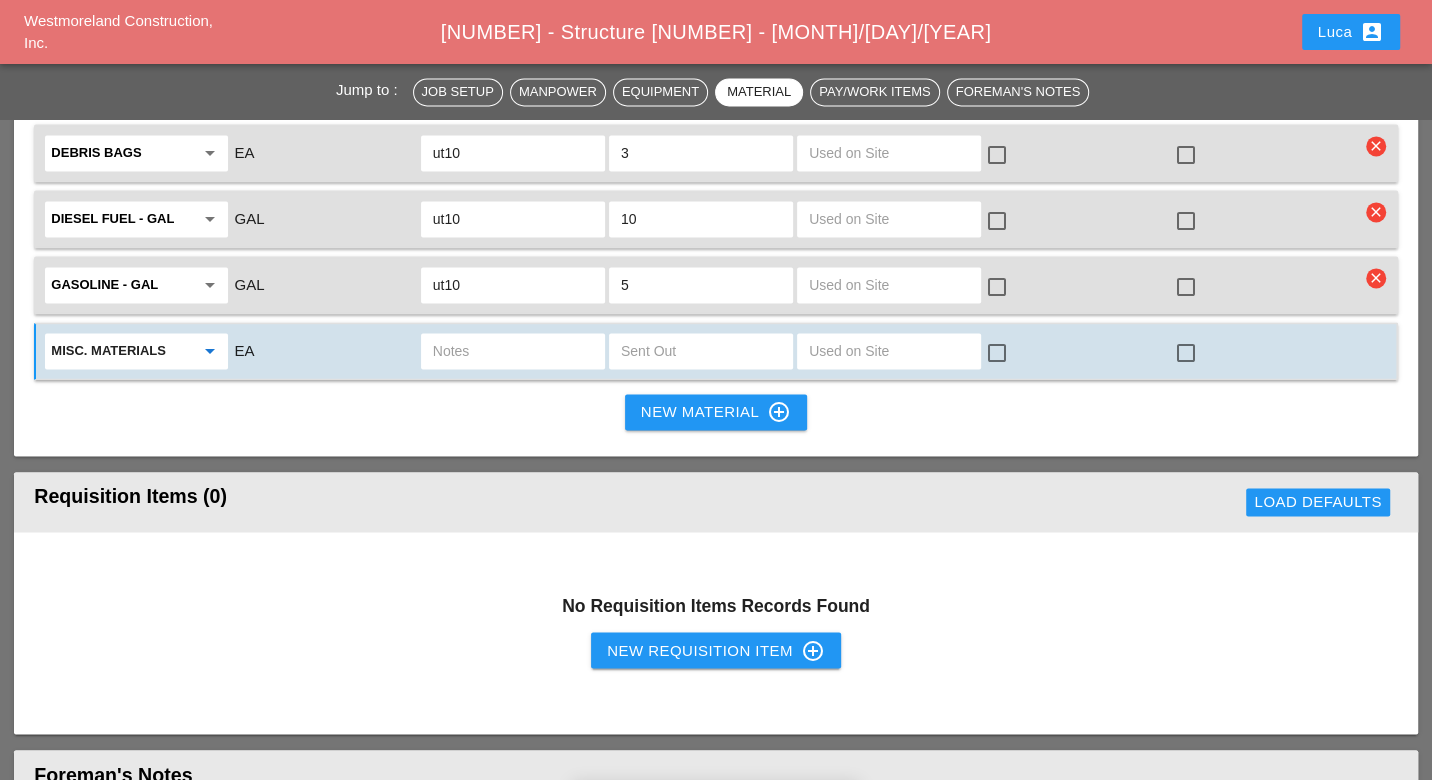 type on "Misc. Materials" 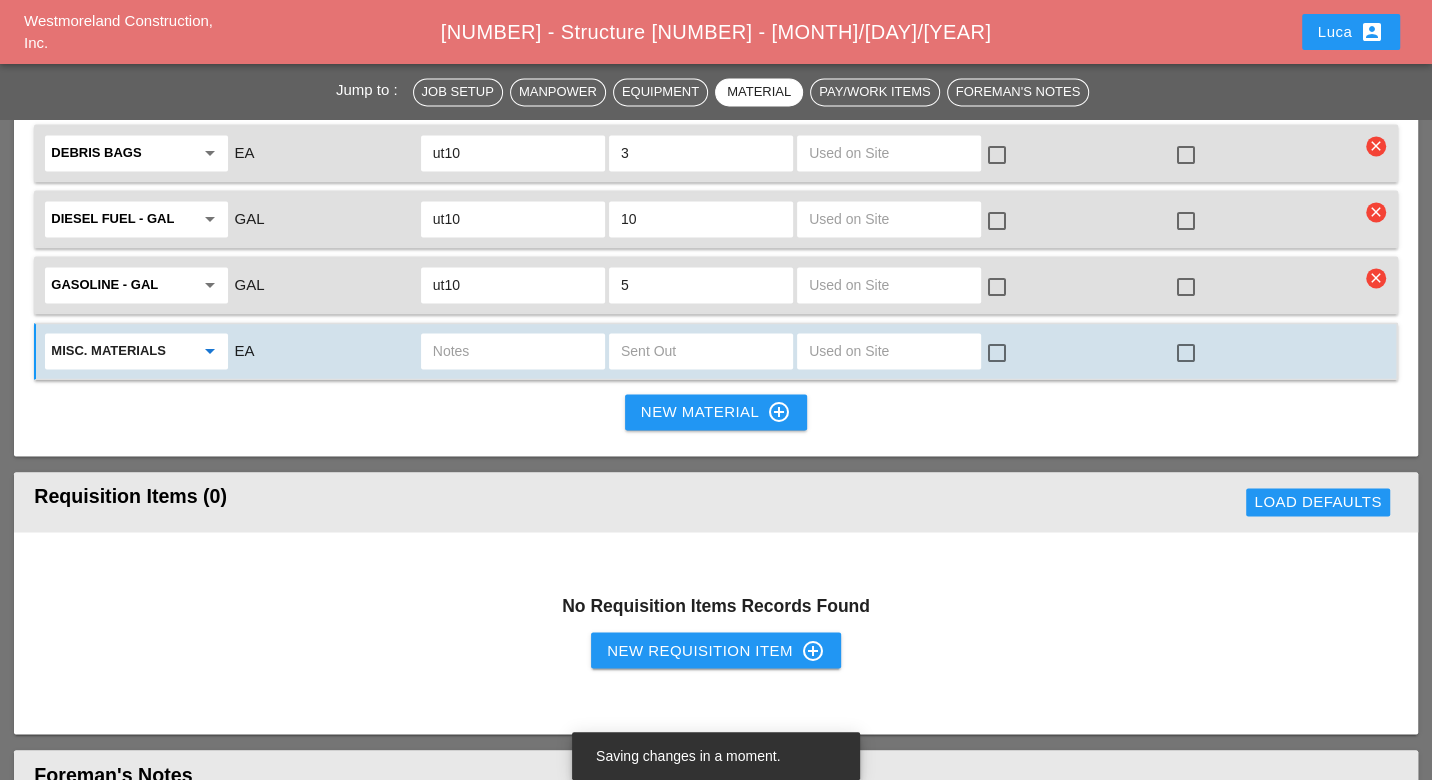 click at bounding box center (513, 351) 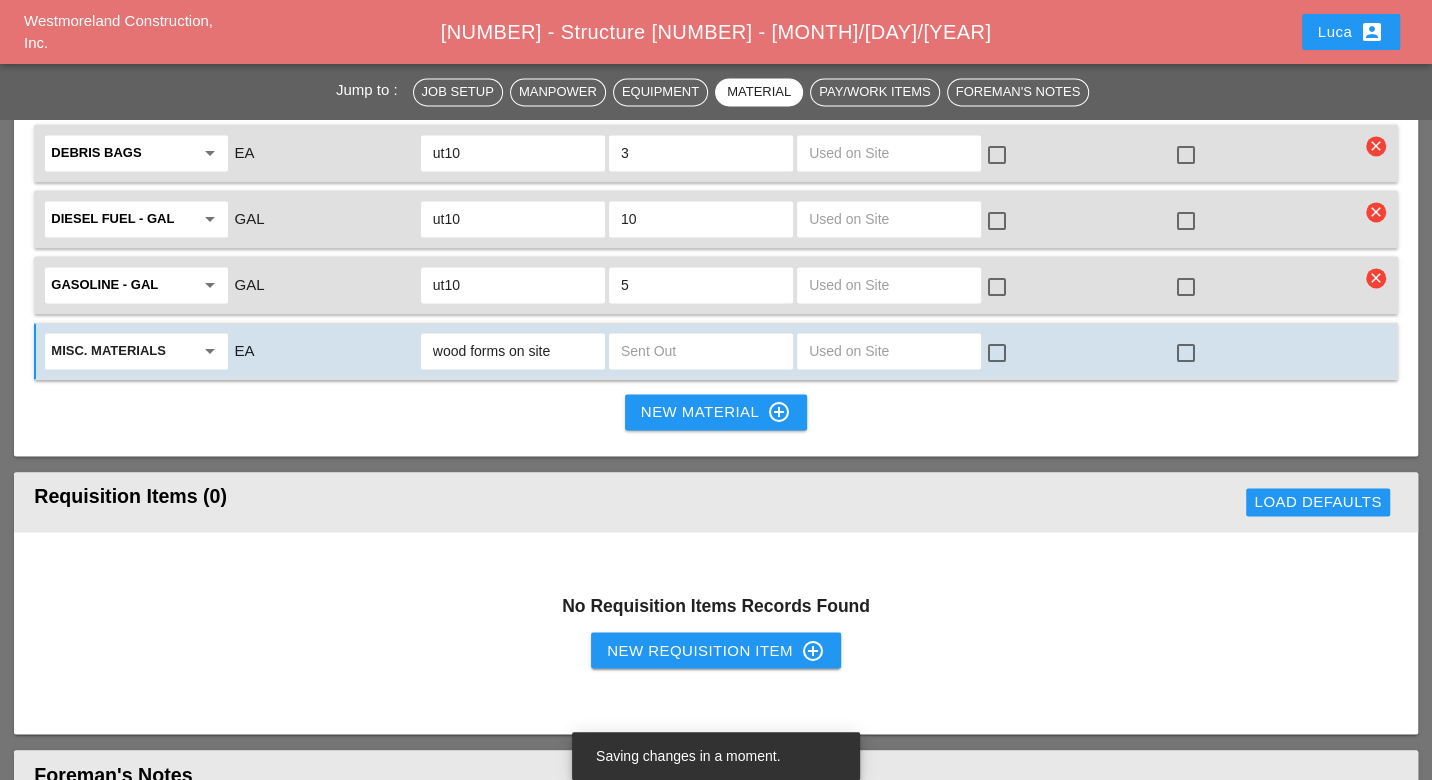 type on "wood forms on site" 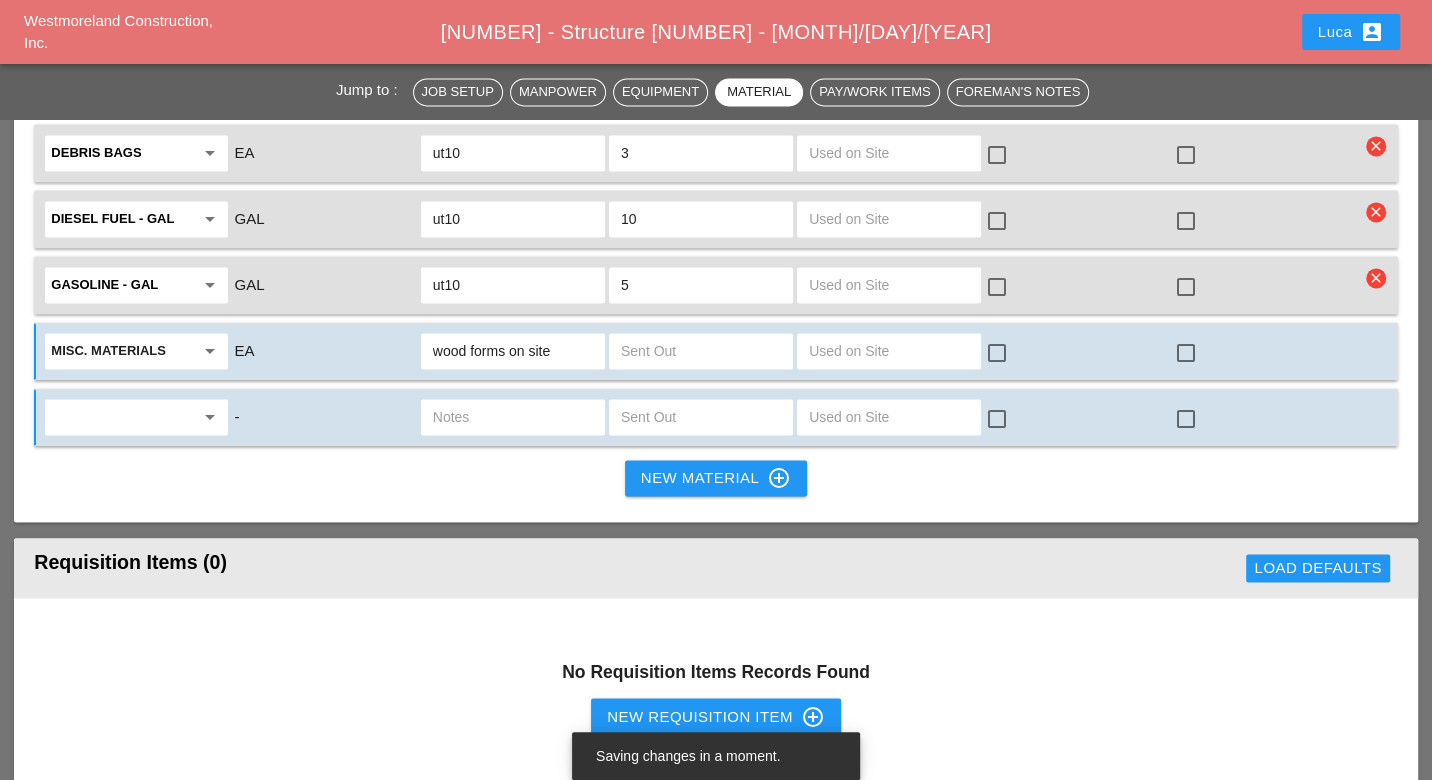 click at bounding box center (122, 417) 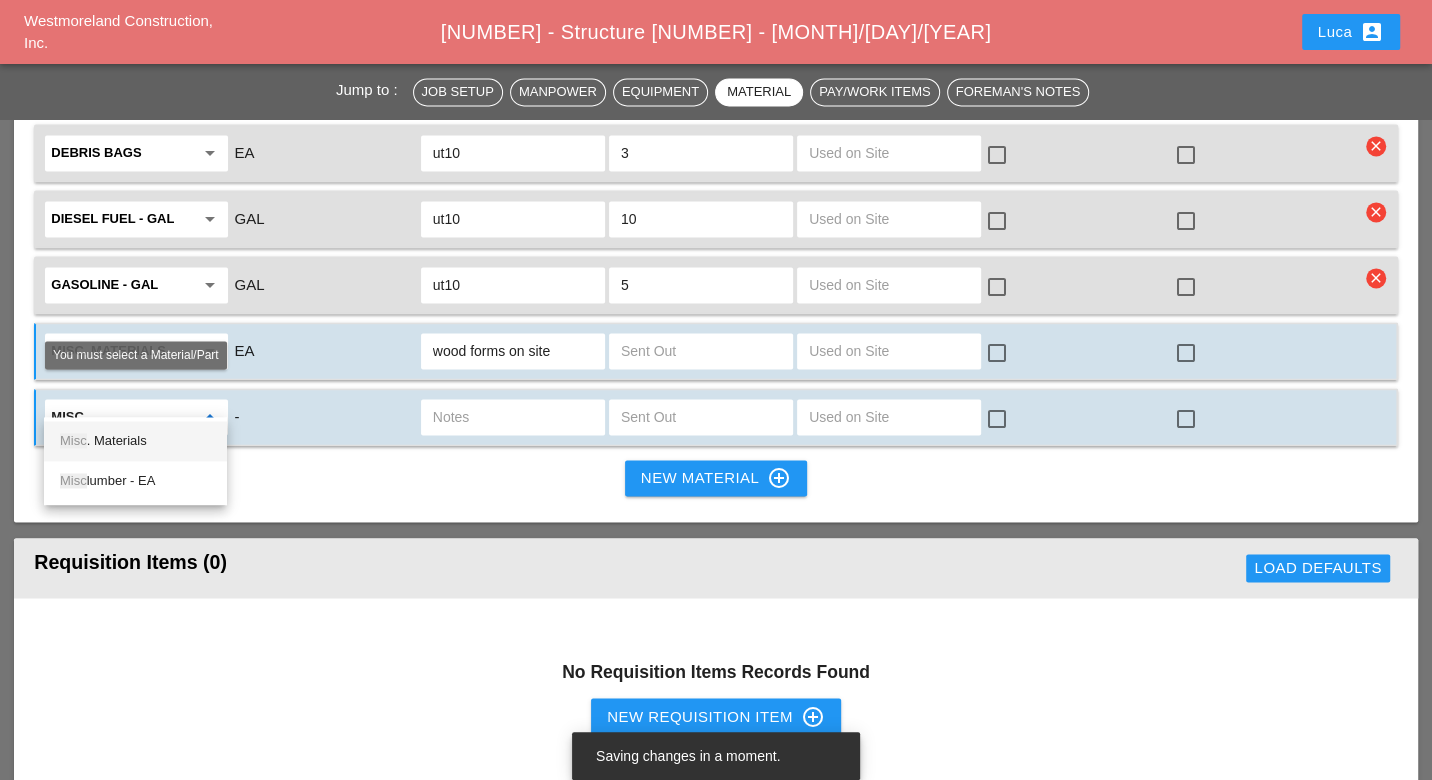 click on "Misc . Materials" at bounding box center (135, 441) 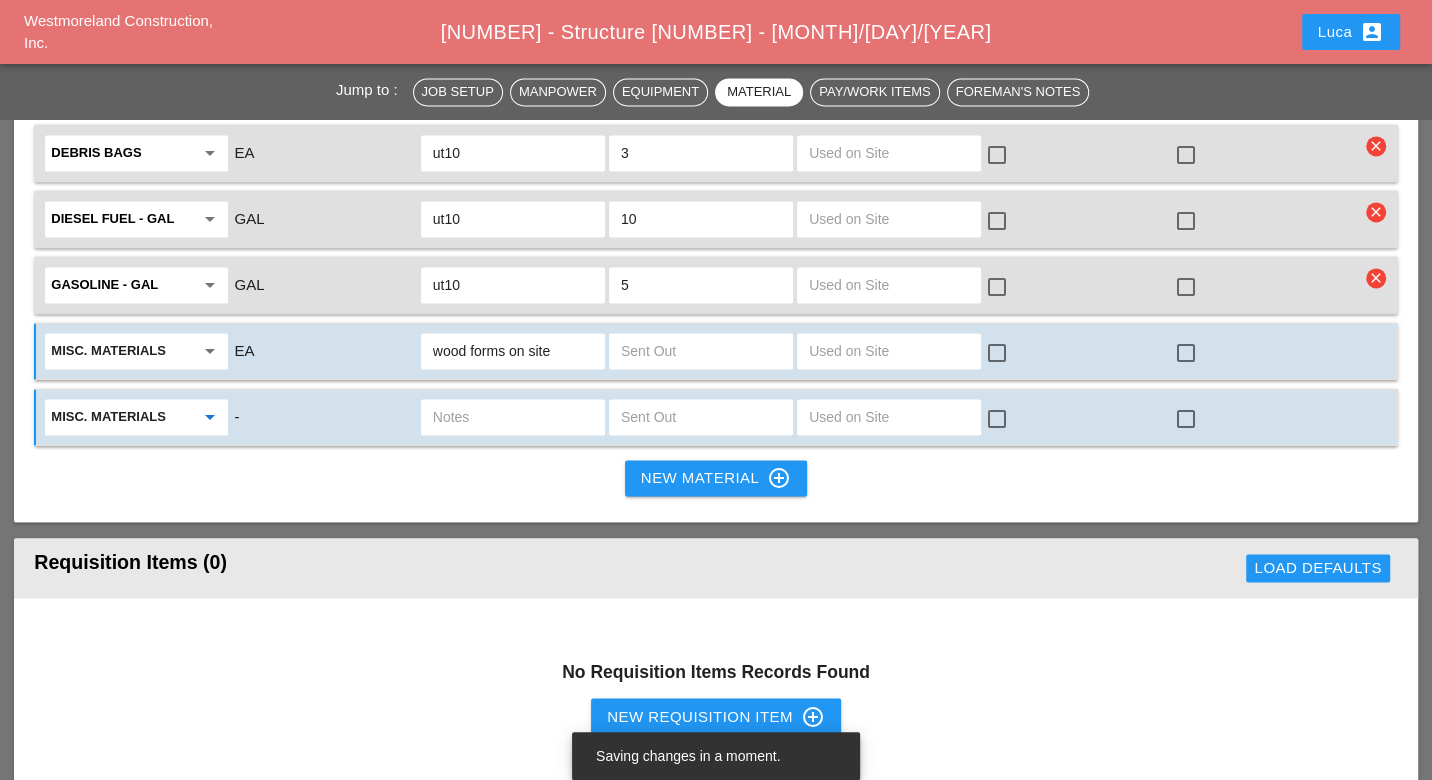 type on "Misc. Materials" 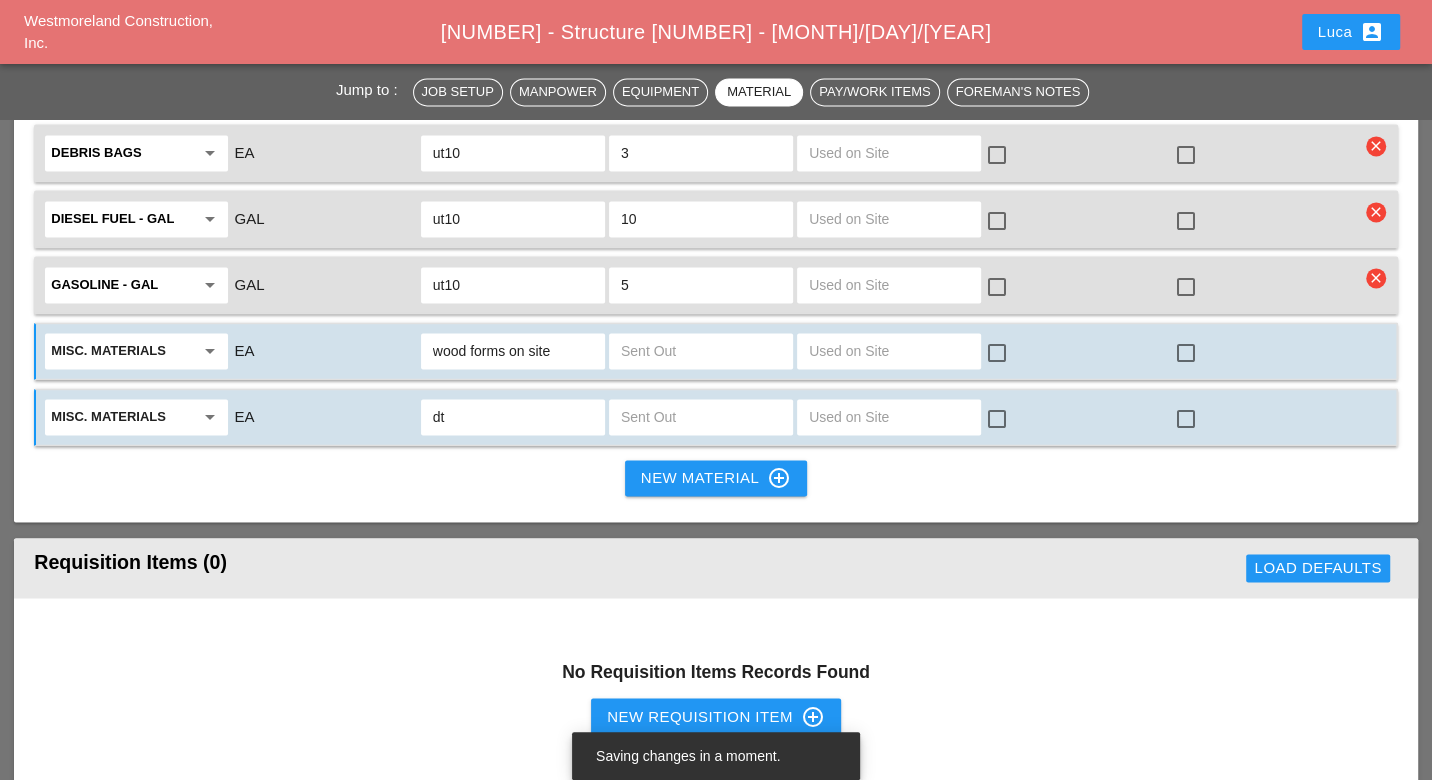 type on "d" 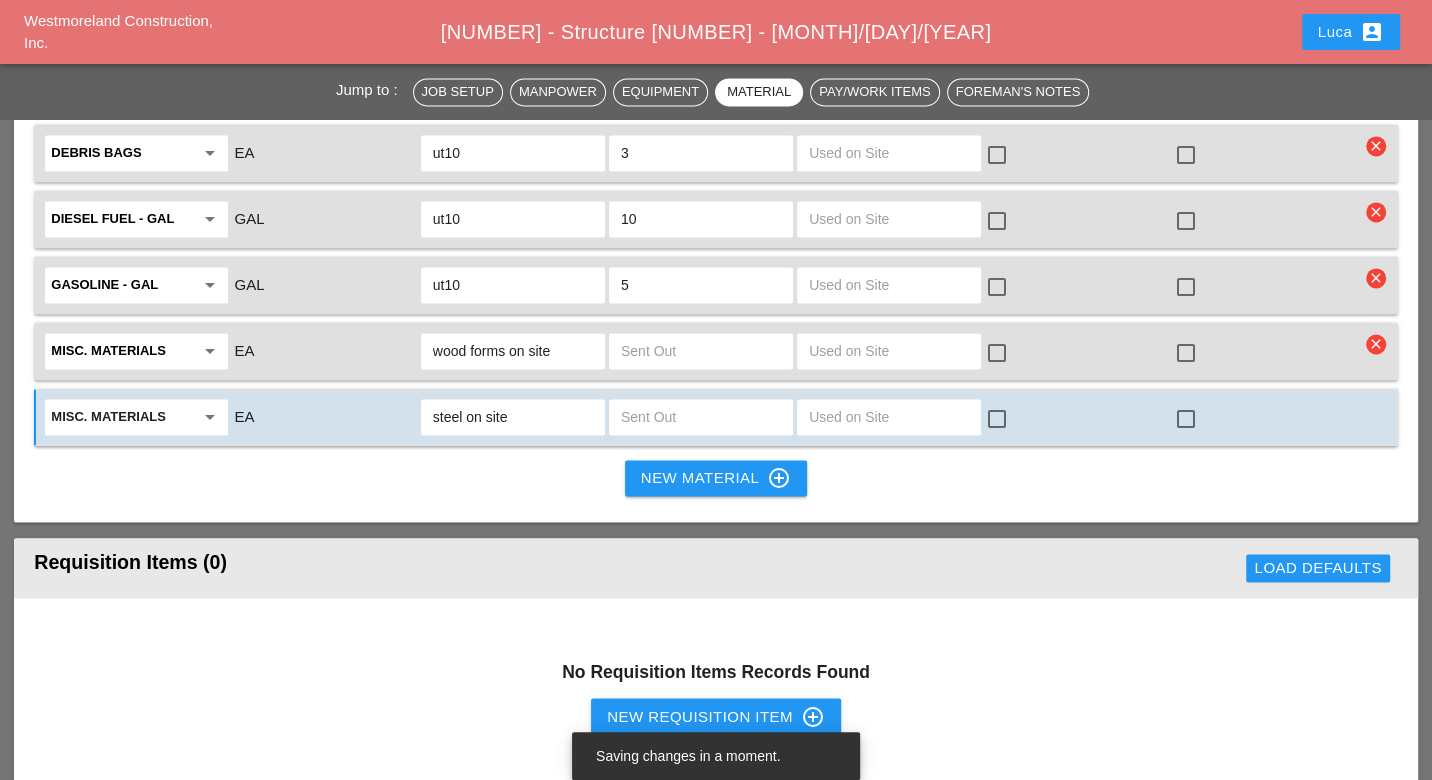 type on "steel on site" 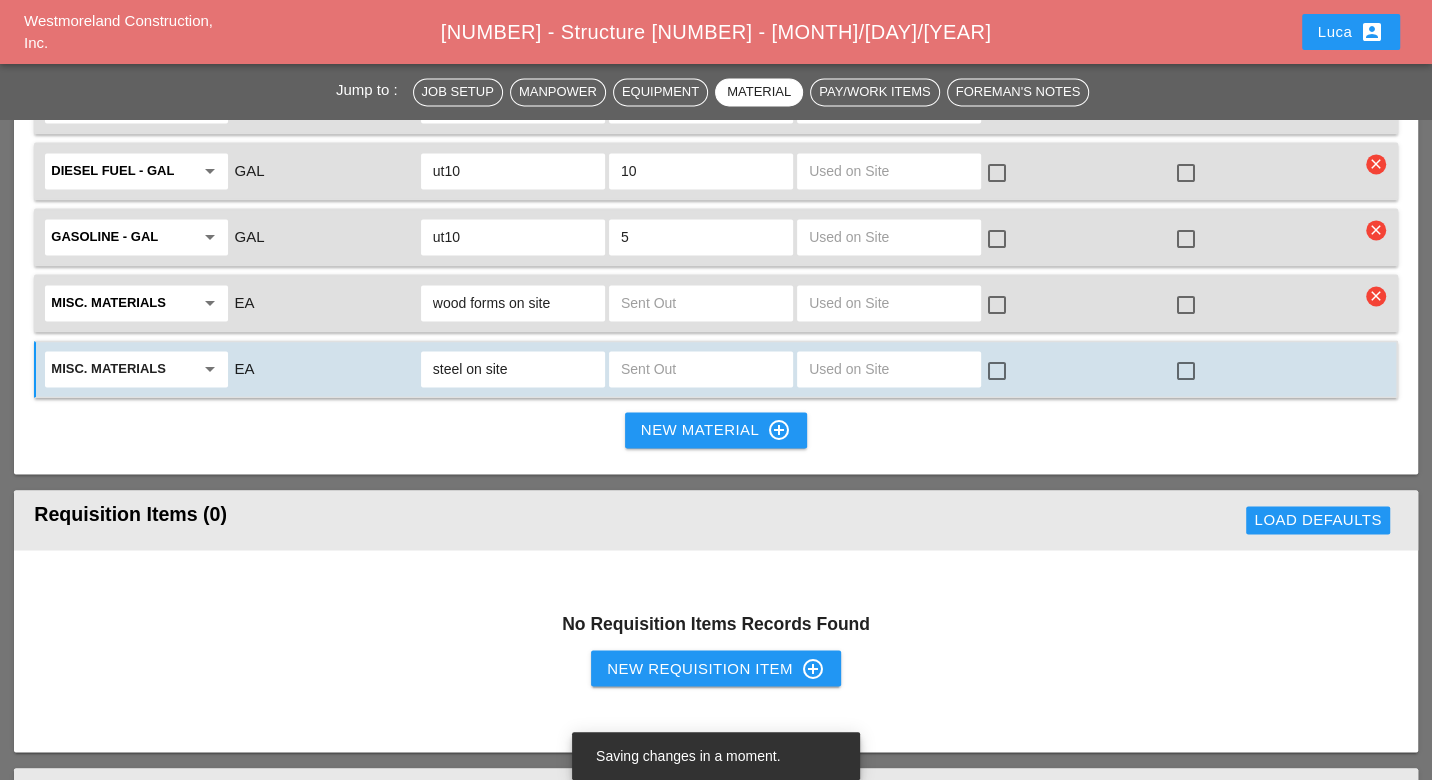 scroll, scrollTop: 2299, scrollLeft: 0, axis: vertical 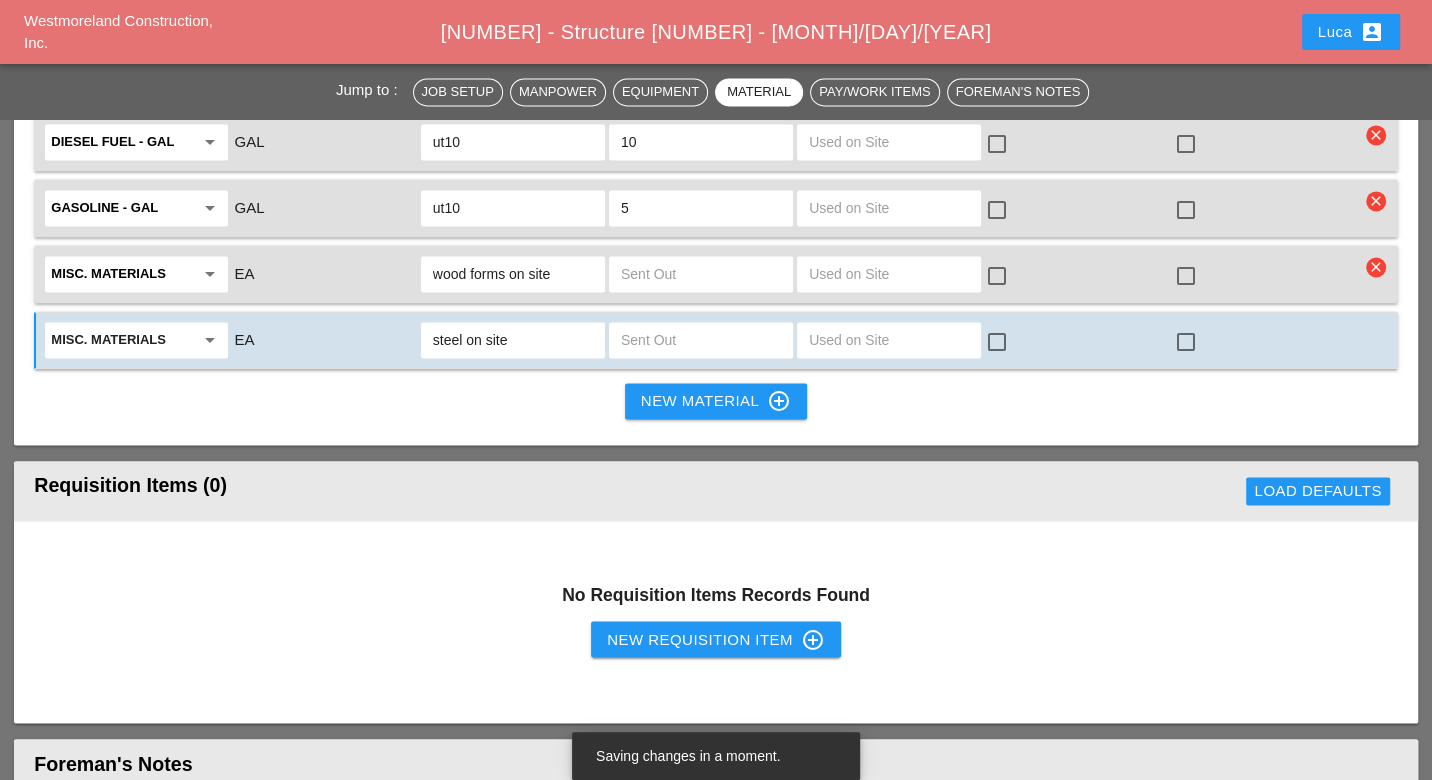 click on "New Requisition Item control_point" at bounding box center (716, 639) 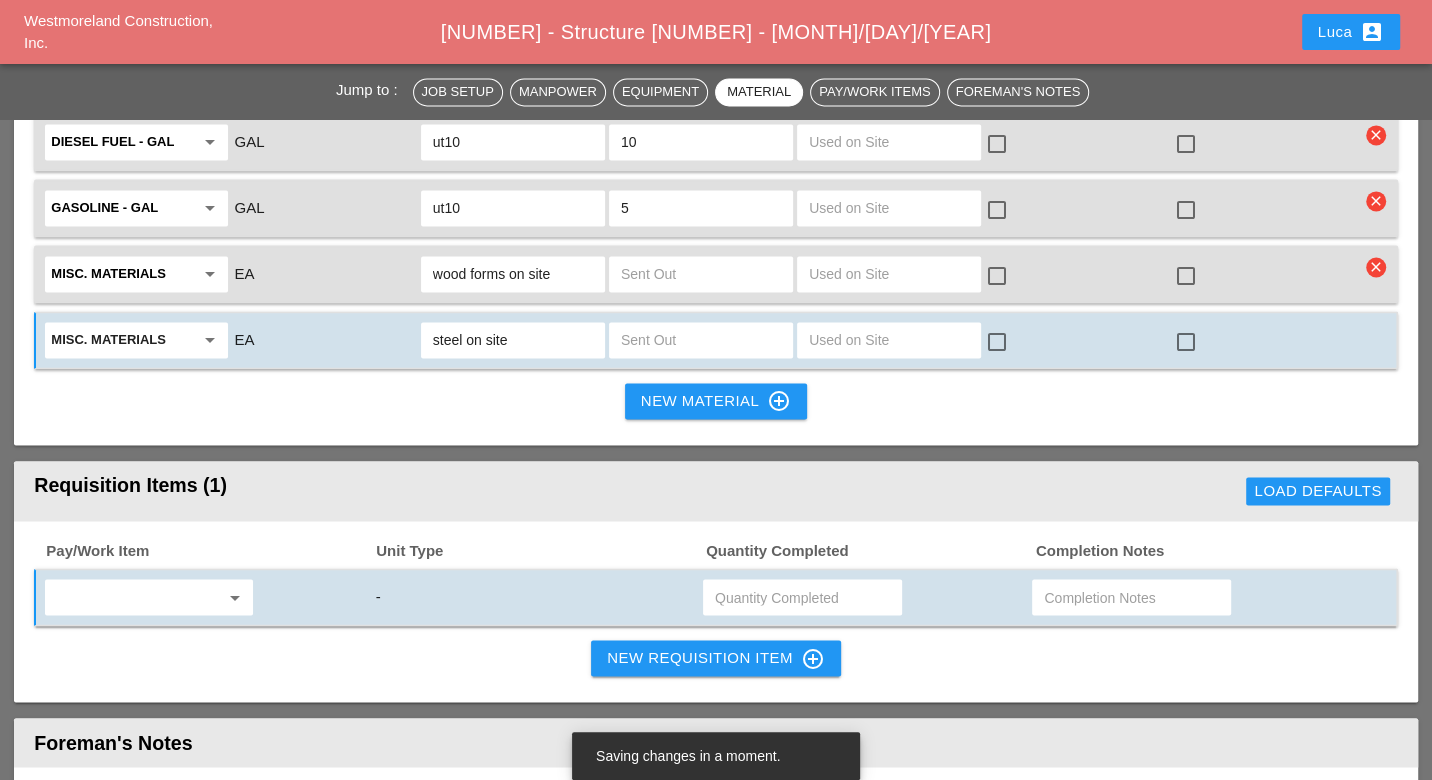 click on "arrow_drop_down  -" at bounding box center [715, 597] 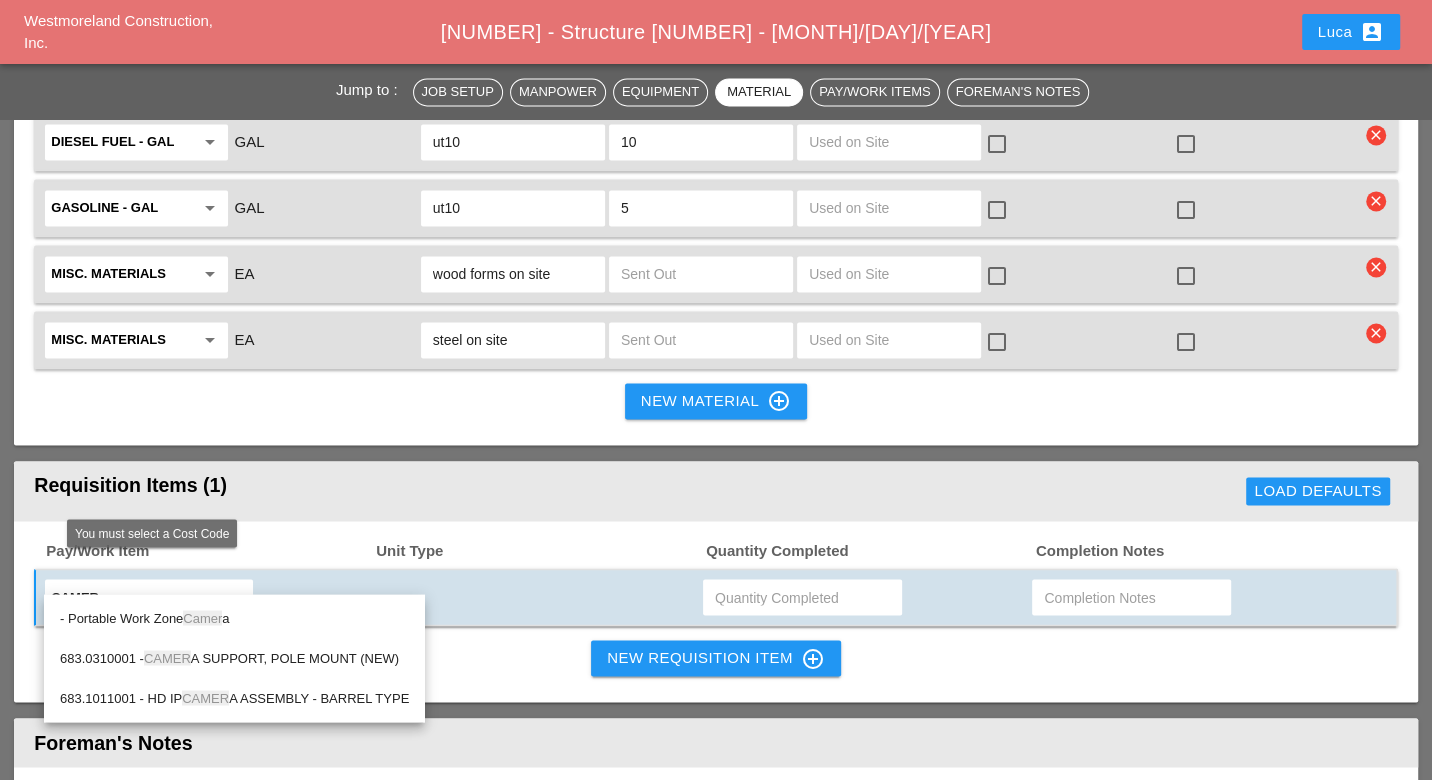 click on "- Portable Work Zone  Camer a" at bounding box center [234, 618] 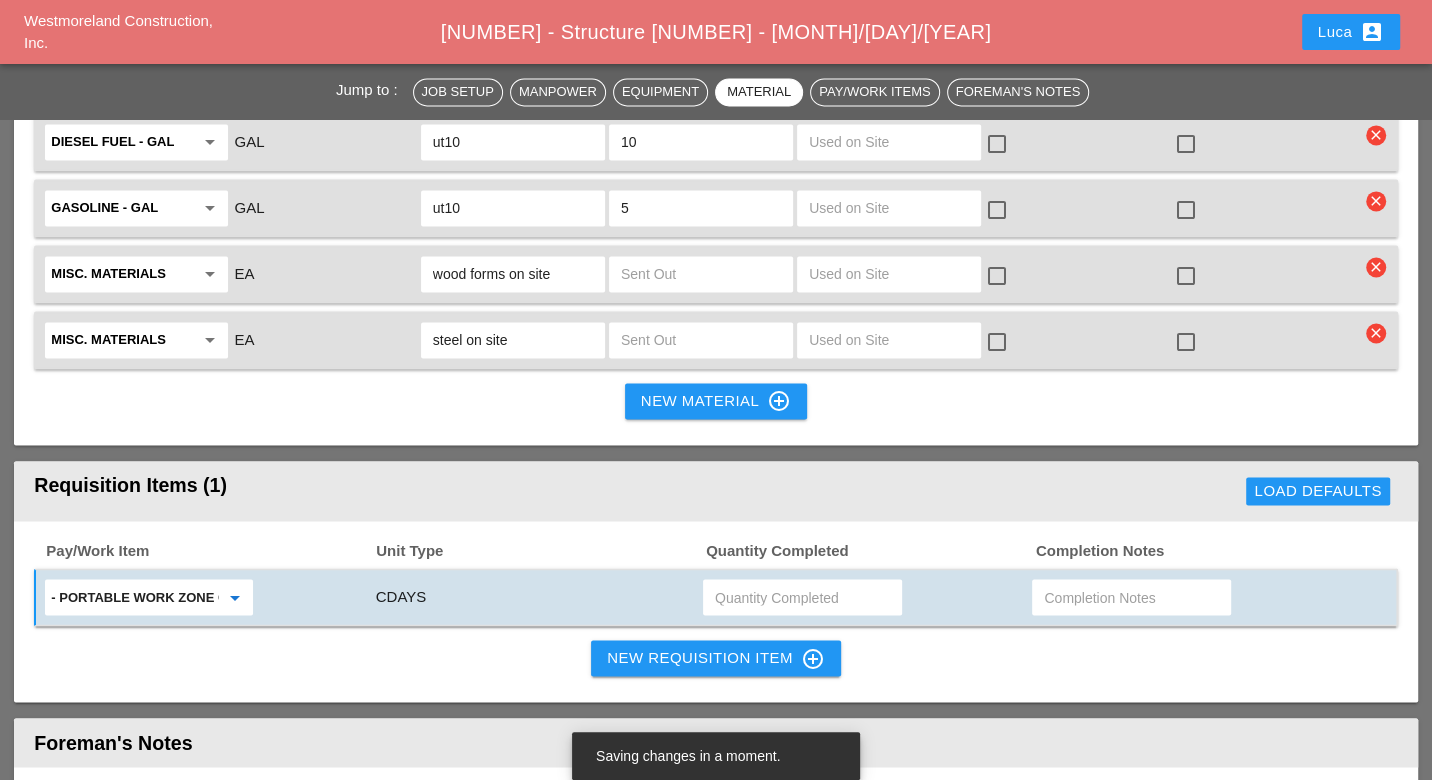 type on "- Portable Work Zone Camera" 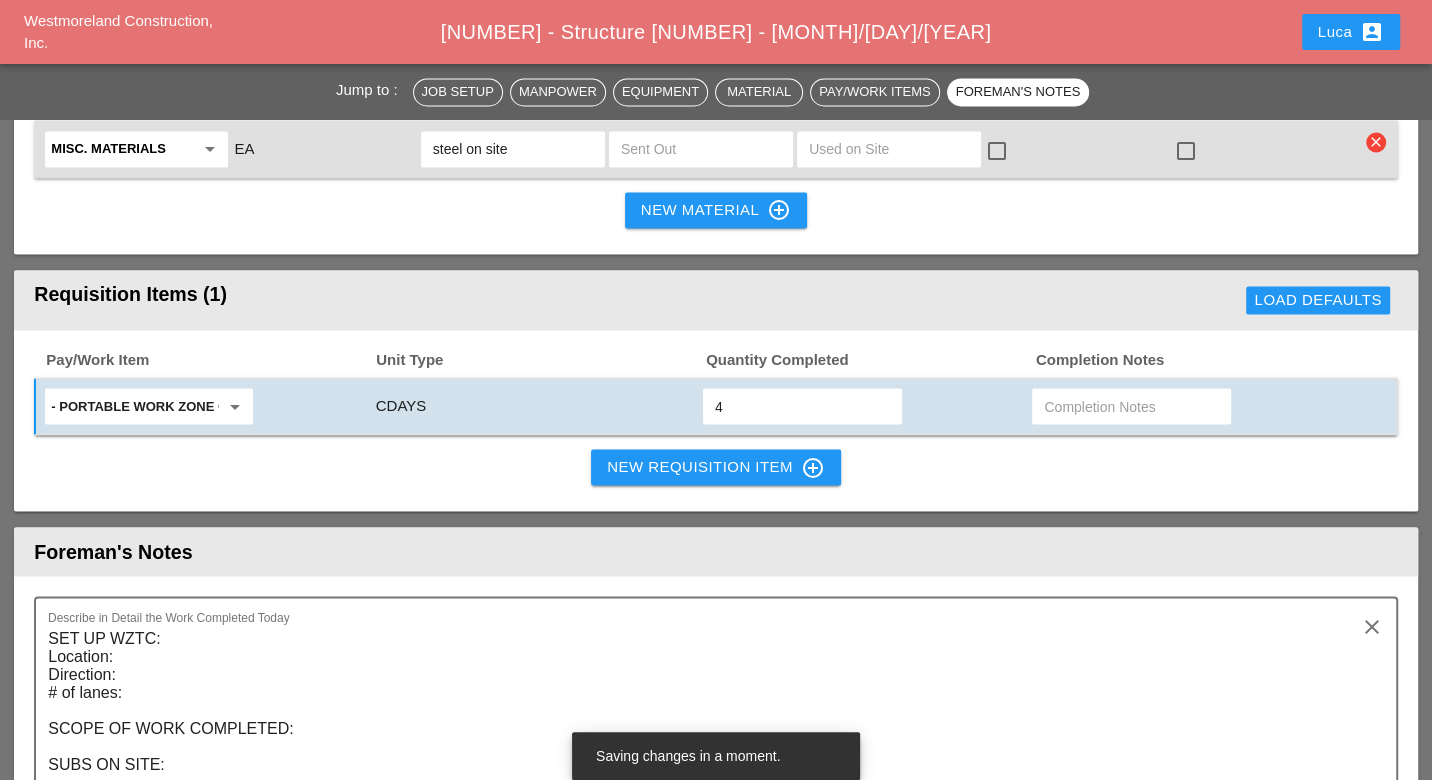 scroll, scrollTop: 2486, scrollLeft: 0, axis: vertical 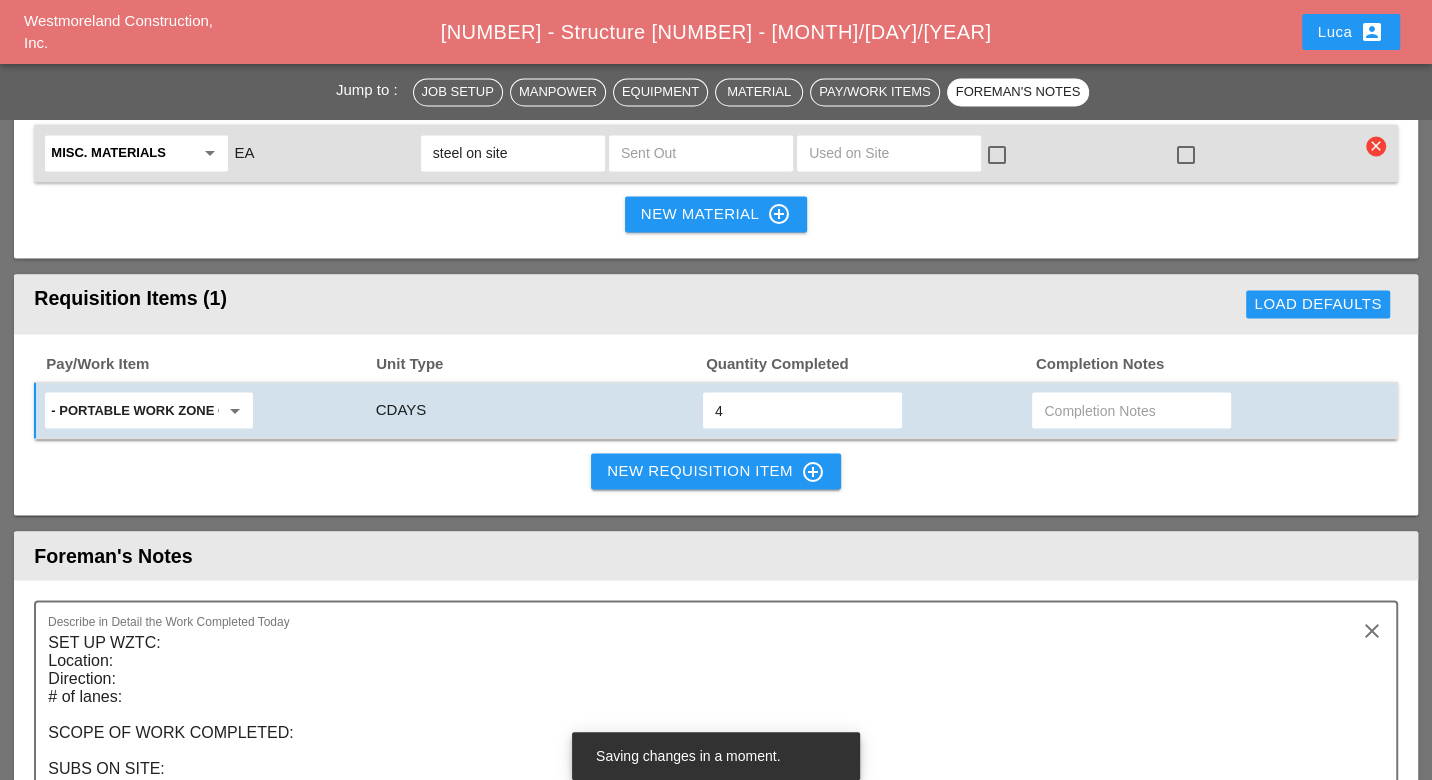 type on "4" 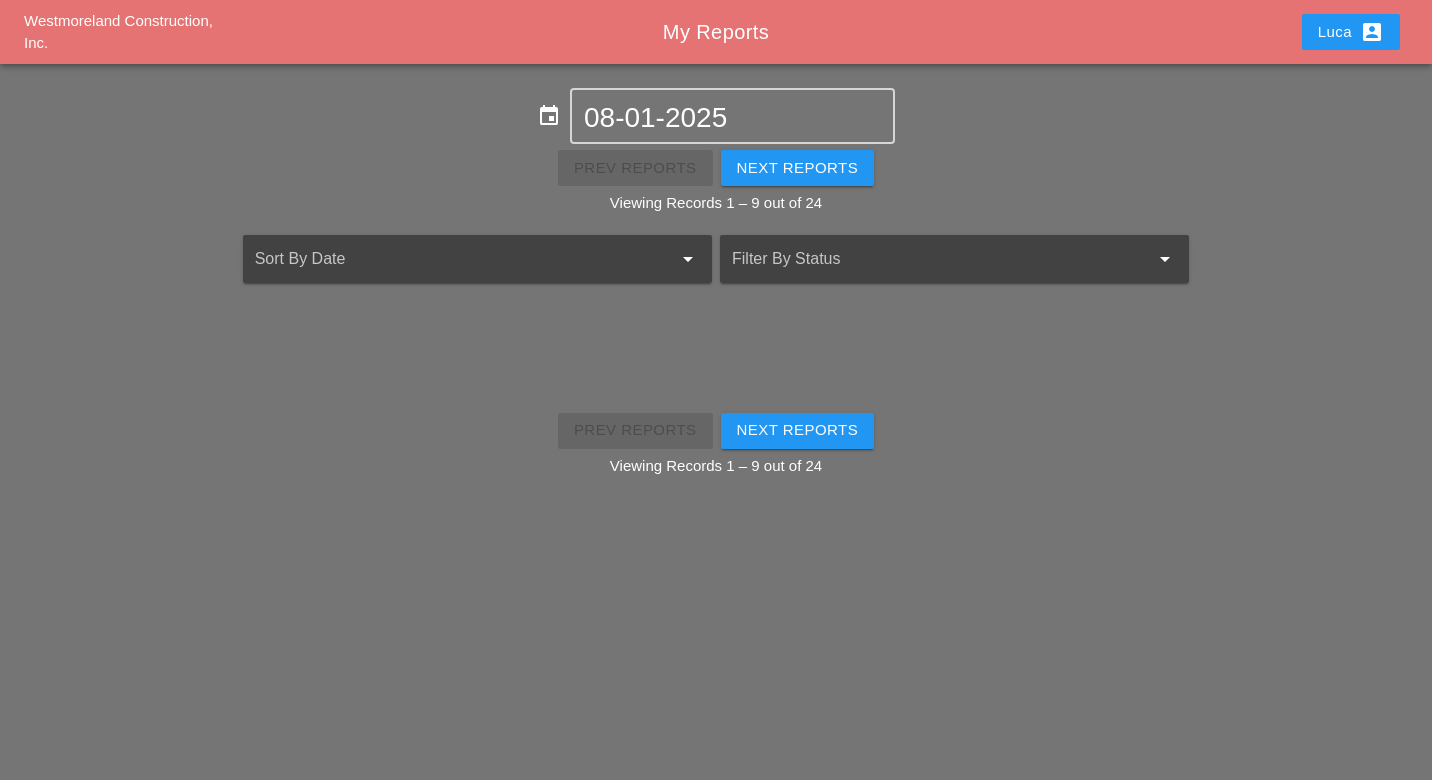 scroll, scrollTop: 0, scrollLeft: 0, axis: both 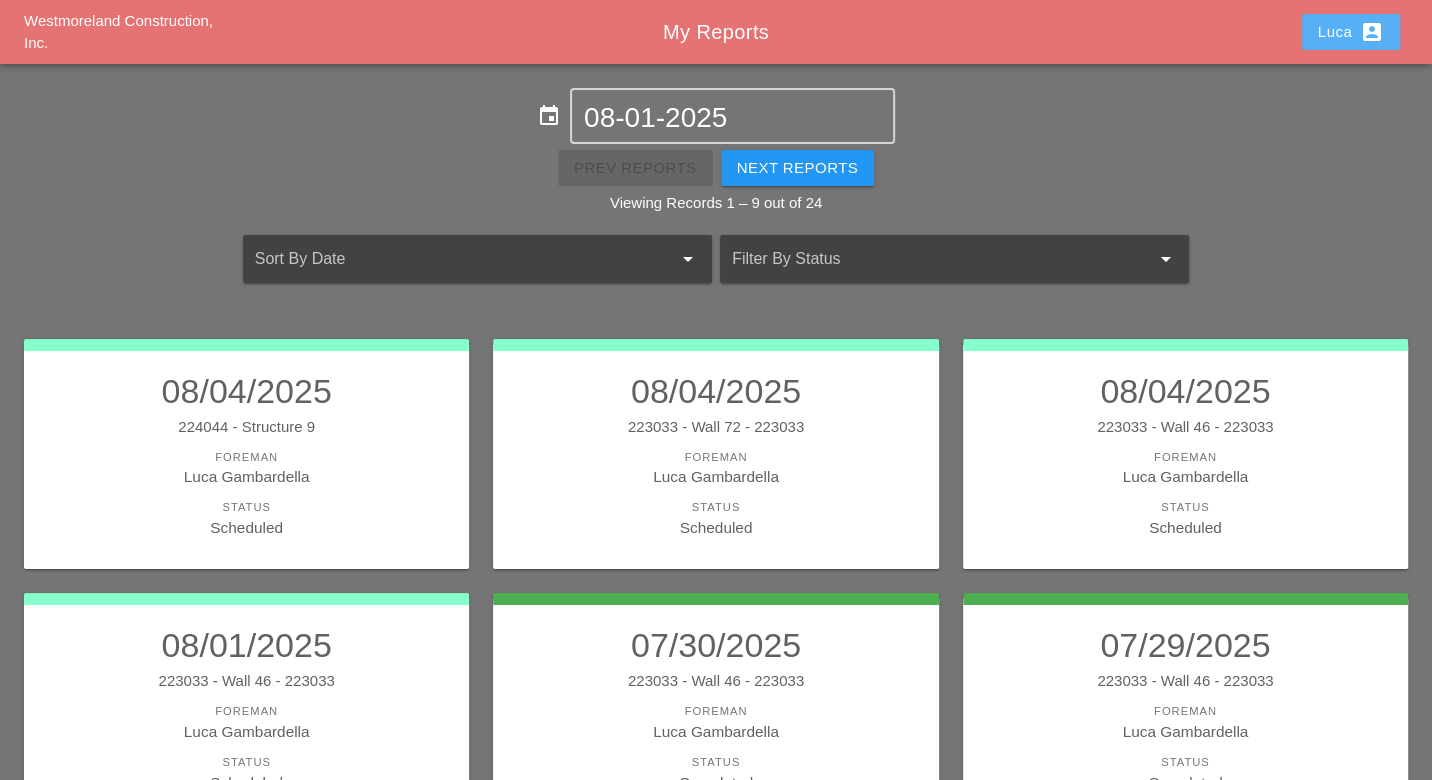 click on "[FIRST] account_box" at bounding box center (1351, 32) 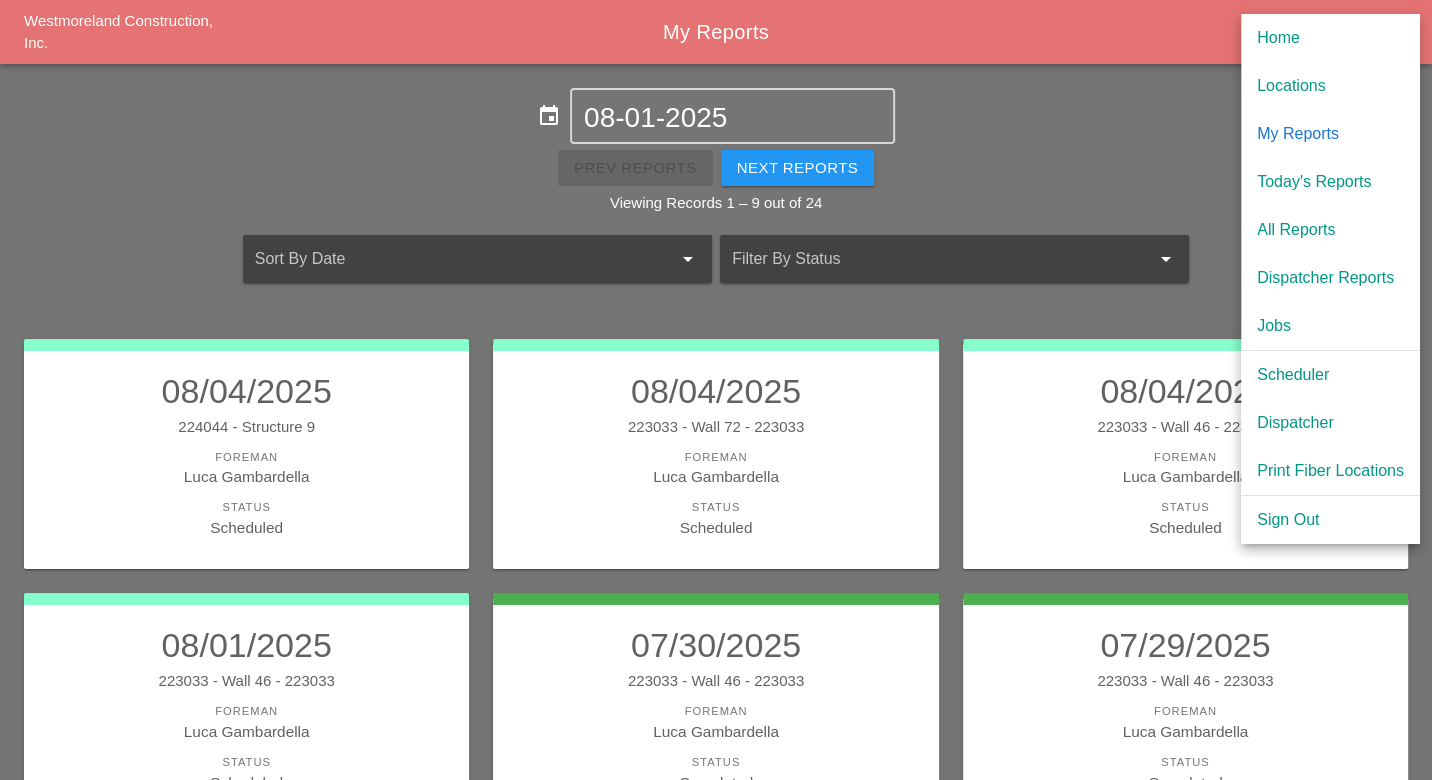 click on "Scheduler" at bounding box center [1330, 375] 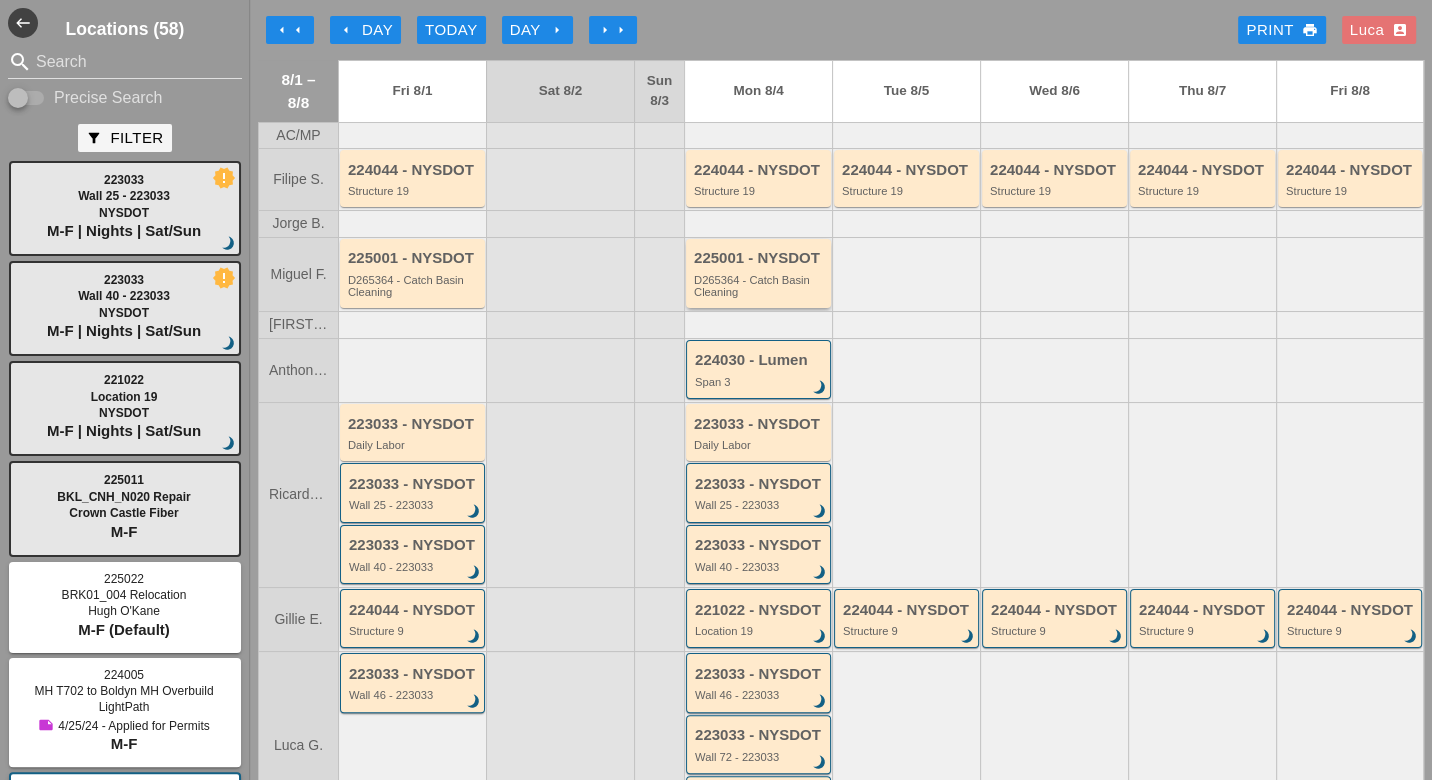 click on "D265364 - Catch Basin Cleaning" at bounding box center [760, 286] 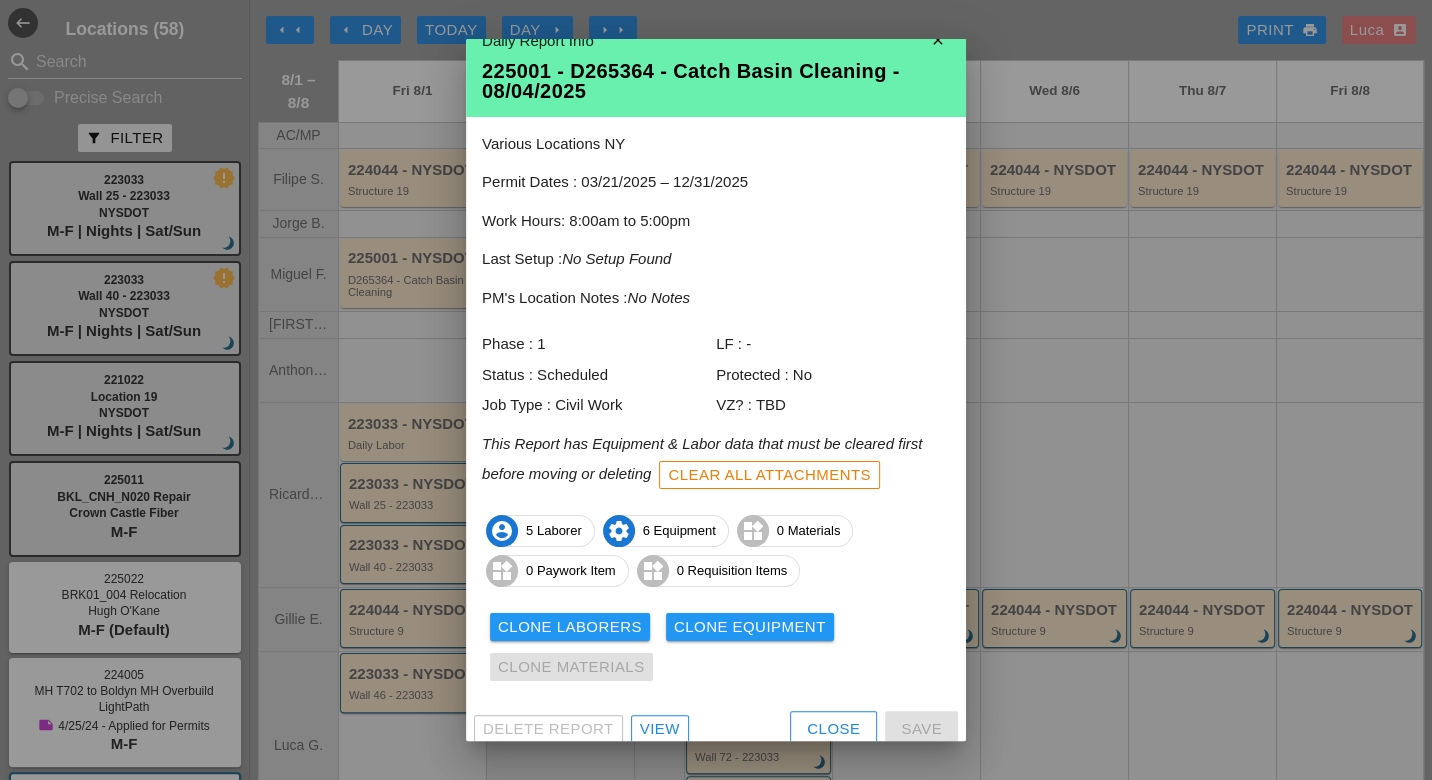 scroll, scrollTop: 38, scrollLeft: 0, axis: vertical 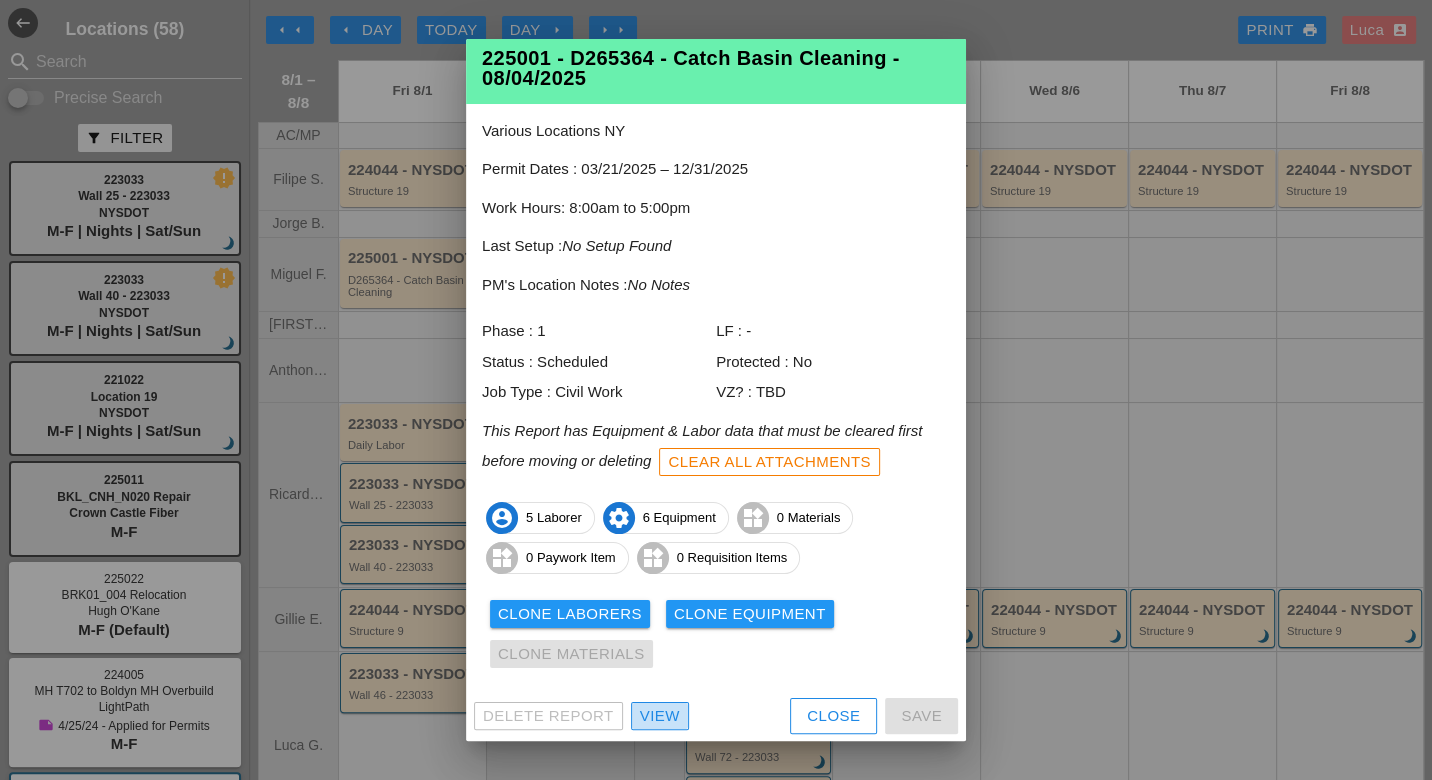 click on "View" at bounding box center [660, 716] 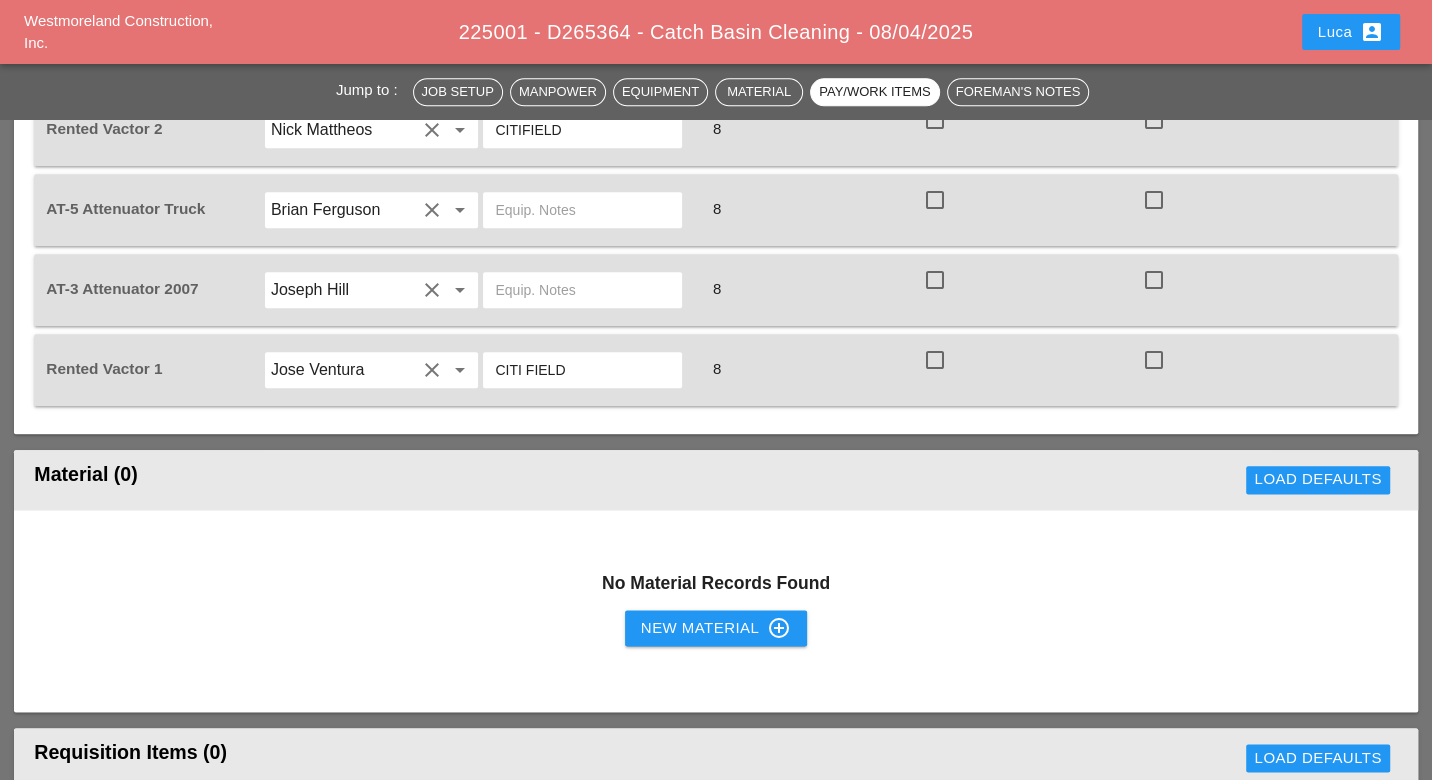 scroll, scrollTop: 1416, scrollLeft: 0, axis: vertical 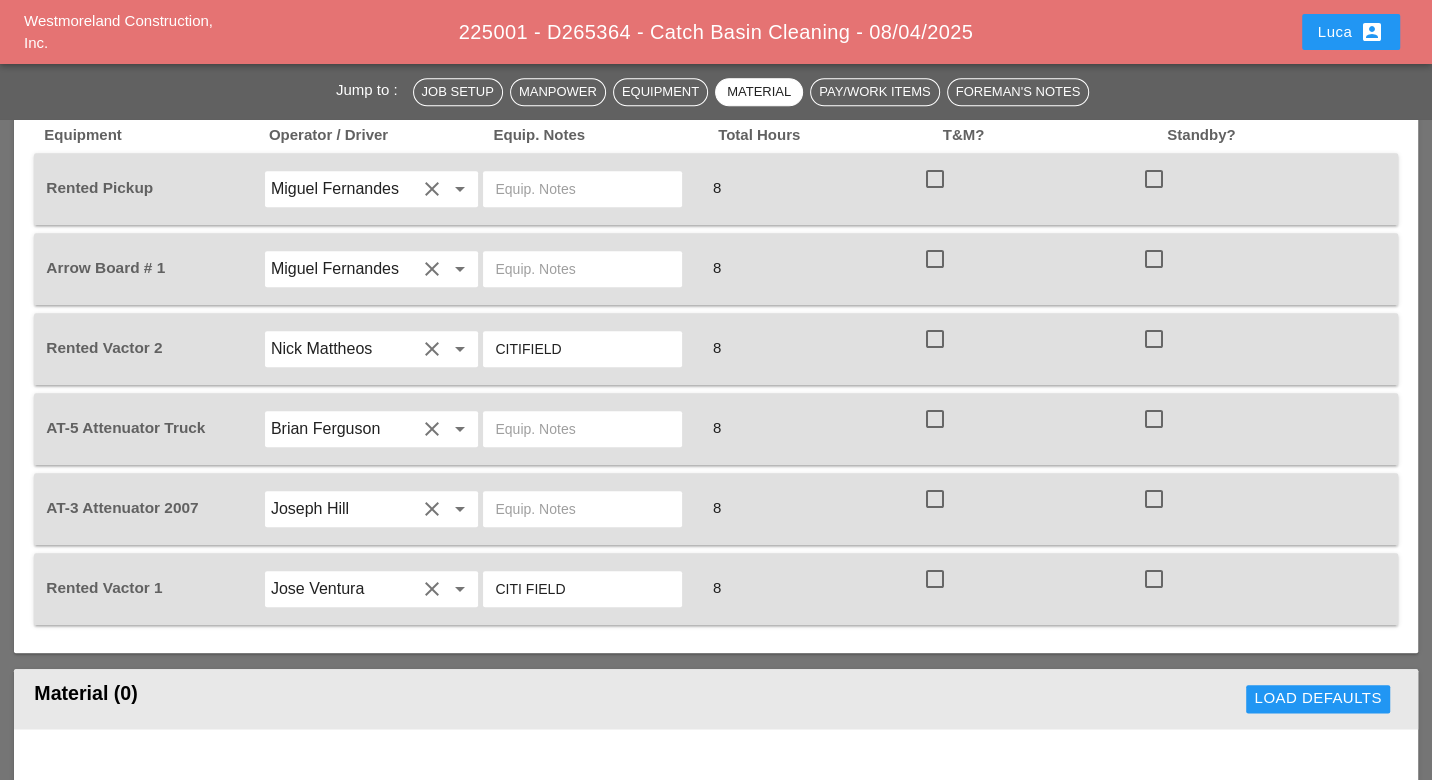 click at bounding box center (582, 429) 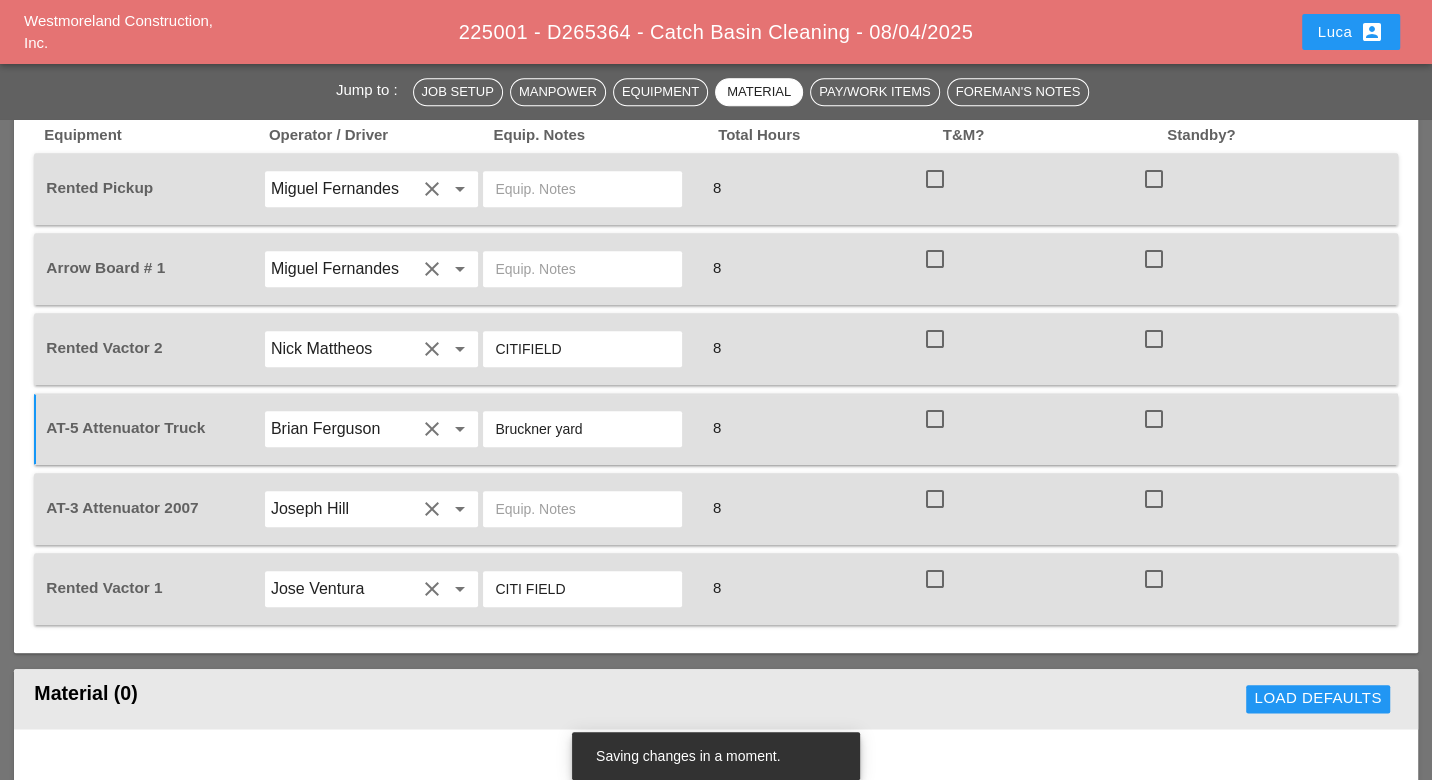 drag, startPoint x: 597, startPoint y: 419, endPoint x: 491, endPoint y: 407, distance: 106.677086 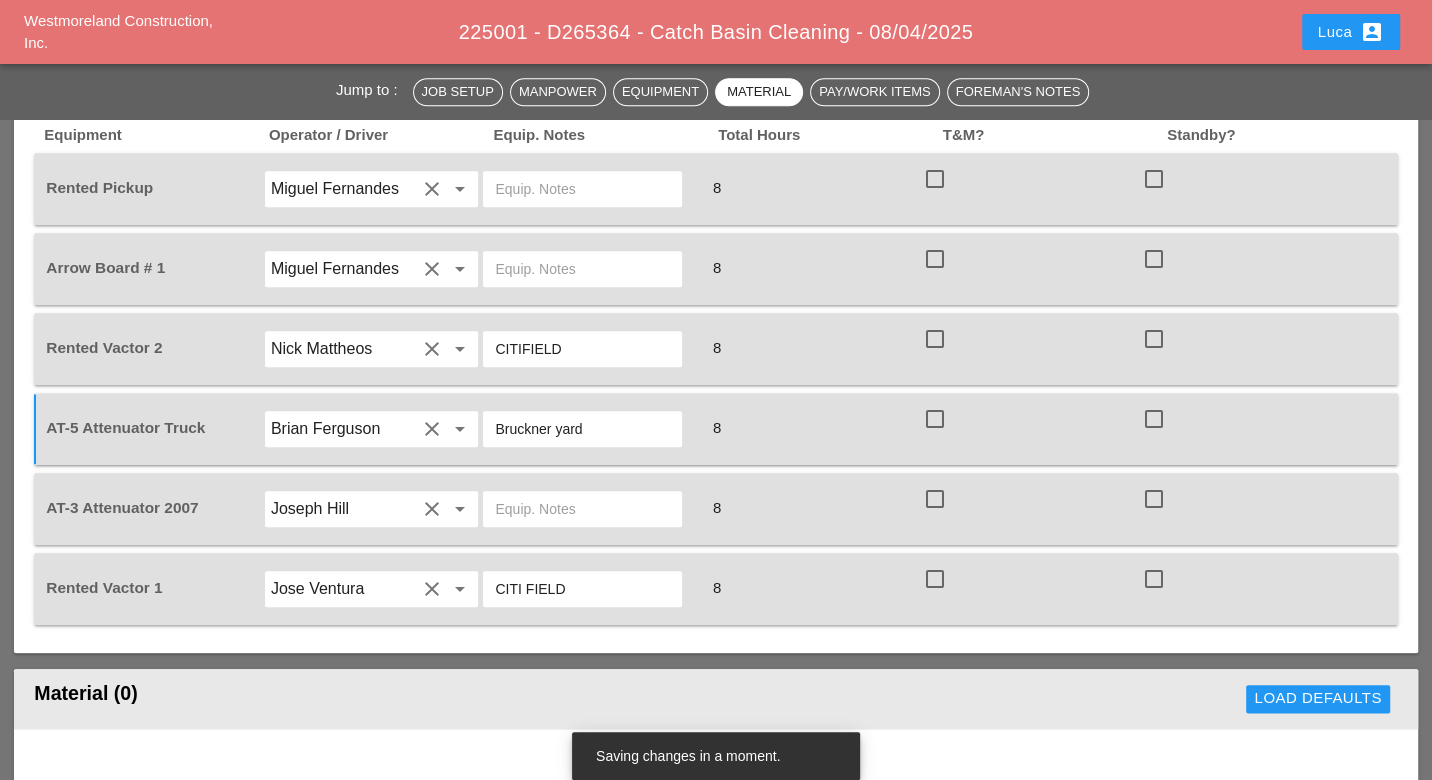 type 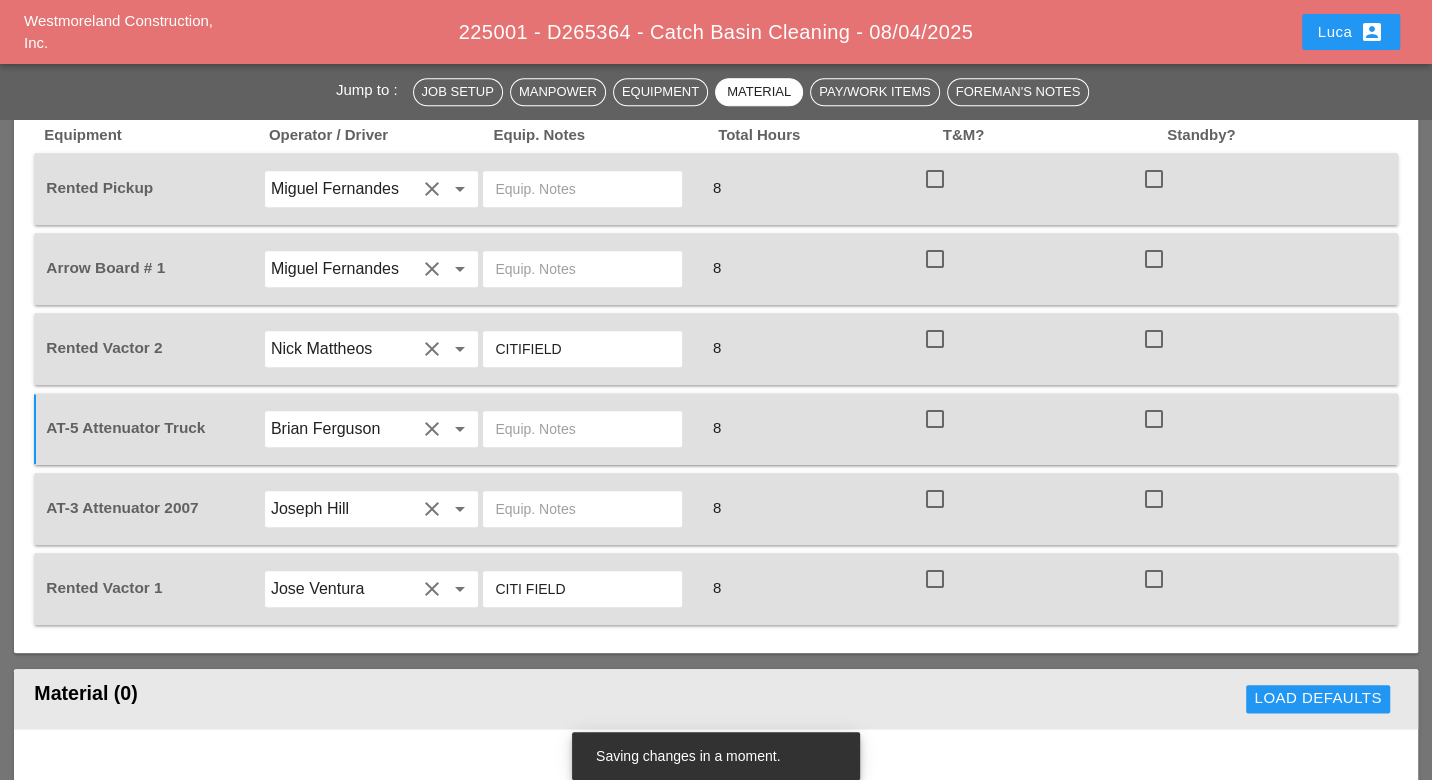 click at bounding box center [582, 509] 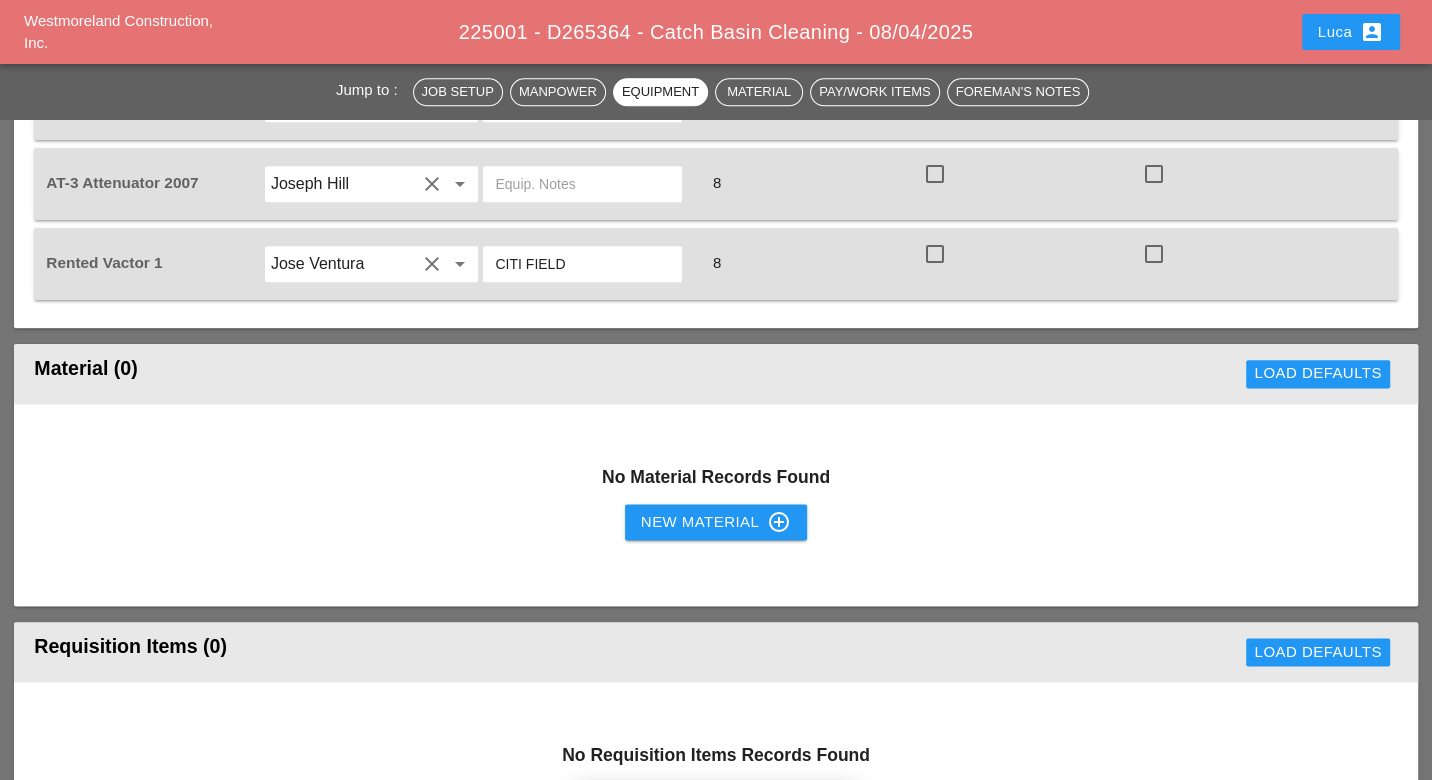 scroll, scrollTop: 1528, scrollLeft: 0, axis: vertical 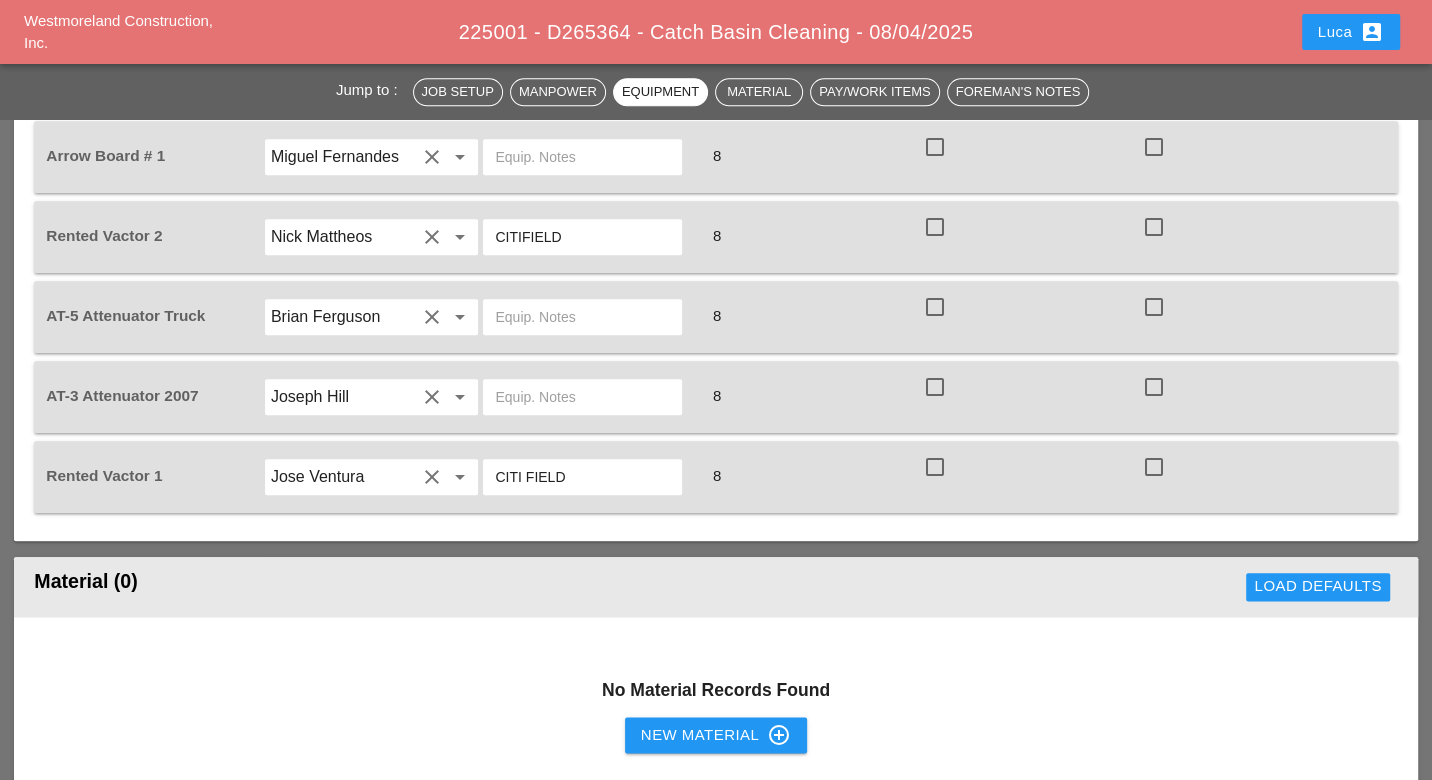click on "Joseph Hill" at bounding box center [344, 397] 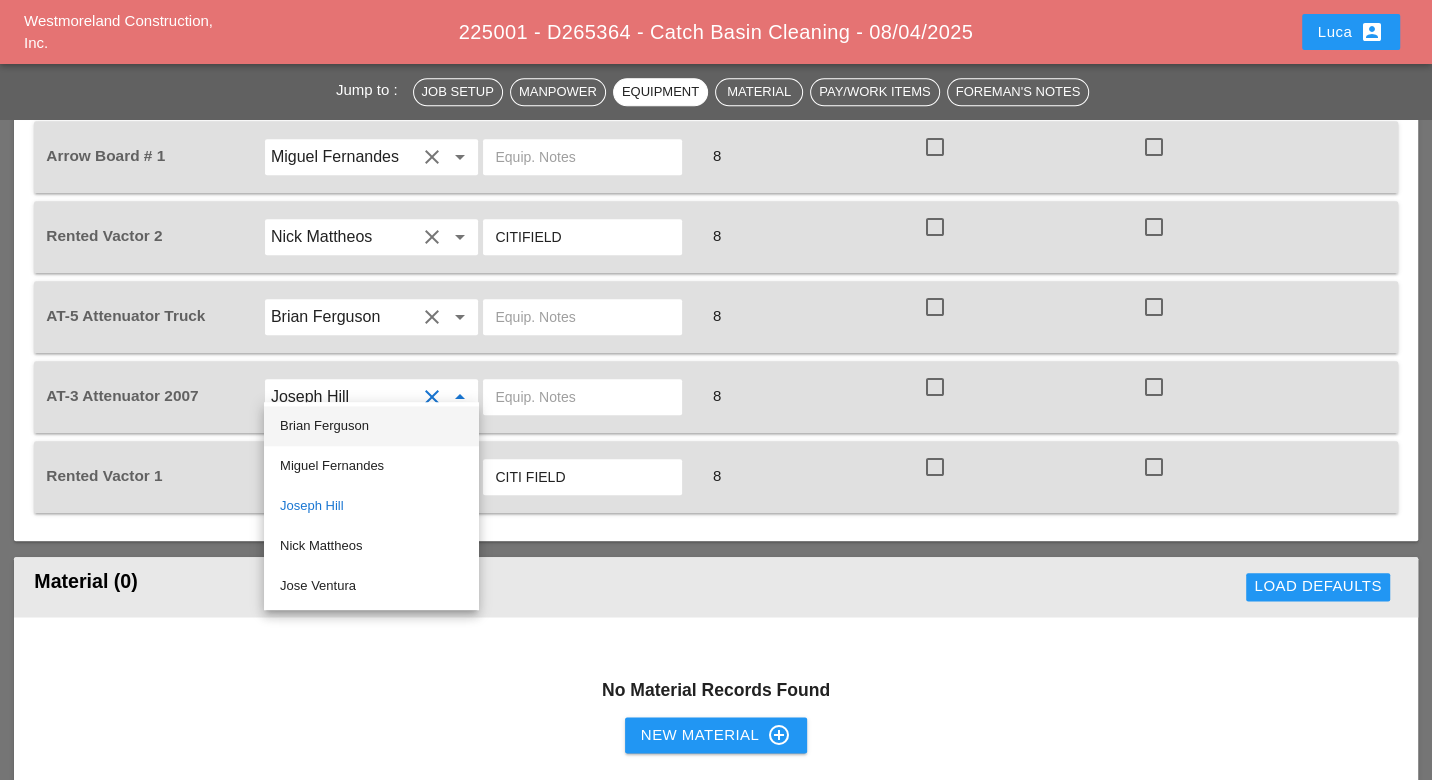 click on "Brian Ferguson" at bounding box center (371, 426) 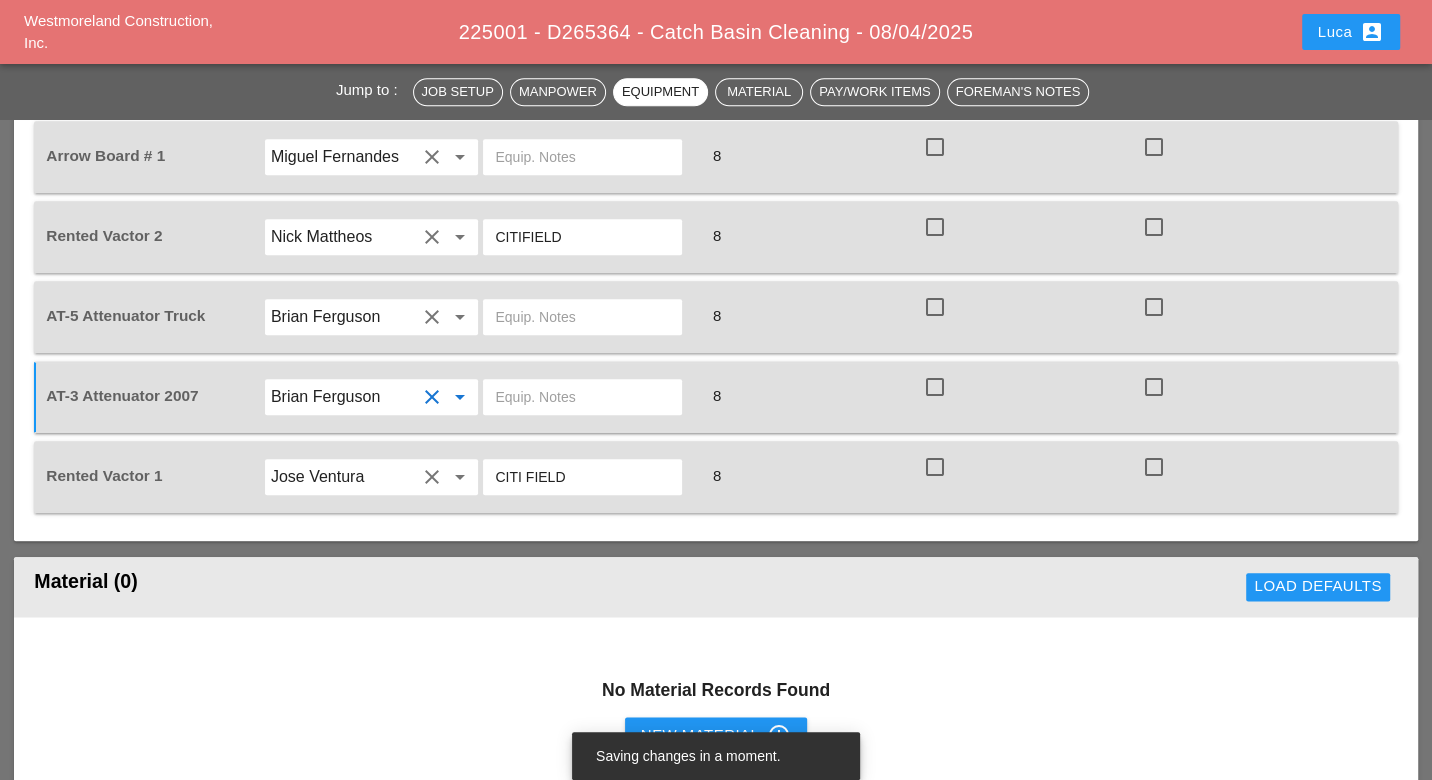 click on "Brian Ferguson" at bounding box center [344, 317] 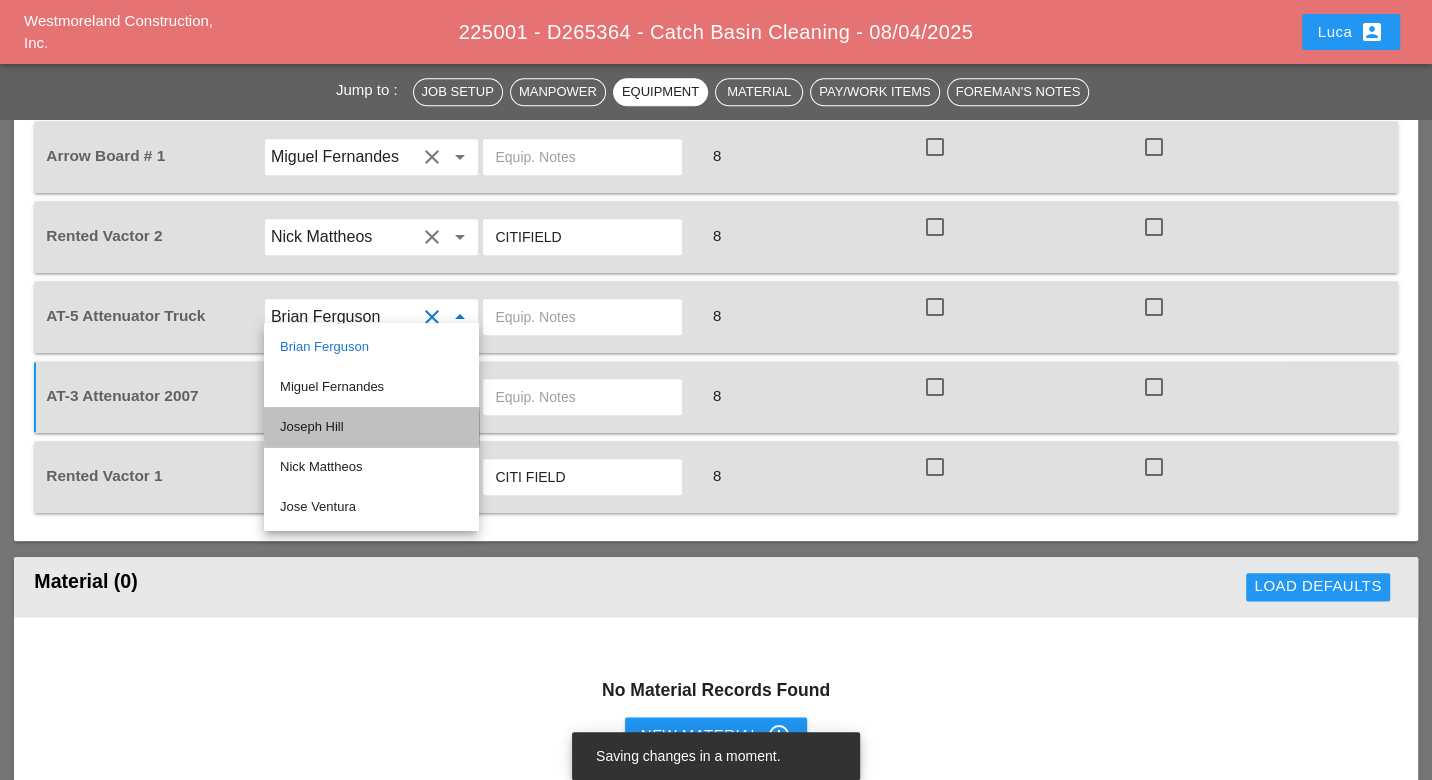click on "Joseph Hill" at bounding box center [371, 427] 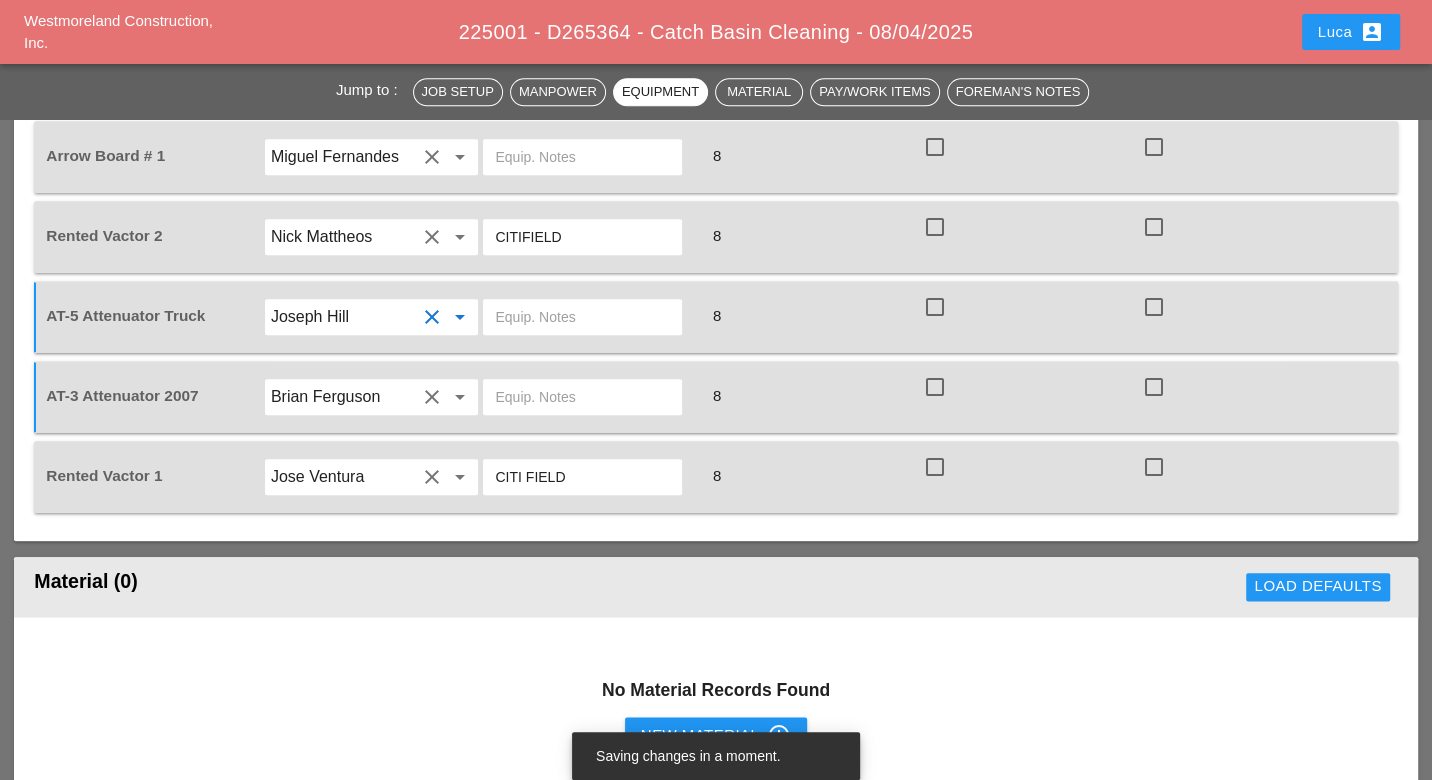 click at bounding box center [582, 397] 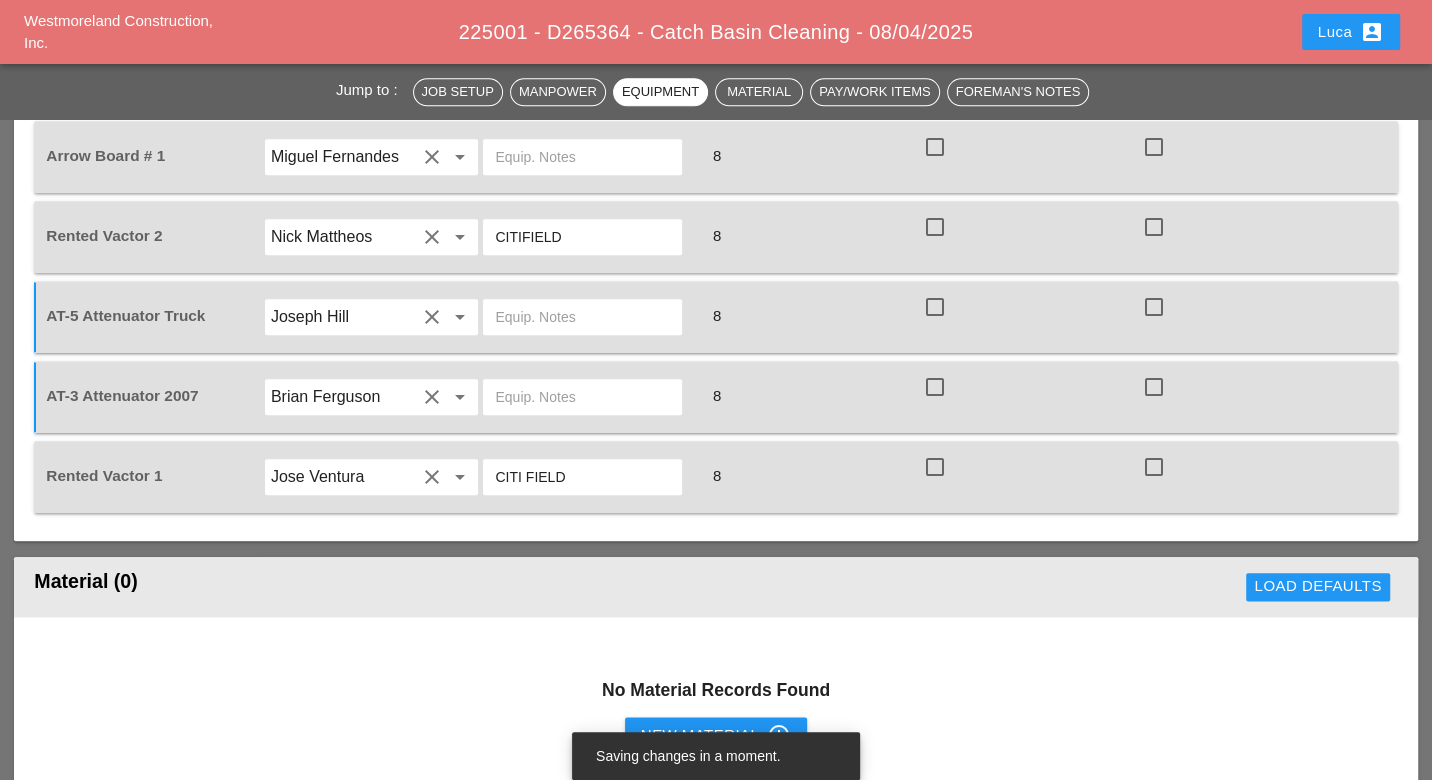 paste on "Bruckner yard" 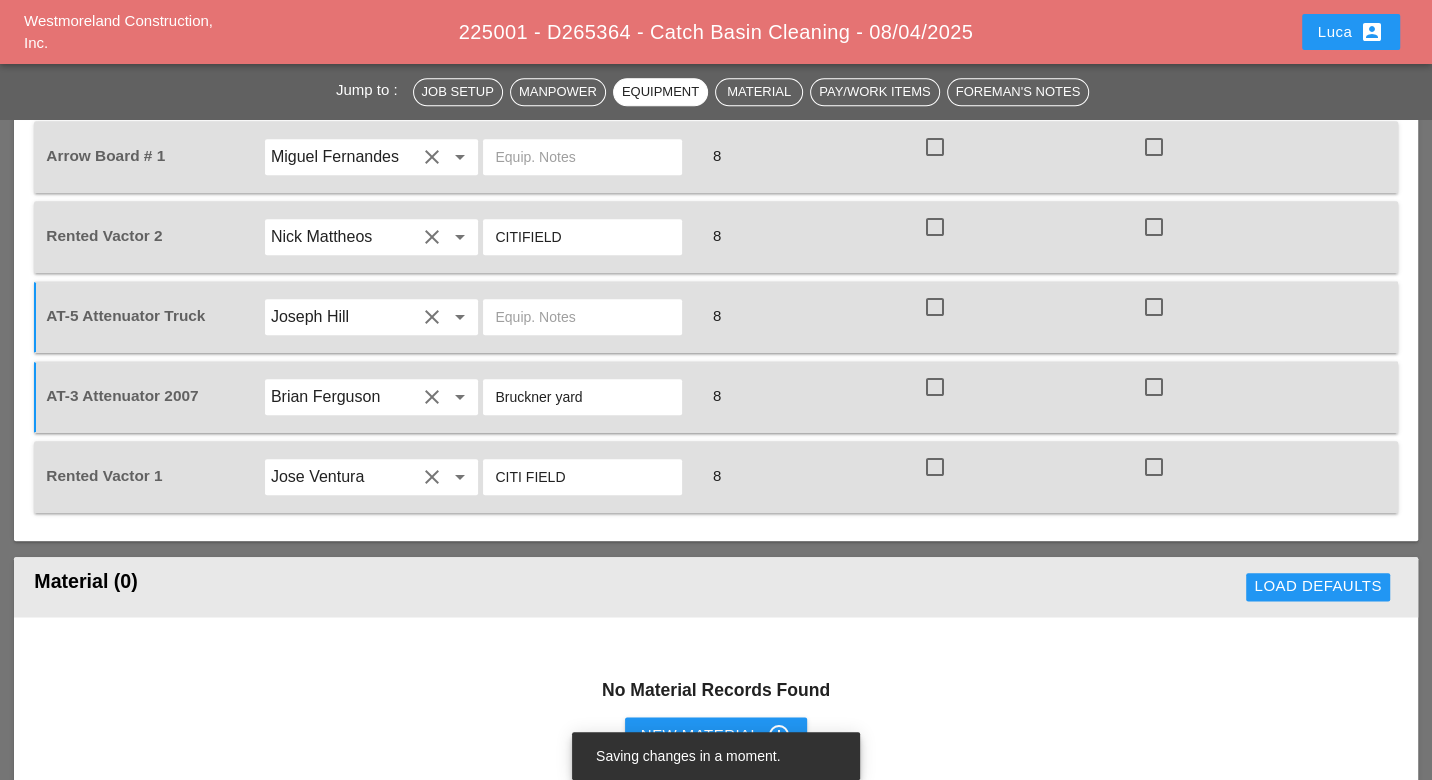 type on "Bruckner yard" 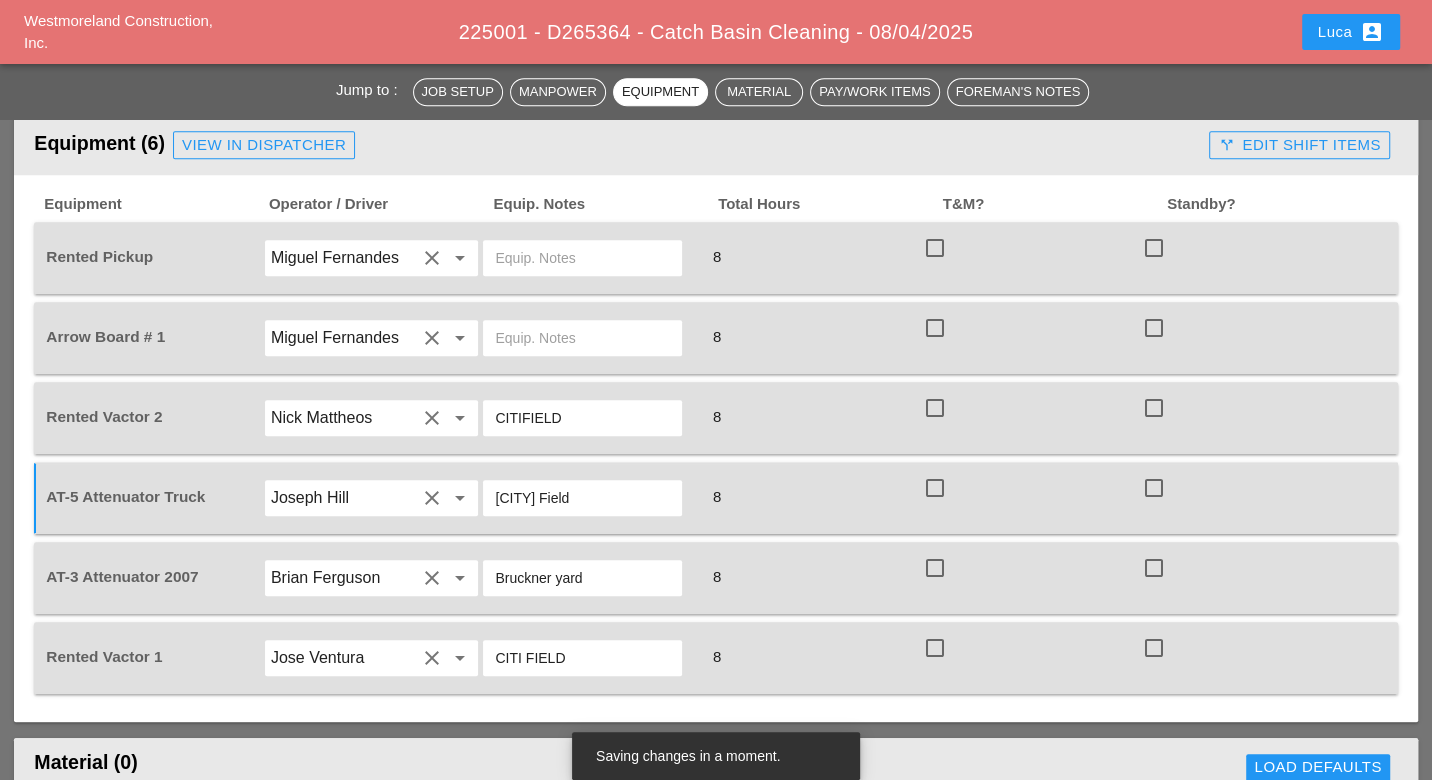 scroll, scrollTop: 1305, scrollLeft: 0, axis: vertical 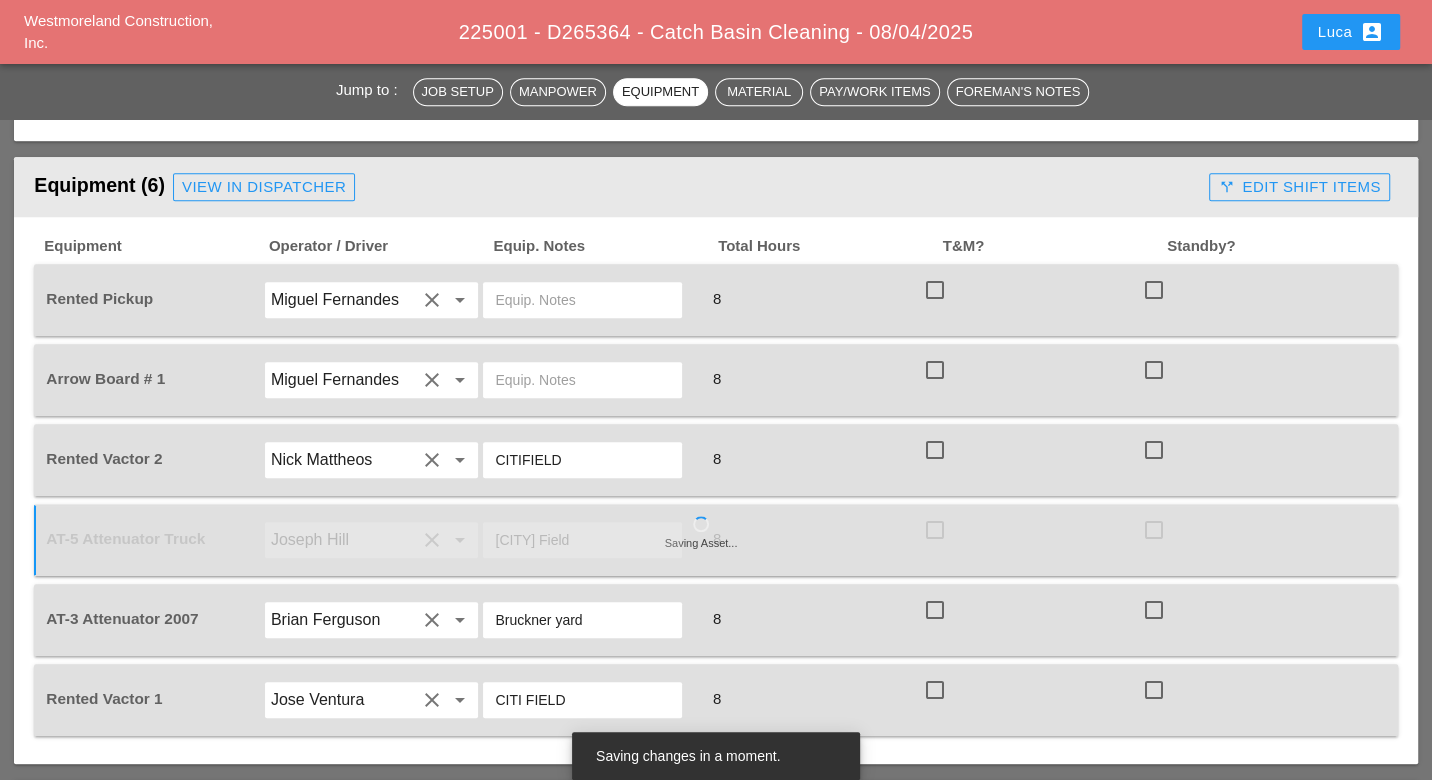 type on "City Field" 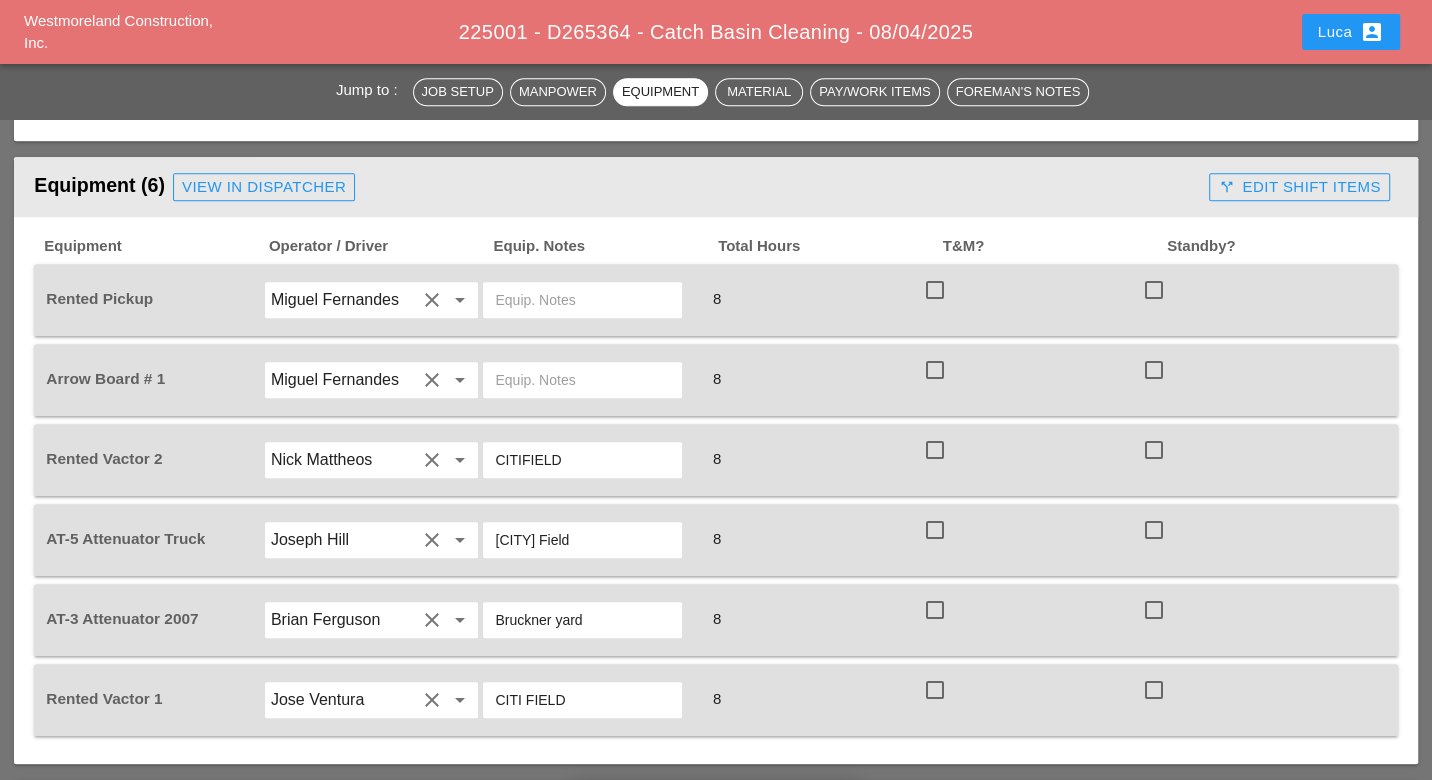 drag, startPoint x: 565, startPoint y: 439, endPoint x: 494, endPoint y: 436, distance: 71.063354 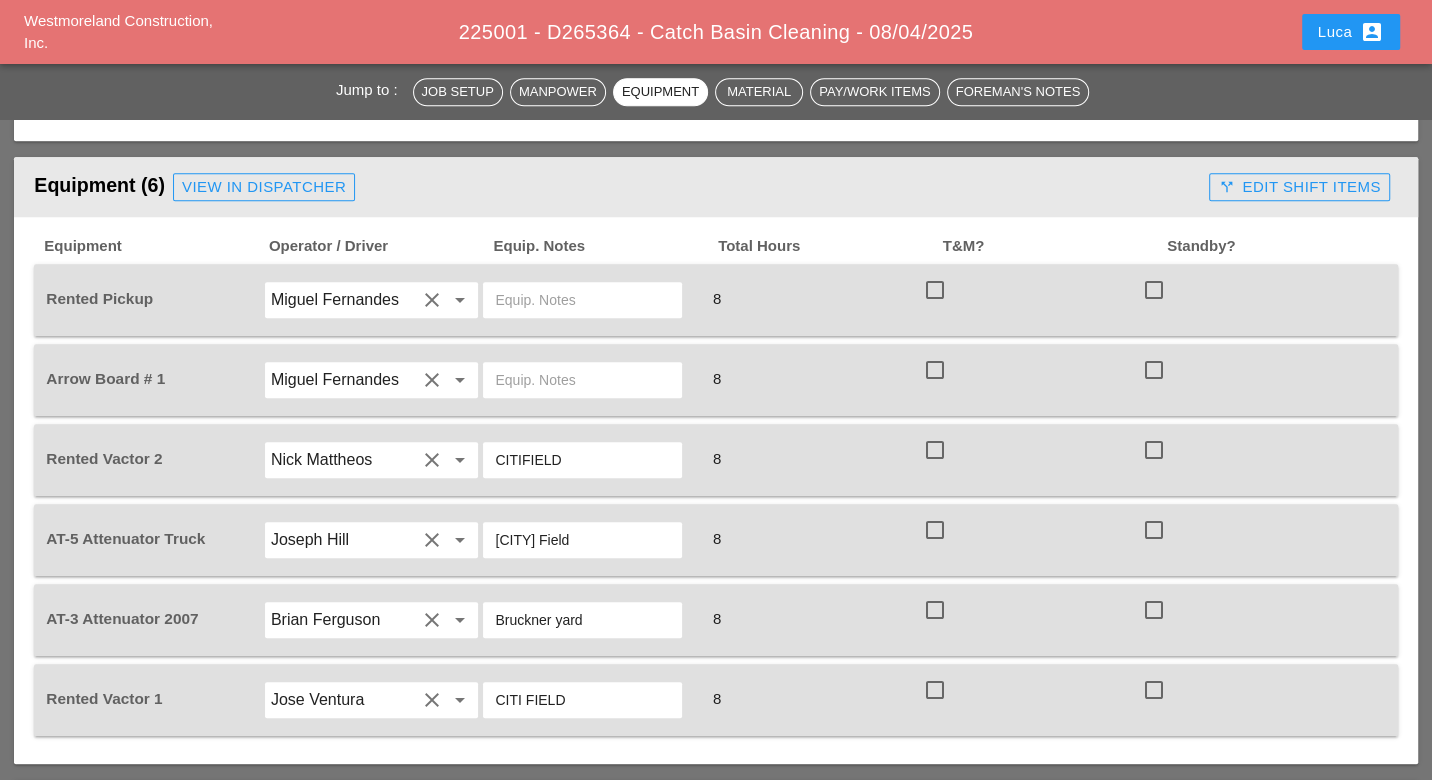 click on "CITIFIELD" at bounding box center [582, 460] 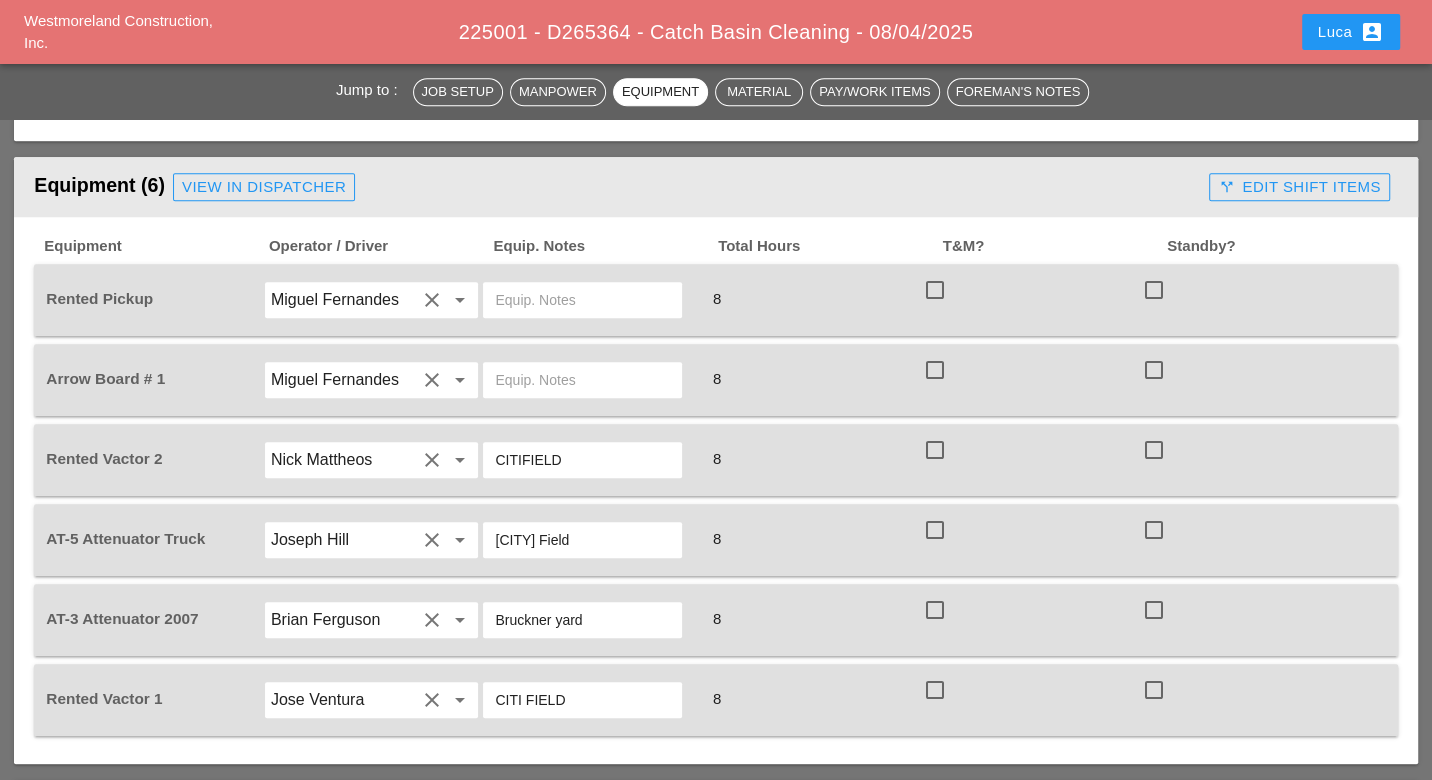 click on "CITIFIELD" at bounding box center [582, 460] 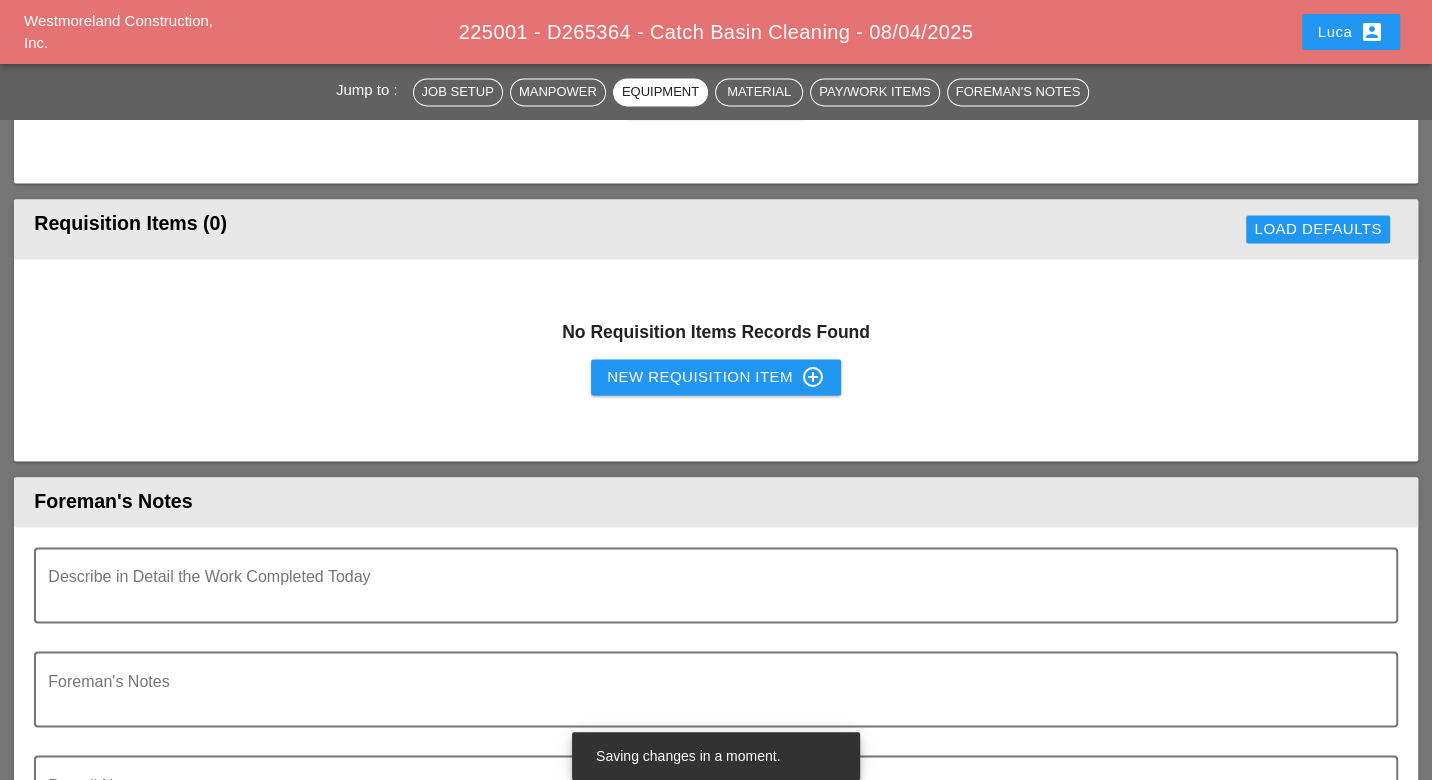scroll, scrollTop: 2194, scrollLeft: 0, axis: vertical 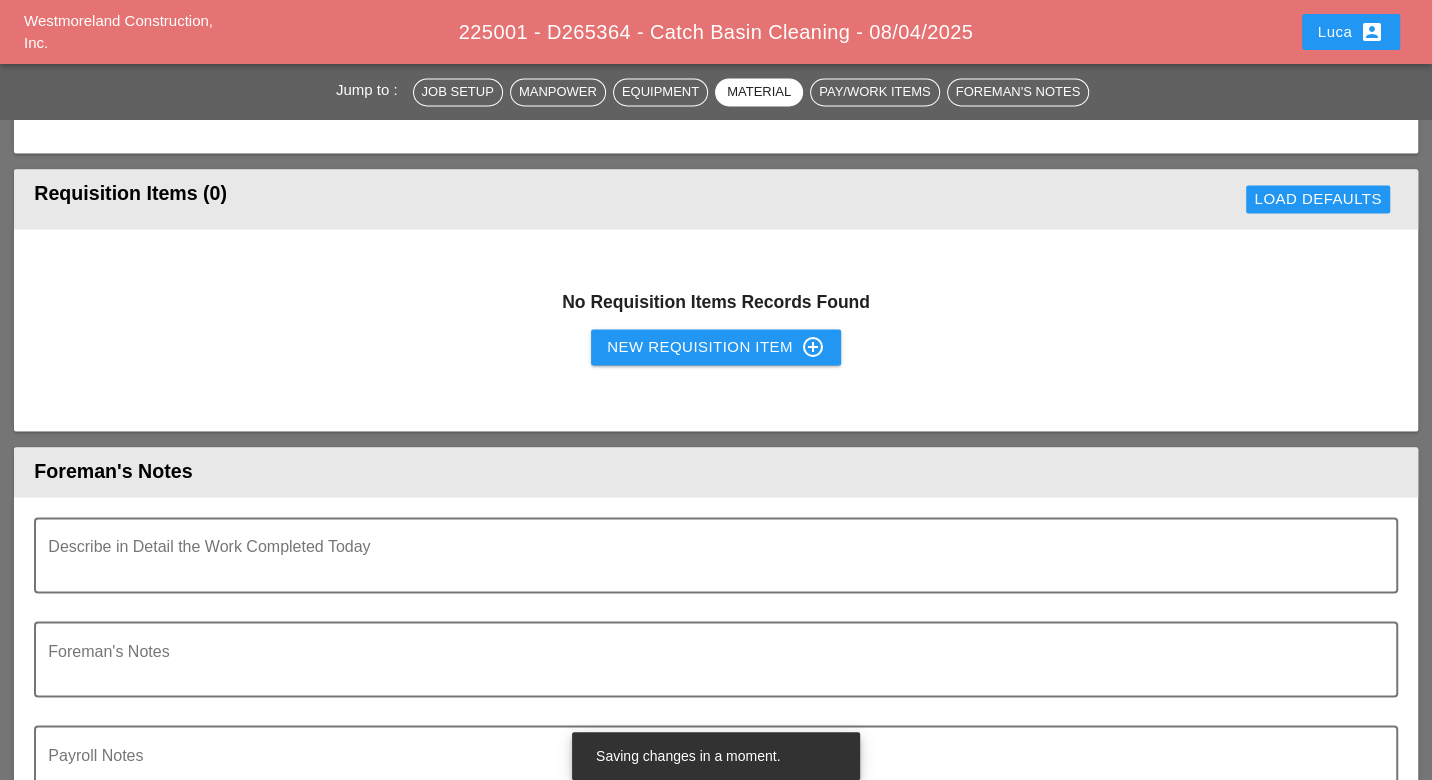 type on "CITIFIELD" 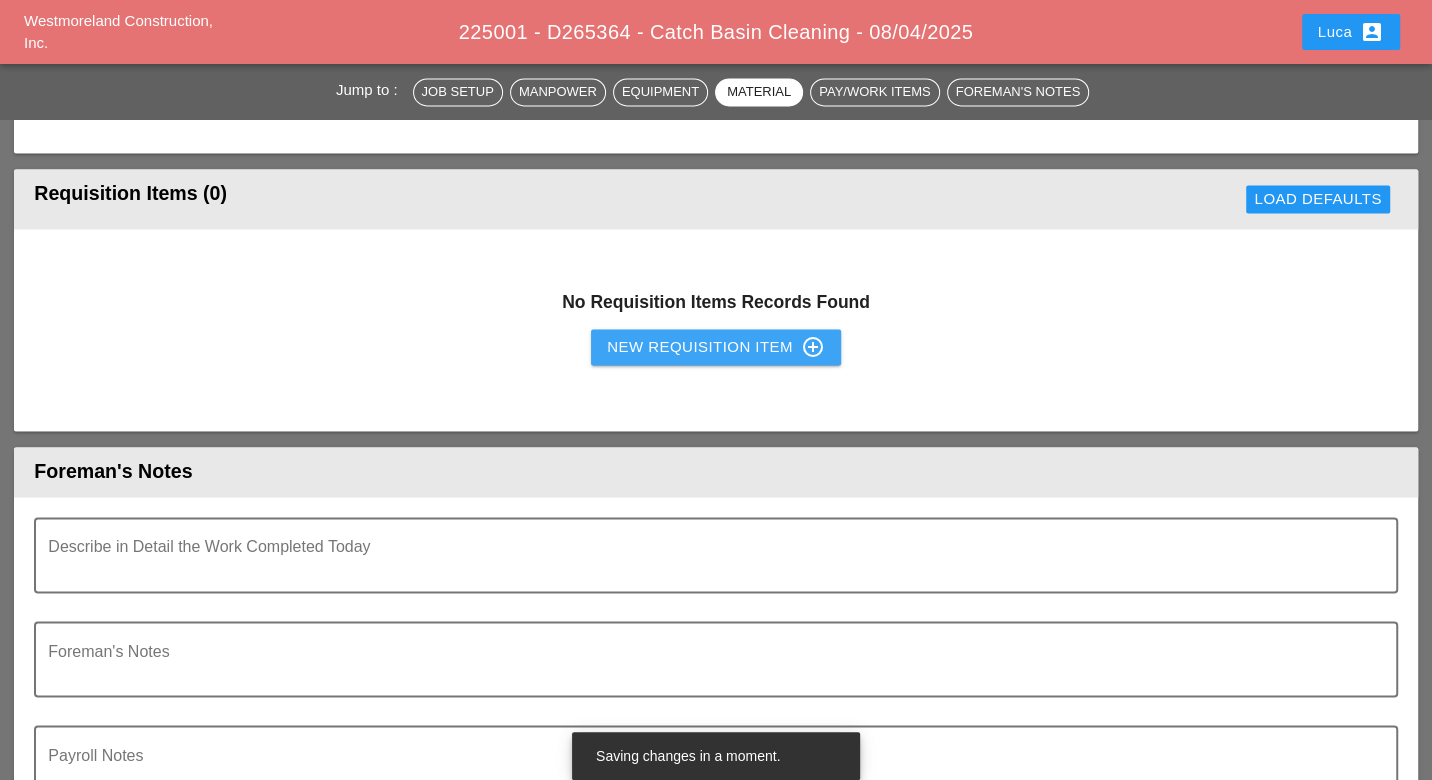 click on "New Requisition Item control_point" at bounding box center [716, 347] 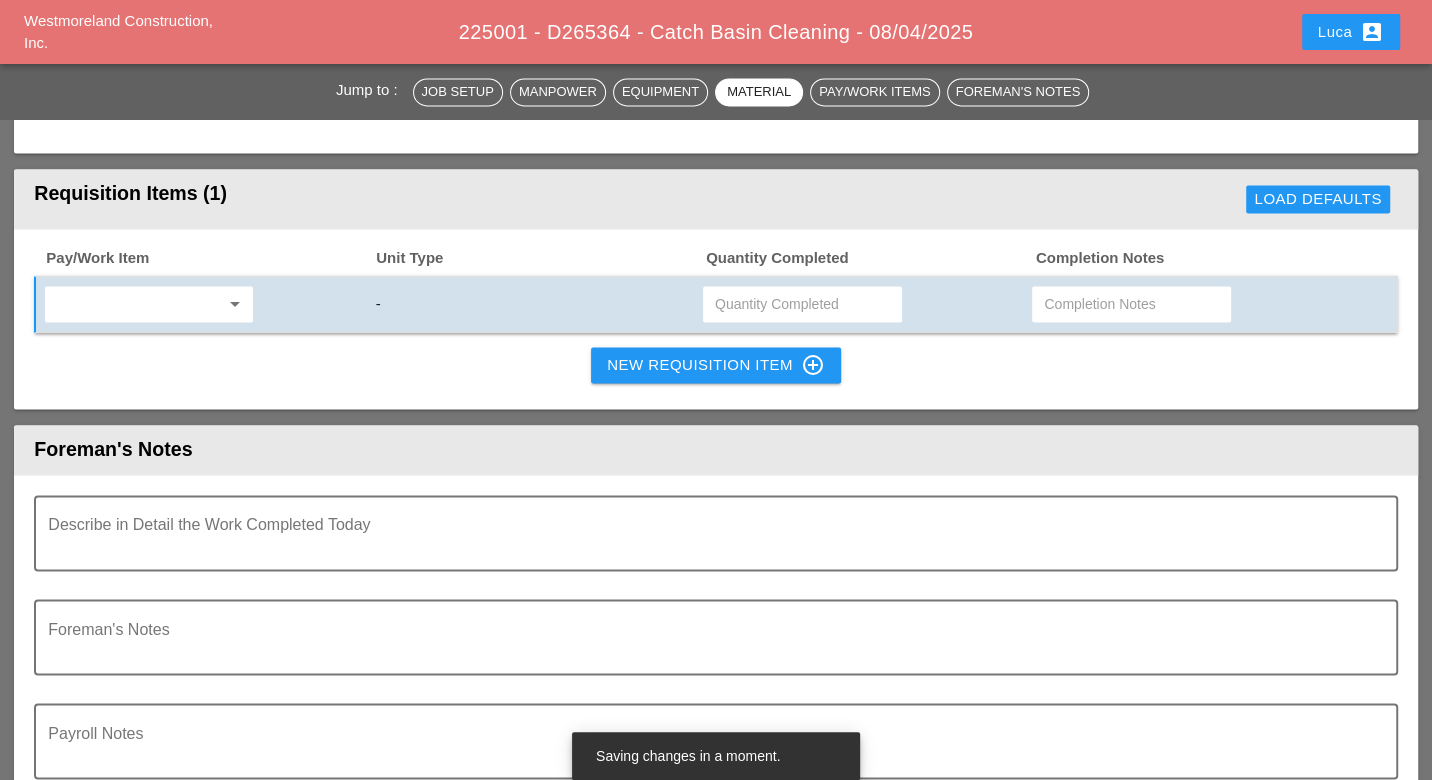click at bounding box center [135, 304] 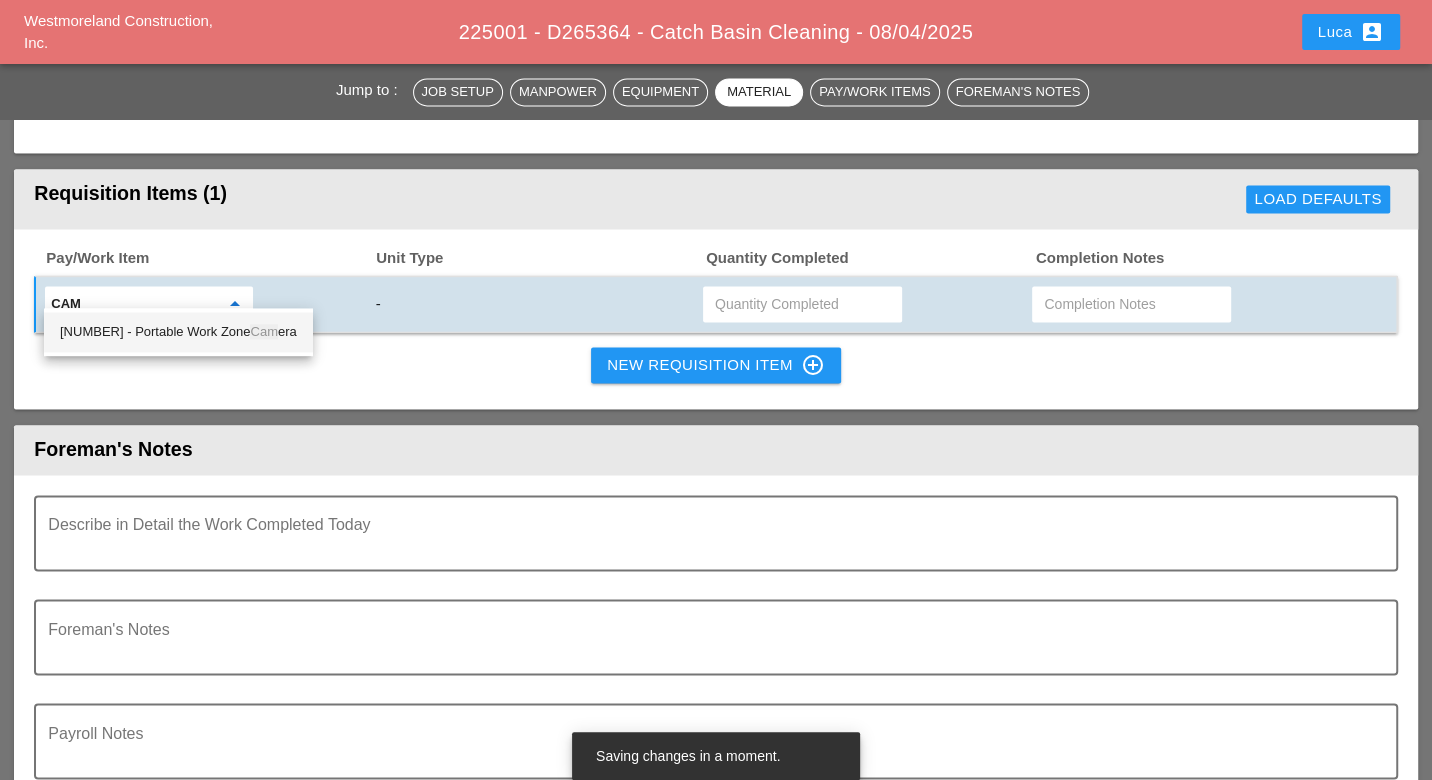 click on "619.1005002 - Portable Work Zone  Cam era" at bounding box center (178, 332) 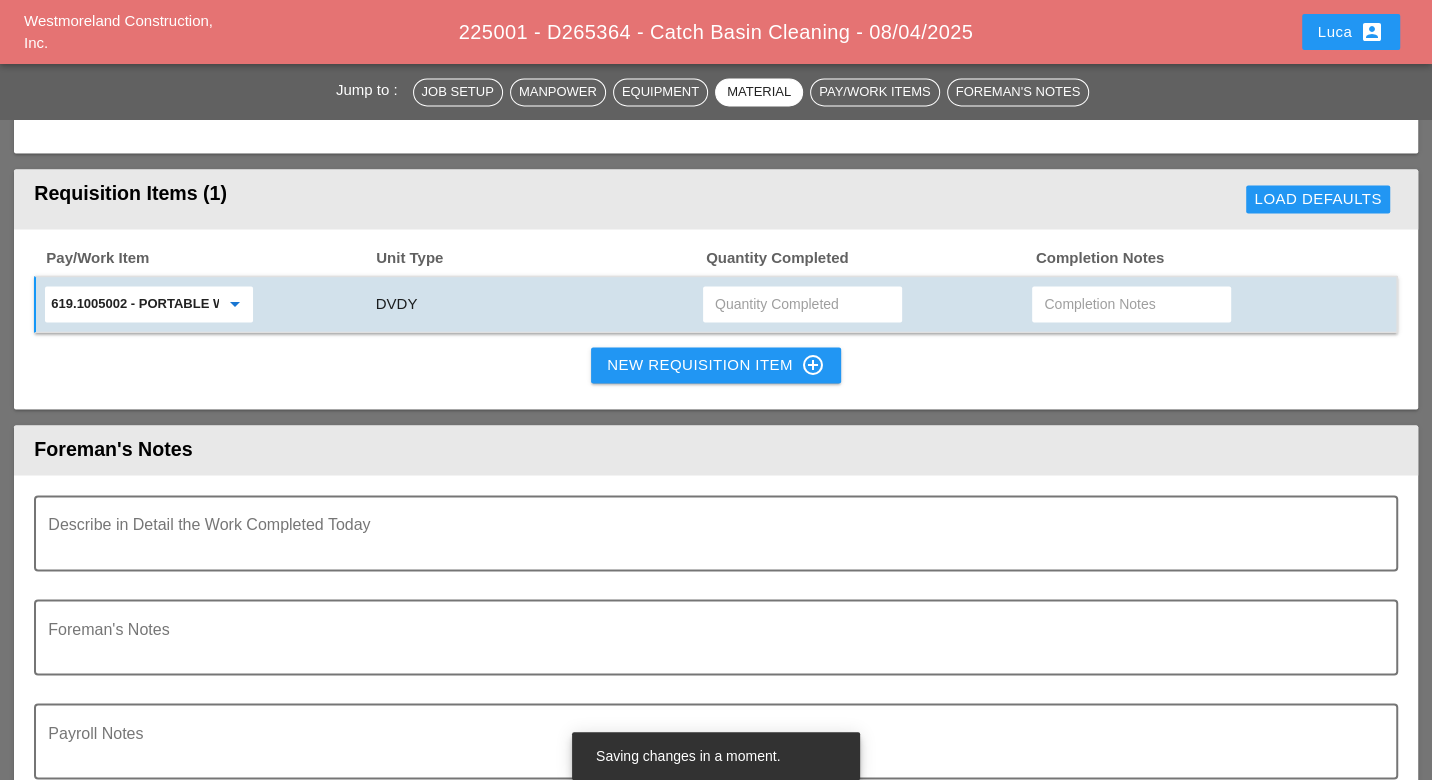 type on "619.1005002 - Portable Work Zone Camera" 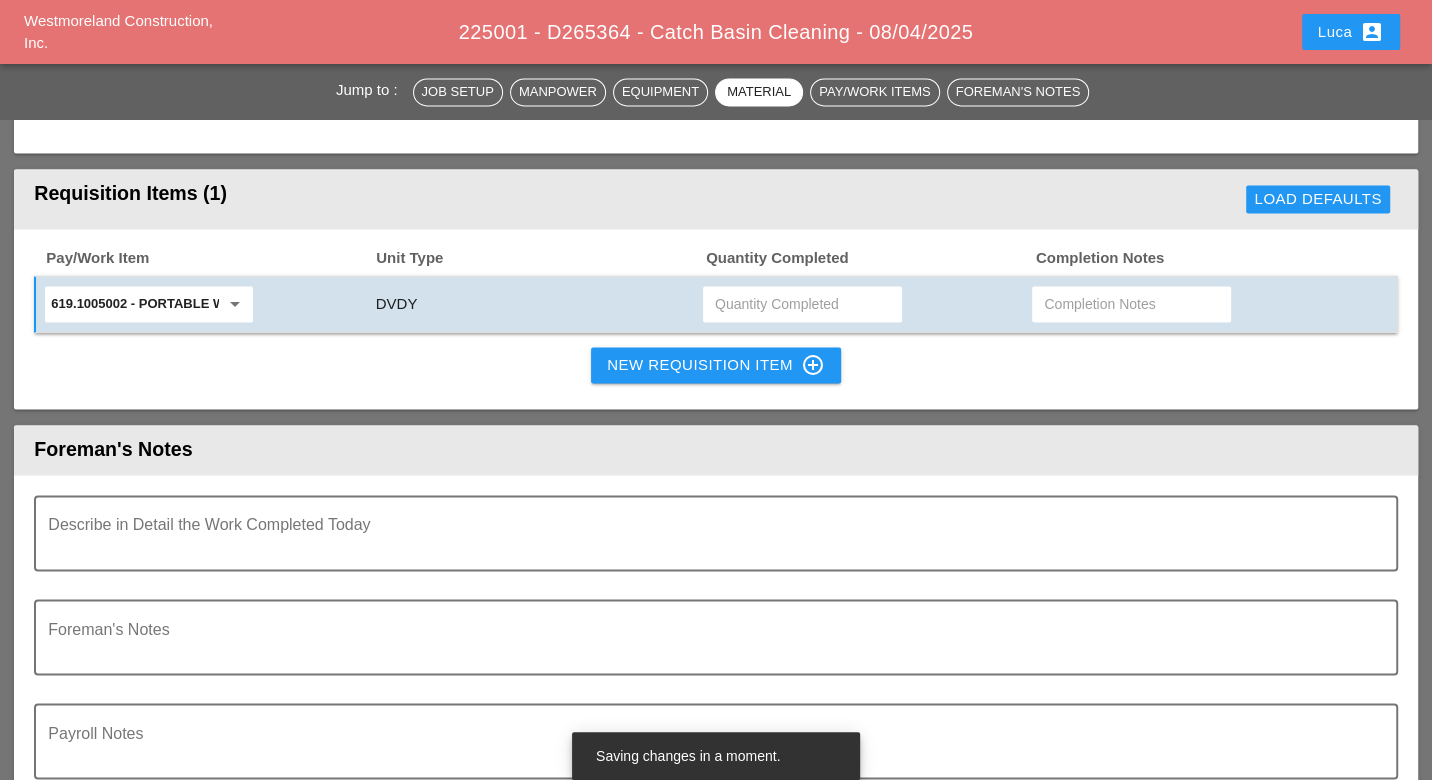 type on "4" 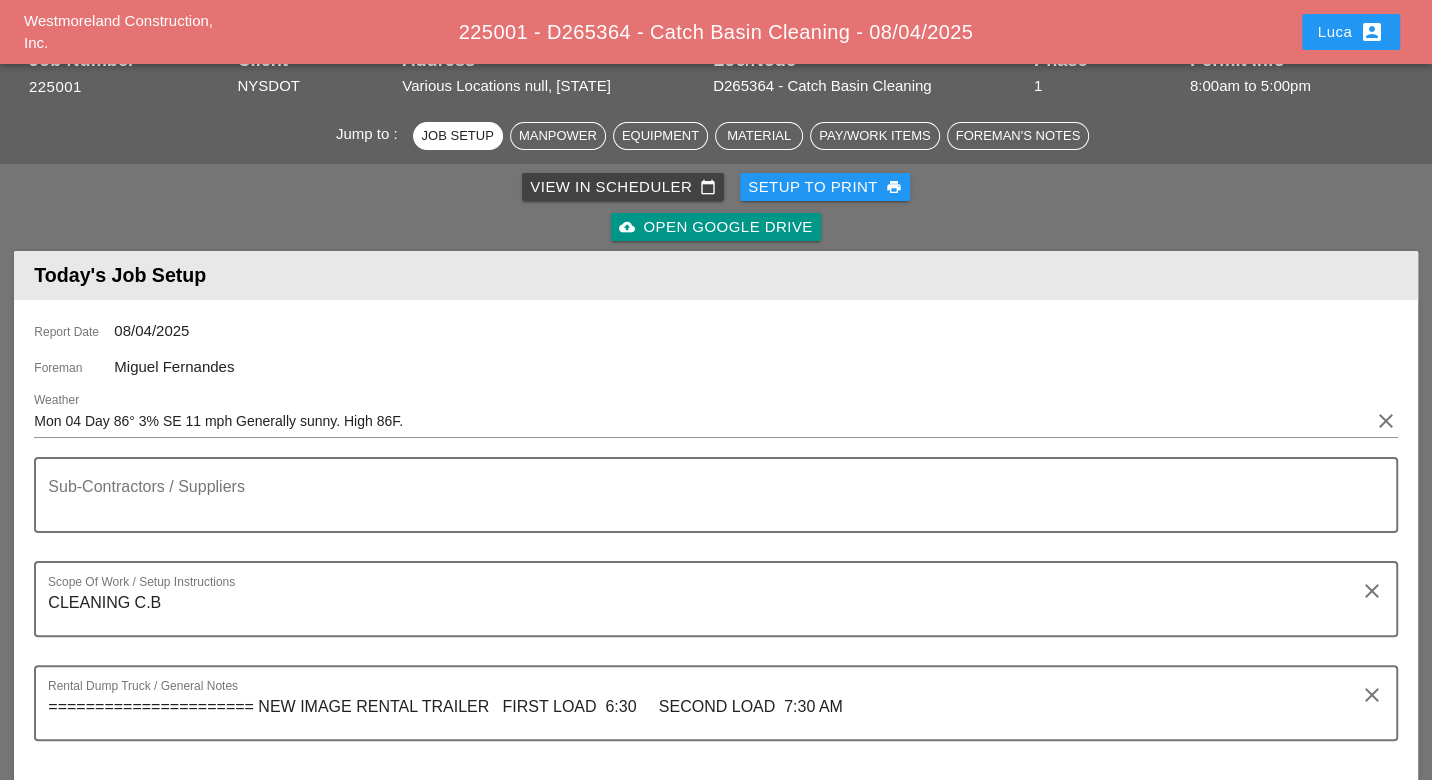 scroll, scrollTop: 83, scrollLeft: 0, axis: vertical 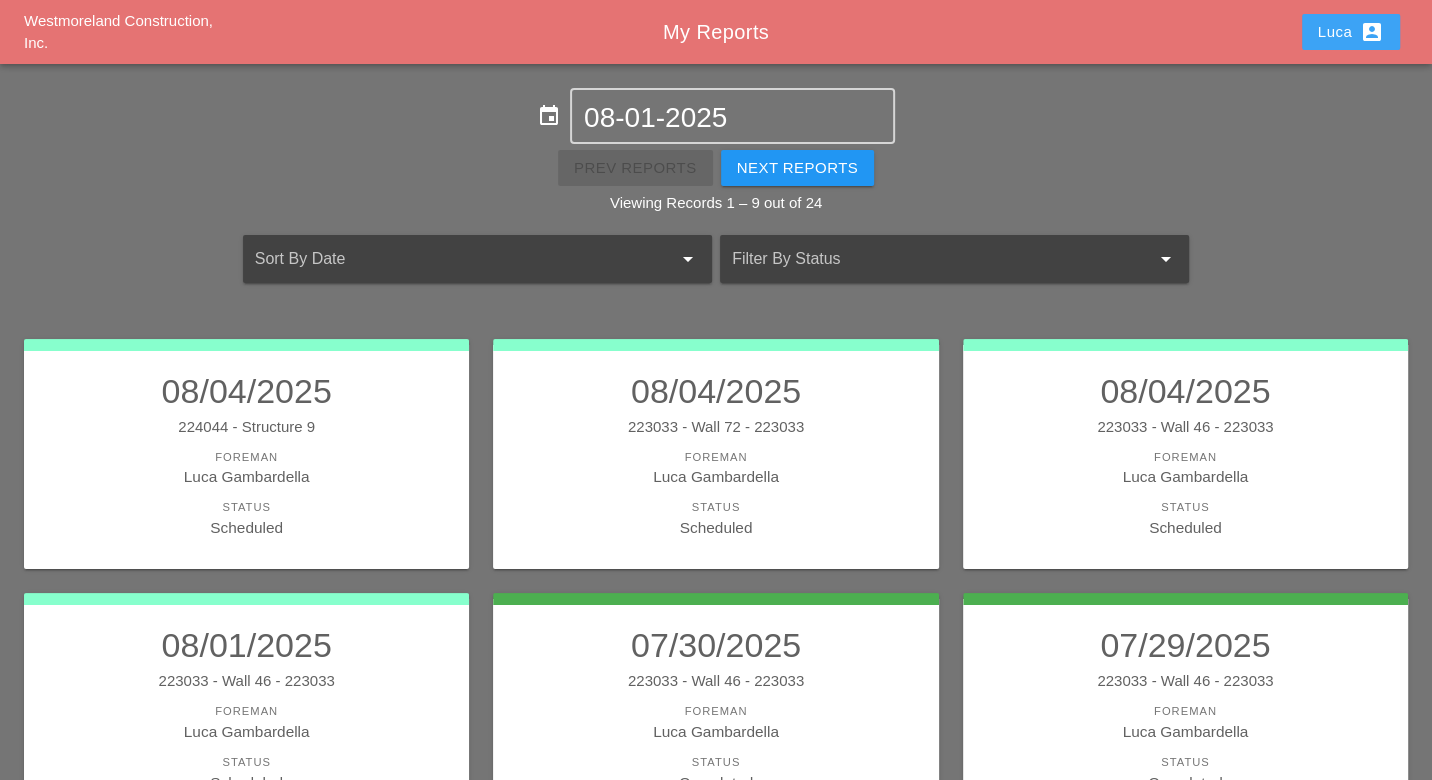 drag, startPoint x: 1334, startPoint y: 15, endPoint x: 1336, endPoint y: 29, distance: 14.142136 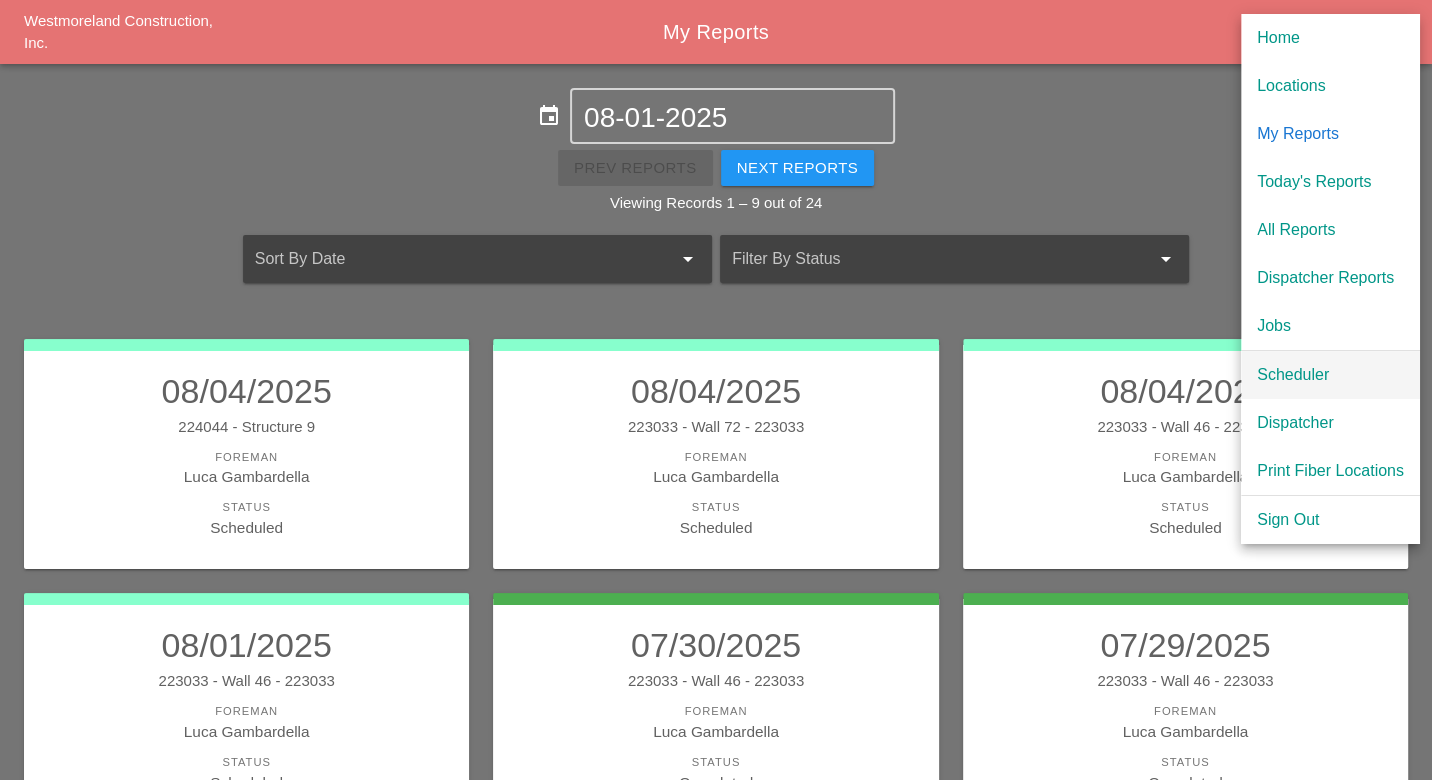 click on "Scheduler" at bounding box center [1330, 375] 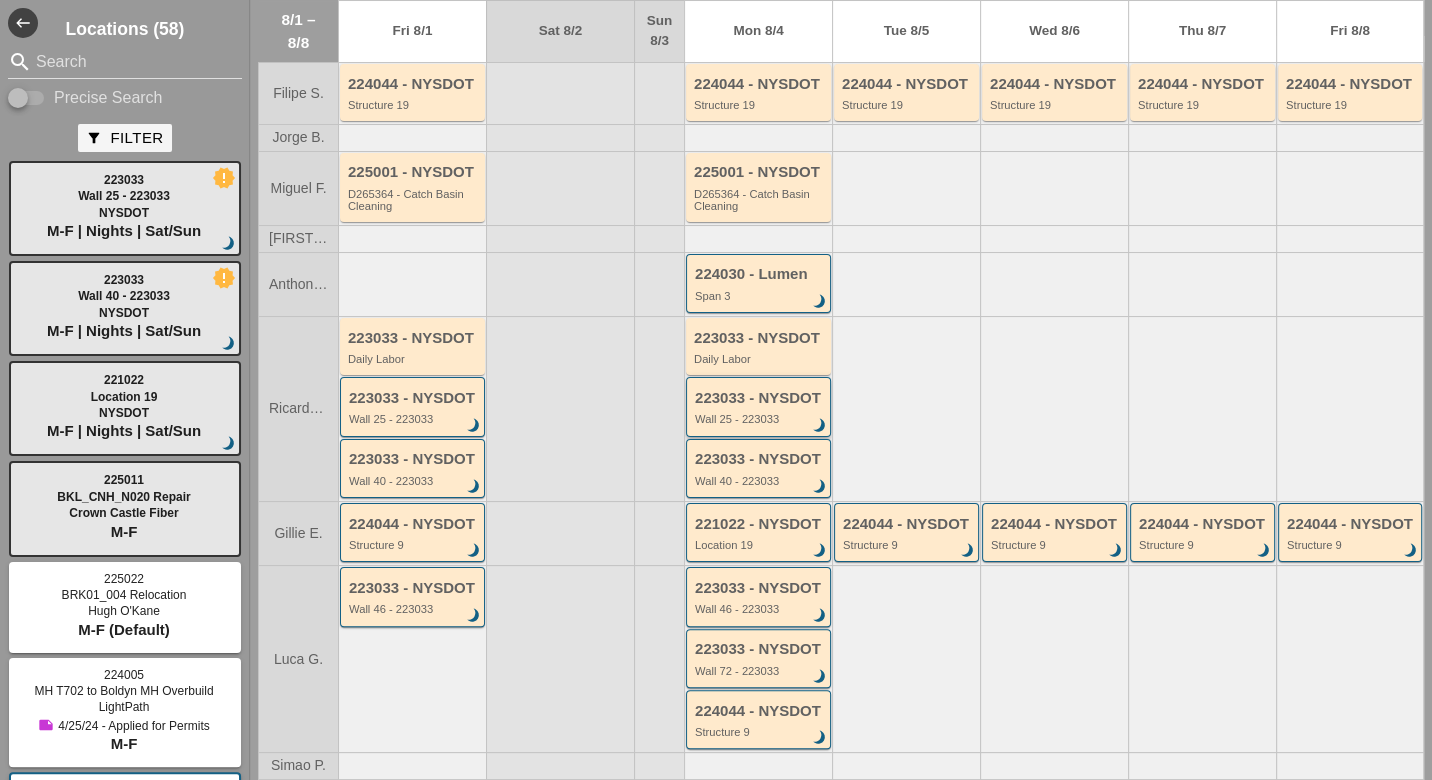 scroll, scrollTop: 111, scrollLeft: 0, axis: vertical 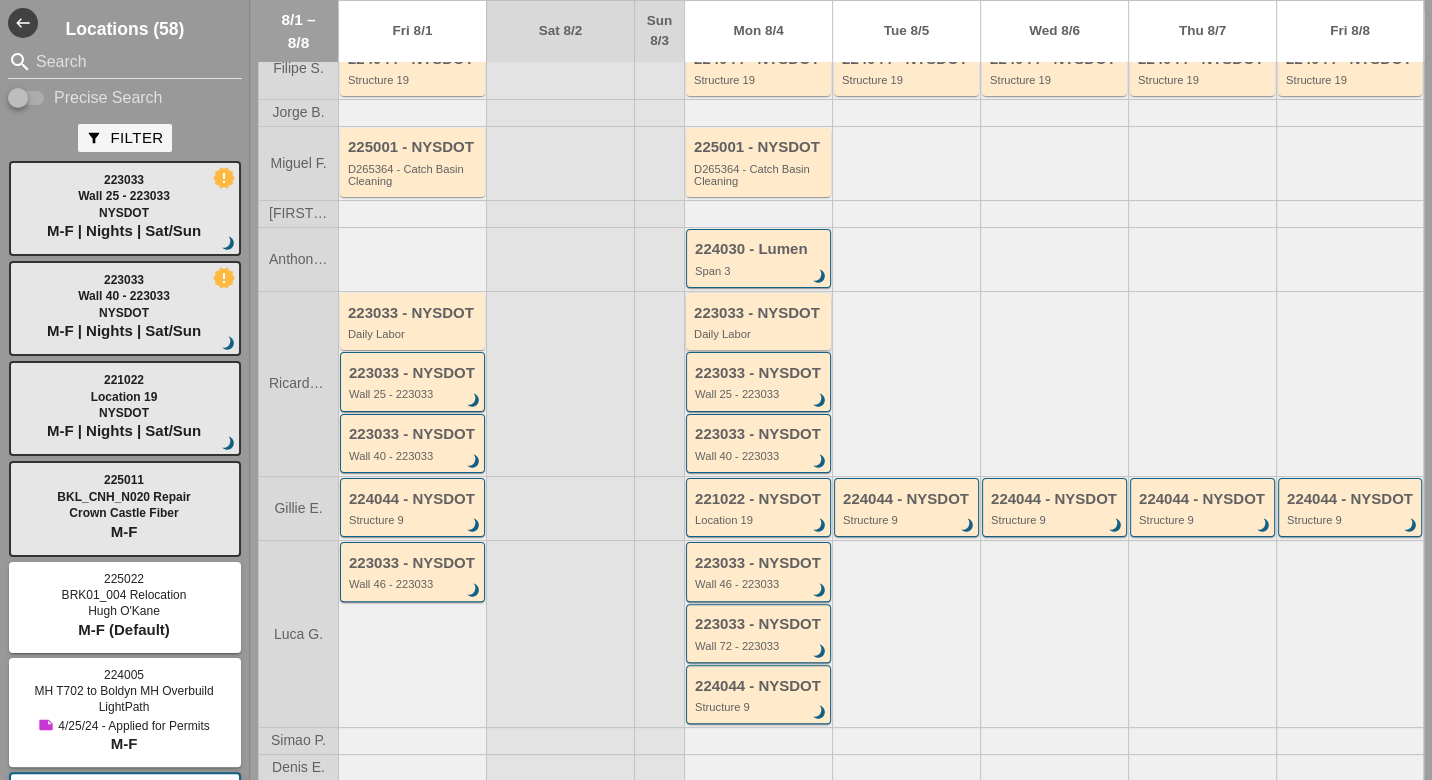 click on "Daily Labor" at bounding box center (760, 334) 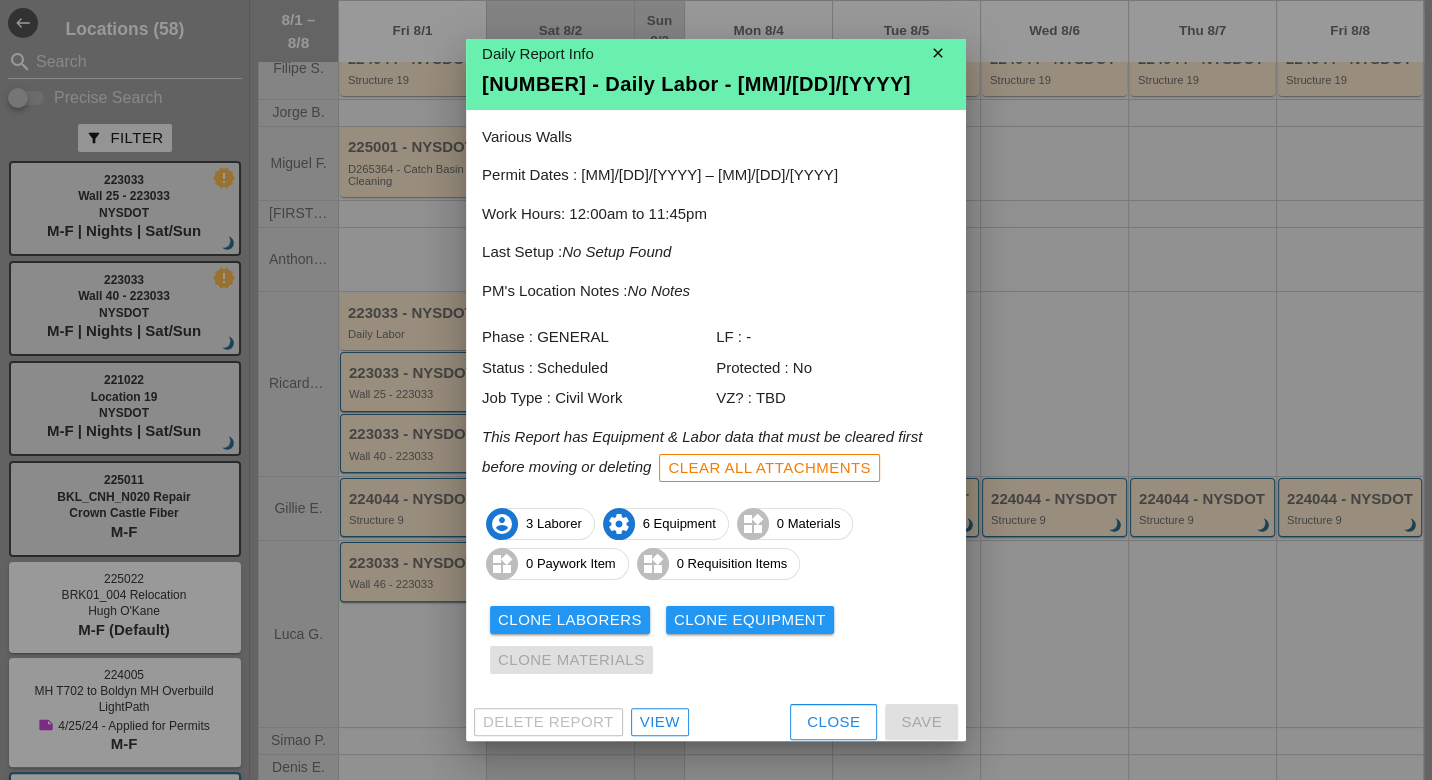 scroll, scrollTop: 17, scrollLeft: 0, axis: vertical 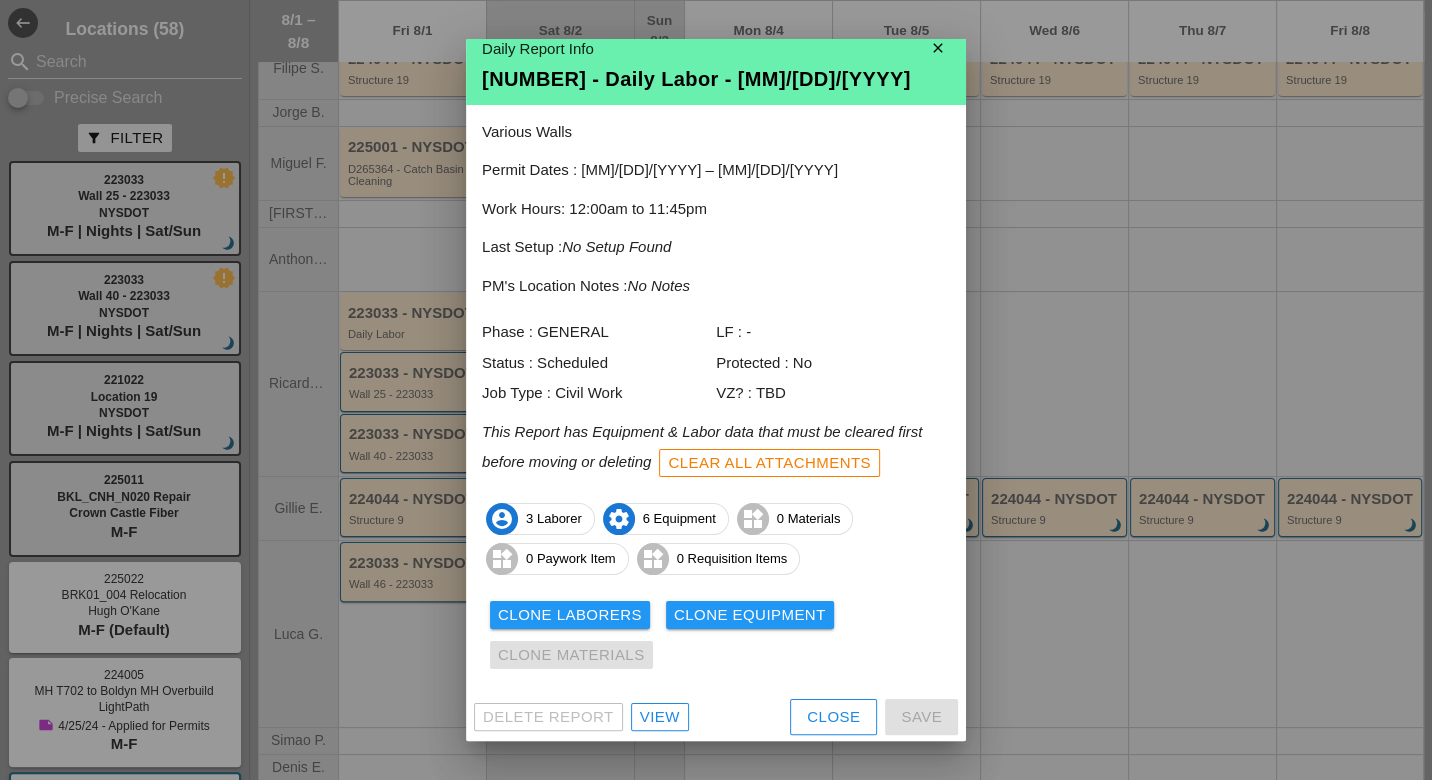 click on "View" at bounding box center (660, 717) 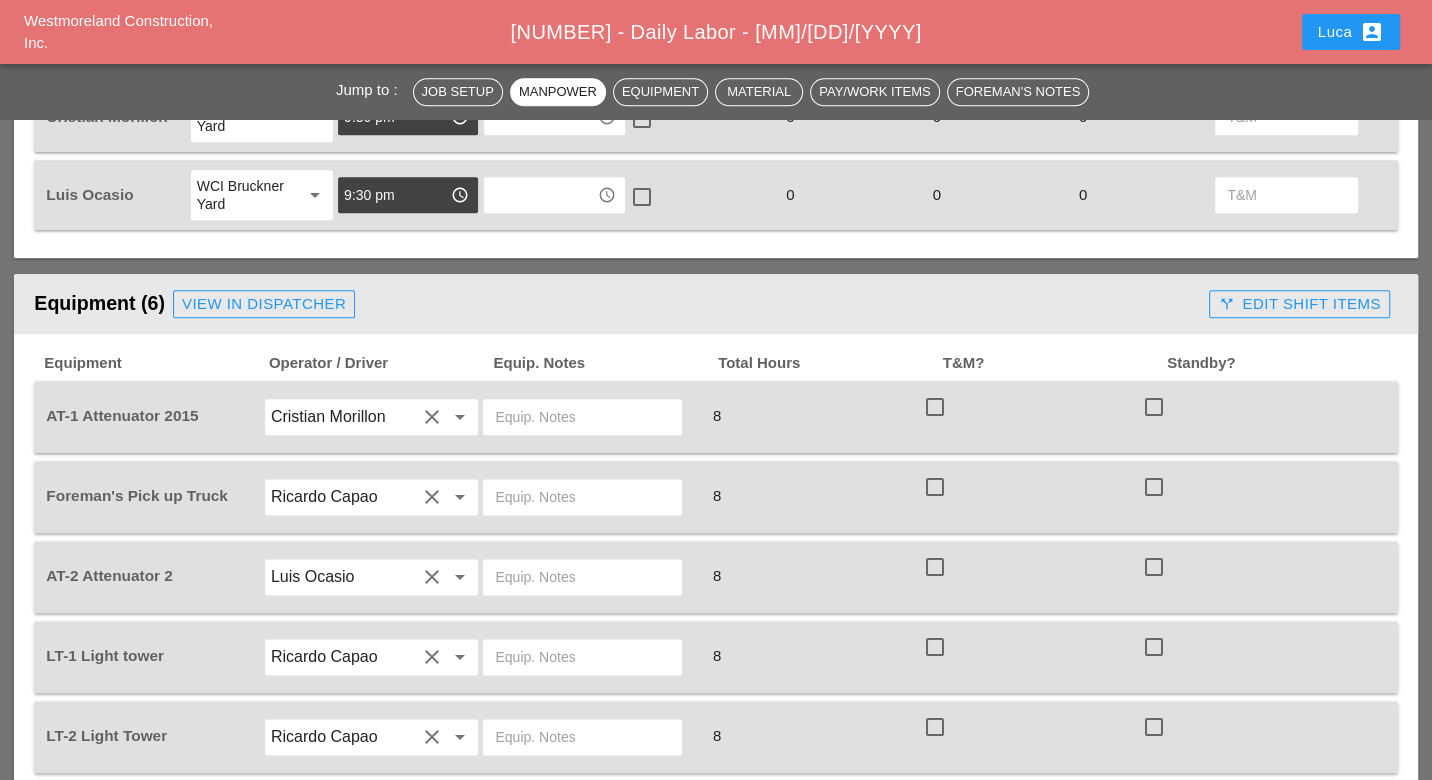 scroll, scrollTop: 1666, scrollLeft: 0, axis: vertical 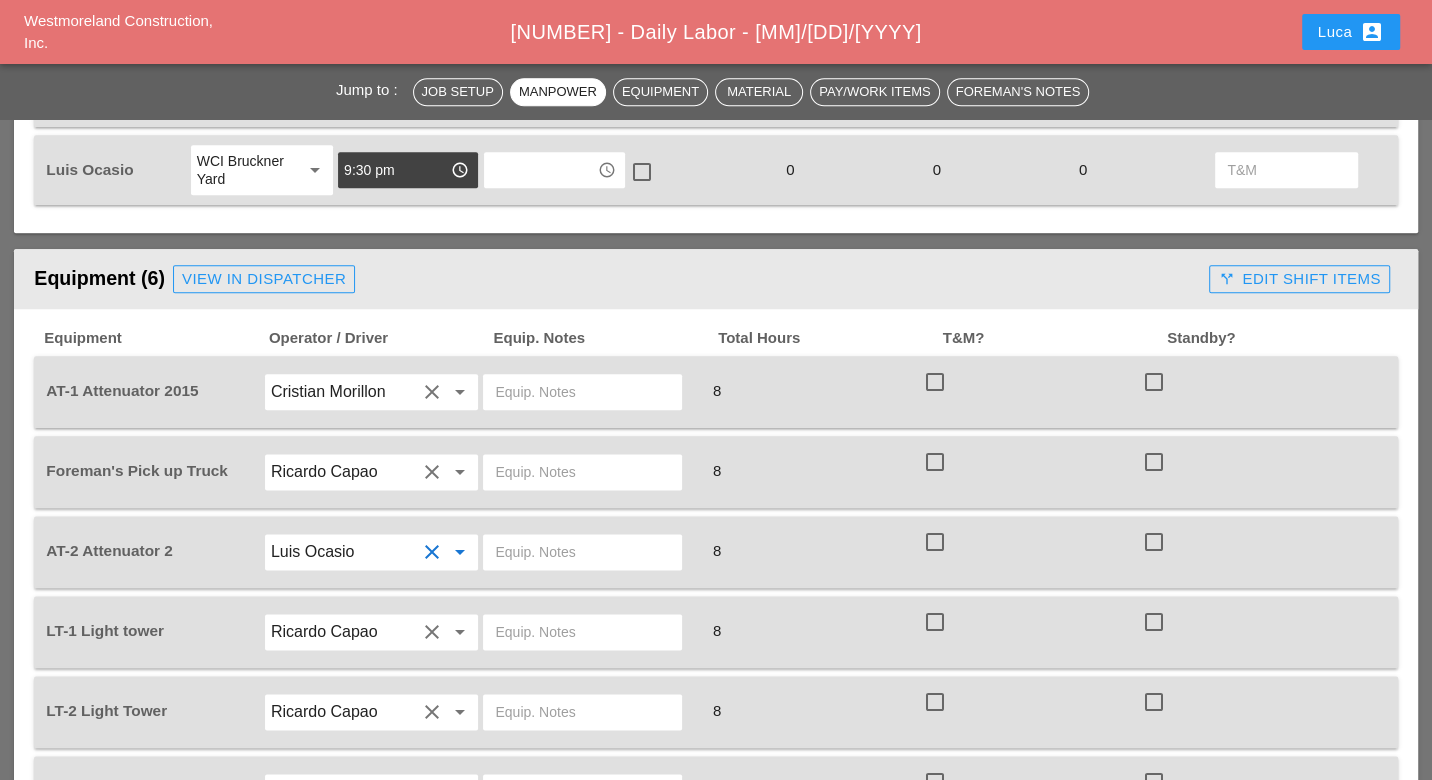 click on "Luis Ocasio" at bounding box center [344, 552] 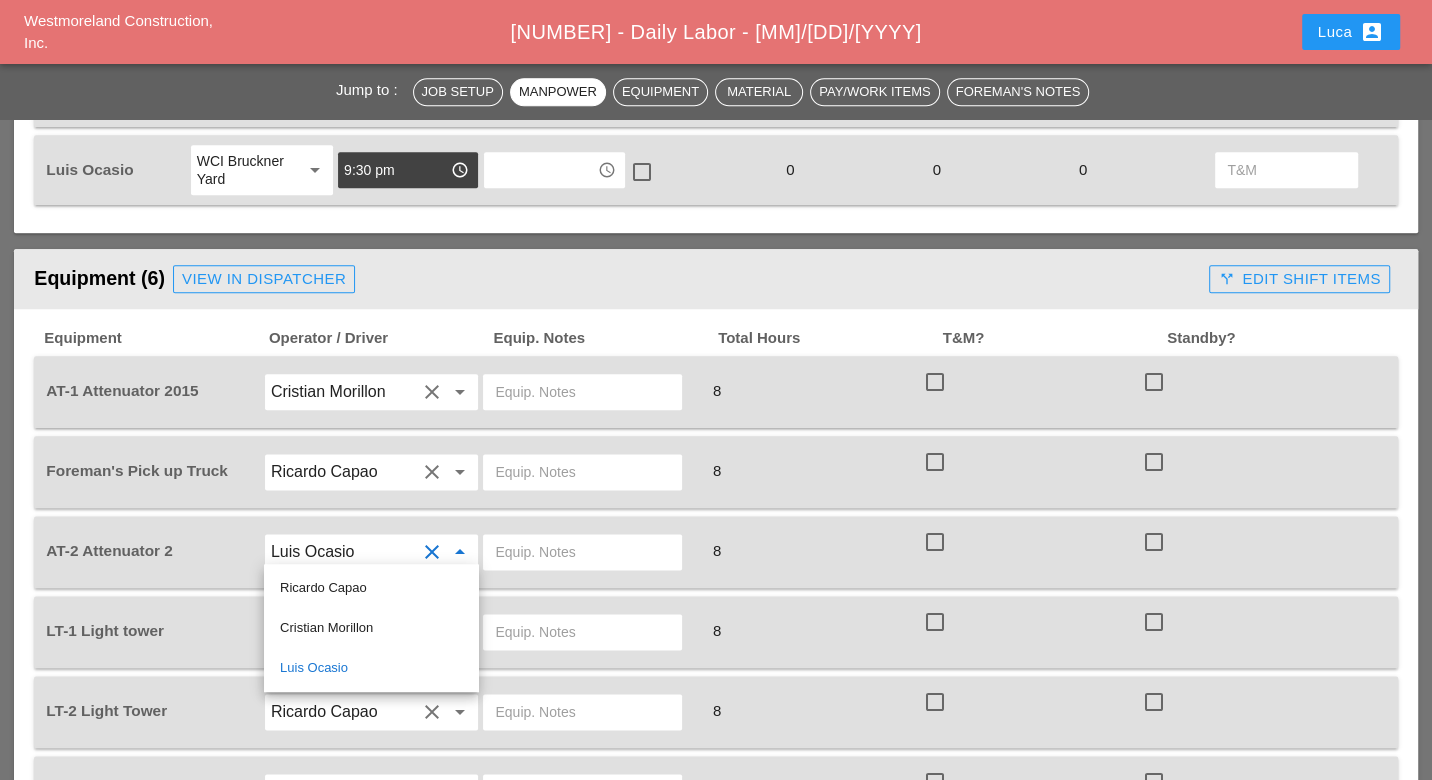 drag, startPoint x: 330, startPoint y: 623, endPoint x: 327, endPoint y: 603, distance: 20.22375 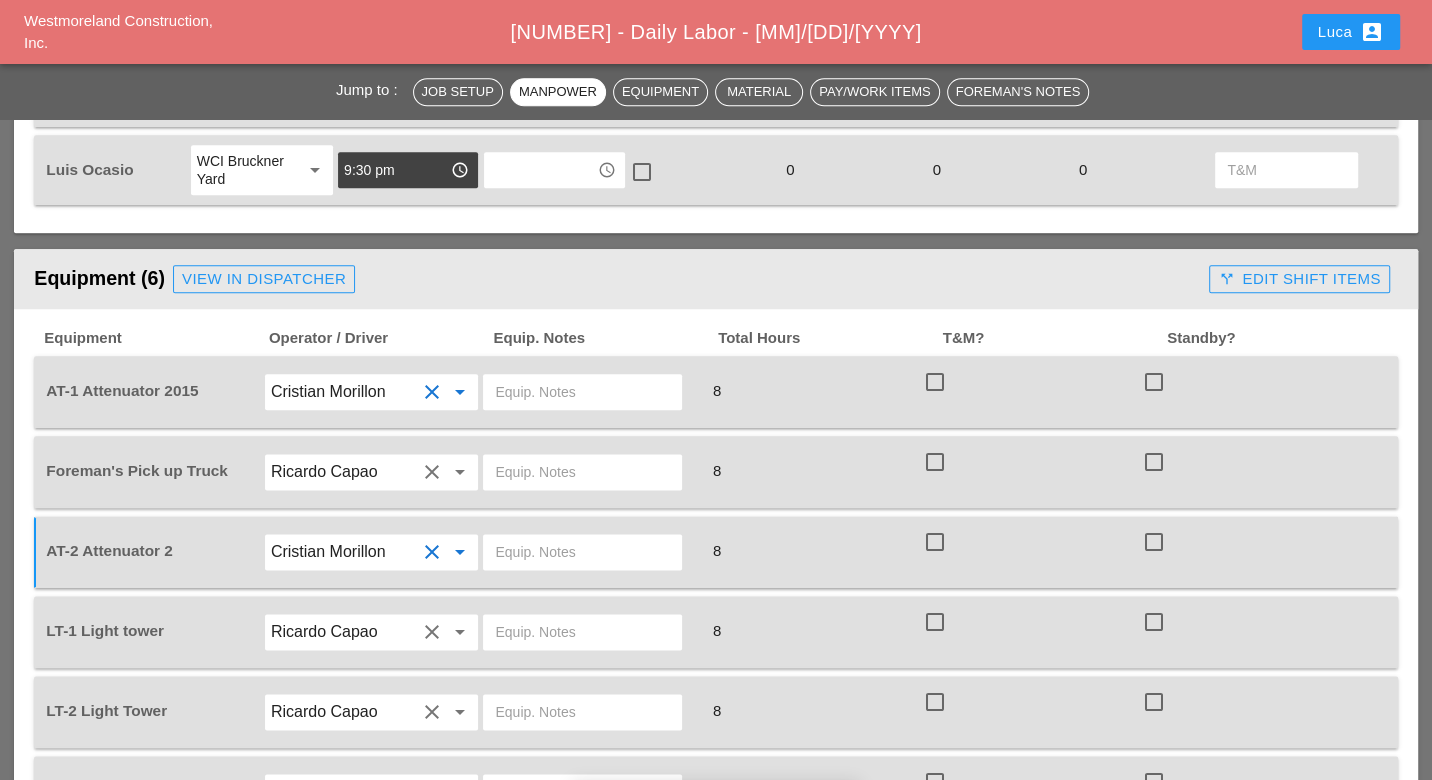 drag, startPoint x: 340, startPoint y: 381, endPoint x: 338, endPoint y: 392, distance: 11.18034 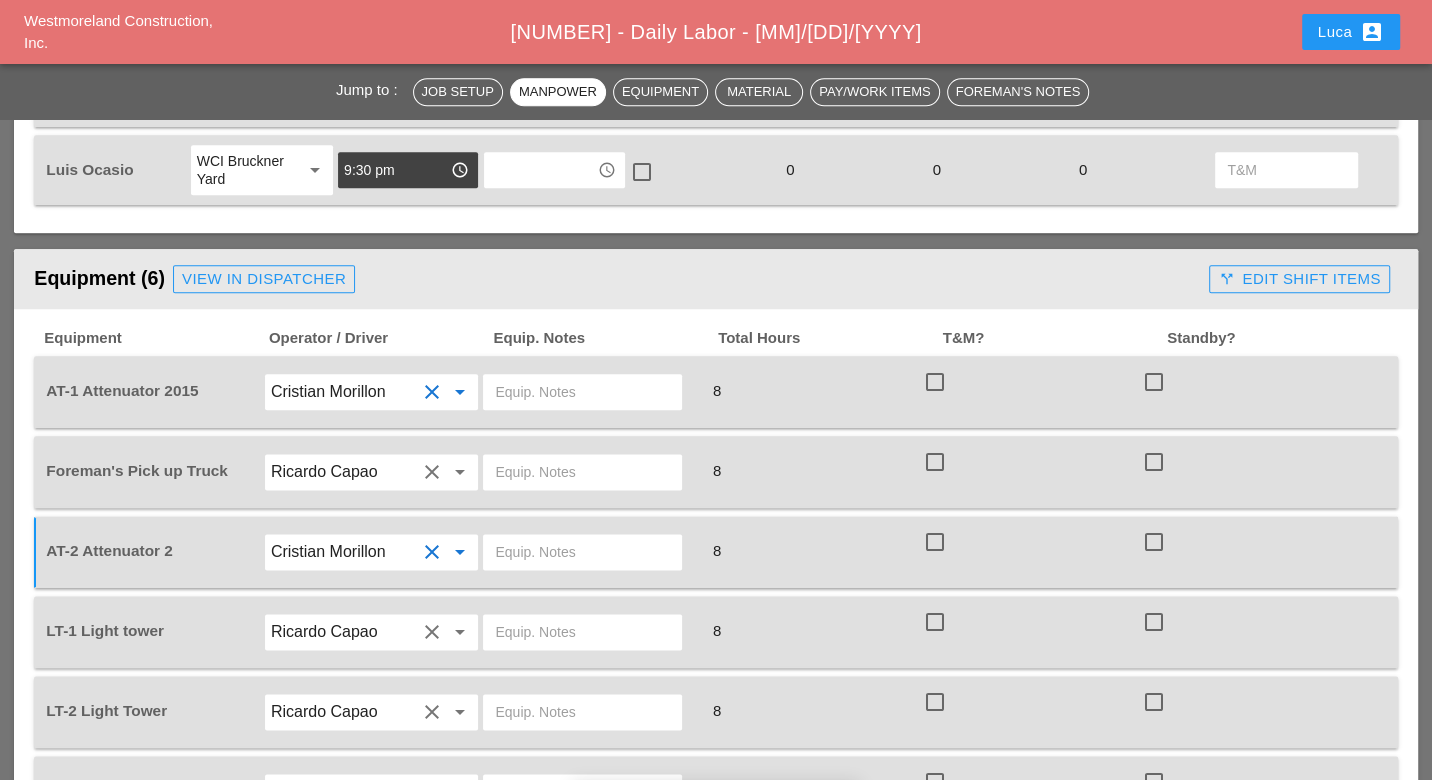 click on "Cristian Morillon" at bounding box center [344, 392] 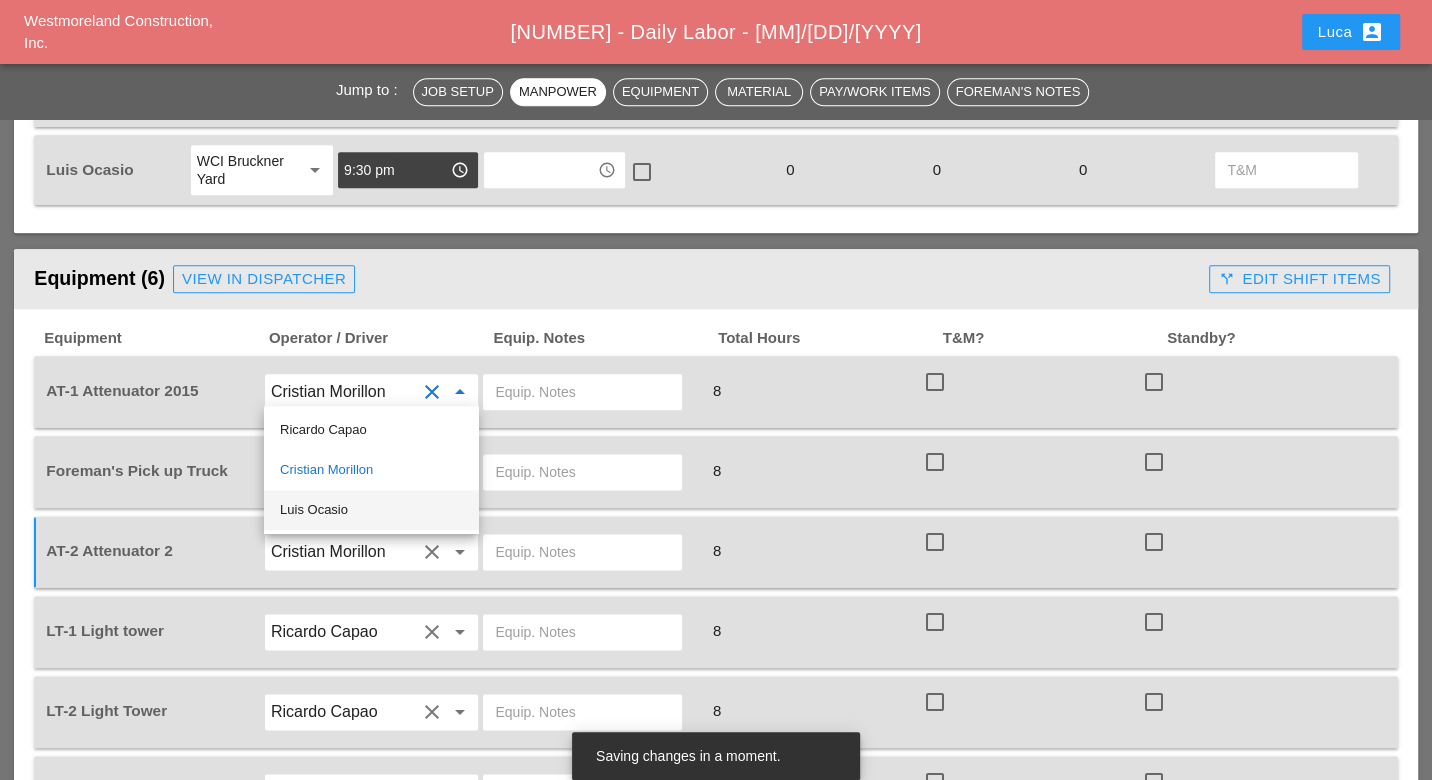 click on "Luis Ocasio" at bounding box center [371, 510] 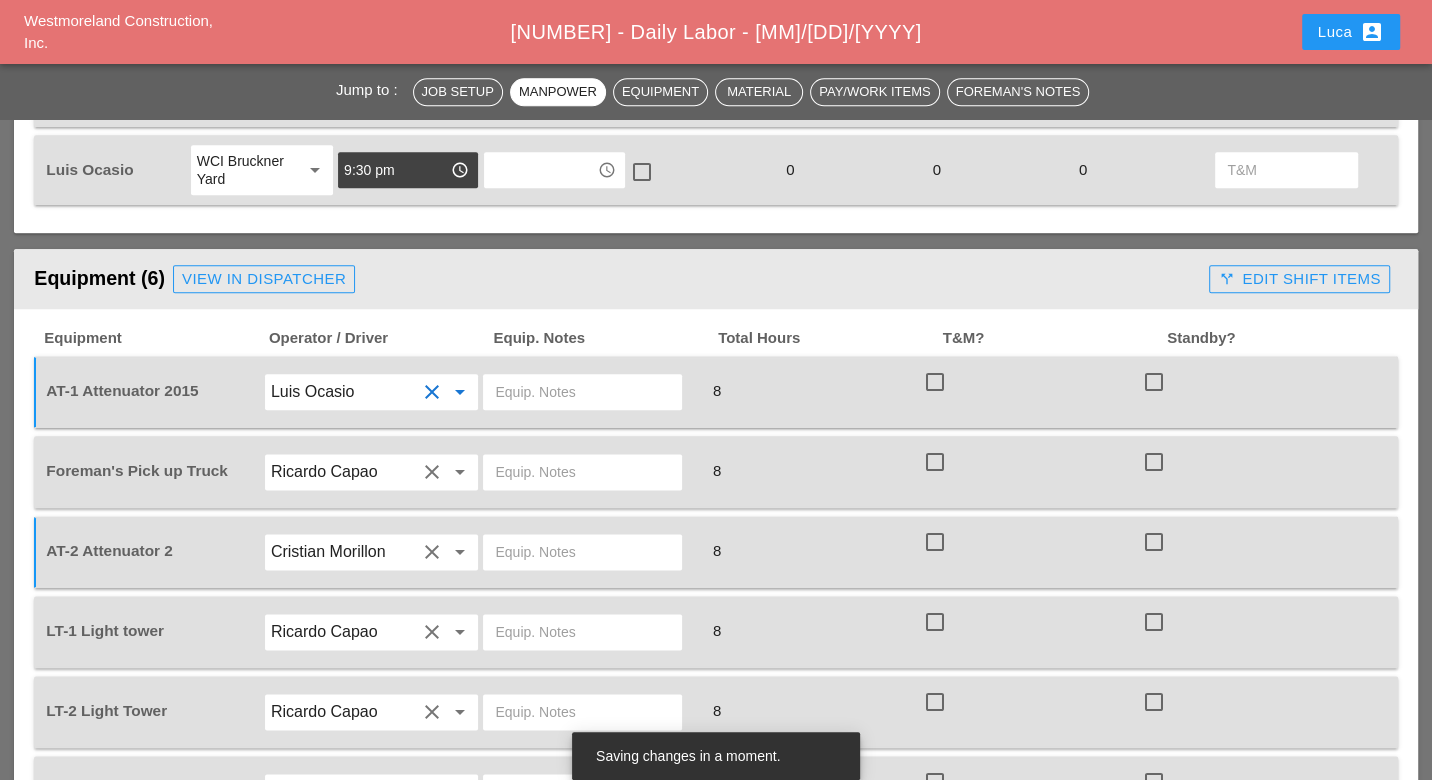 click at bounding box center (582, 392) 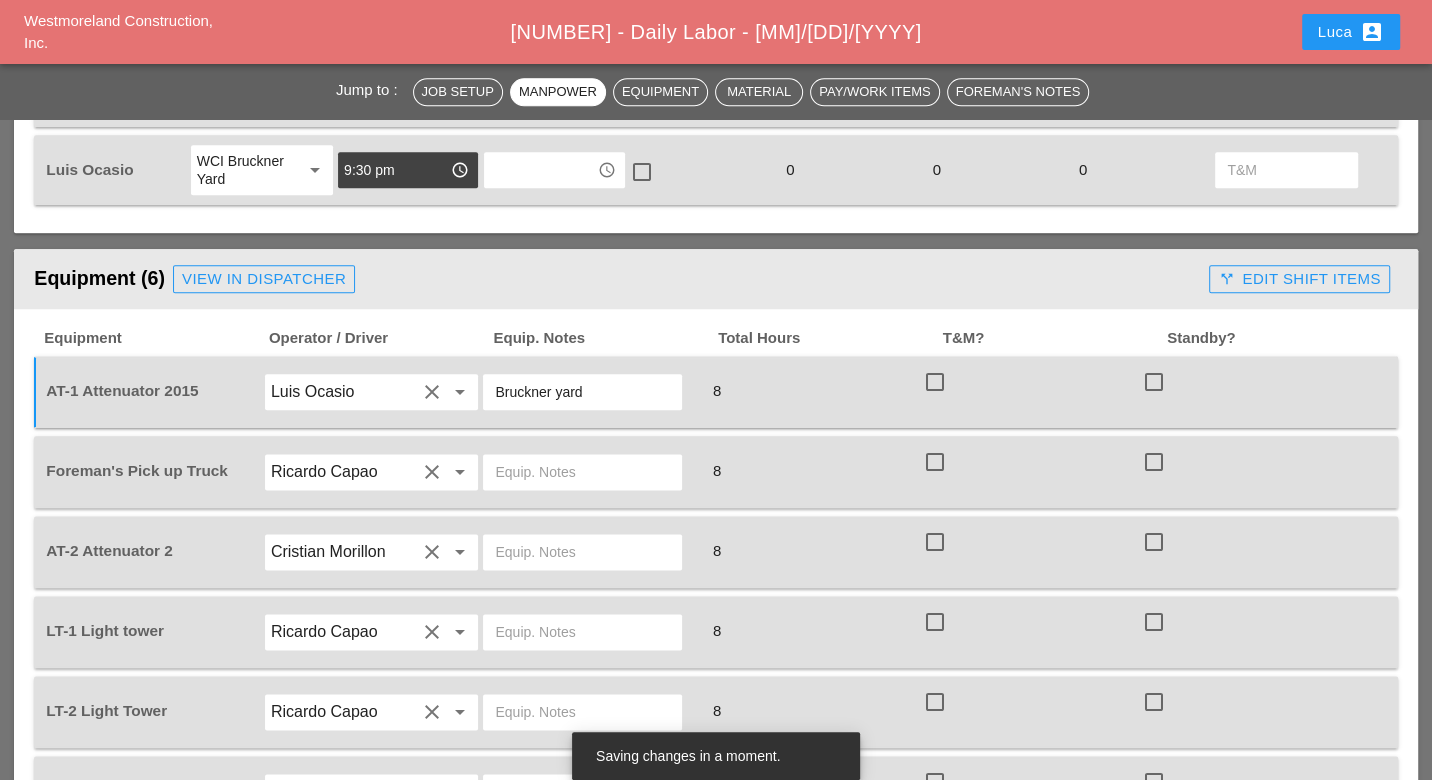 drag, startPoint x: 575, startPoint y: 383, endPoint x: 494, endPoint y: 381, distance: 81.02469 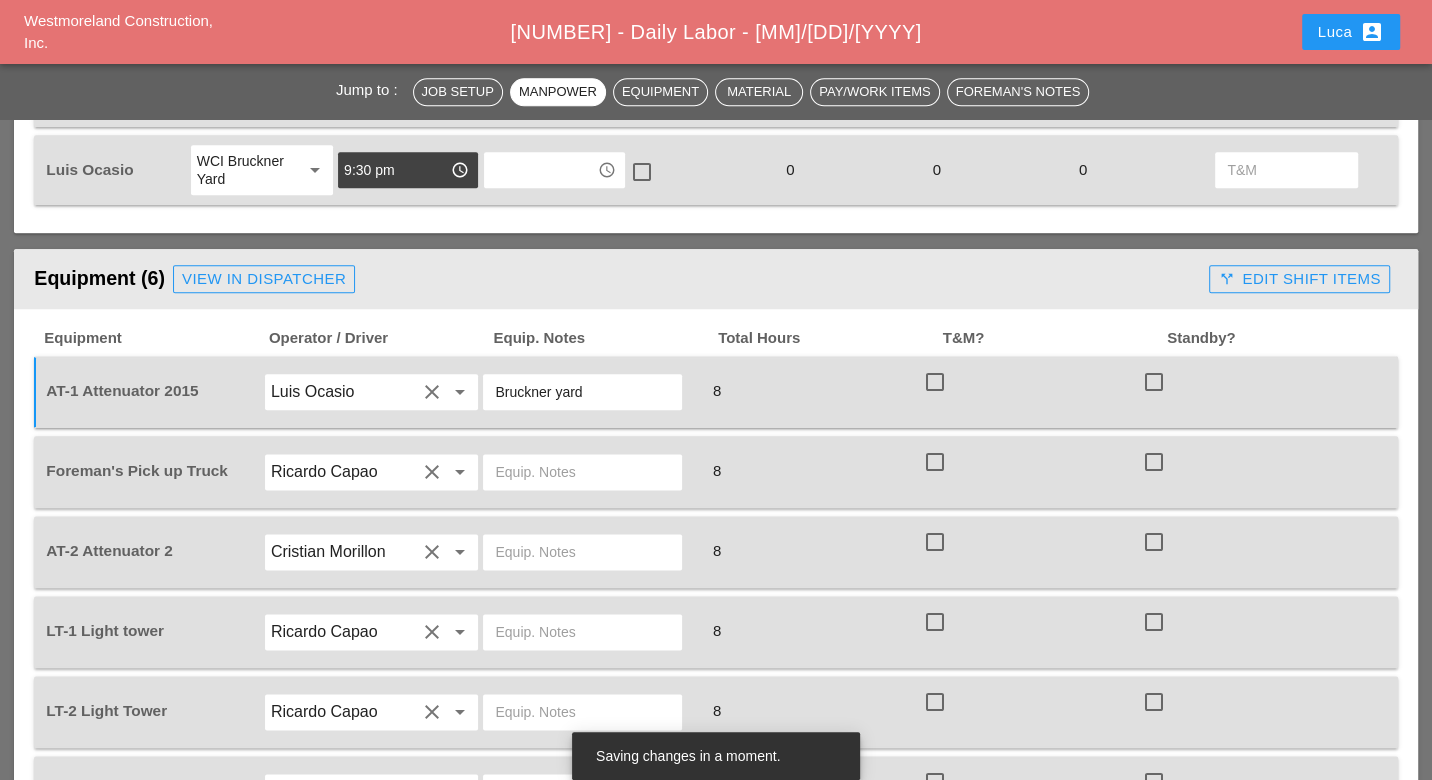 click on "Bruckner yard" at bounding box center (582, 392) 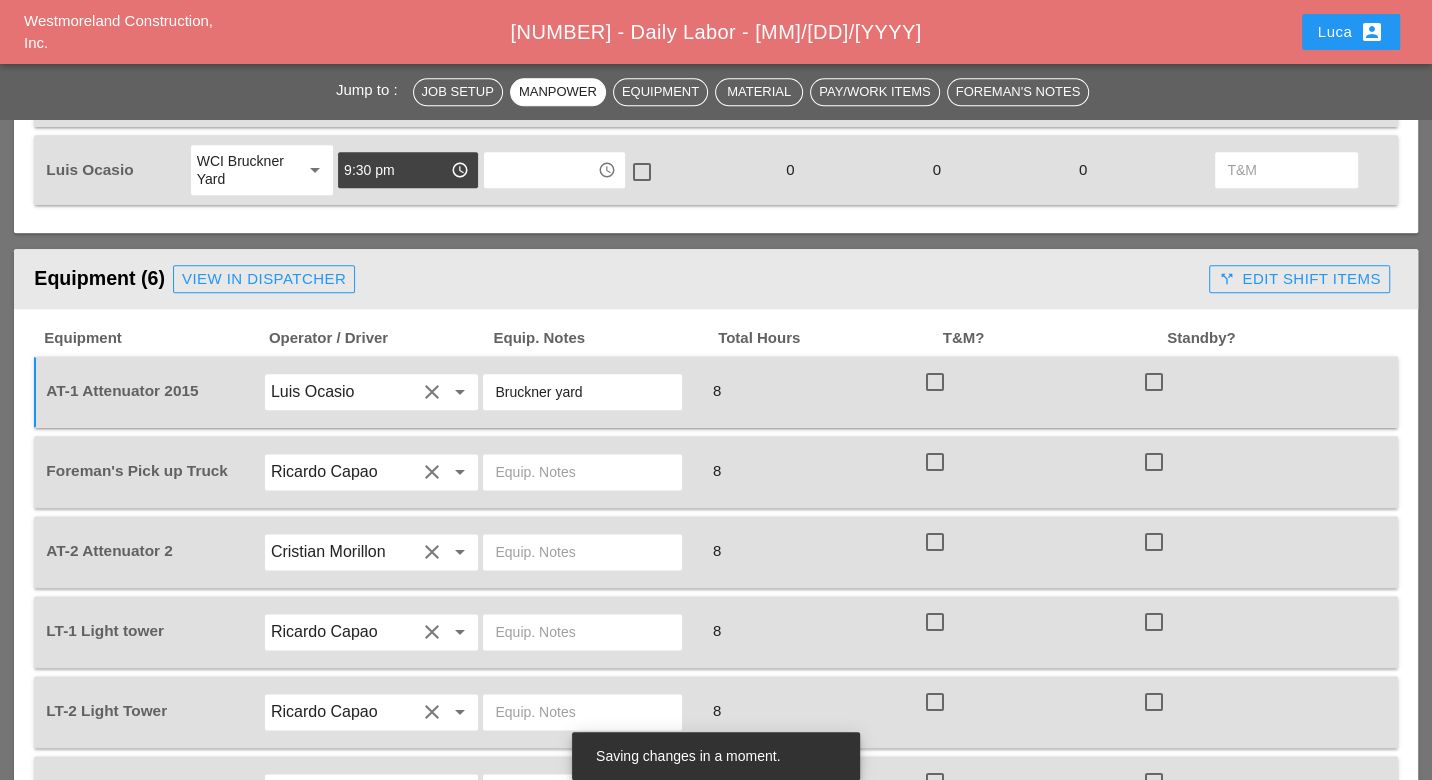 paste on "CITIFIELD" 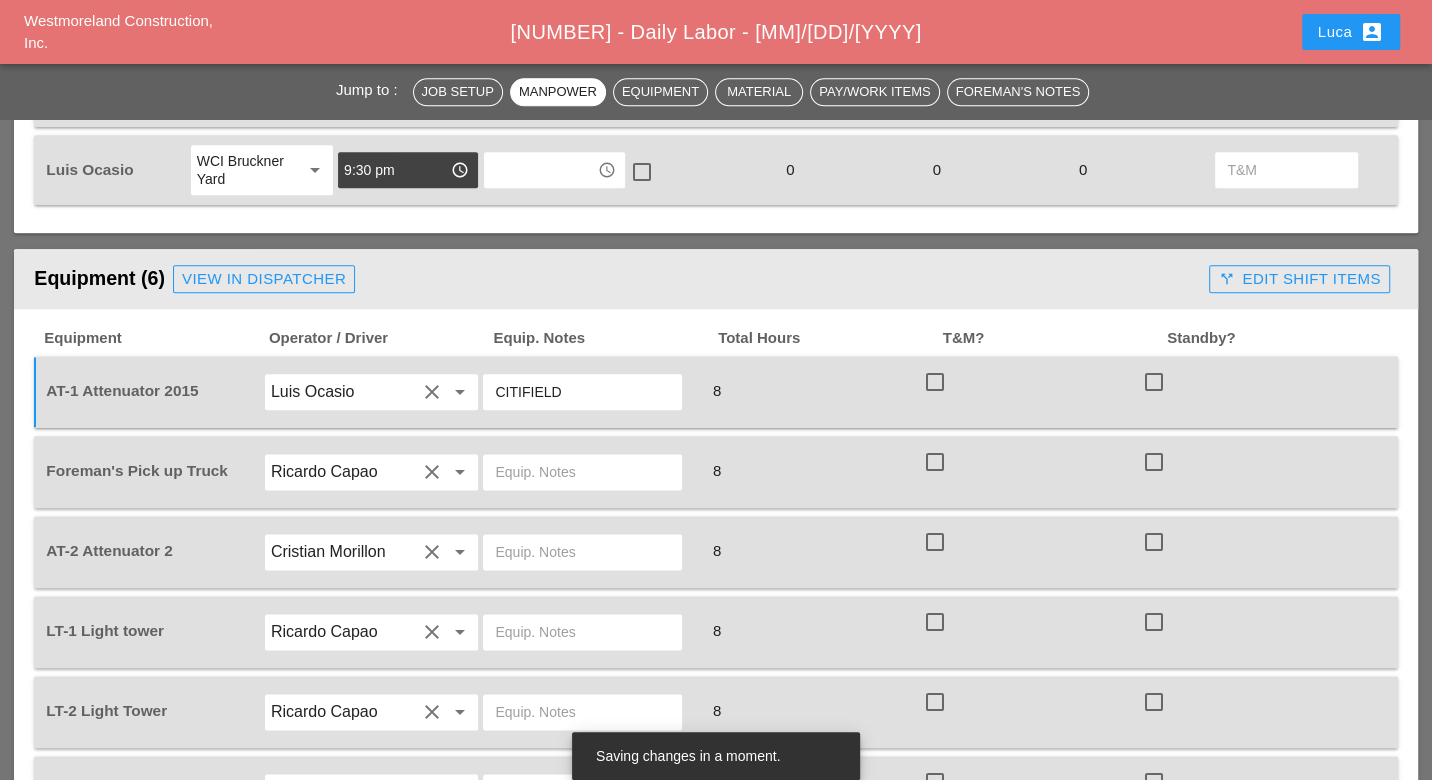 drag, startPoint x: 585, startPoint y: 380, endPoint x: 491, endPoint y: 378, distance: 94.02127 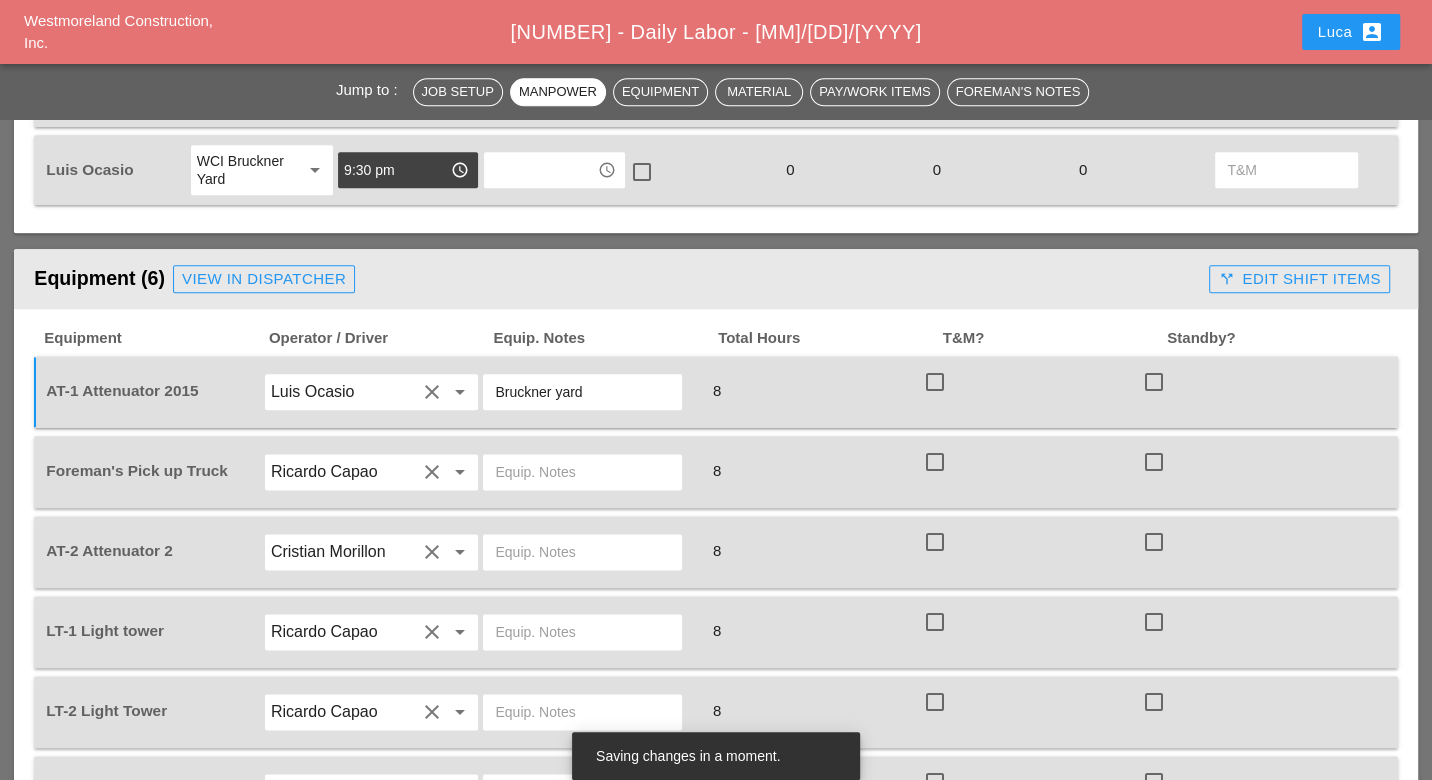 drag, startPoint x: 585, startPoint y: 383, endPoint x: 494, endPoint y: 384, distance: 91.00549 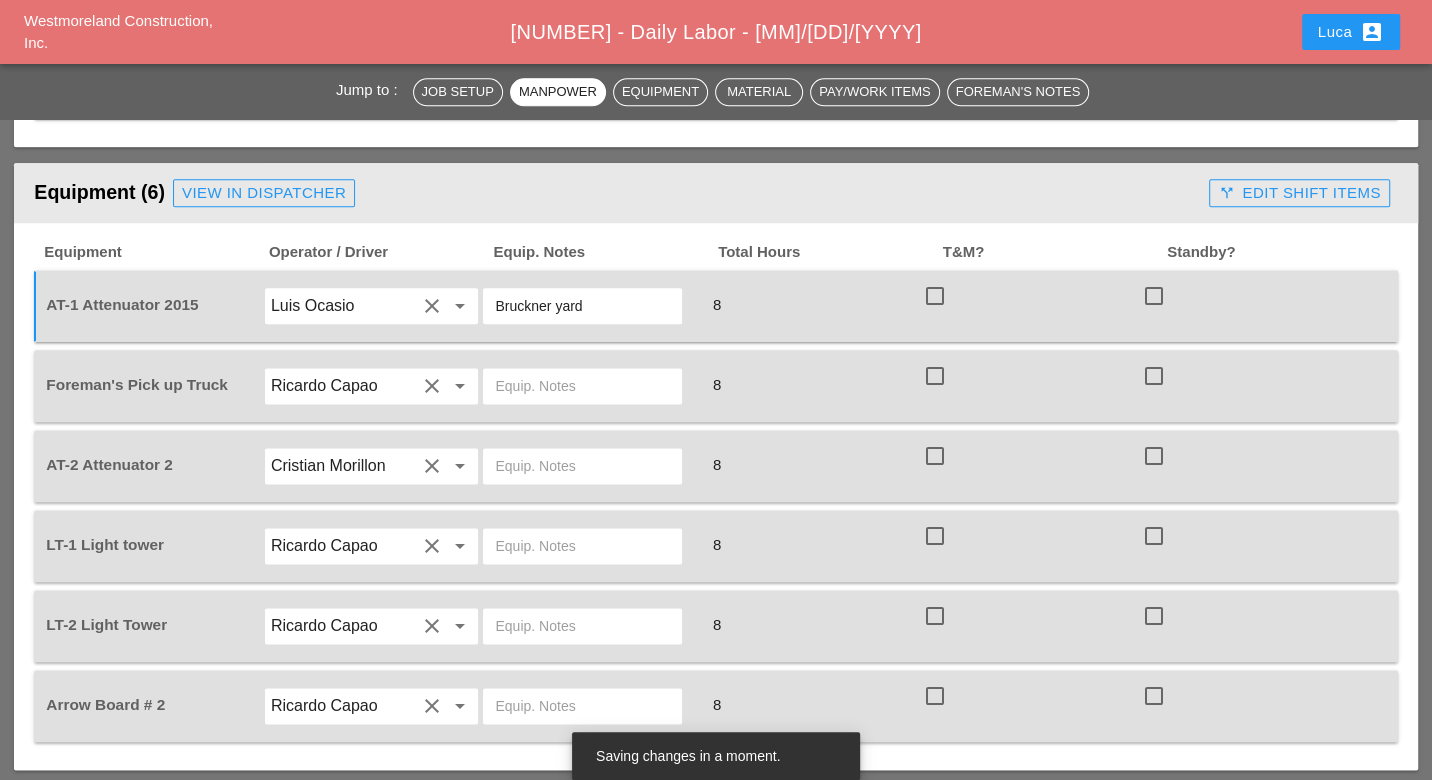 scroll, scrollTop: 1777, scrollLeft: 0, axis: vertical 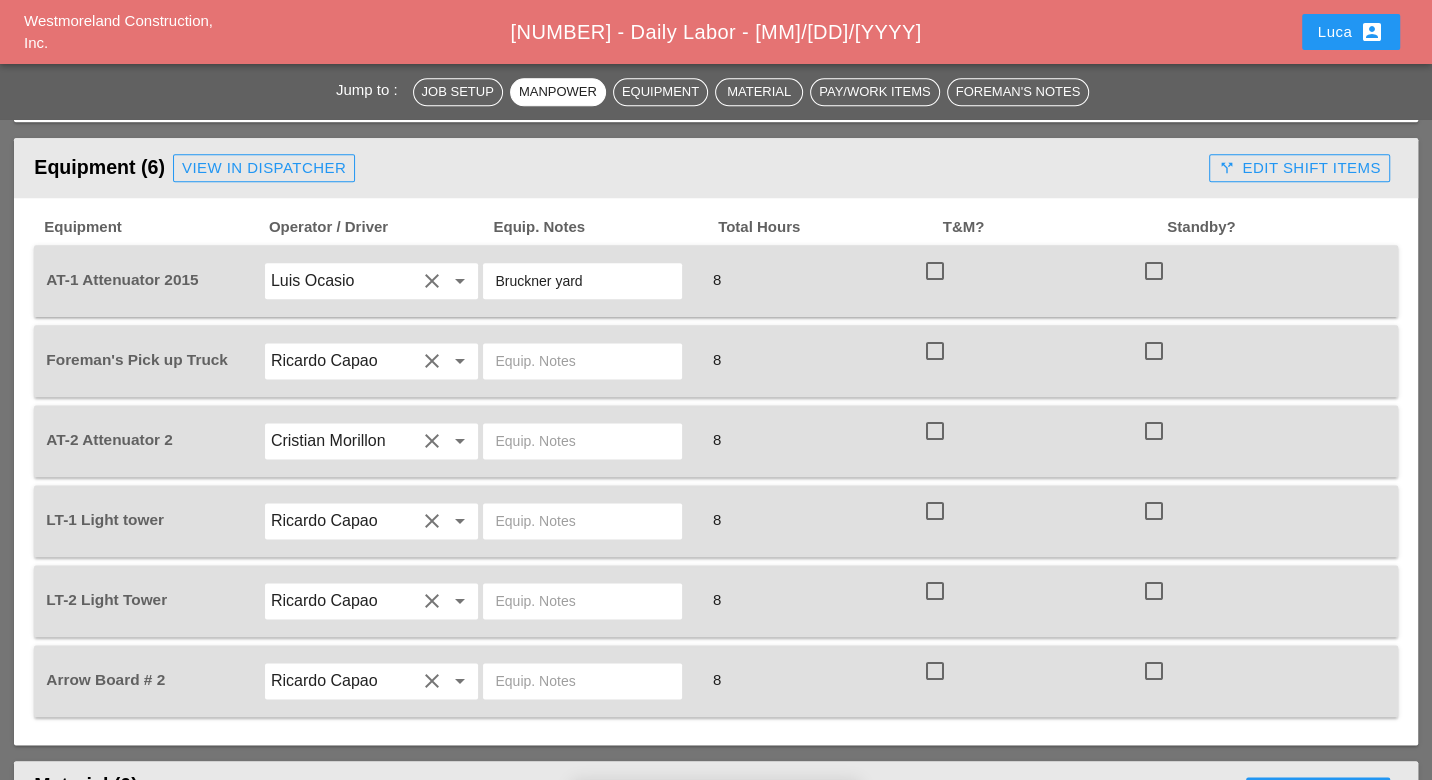 type on "Bruckner yard" 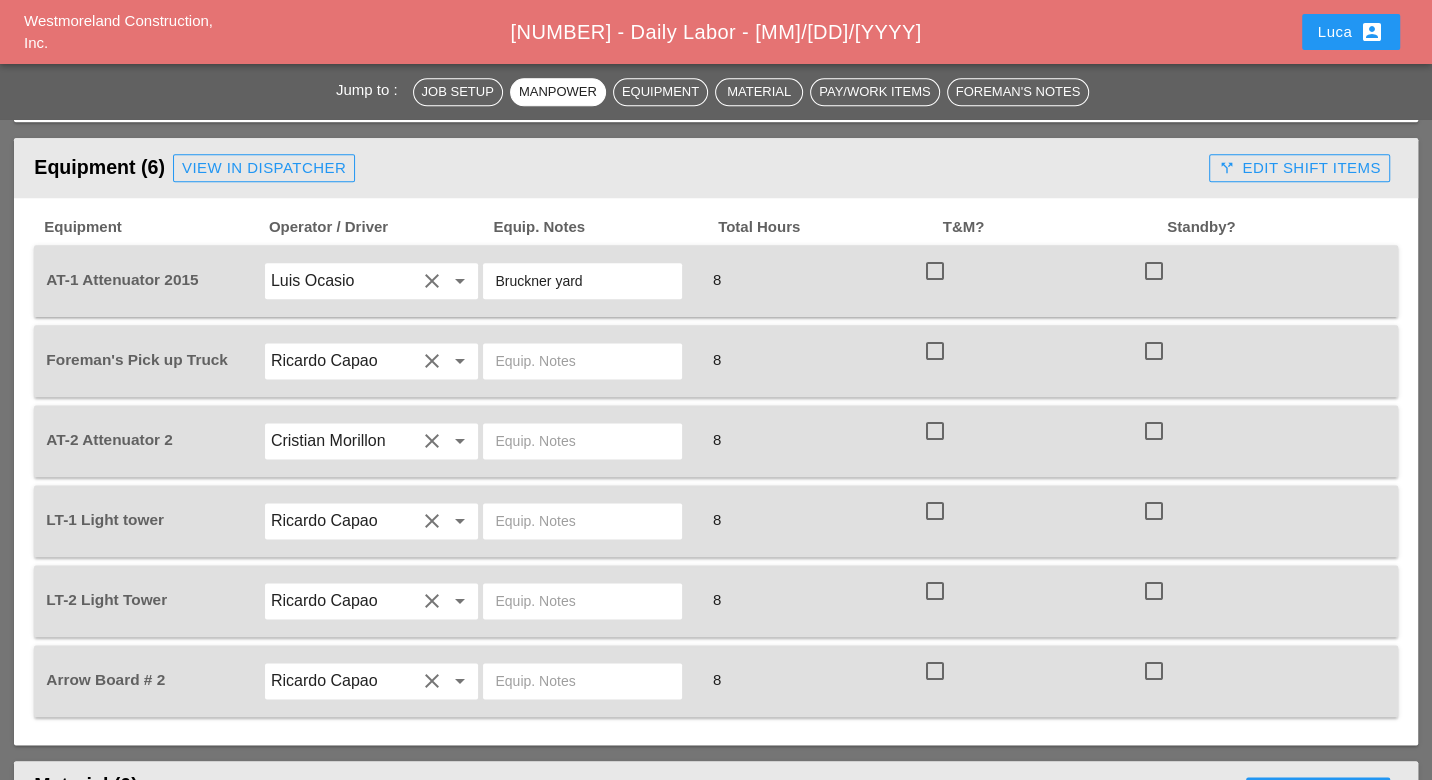click at bounding box center (582, 441) 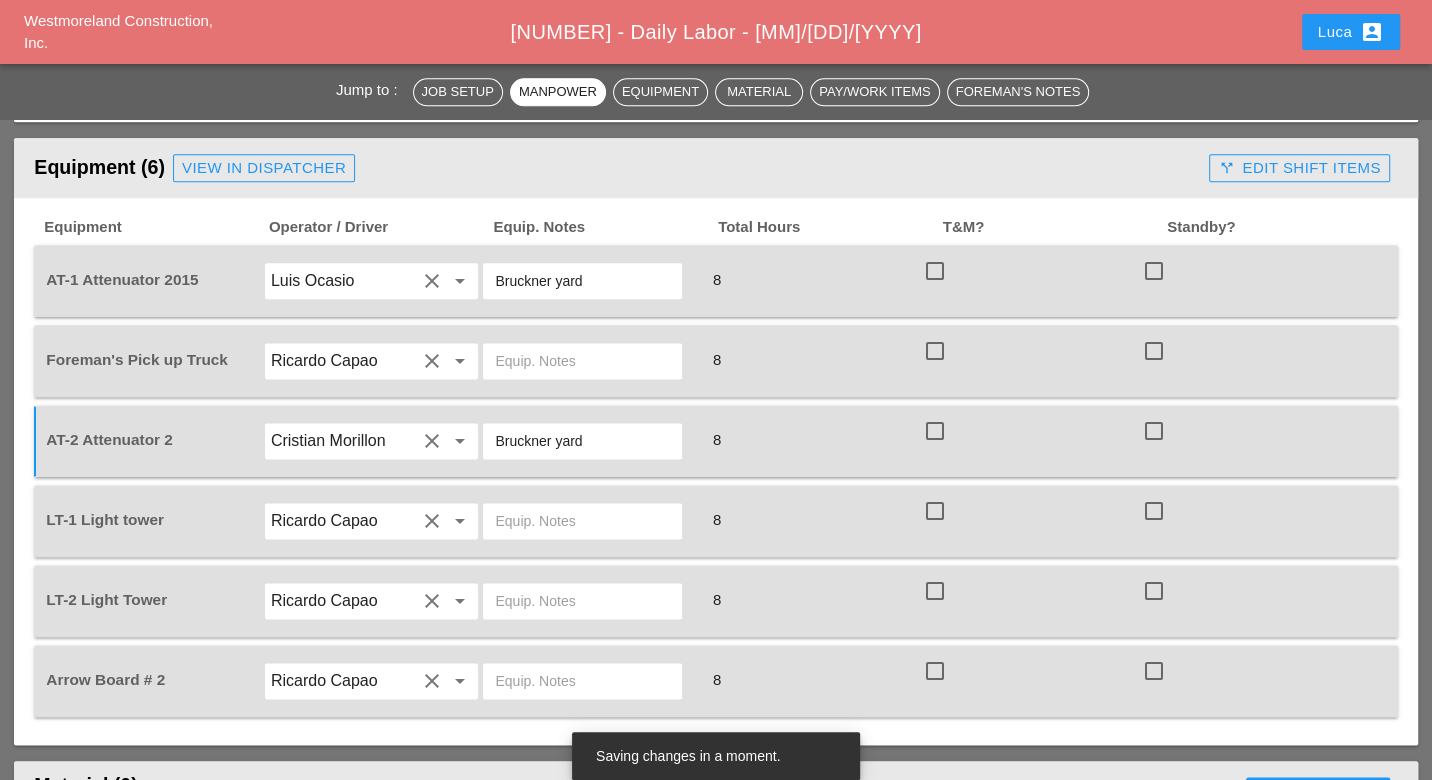 type on "Bruckner yard" 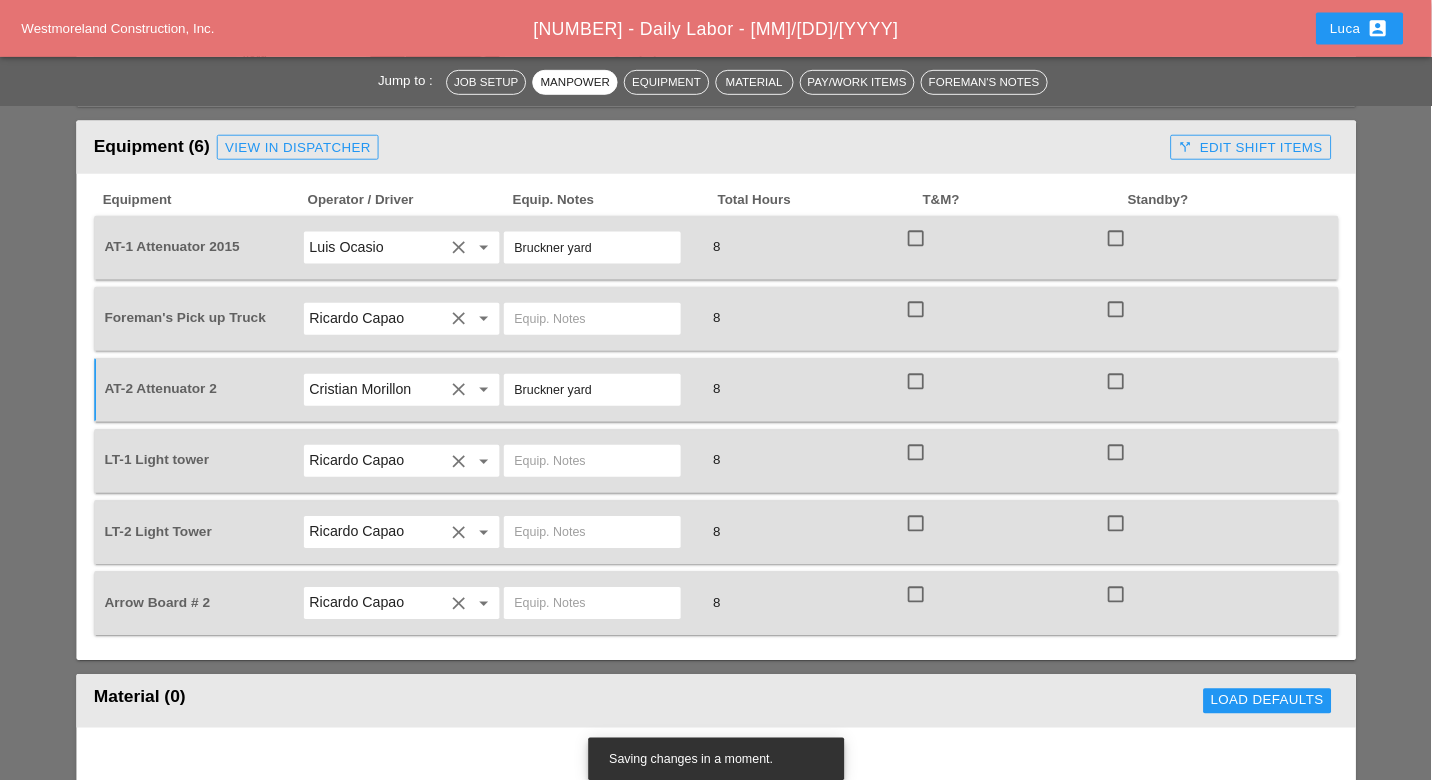 scroll, scrollTop: 1779, scrollLeft: 0, axis: vertical 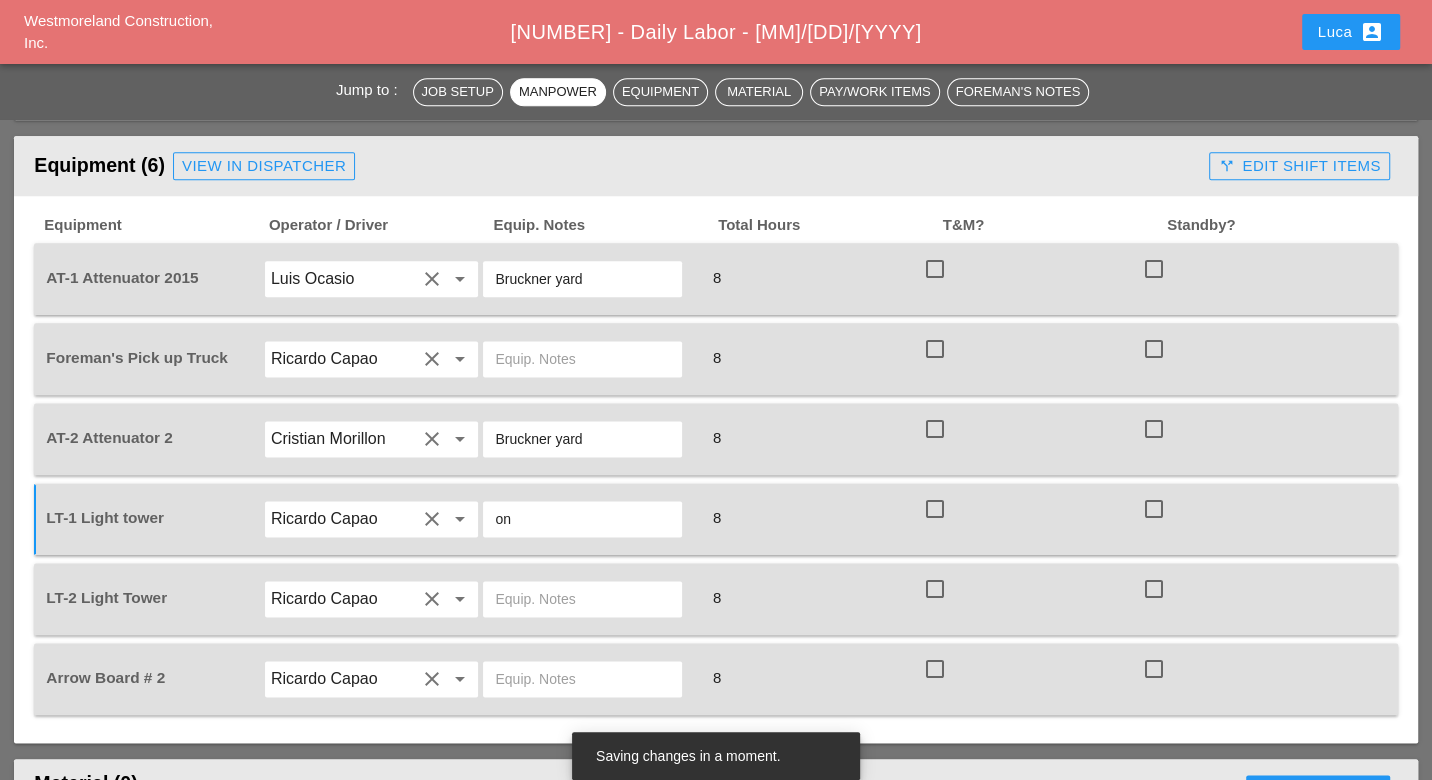 type on "o" 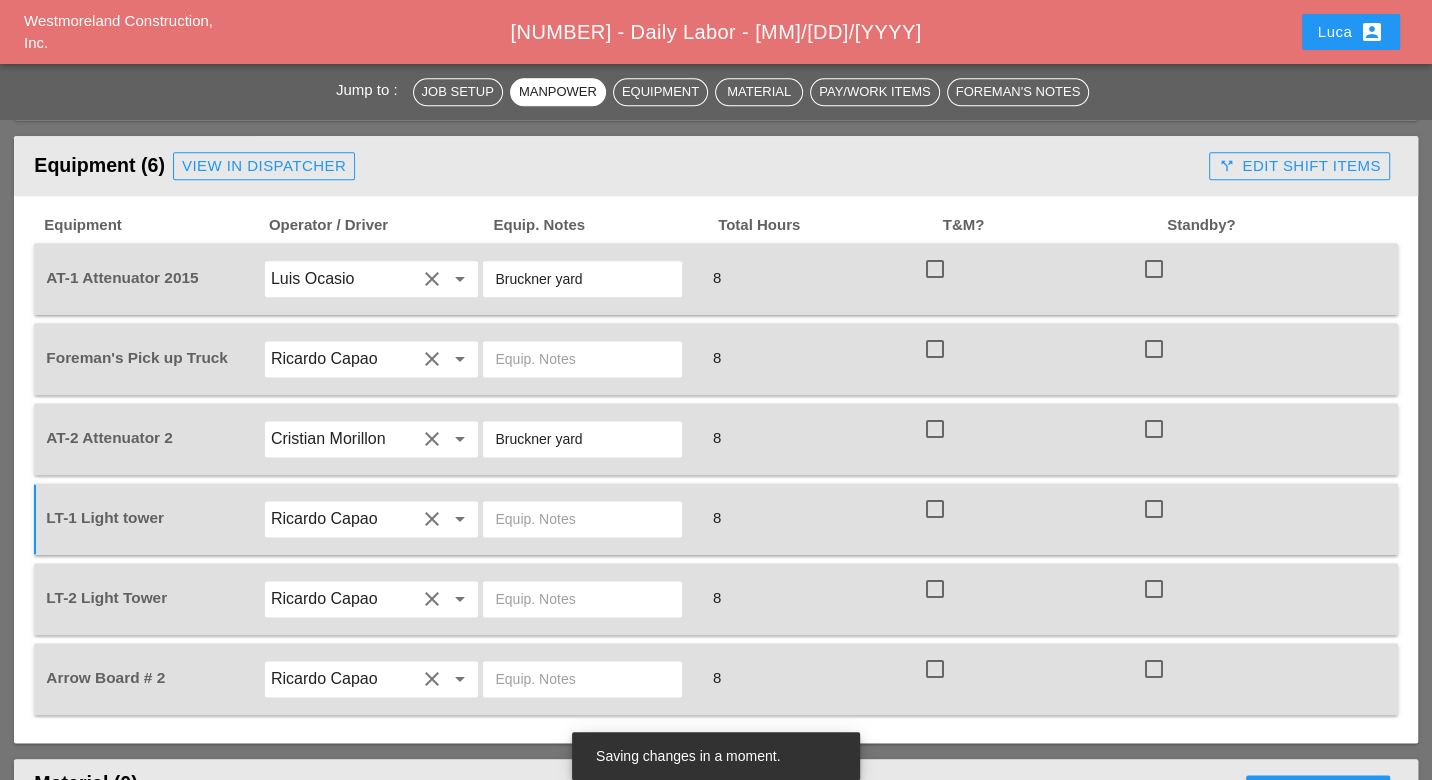 paste on "Bruckner yard" 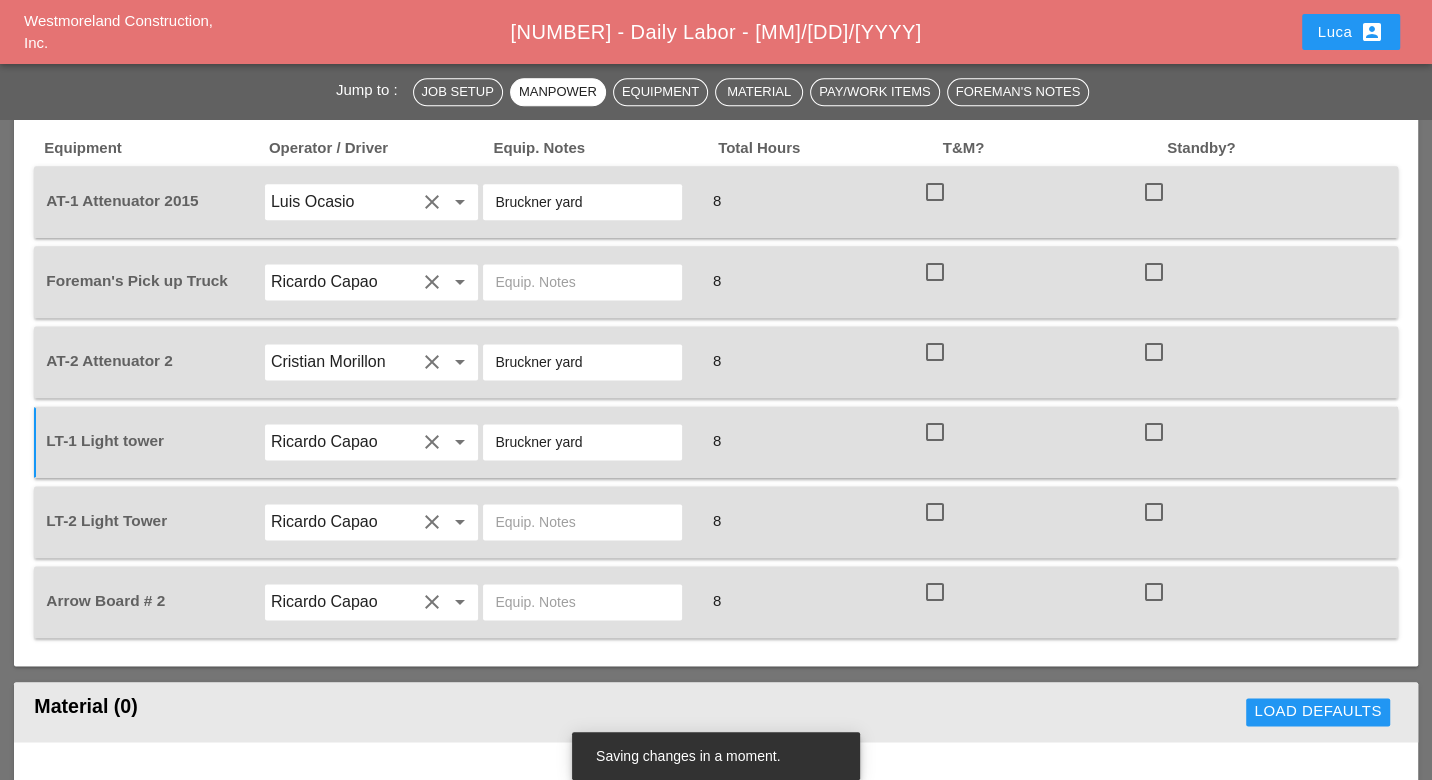 scroll, scrollTop: 1891, scrollLeft: 0, axis: vertical 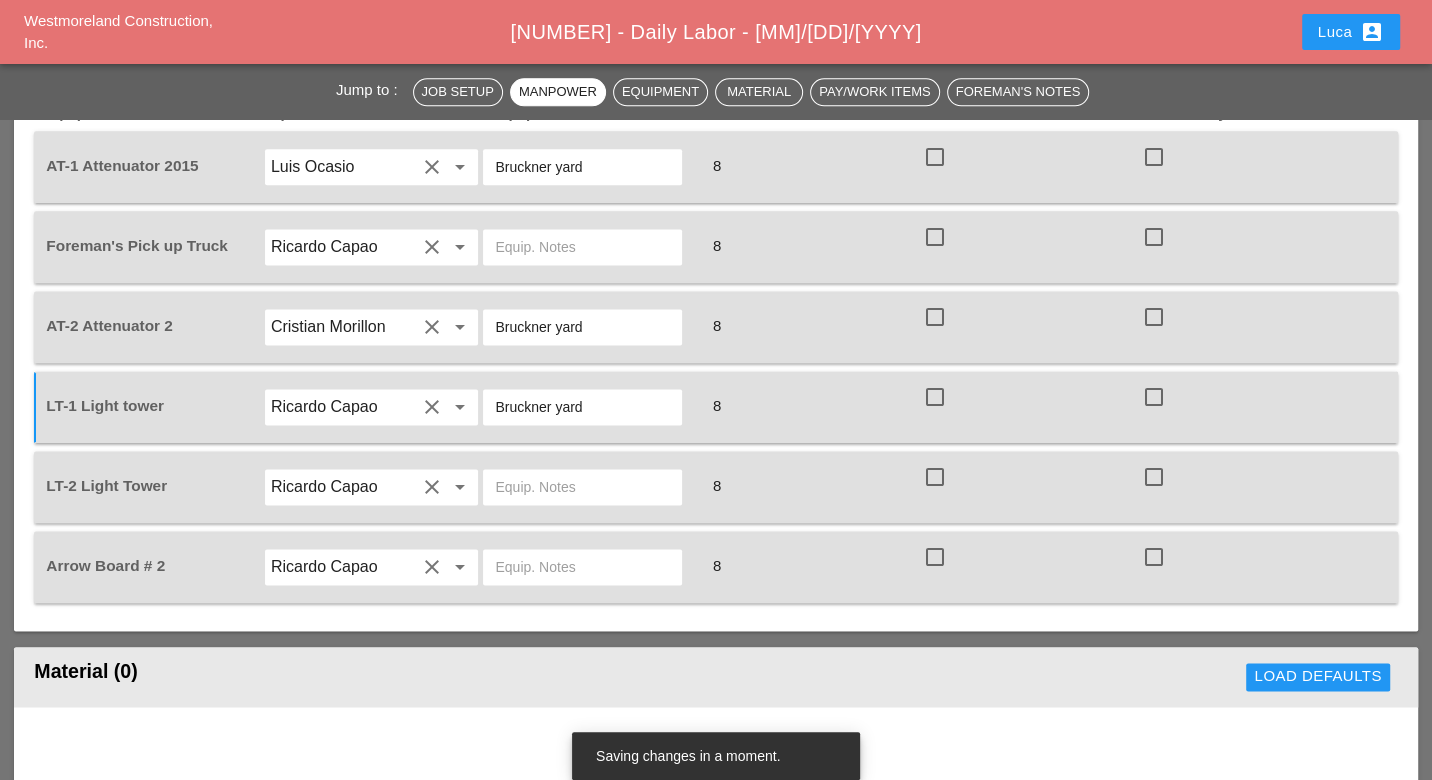 type on "Bruckner yard" 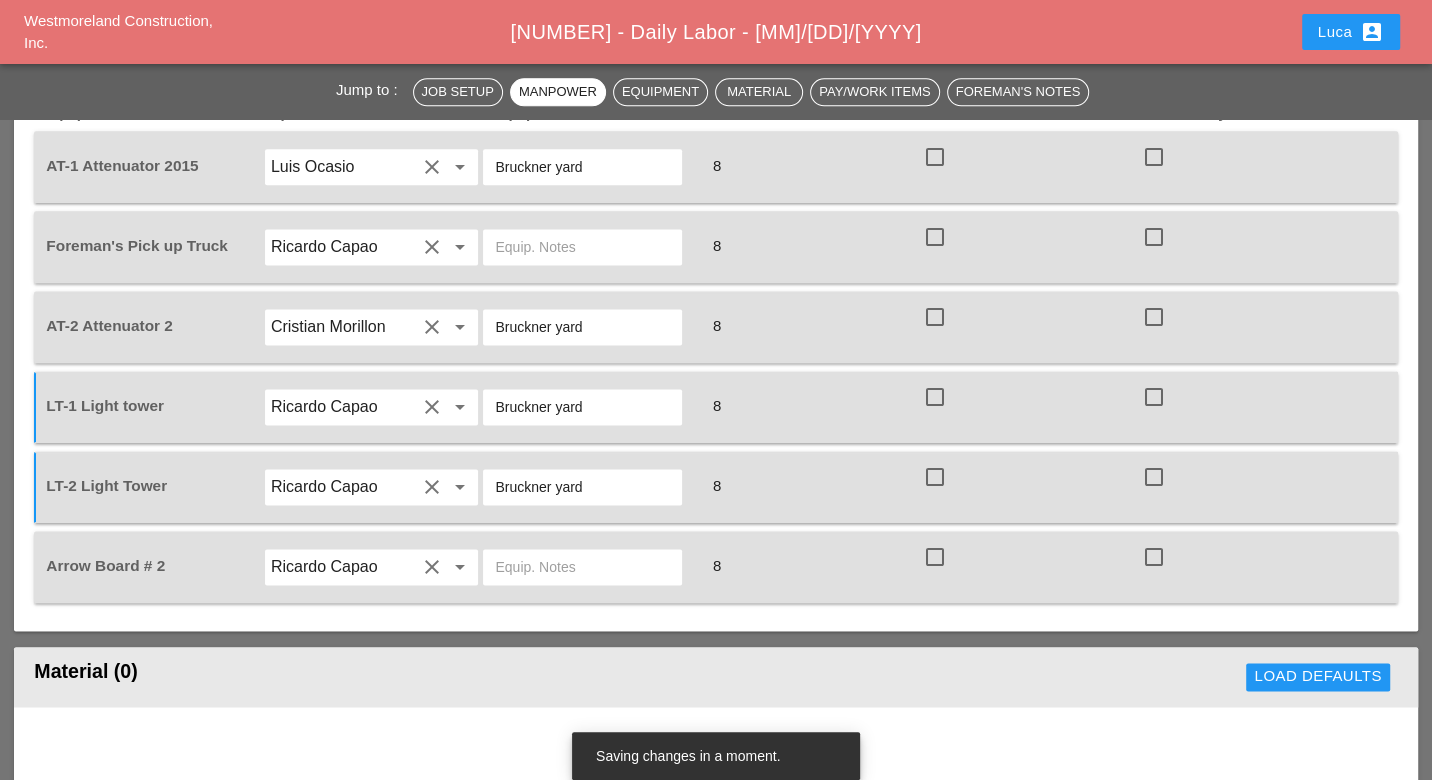 type on "Bruckner yard" 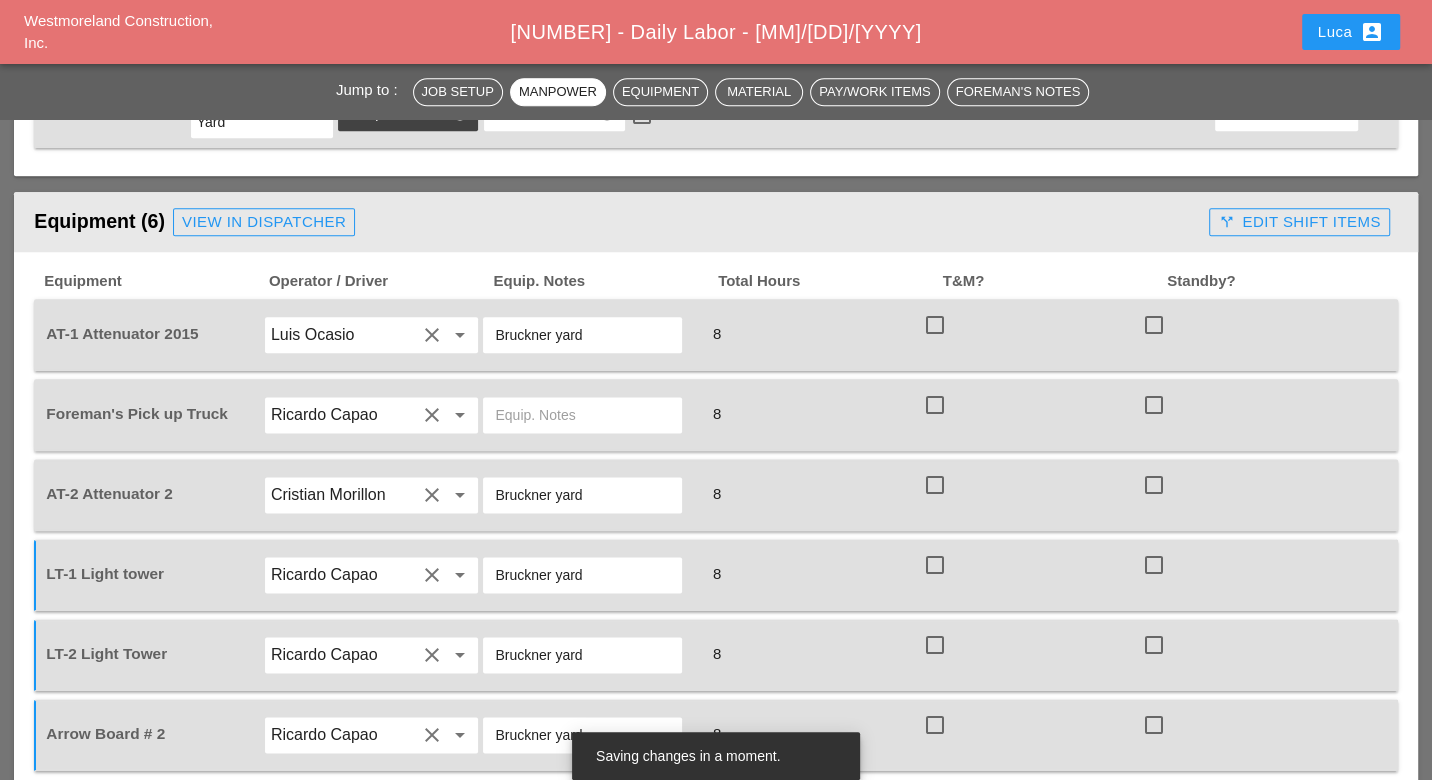 scroll, scrollTop: 1557, scrollLeft: 0, axis: vertical 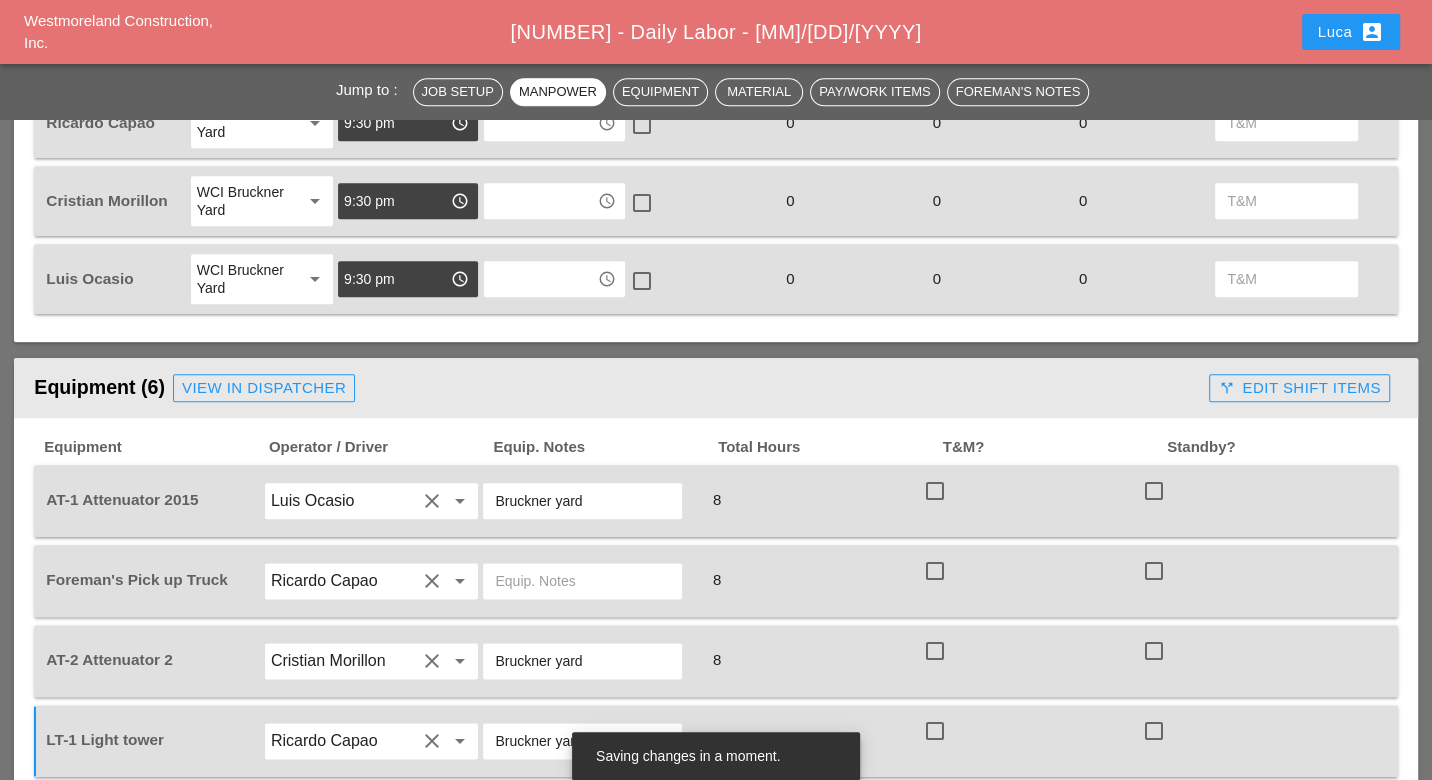 type on "Bruckner yard" 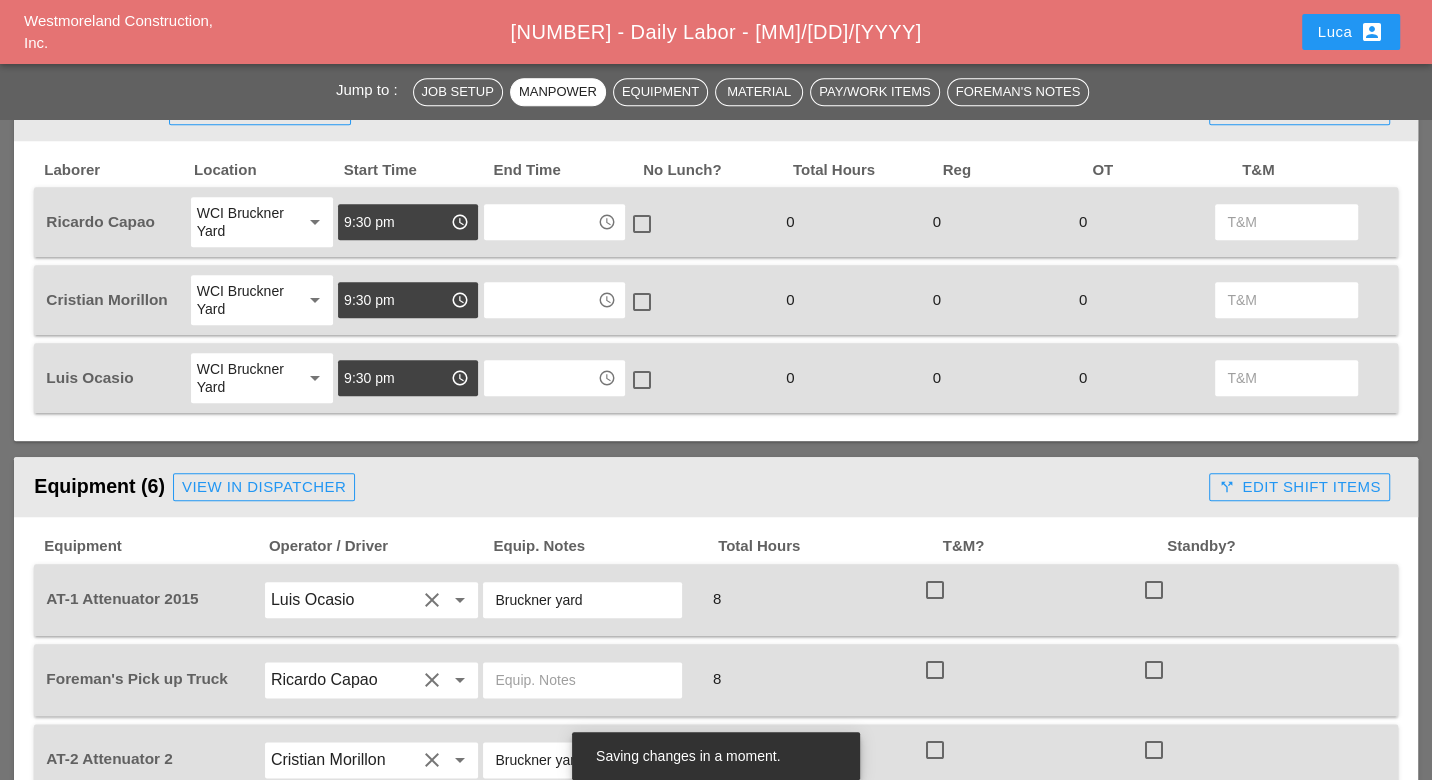scroll, scrollTop: 1446, scrollLeft: 0, axis: vertical 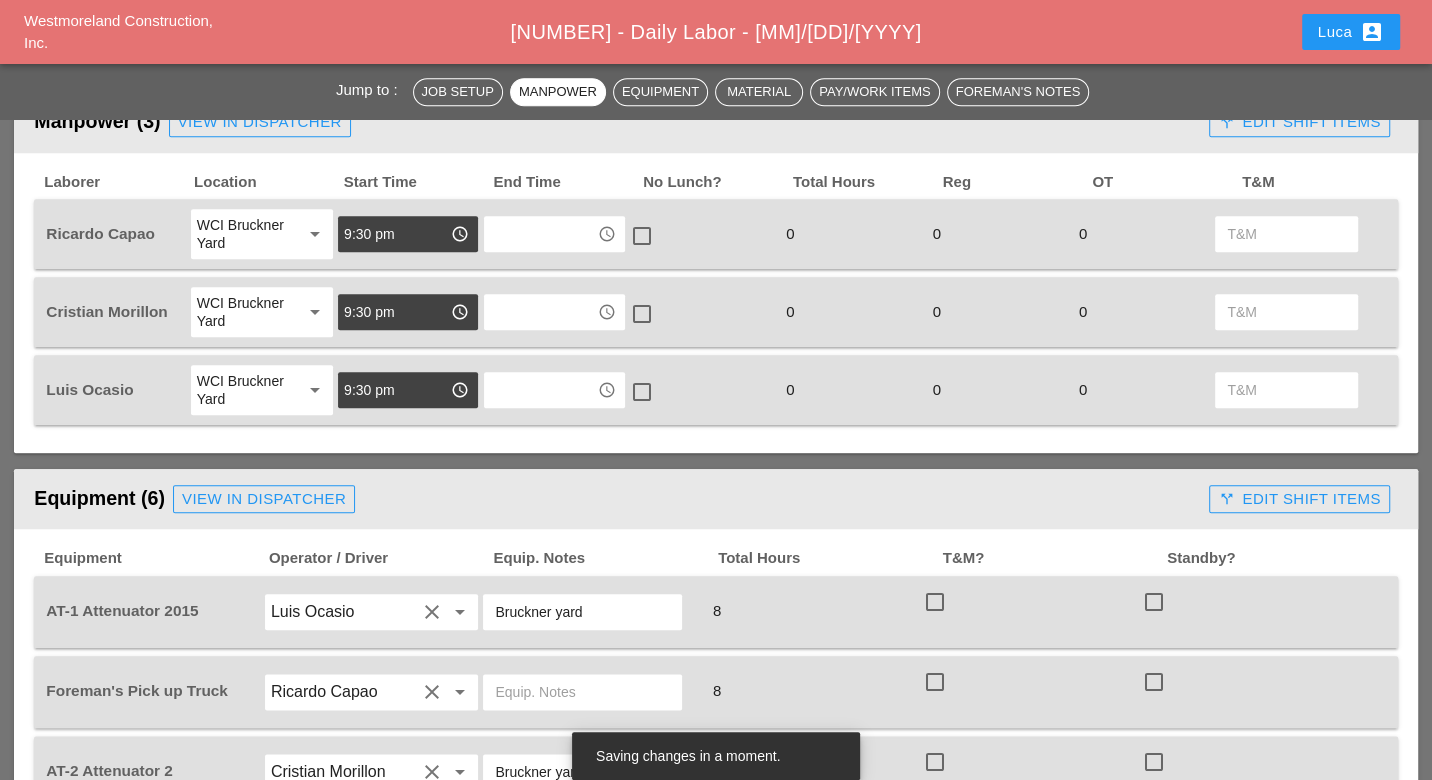 click on "View in Dispatcher" at bounding box center (264, 499) 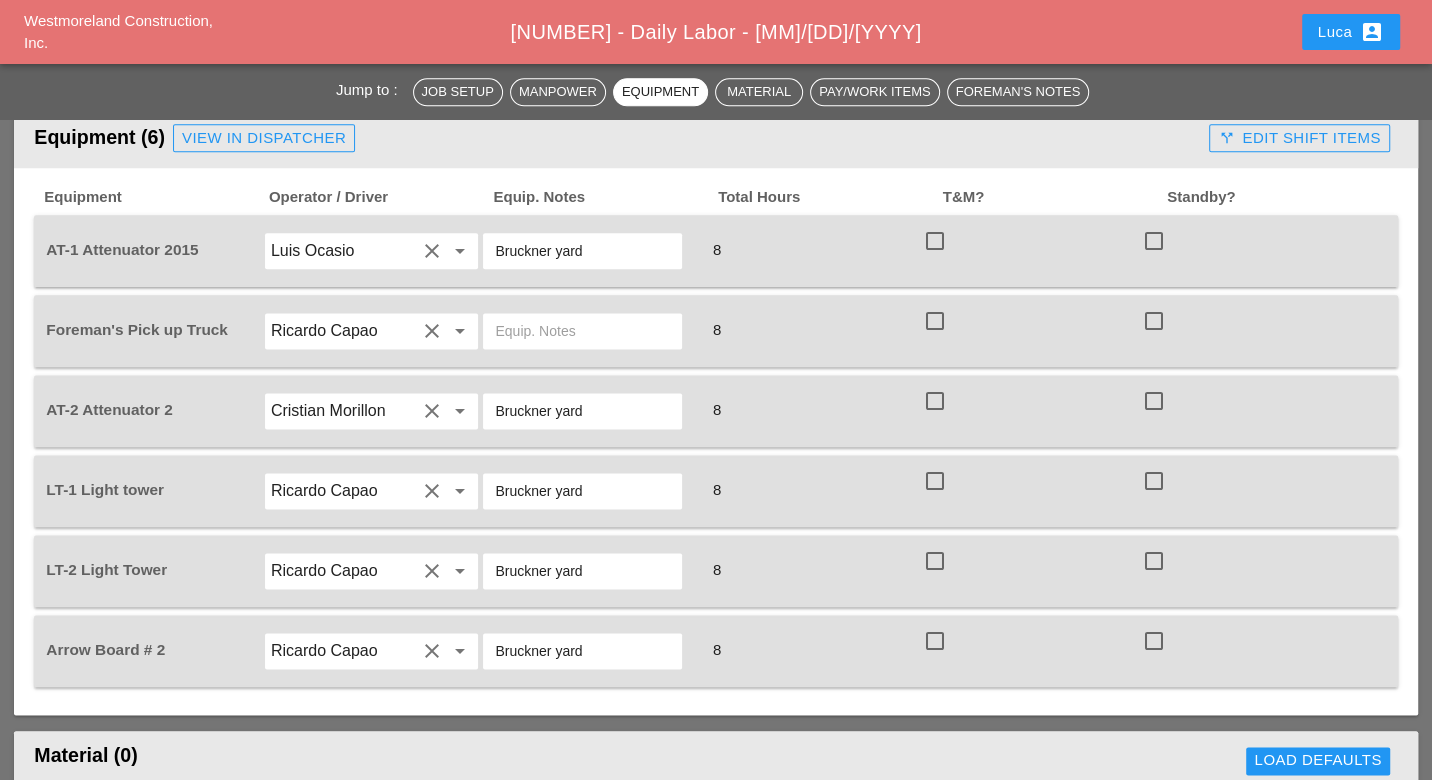 scroll, scrollTop: 1779, scrollLeft: 0, axis: vertical 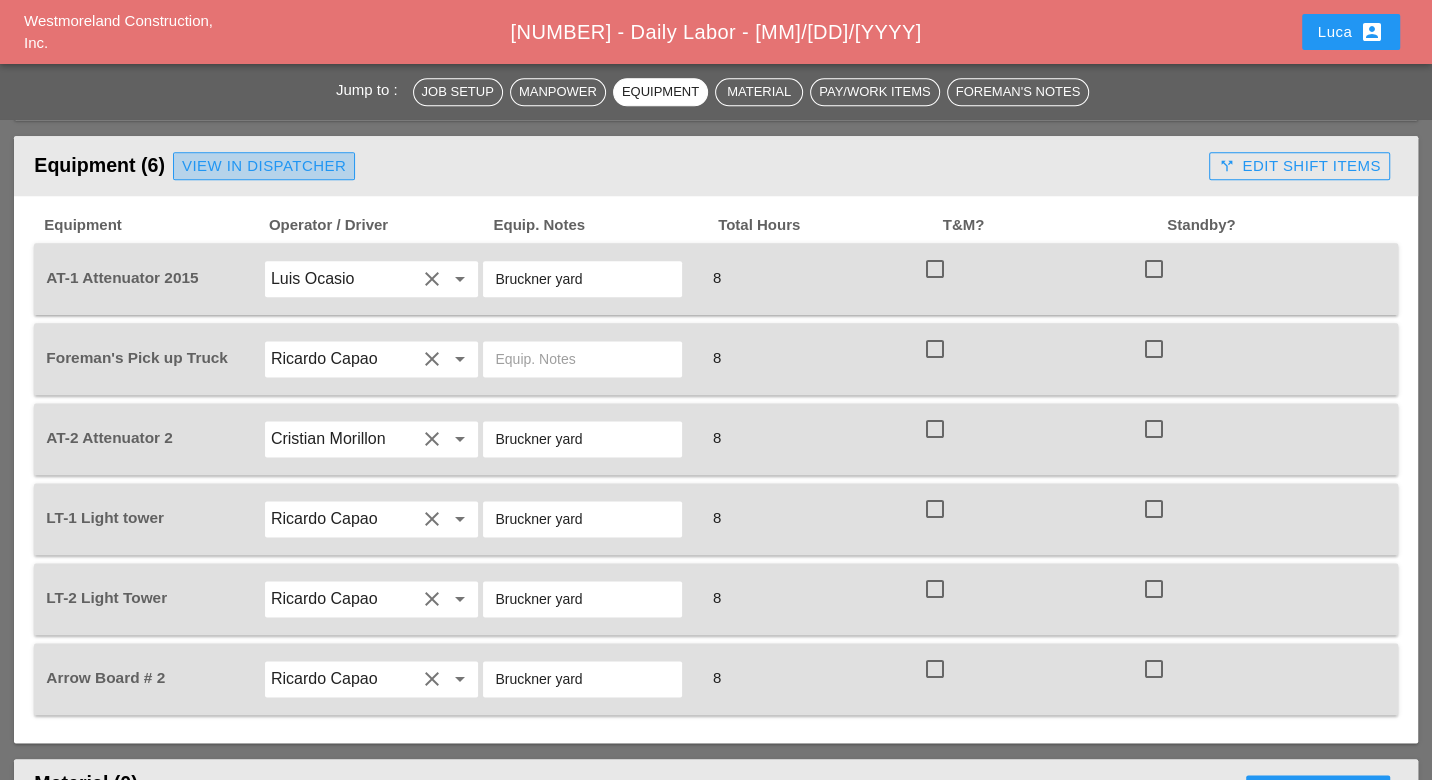 click on "View in Dispatcher" at bounding box center [264, 166] 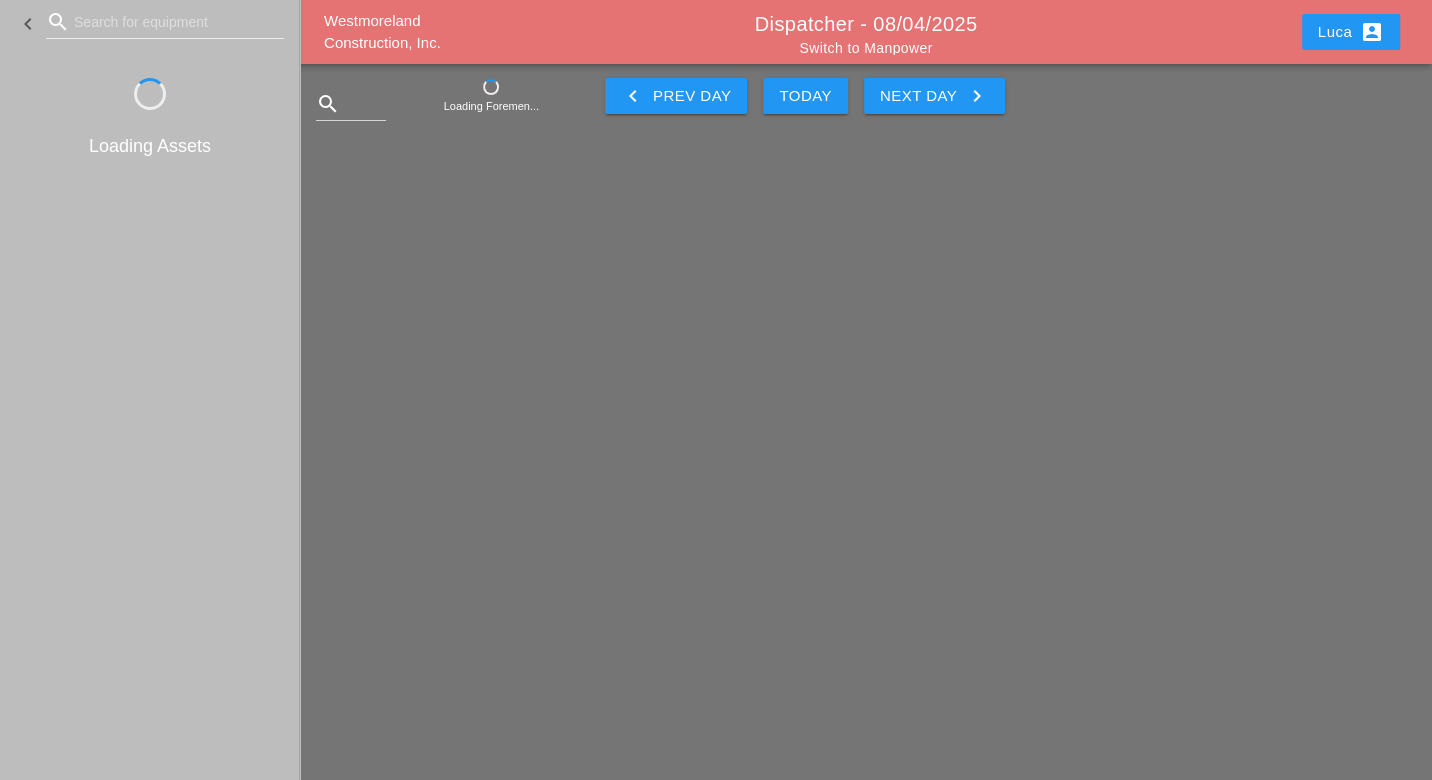 scroll, scrollTop: 0, scrollLeft: 0, axis: both 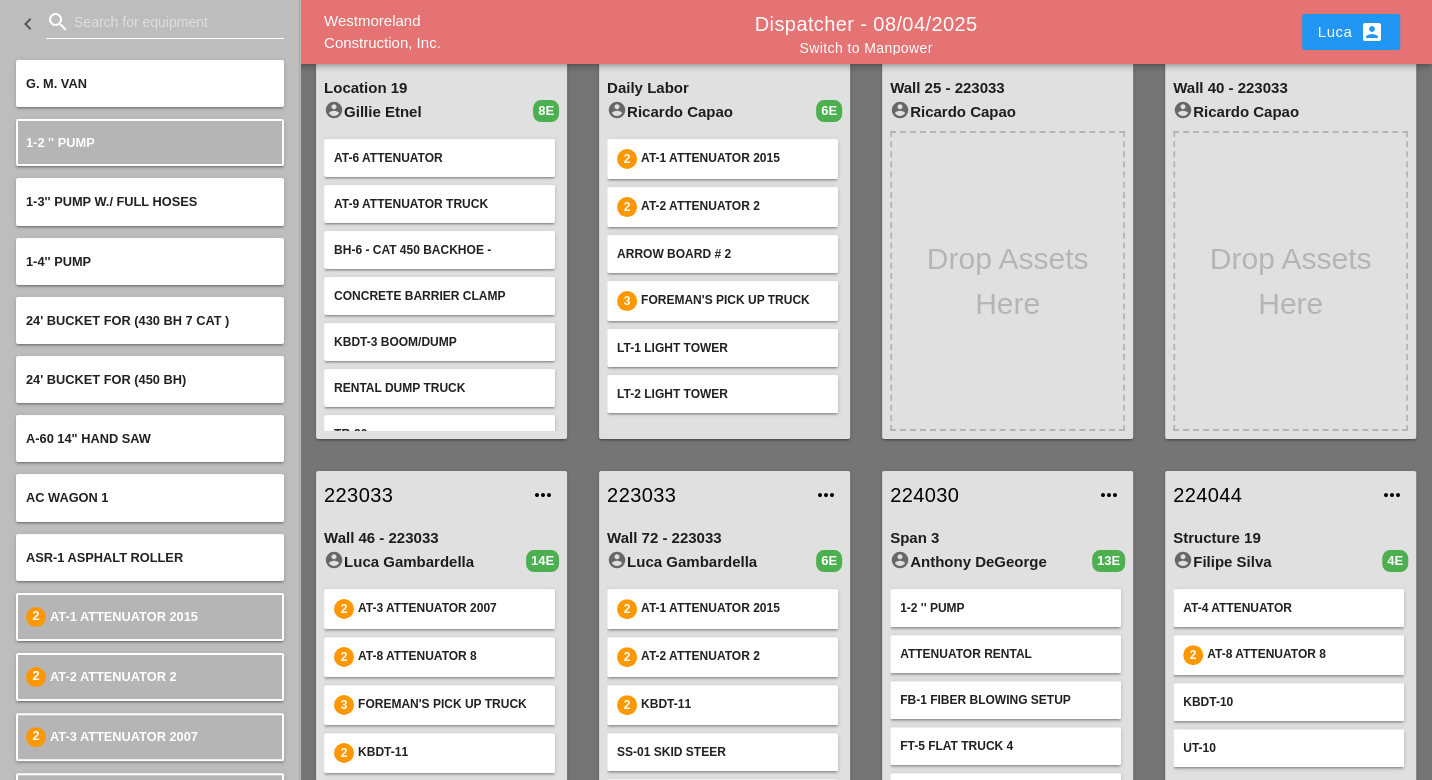 click at bounding box center (165, 22) 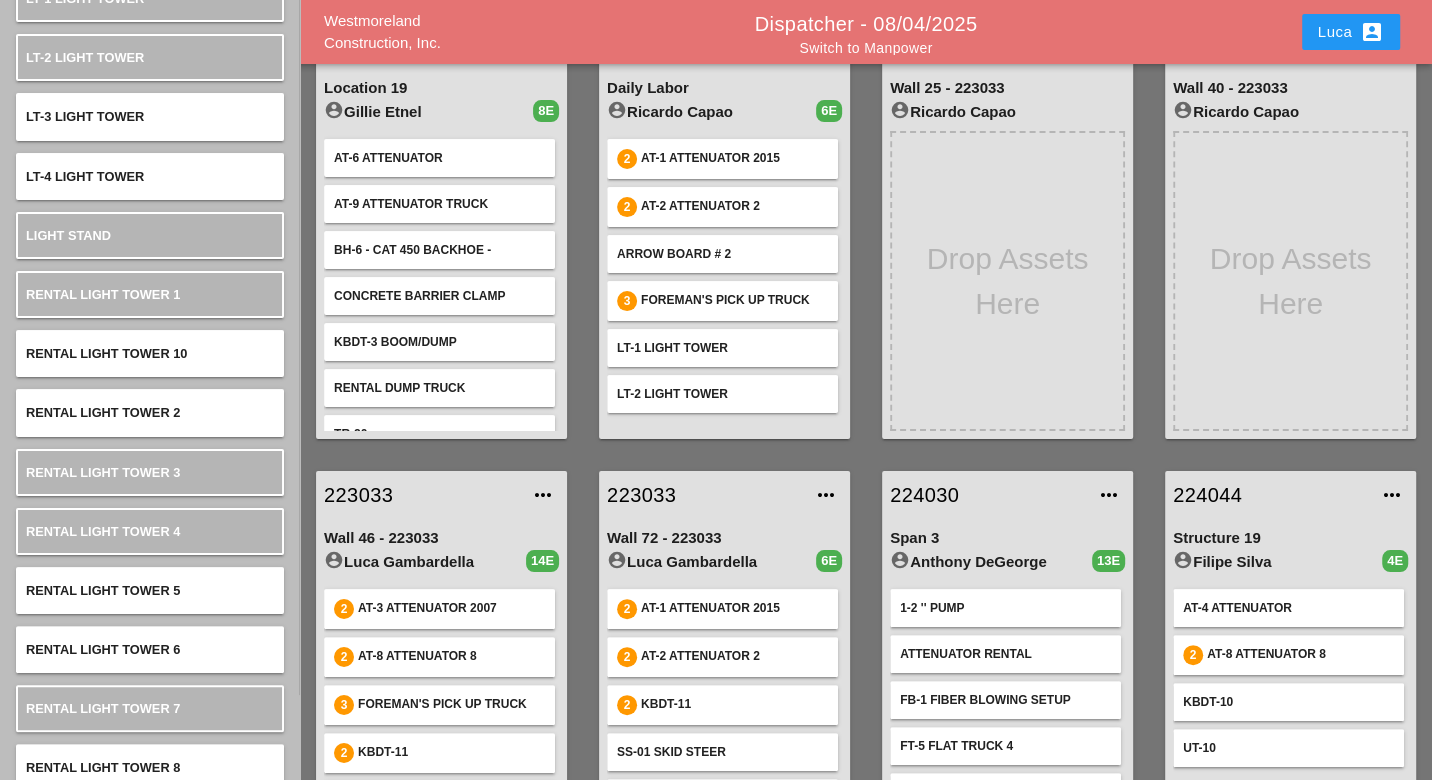 scroll, scrollTop: 111, scrollLeft: 0, axis: vertical 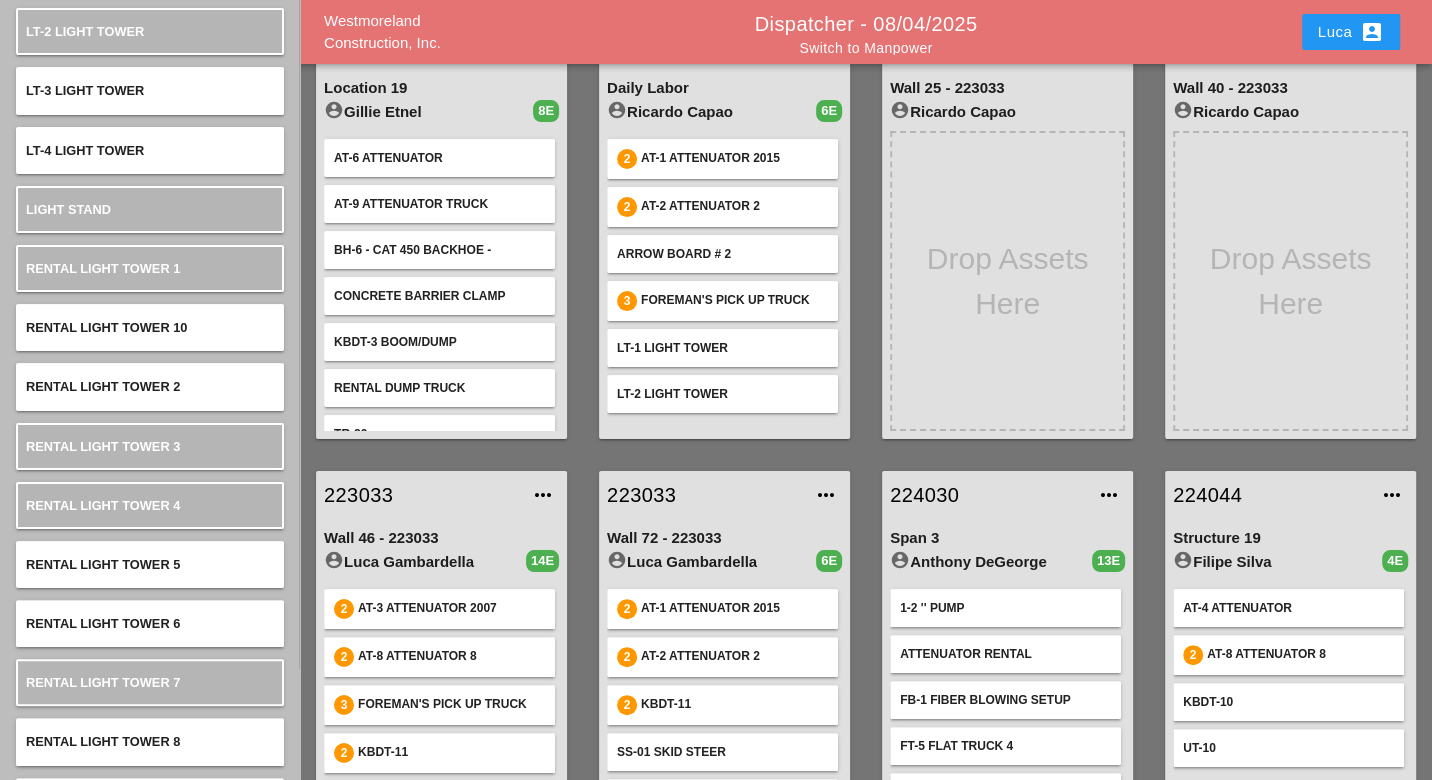 type on "light" 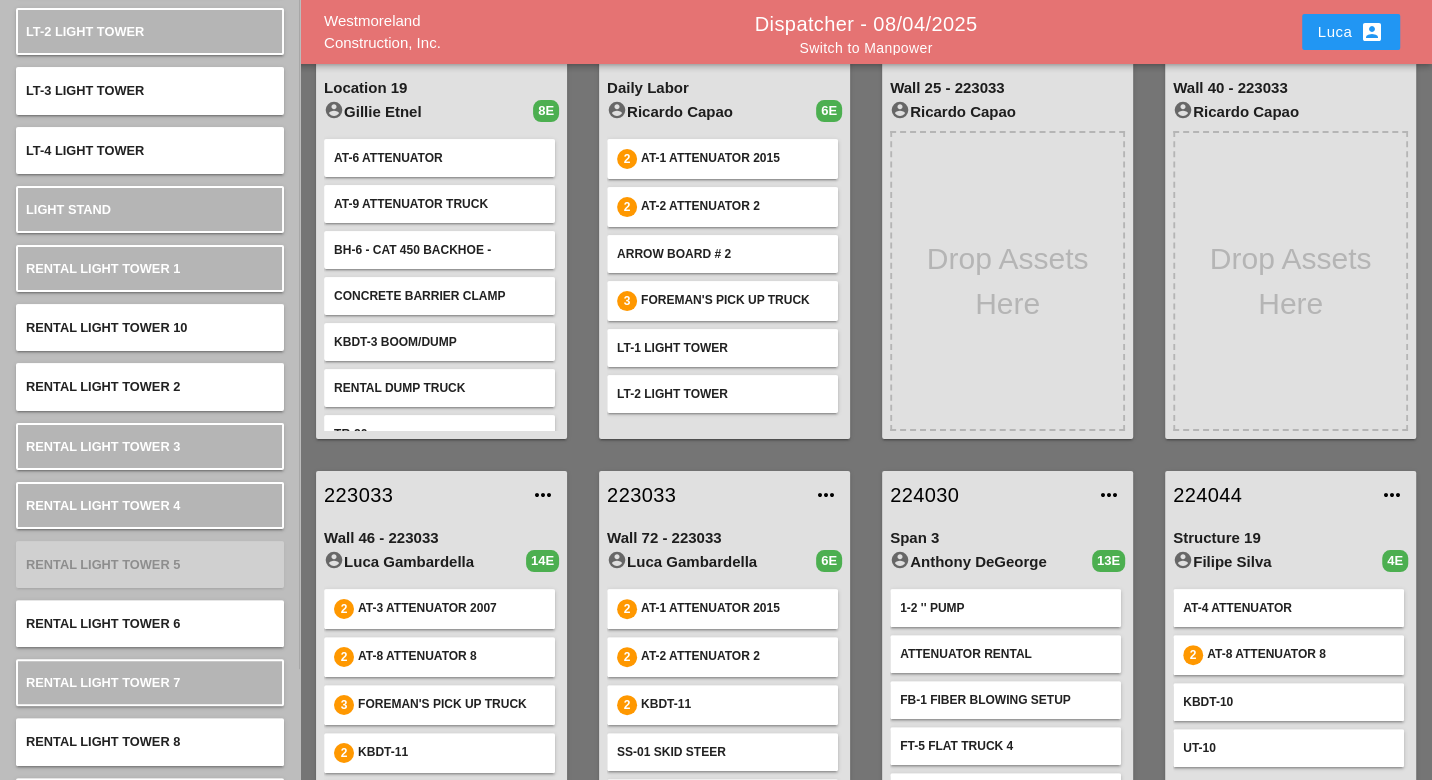 type 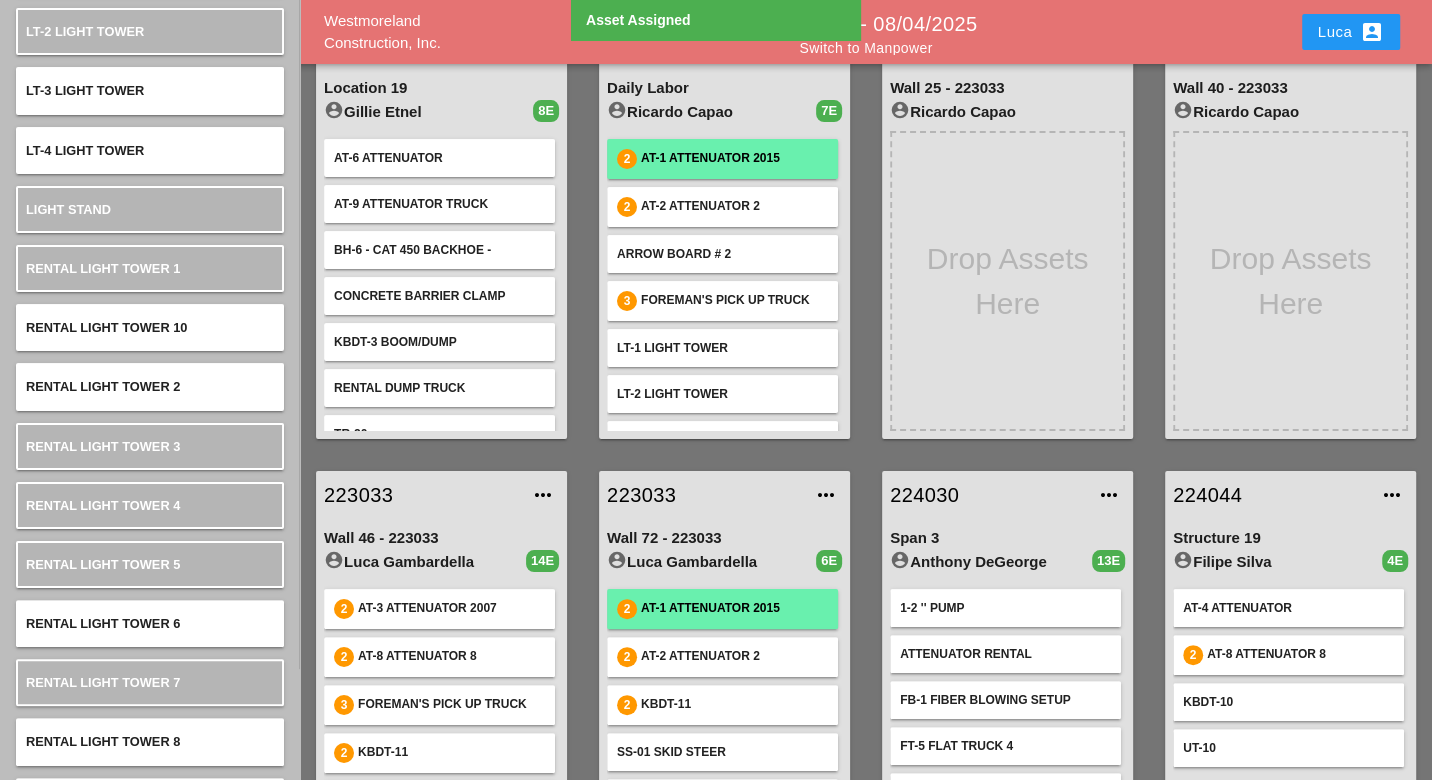 scroll, scrollTop: 0, scrollLeft: 0, axis: both 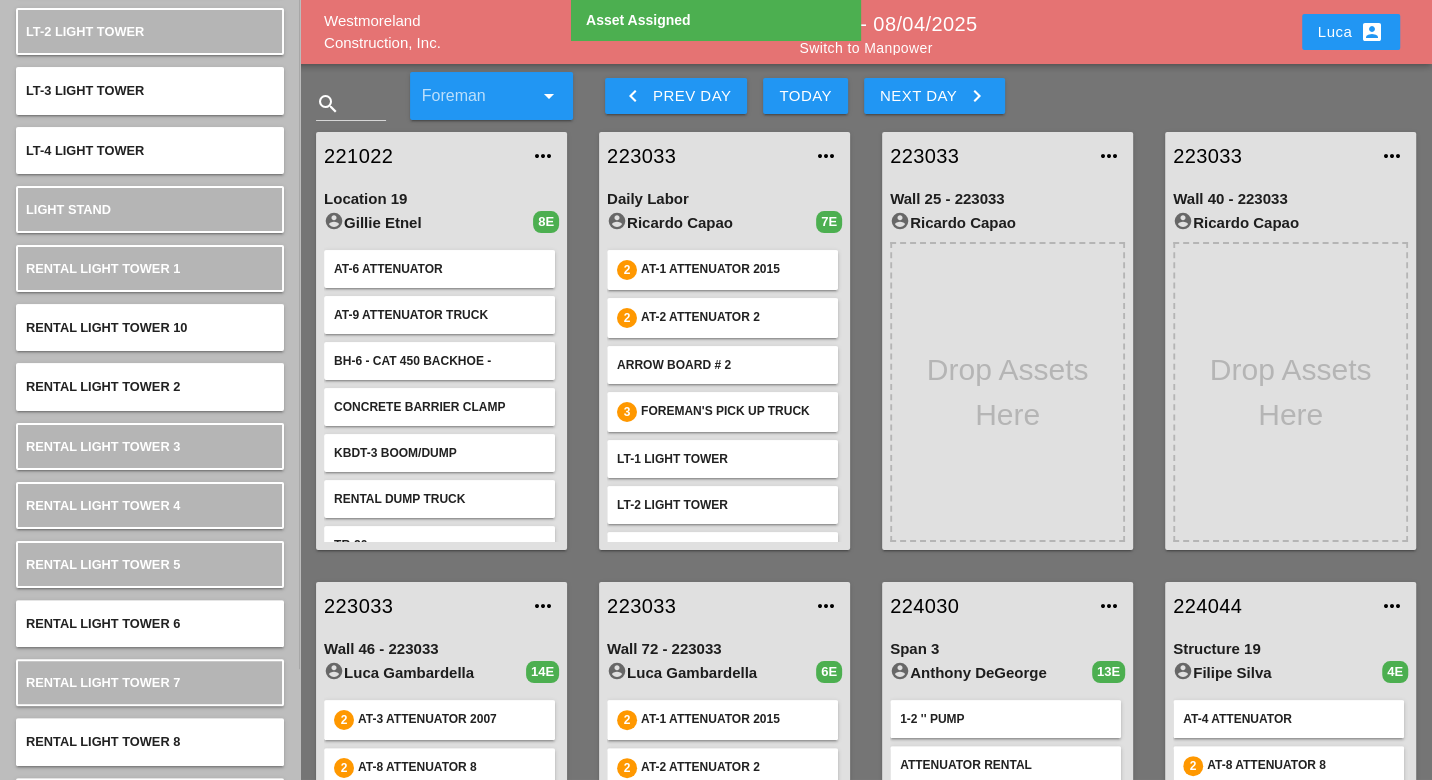 click on "223033" at bounding box center (704, 156) 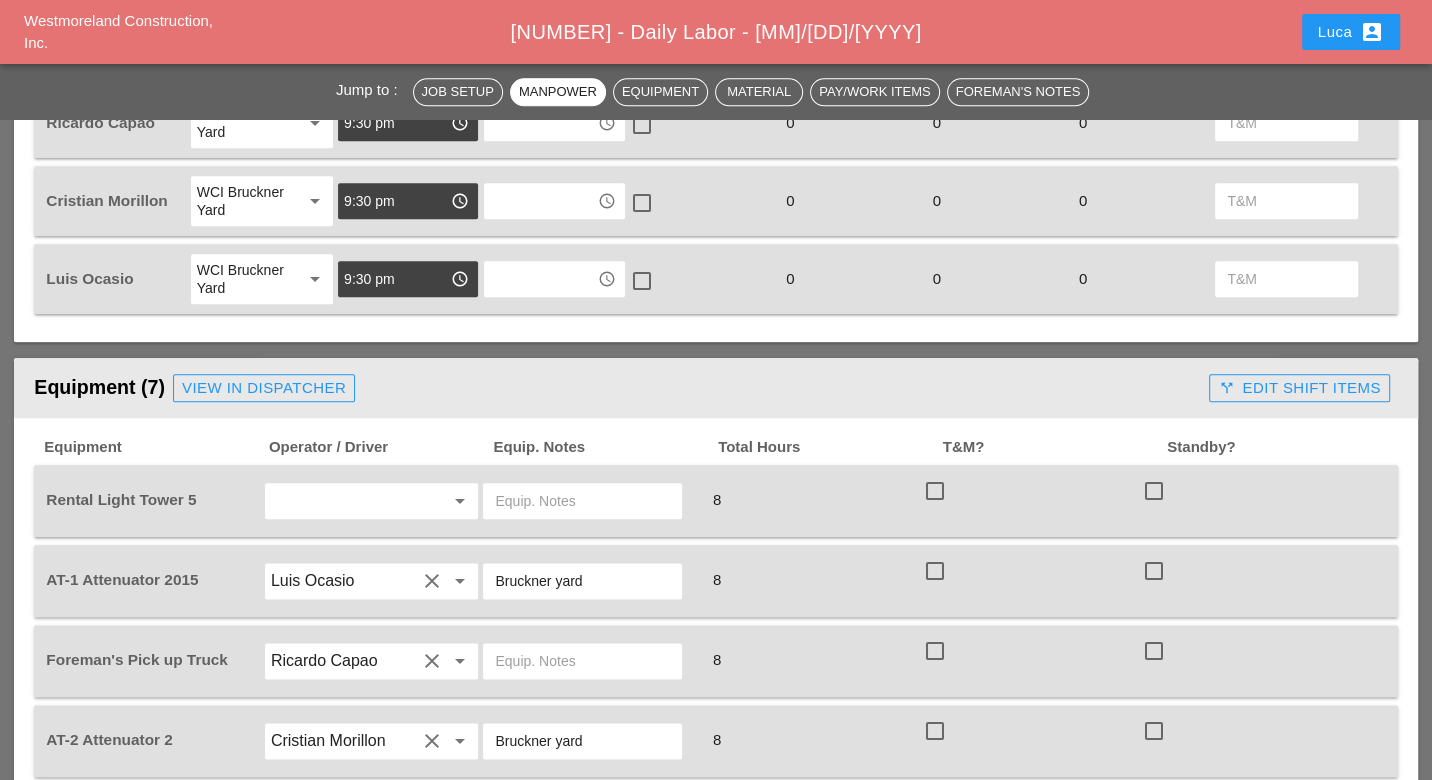 scroll, scrollTop: 1666, scrollLeft: 0, axis: vertical 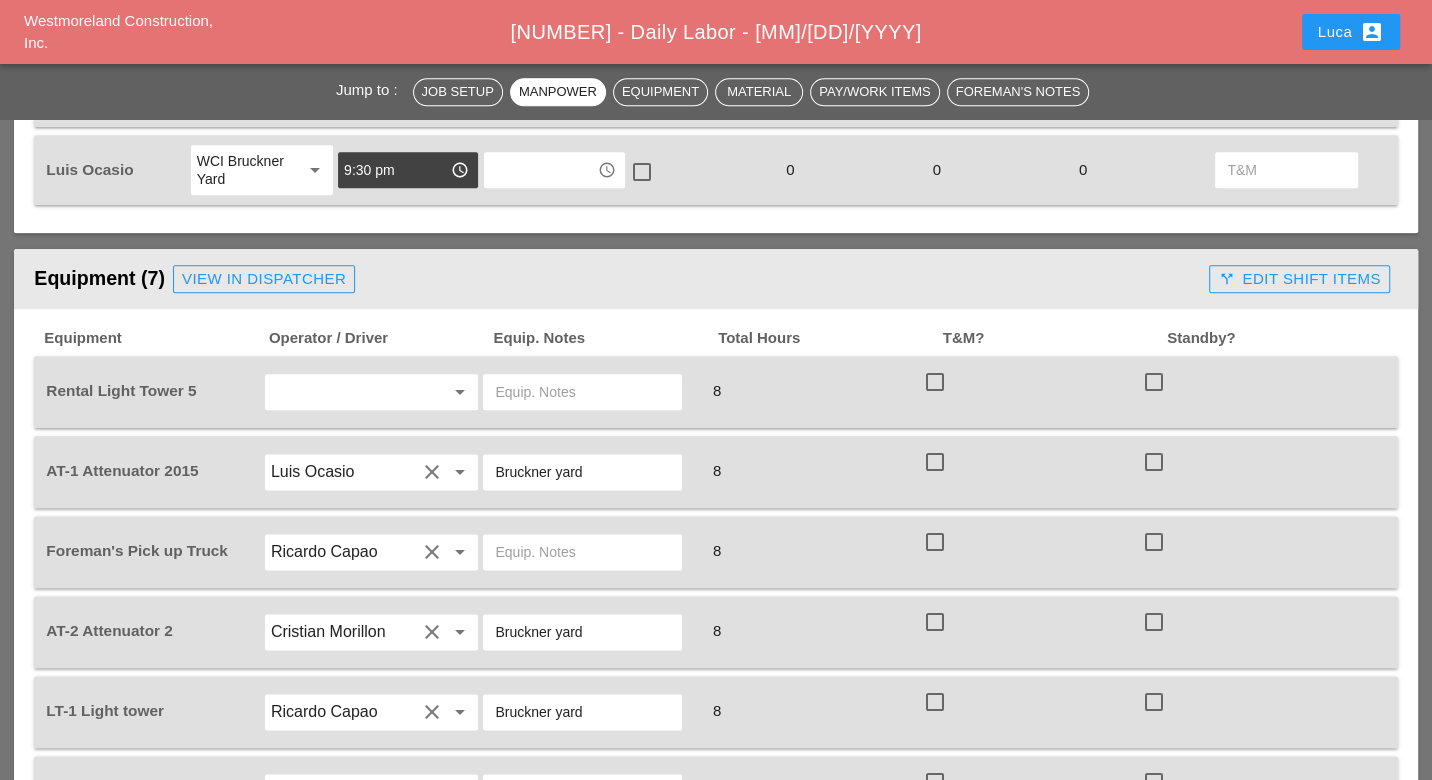 click at bounding box center [582, 392] 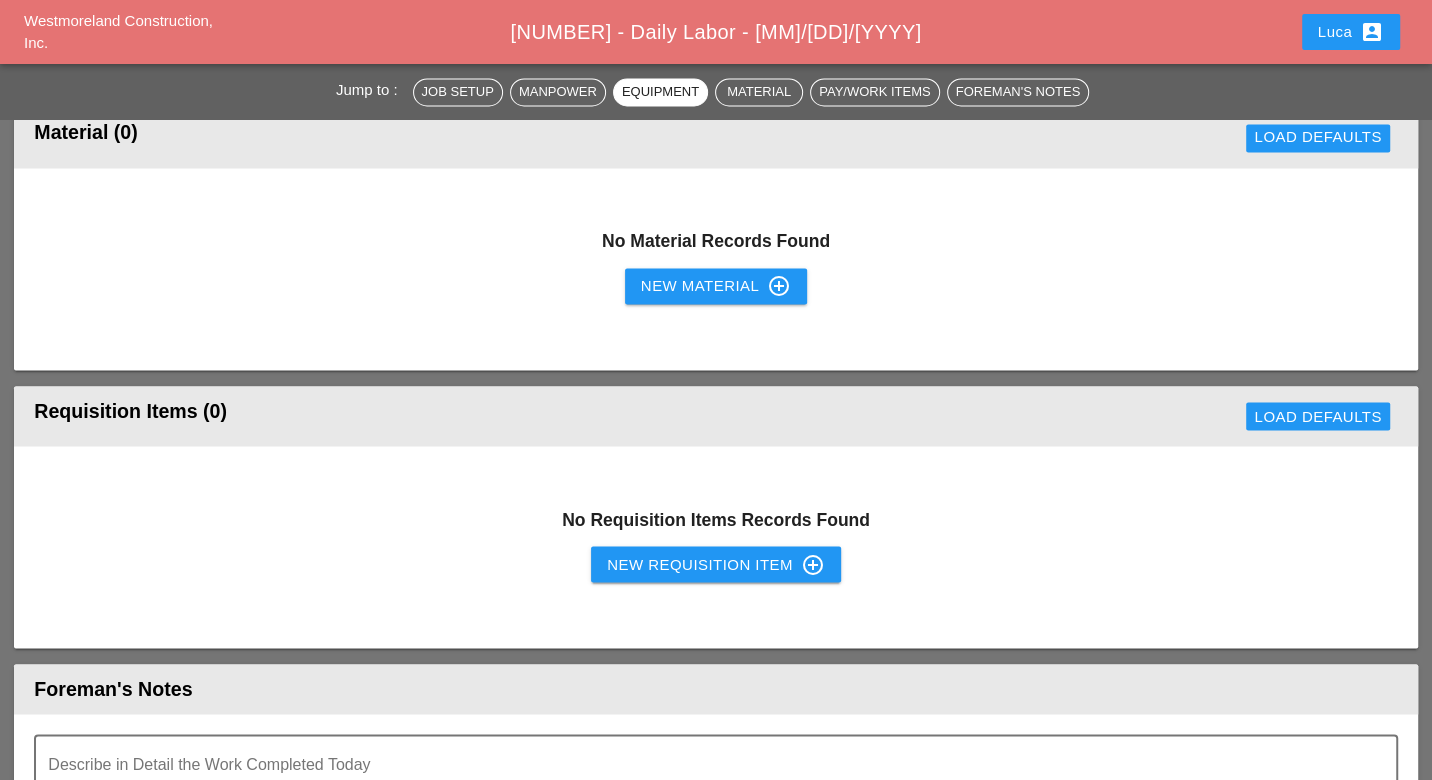 scroll, scrollTop: 2555, scrollLeft: 0, axis: vertical 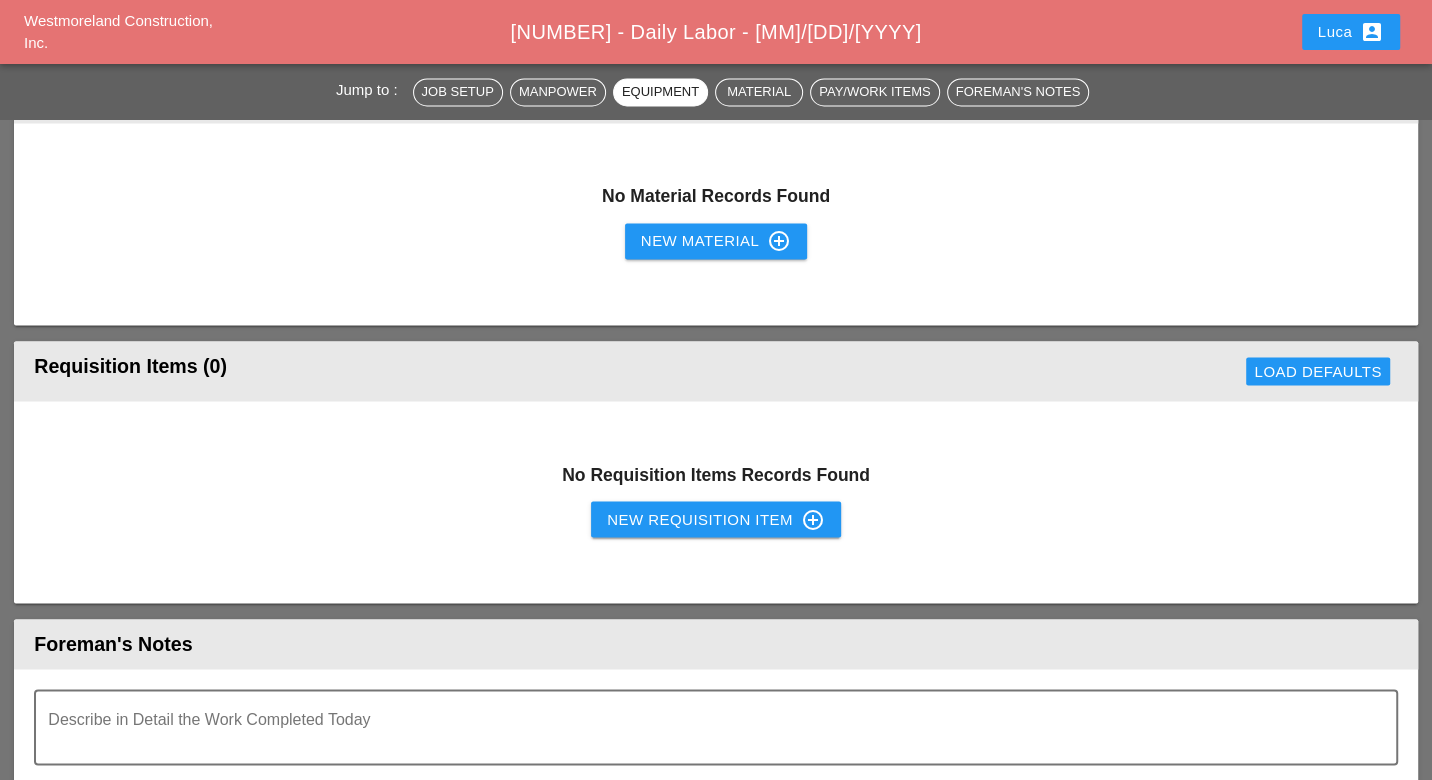 type on "Sub Contractor" 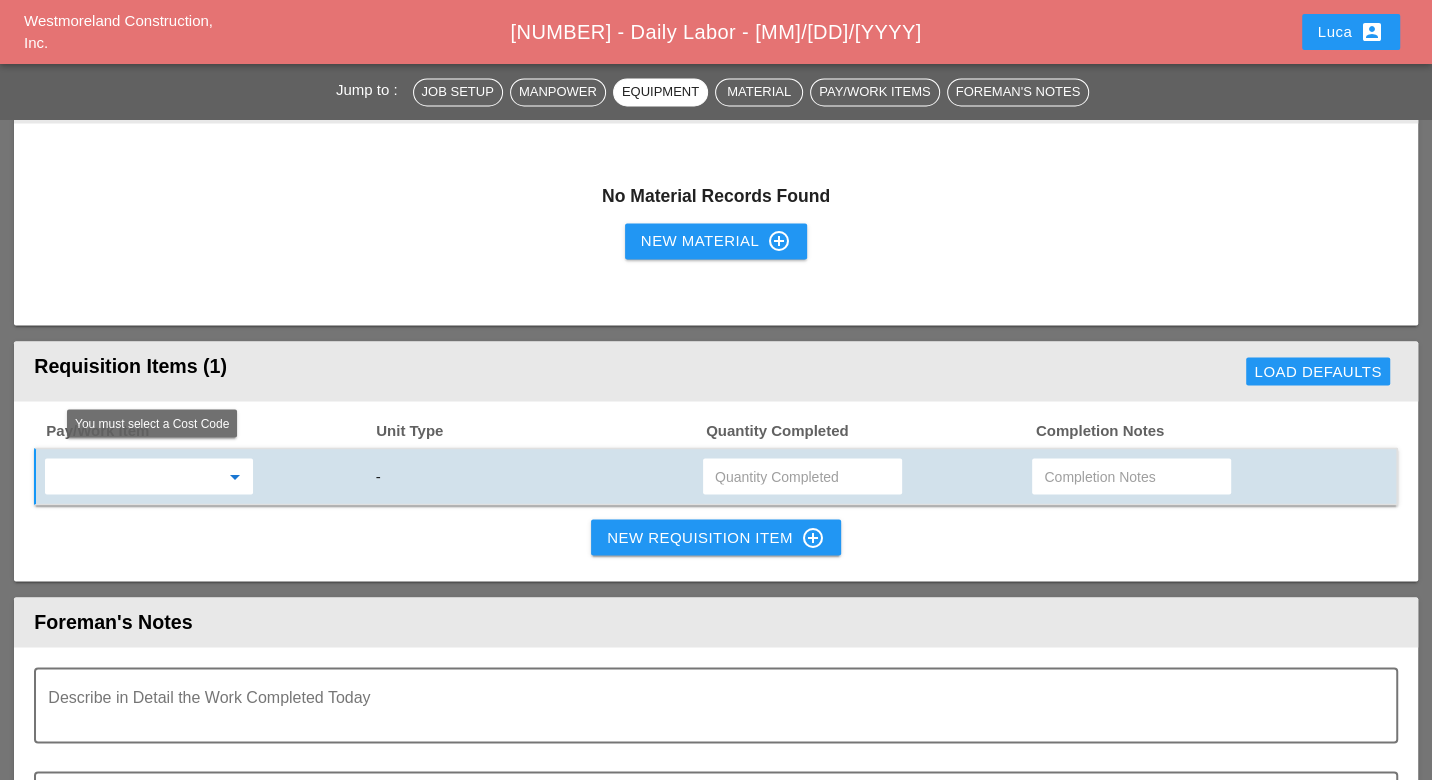 click at bounding box center [135, 476] 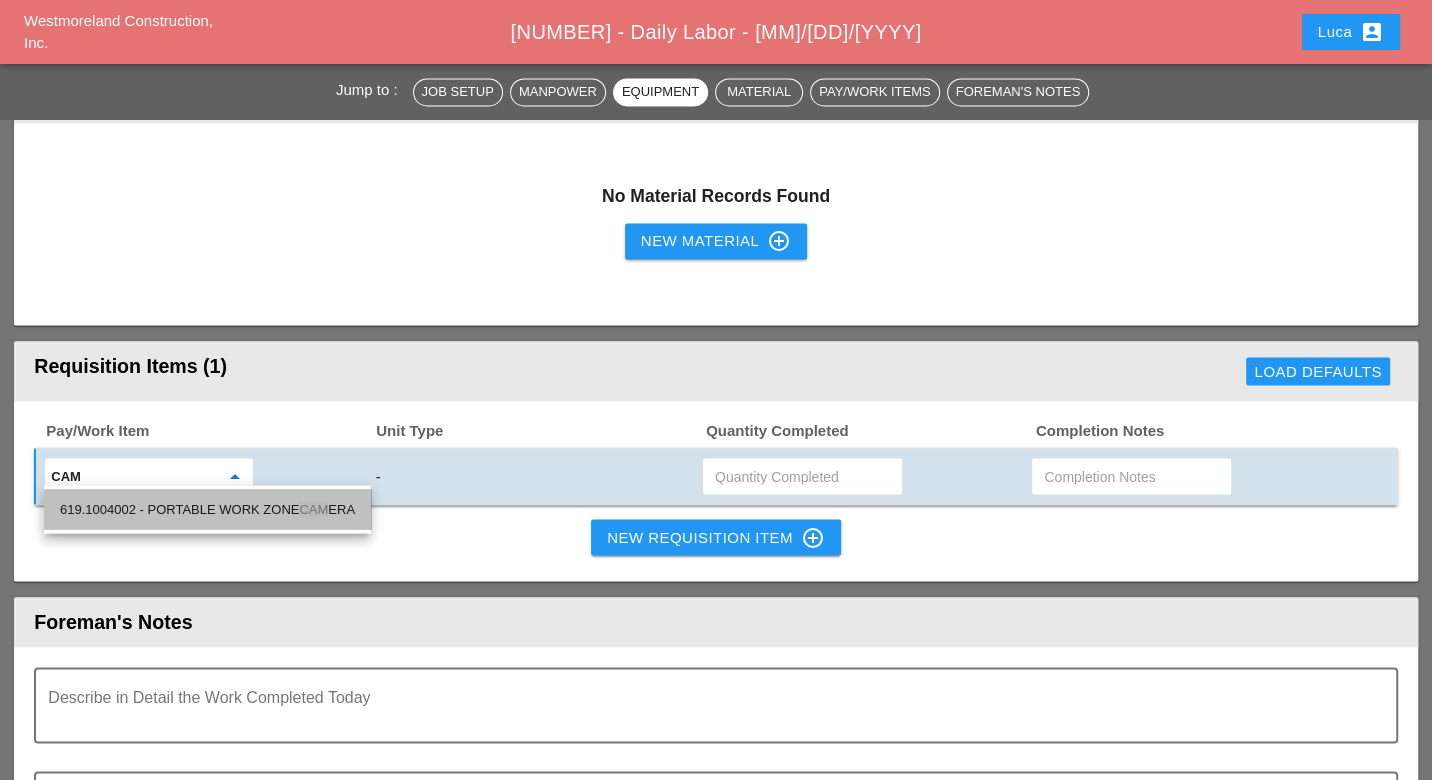 click on "619.1004002 - PORTABLE WORK ZONE  CAM ERA" at bounding box center (207, 509) 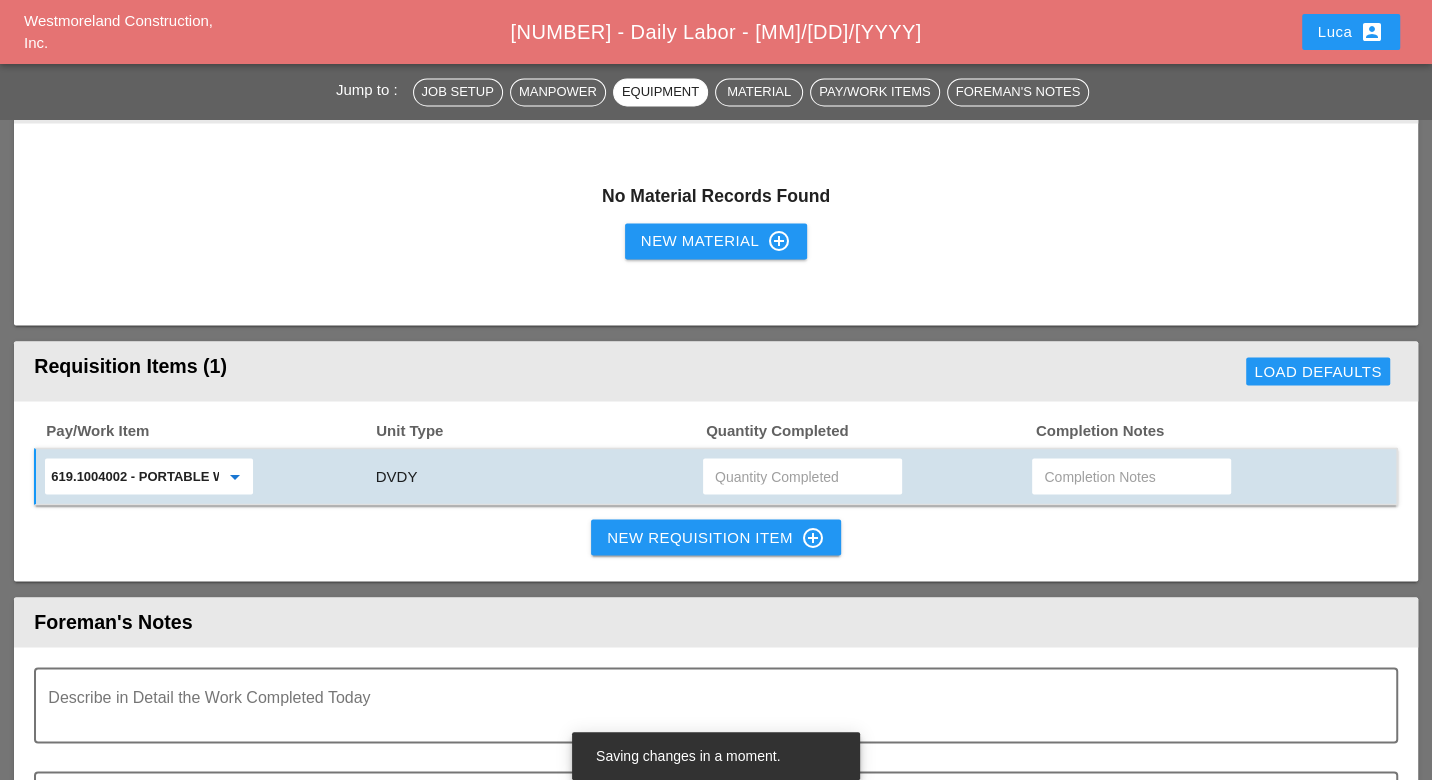 type on "619.1004002 - PORTABLE WORK ZONE CAMERA" 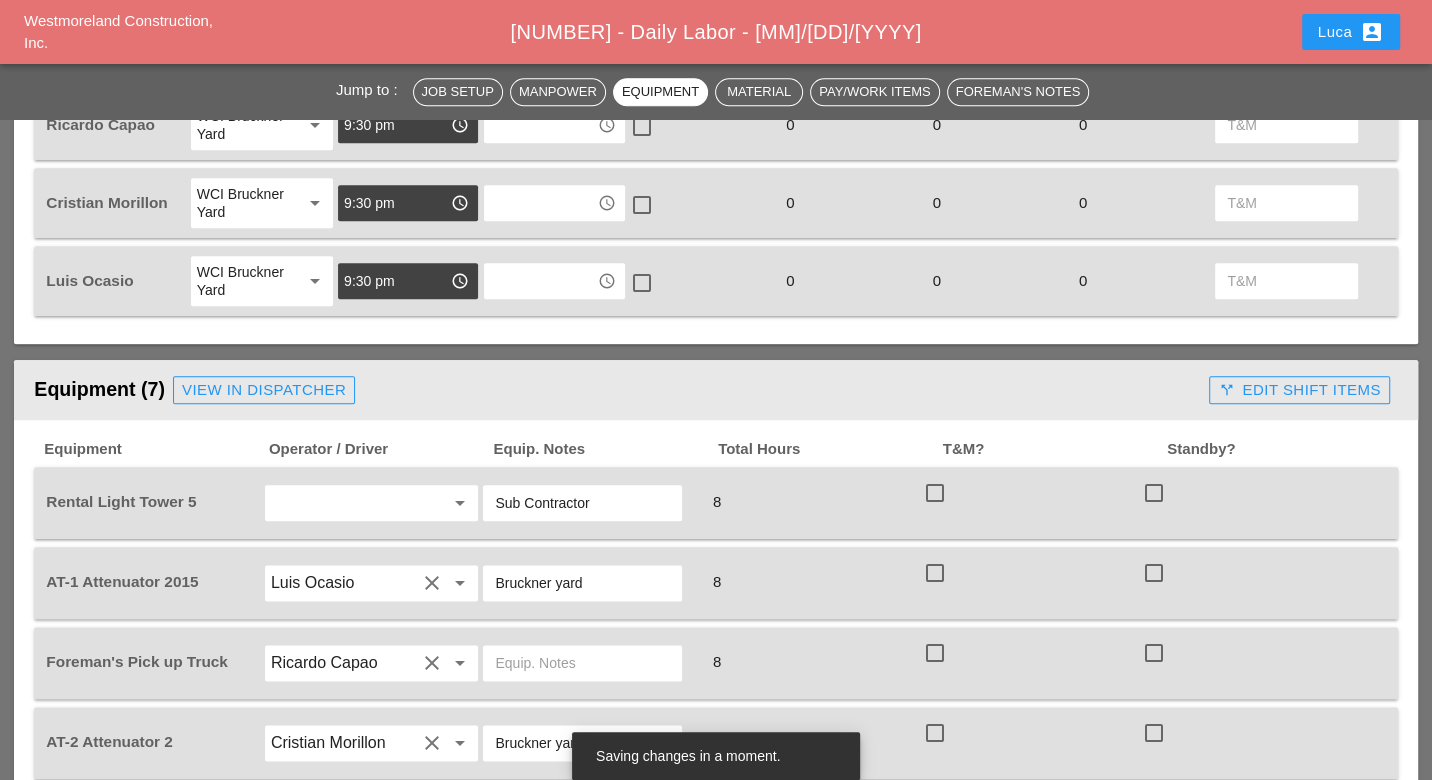 scroll, scrollTop: 1111, scrollLeft: 0, axis: vertical 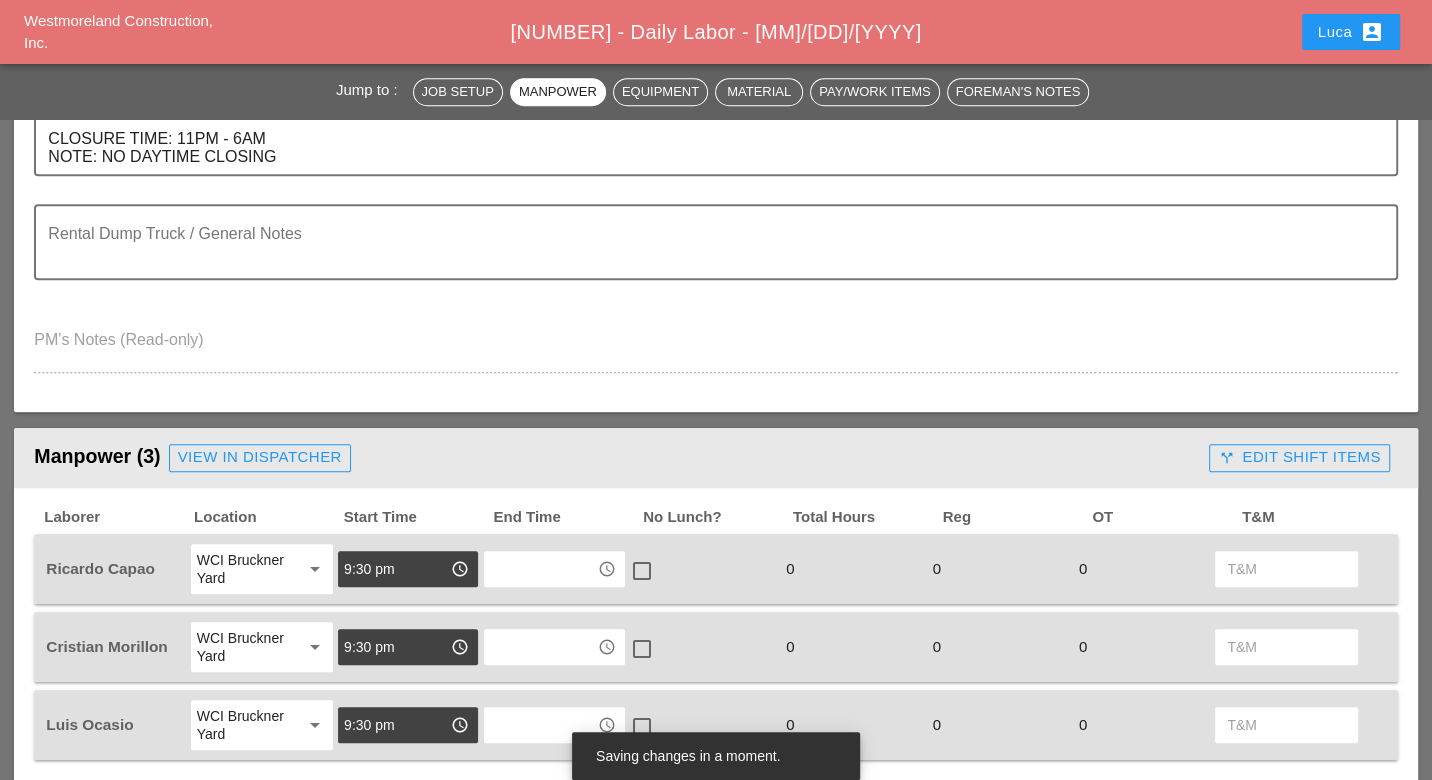 type on "4" 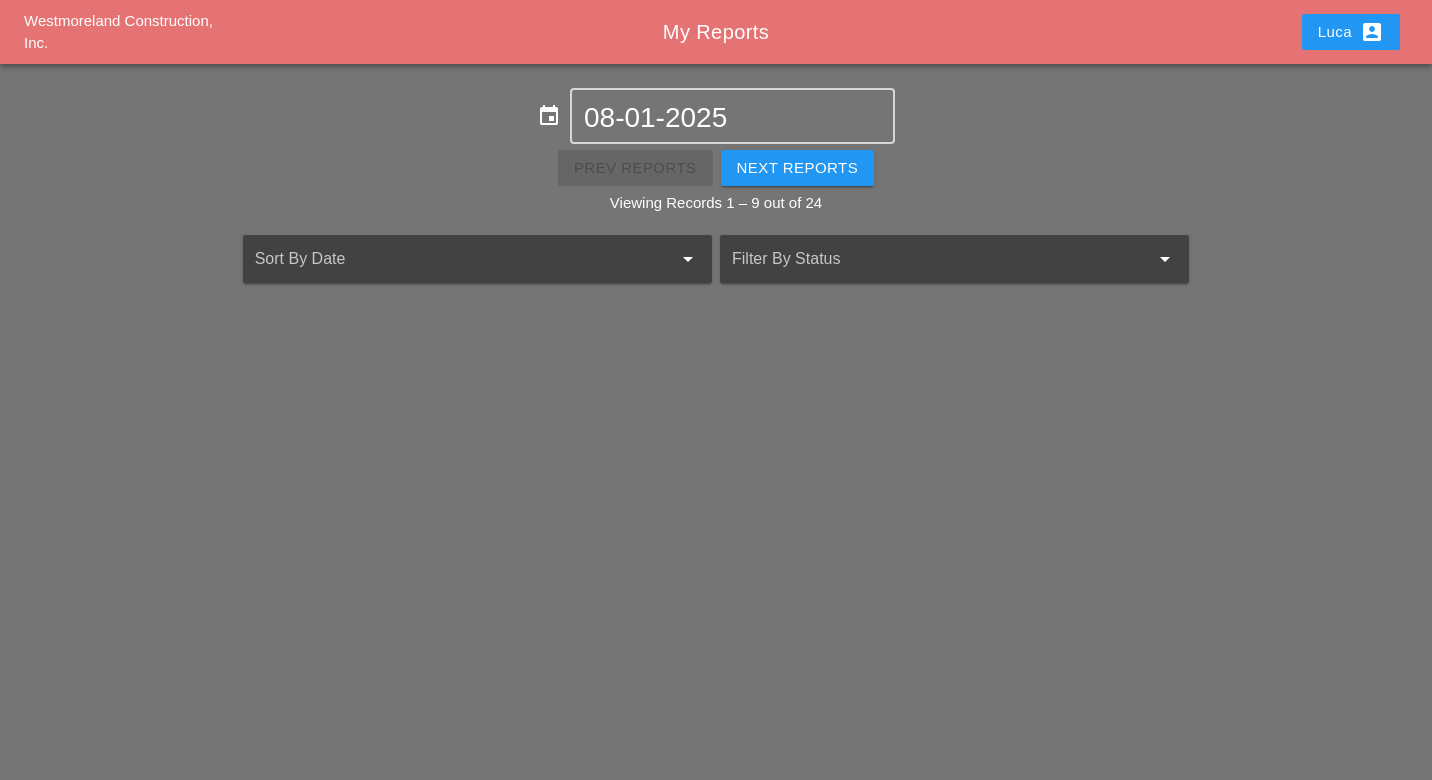 scroll, scrollTop: 0, scrollLeft: 0, axis: both 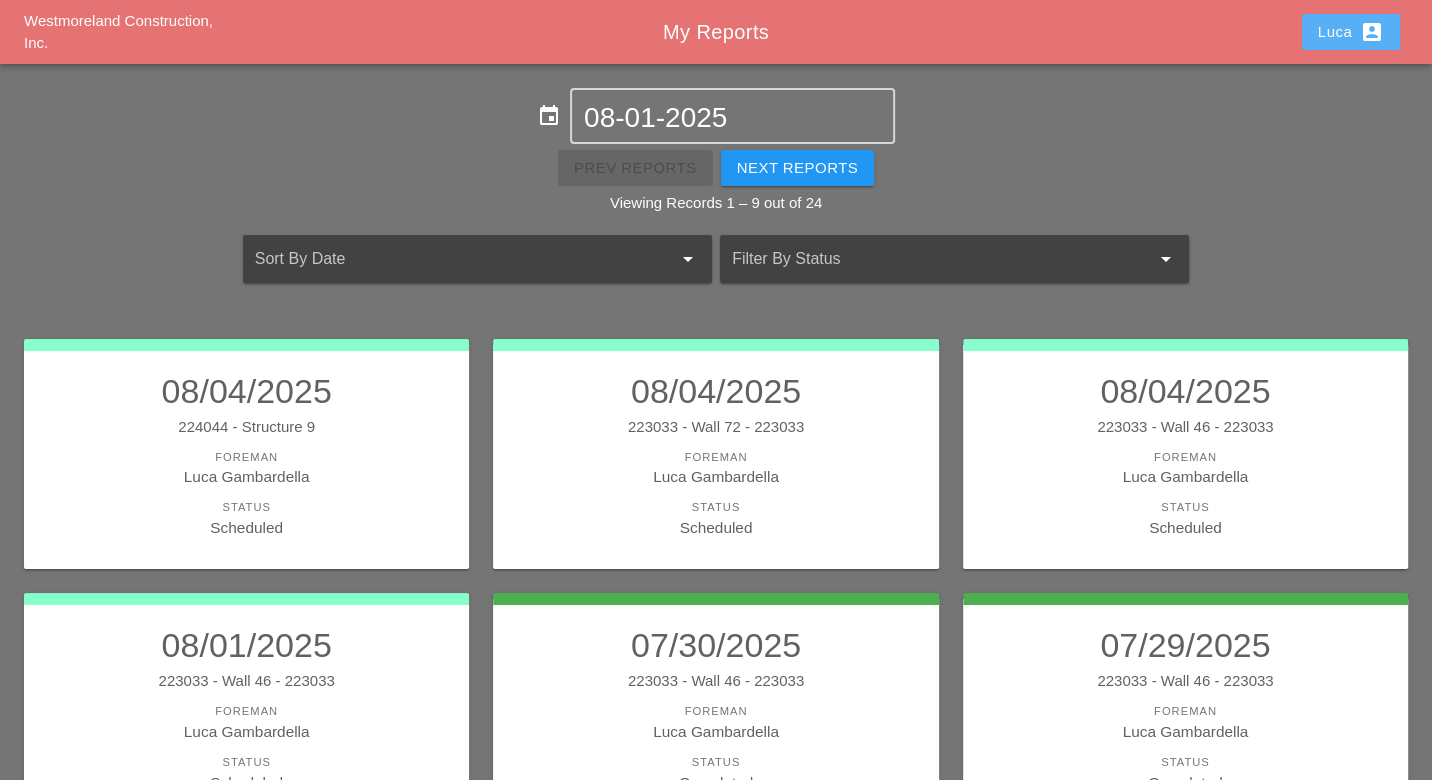 click on "[FIRST] account_box" at bounding box center (1351, 32) 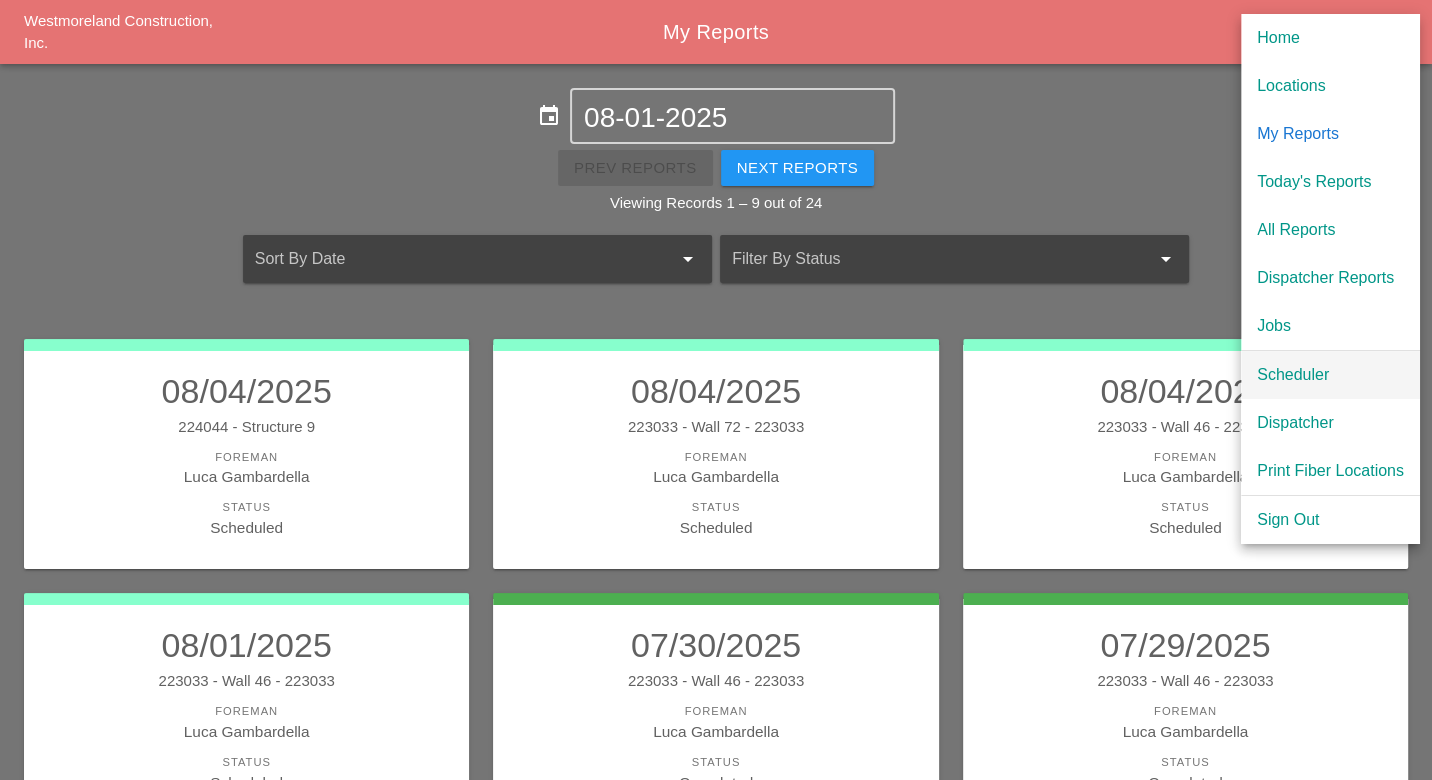 click on "Scheduler" at bounding box center (1330, 375) 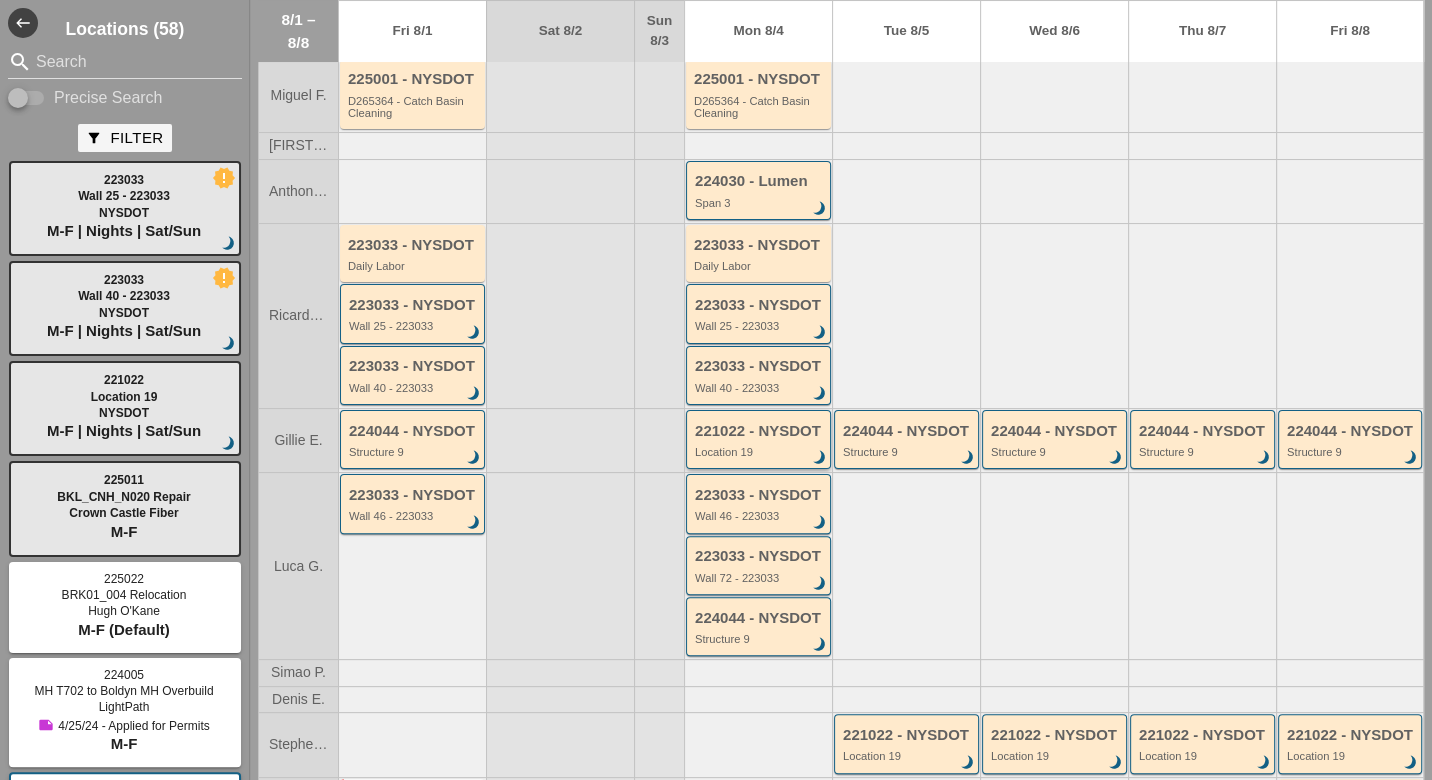 scroll, scrollTop: 291, scrollLeft: 0, axis: vertical 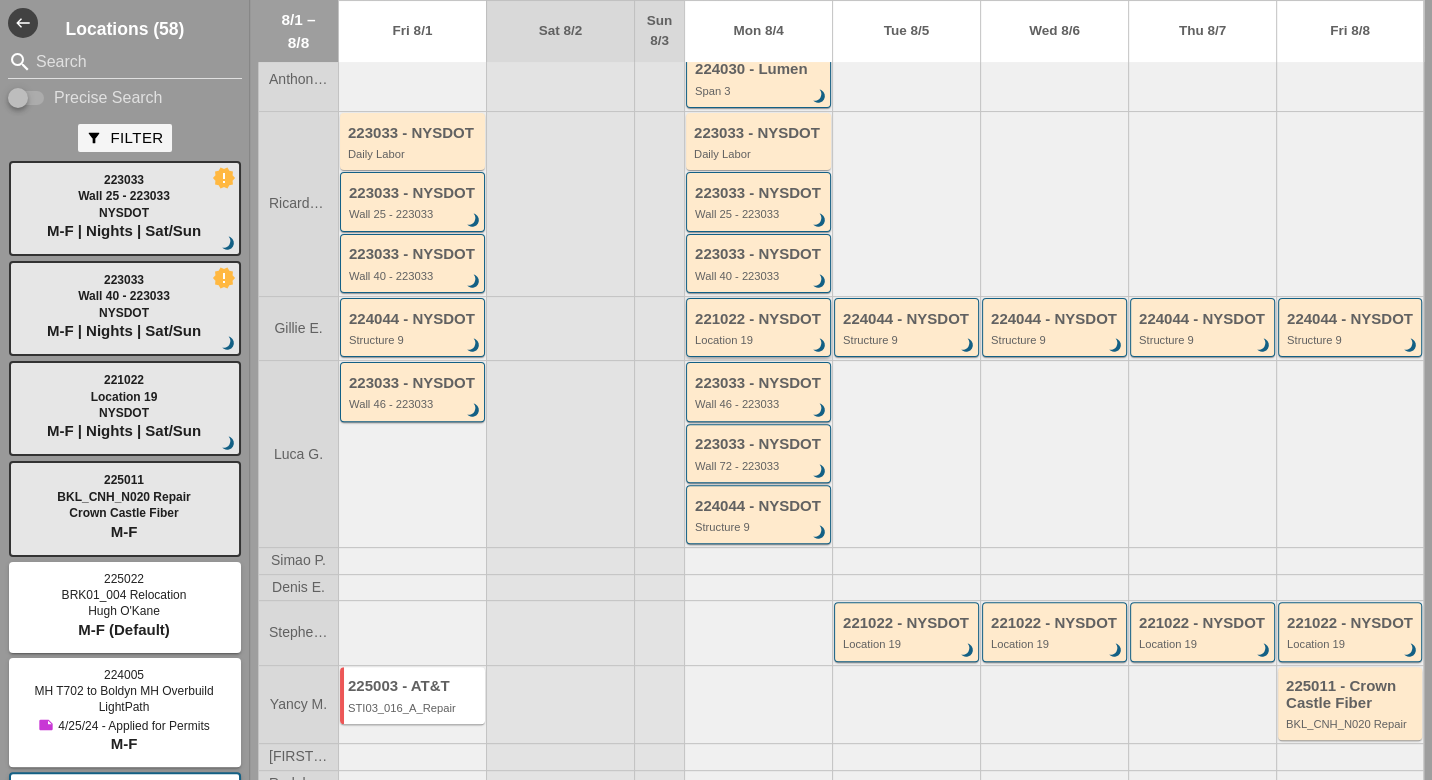 click on "Location 19" at bounding box center (760, 340) 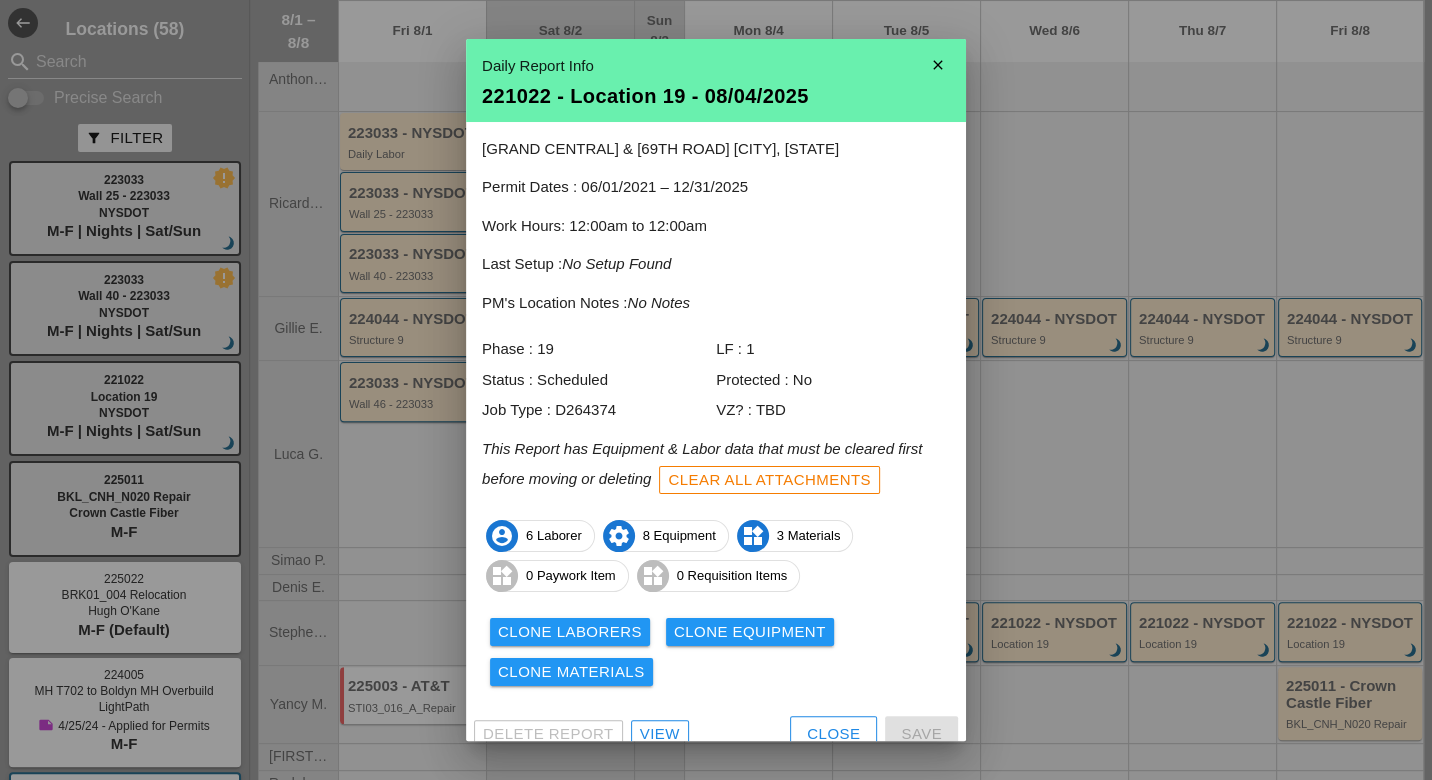 click on "View" at bounding box center (660, 734) 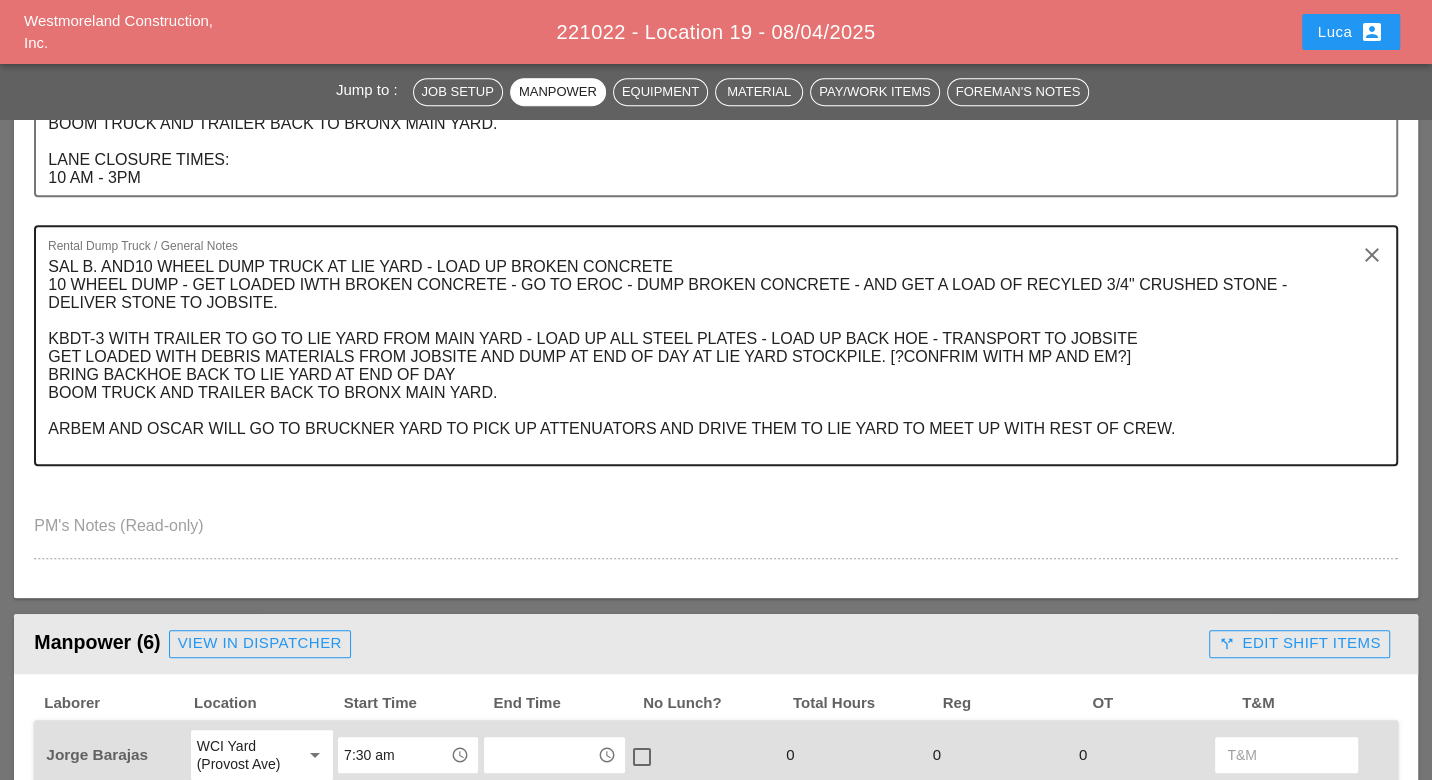 scroll, scrollTop: 888, scrollLeft: 0, axis: vertical 